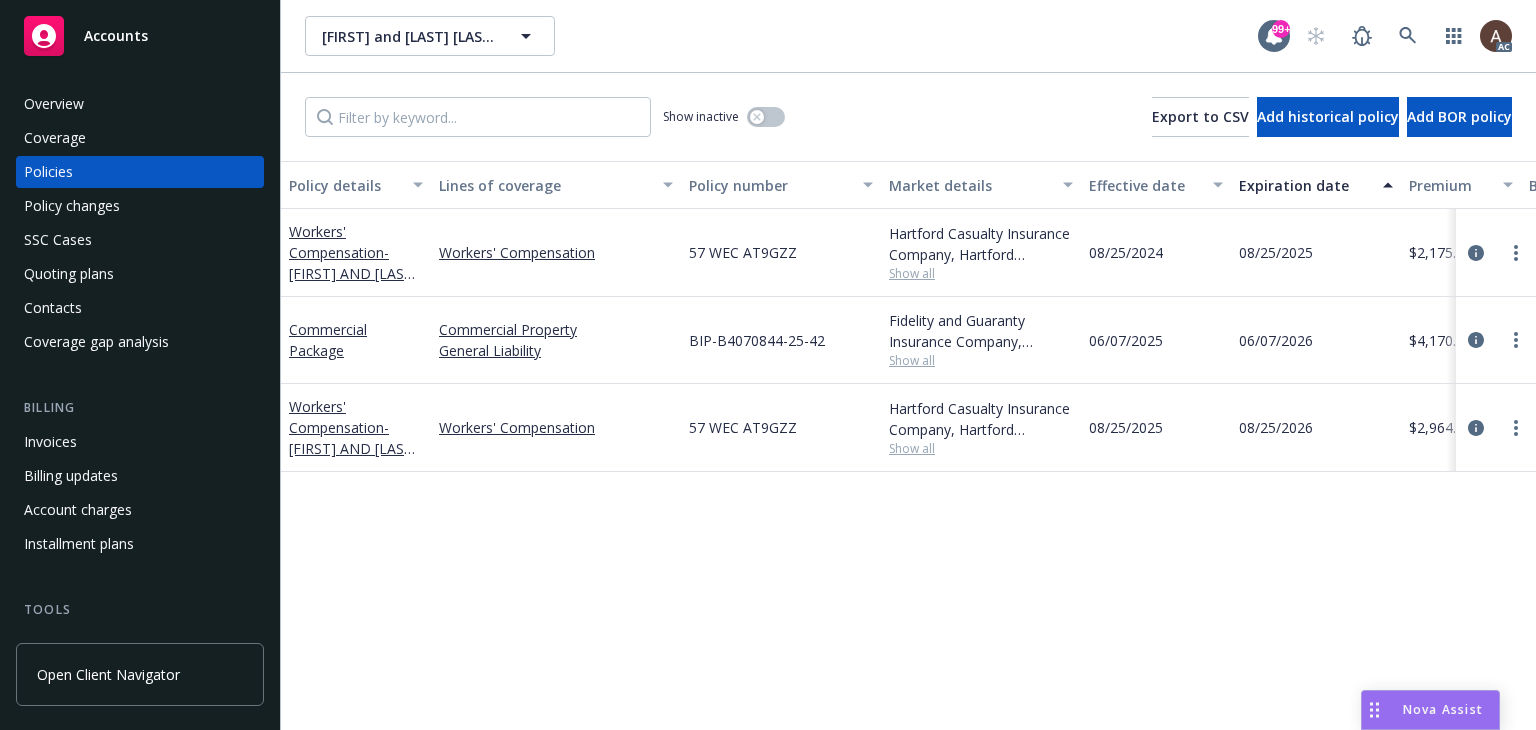 scroll, scrollTop: 0, scrollLeft: 0, axis: both 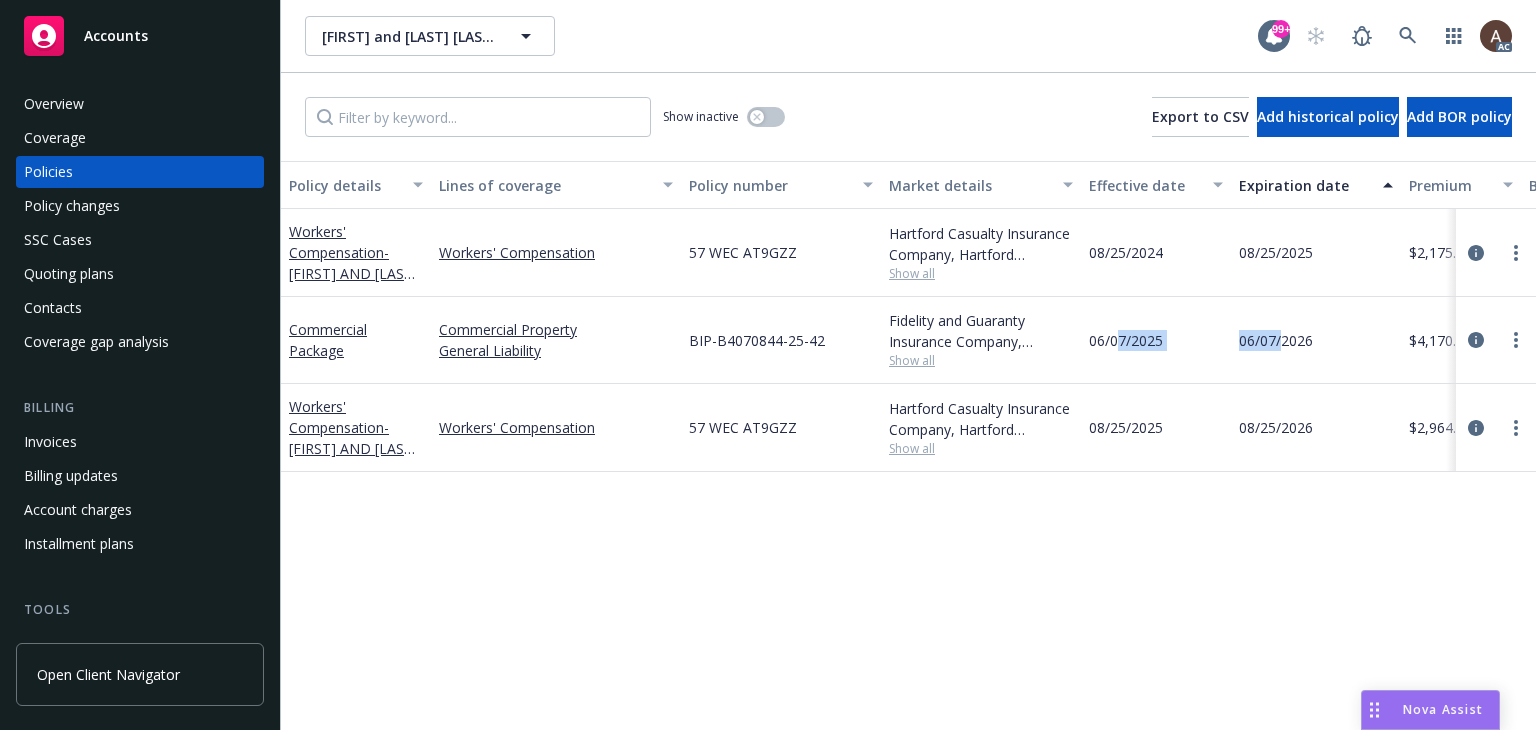 drag, startPoint x: 1118, startPoint y: 336, endPoint x: 1284, endPoint y: 342, distance: 166.1084 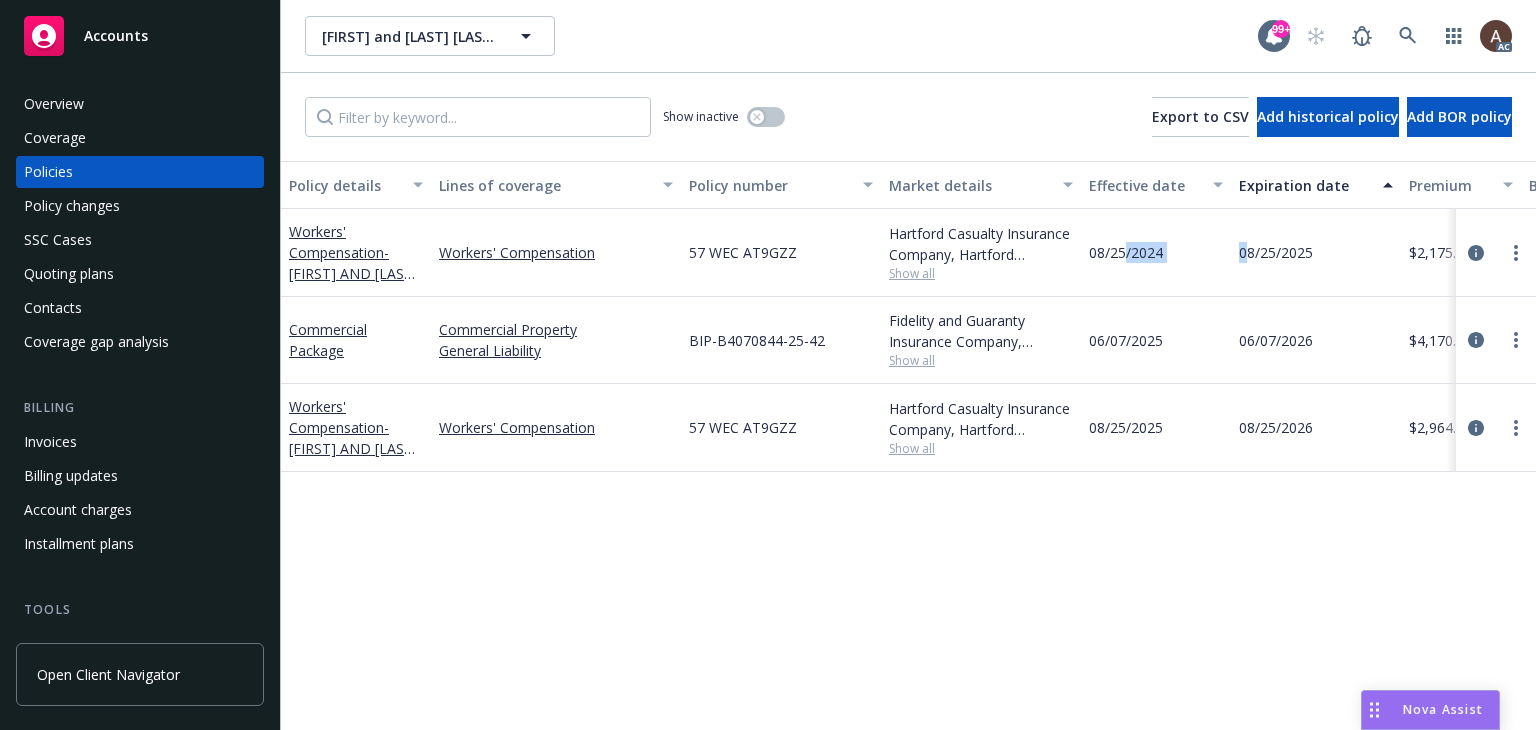 drag, startPoint x: 1124, startPoint y: 262, endPoint x: 1250, endPoint y: 269, distance: 126.1943 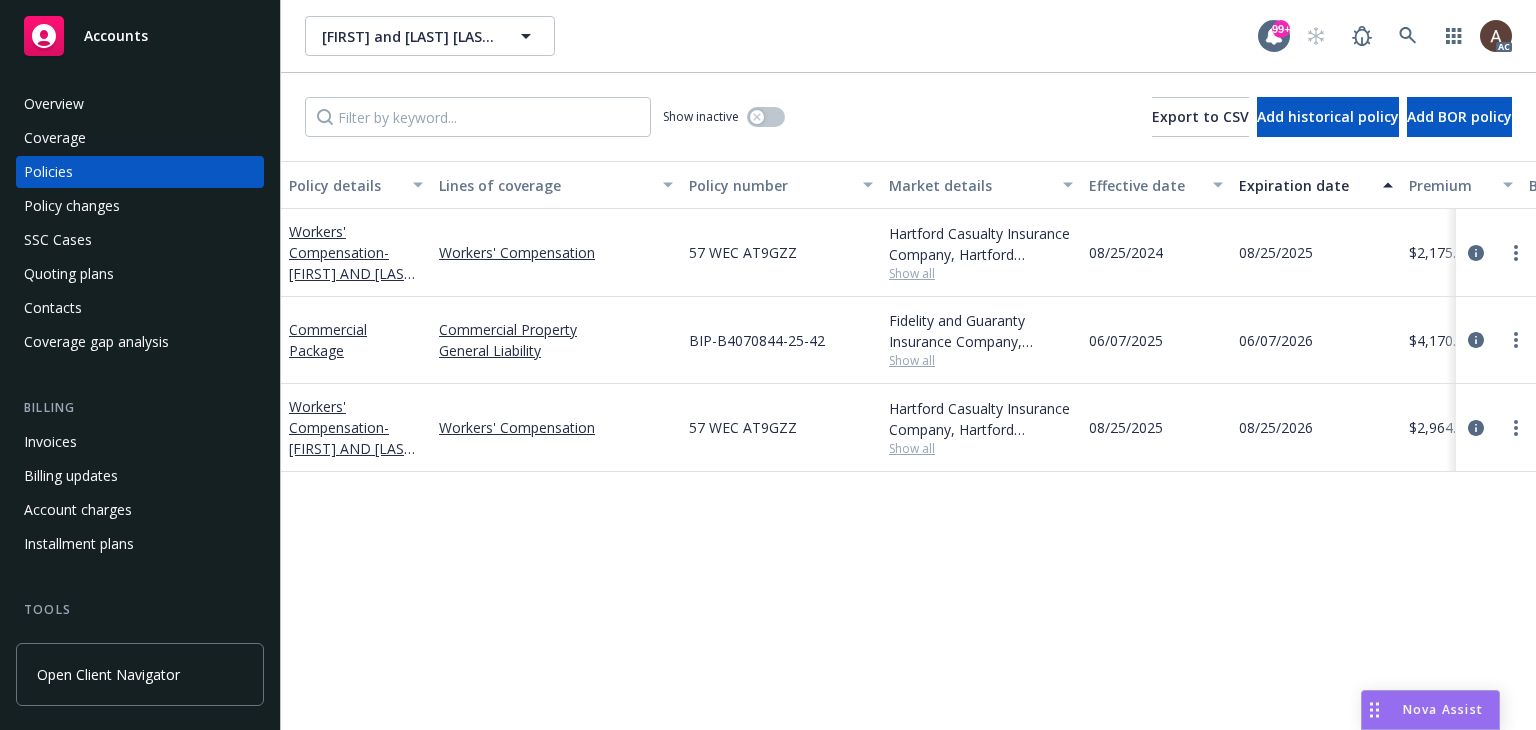 click on "Policy details Lines of coverage Policy number Market details Effective date Expiration date Premium Billing method Stage Status Service team leaders Workers' Compensation  -  BARRY AND KAREN BRUCE Workers' Compensation 57 WEC AT9GZZ Hartford Casualty Insurance Company, Hartford Insurance Group Show all 08/25/2024 08/25/2025 $2,175.00 Direct Renewal Active Lacy Lipetzky AC Nicholas Baldwin AM 1 more Commercial Package Commercial Property General Liability BIP-B4070844-25-42 Fidelity and Guaranty Insurance Company, Travelers Insurance Show all 06/07/2025 06/07/2026 $4,170.00 Direct New Active Lacy Lipetzky AC Nicholas Baldwin AM 1 more Workers' Compensation  -  BARRY AND KAREN BRUCE 25-26 Workers' Compensation 57 WEC AT9GZZ Hartford Casualty Insurance Company, Hartford Insurance Group Show all 08/25/2025 08/25/2026 $2,964.00 Direct Renewal Upcoming Lacy Lipetzky AC Nicholas Baldwin AM 1 more" at bounding box center (908, 445) 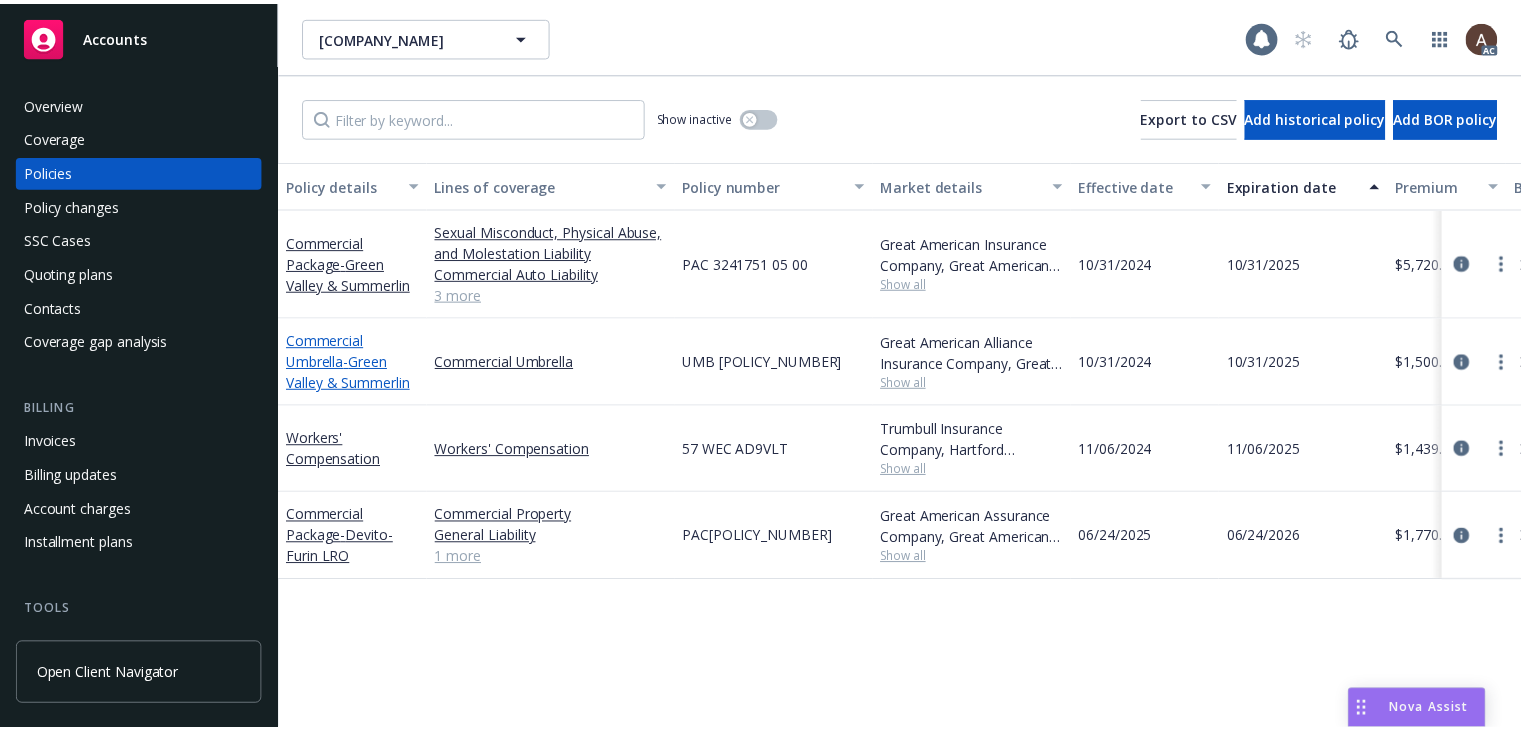 scroll, scrollTop: 0, scrollLeft: 0, axis: both 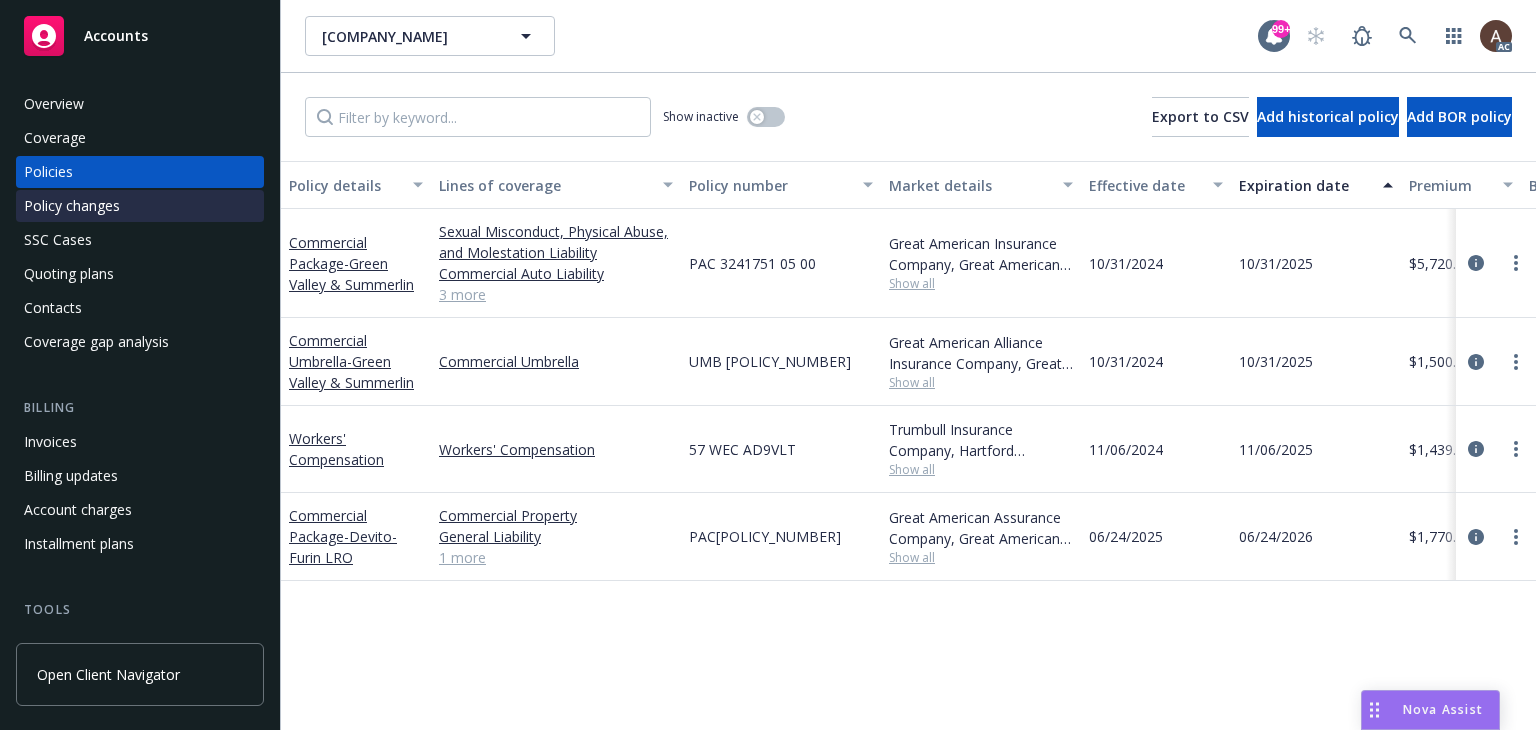 click on "Policy changes" at bounding box center [72, 206] 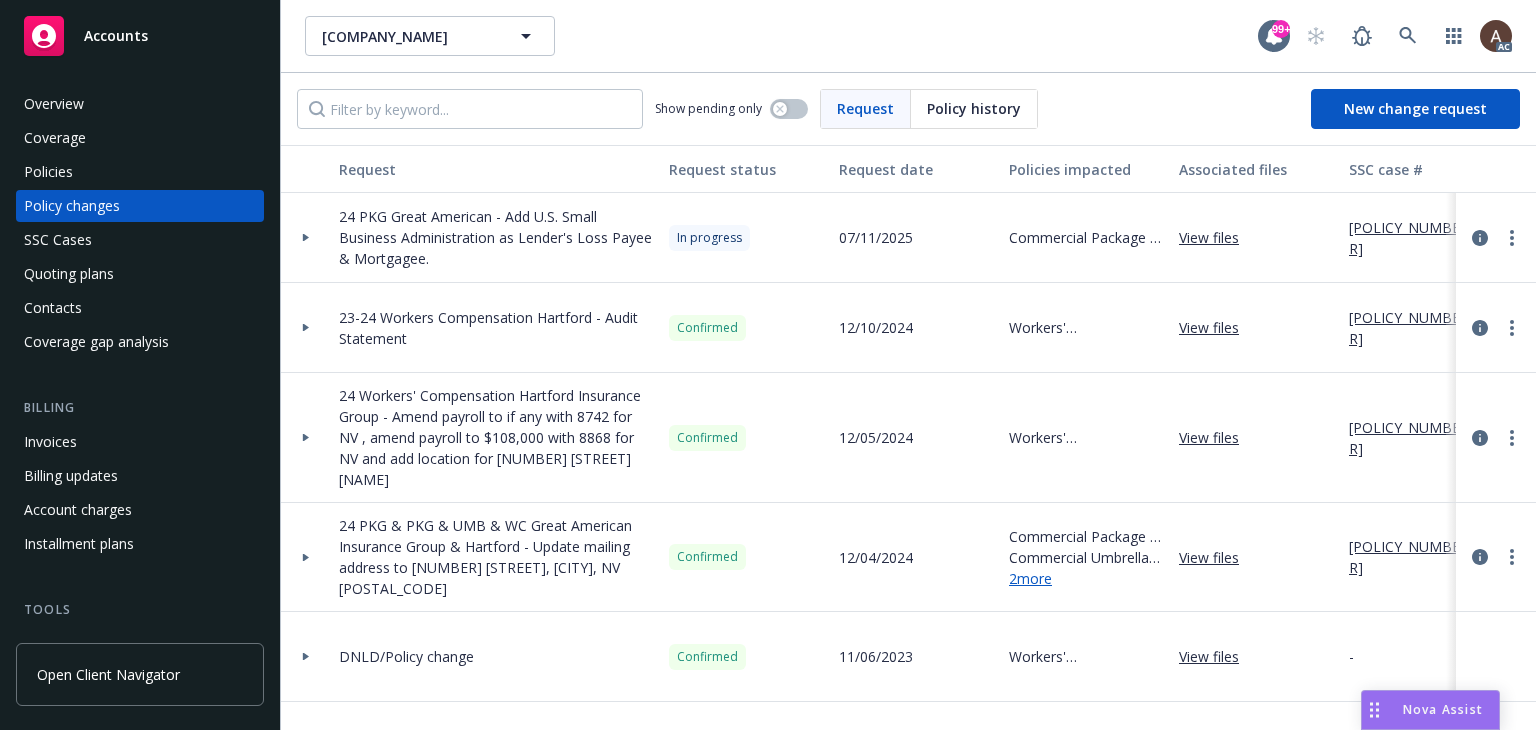 click 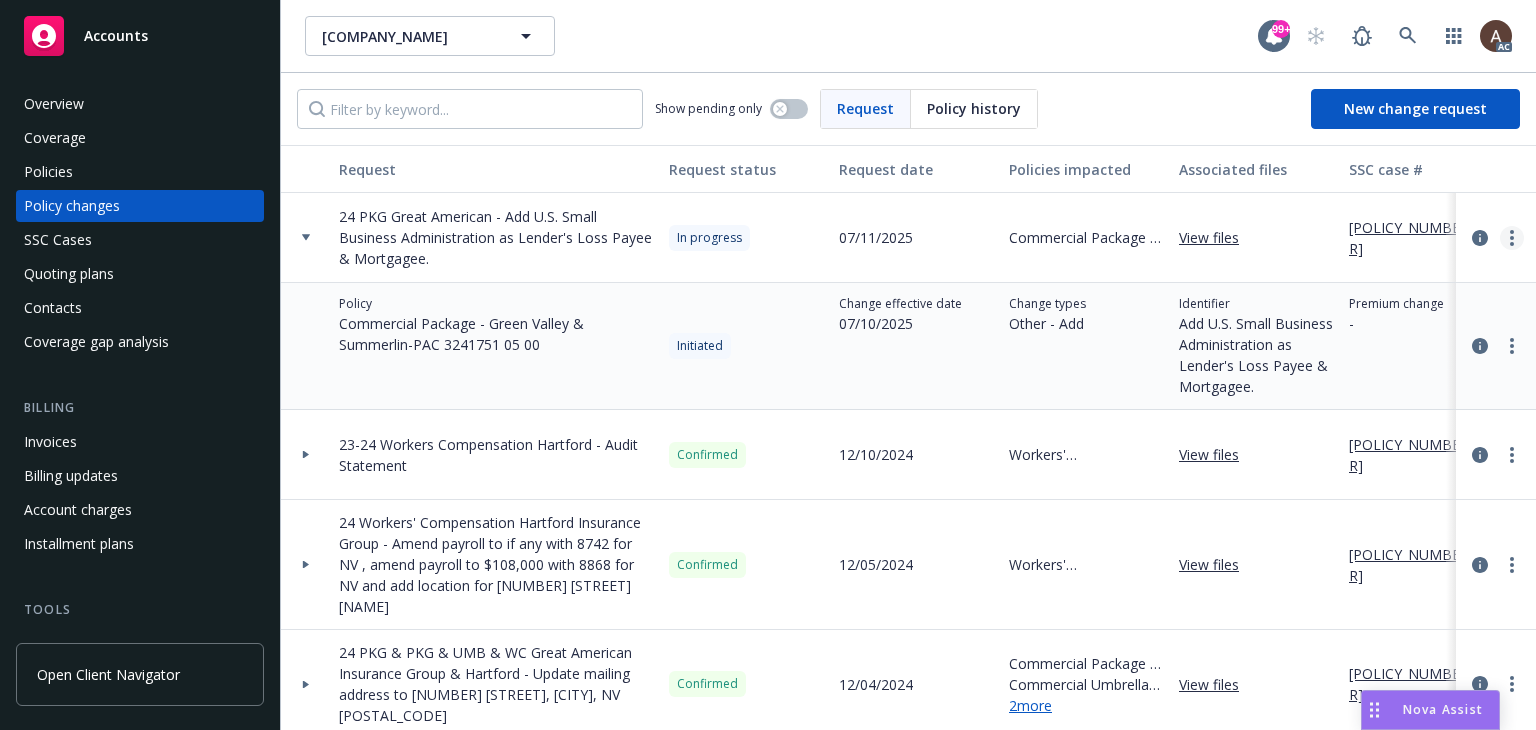 click at bounding box center [1512, 238] 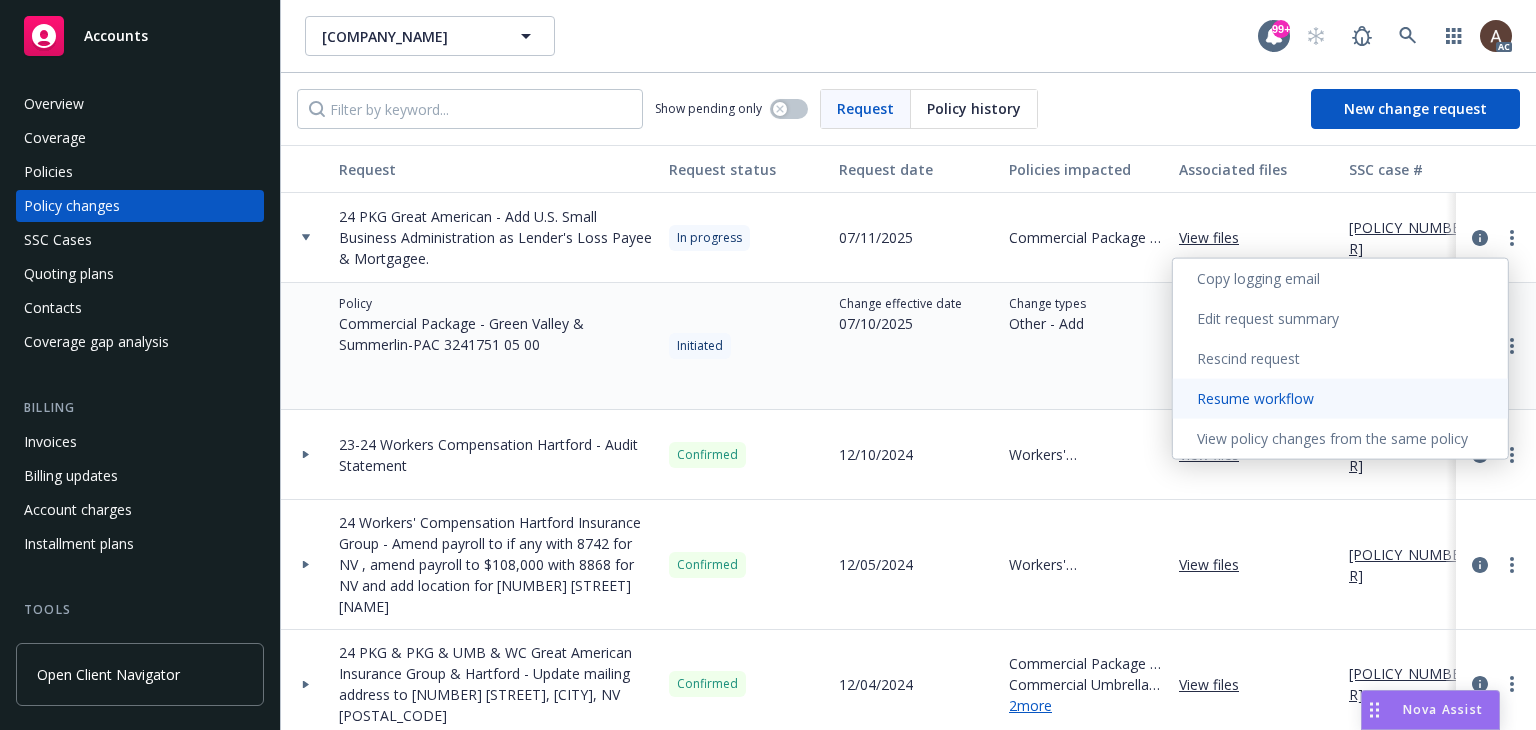 click on "Resume workflow" at bounding box center [1340, 399] 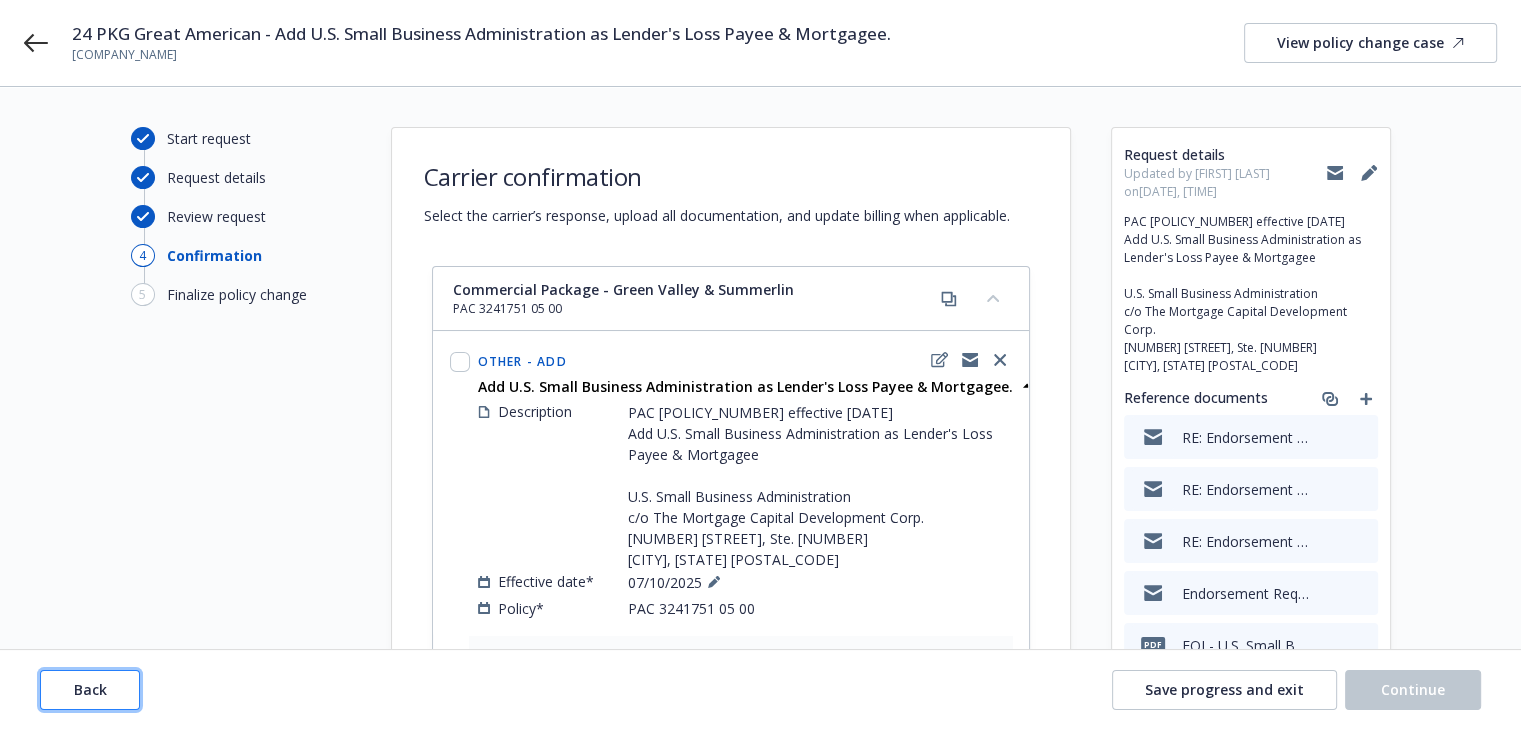 click on "Back" at bounding box center (90, 690) 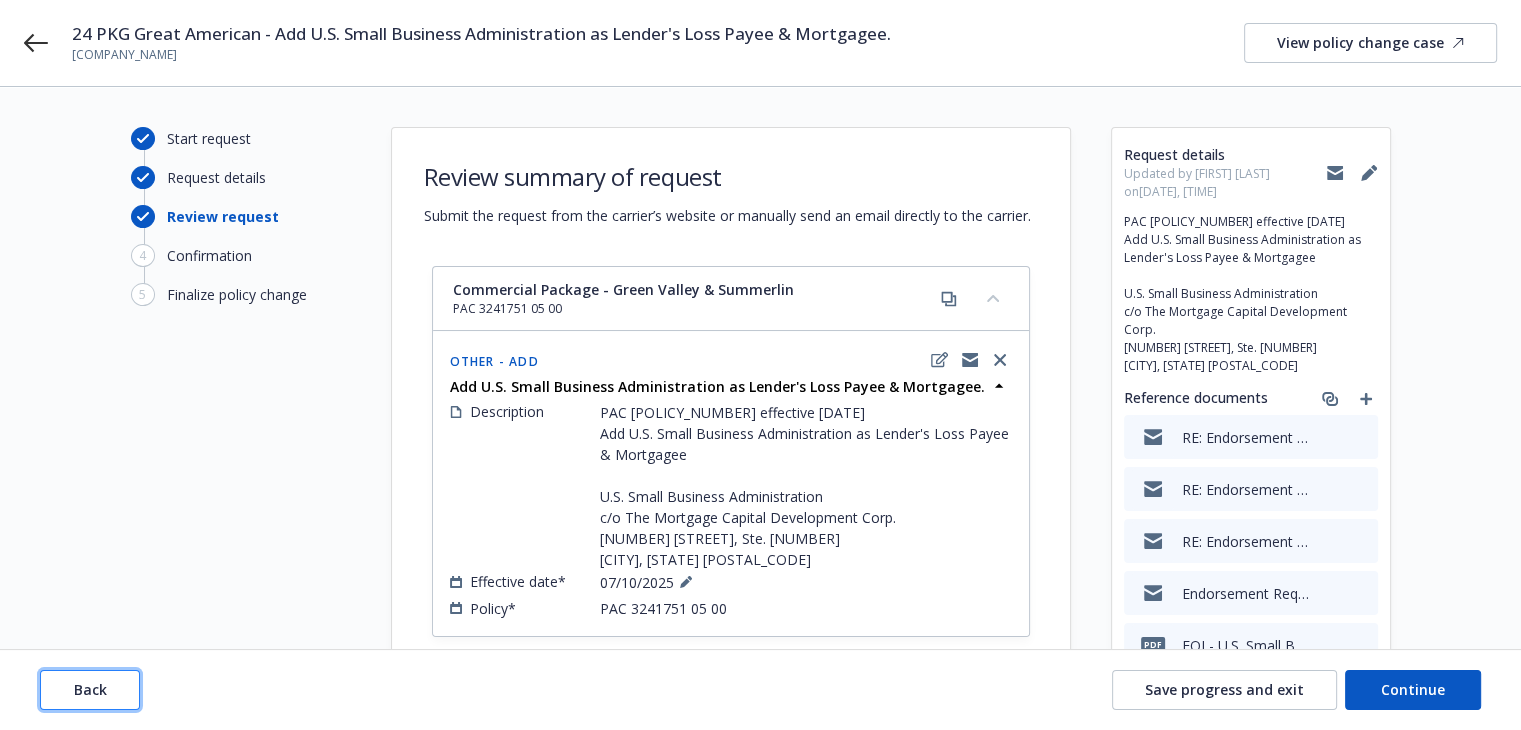 click on "Back" at bounding box center (90, 690) 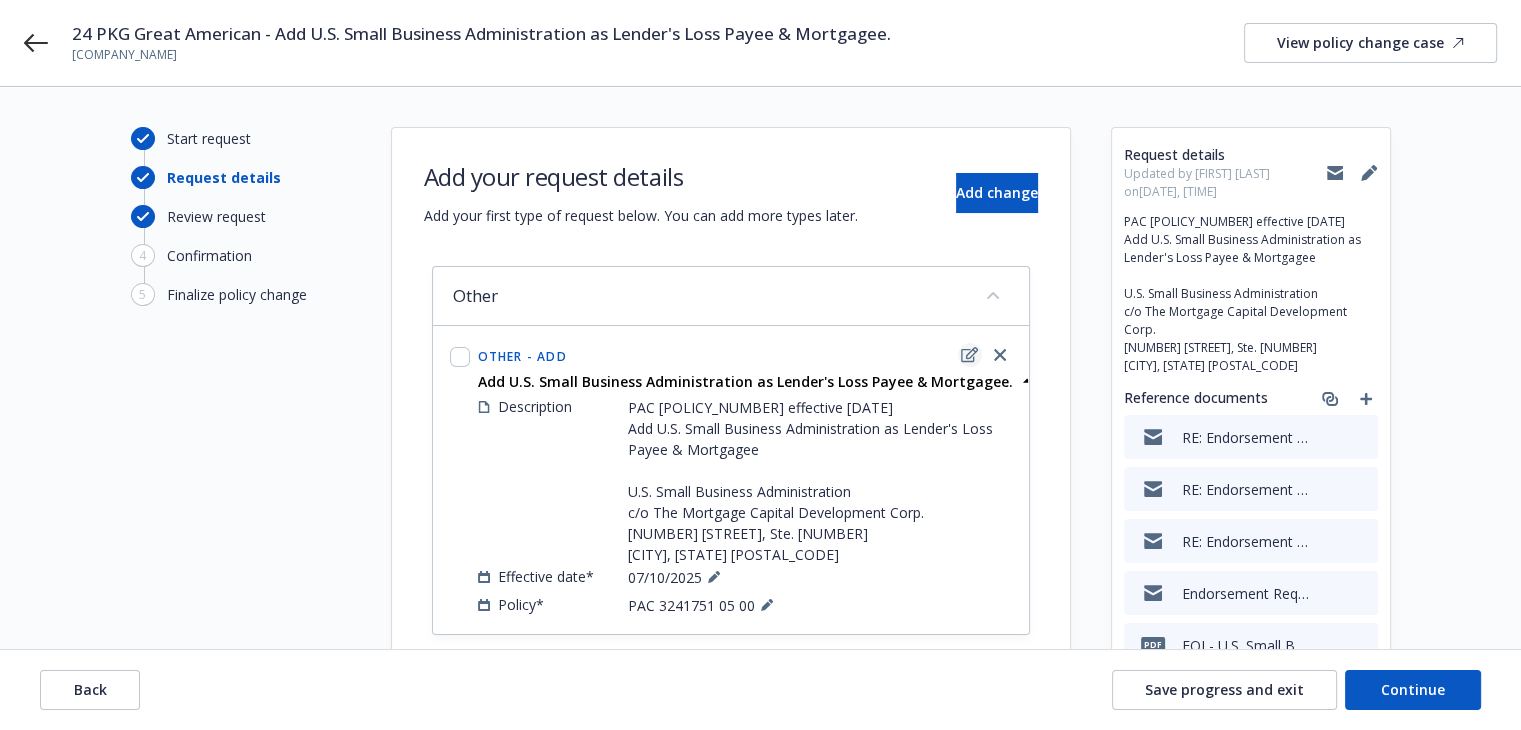 click 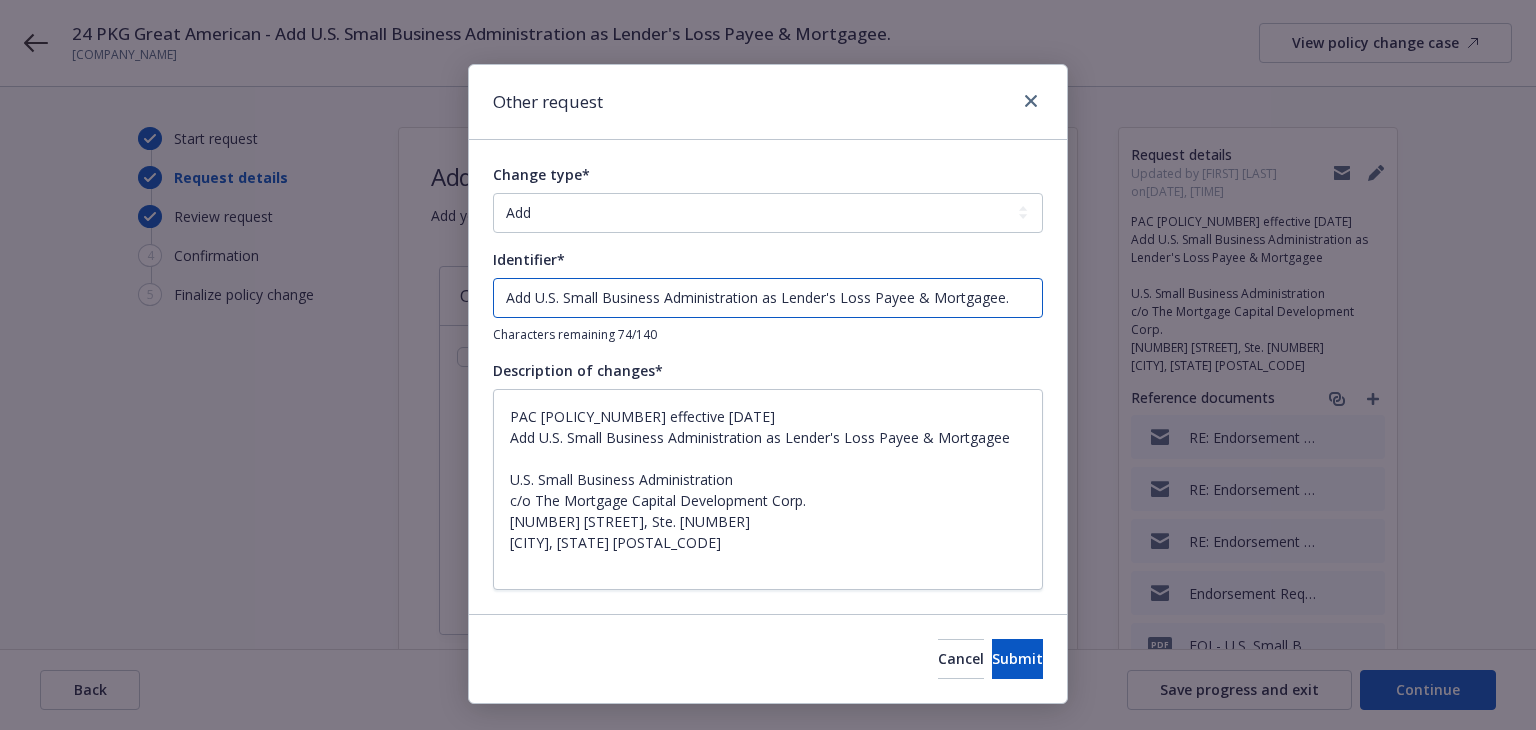 click on "Add U.S. Small Business Administration as Lender's Loss Payee & Mortgagee." at bounding box center [768, 298] 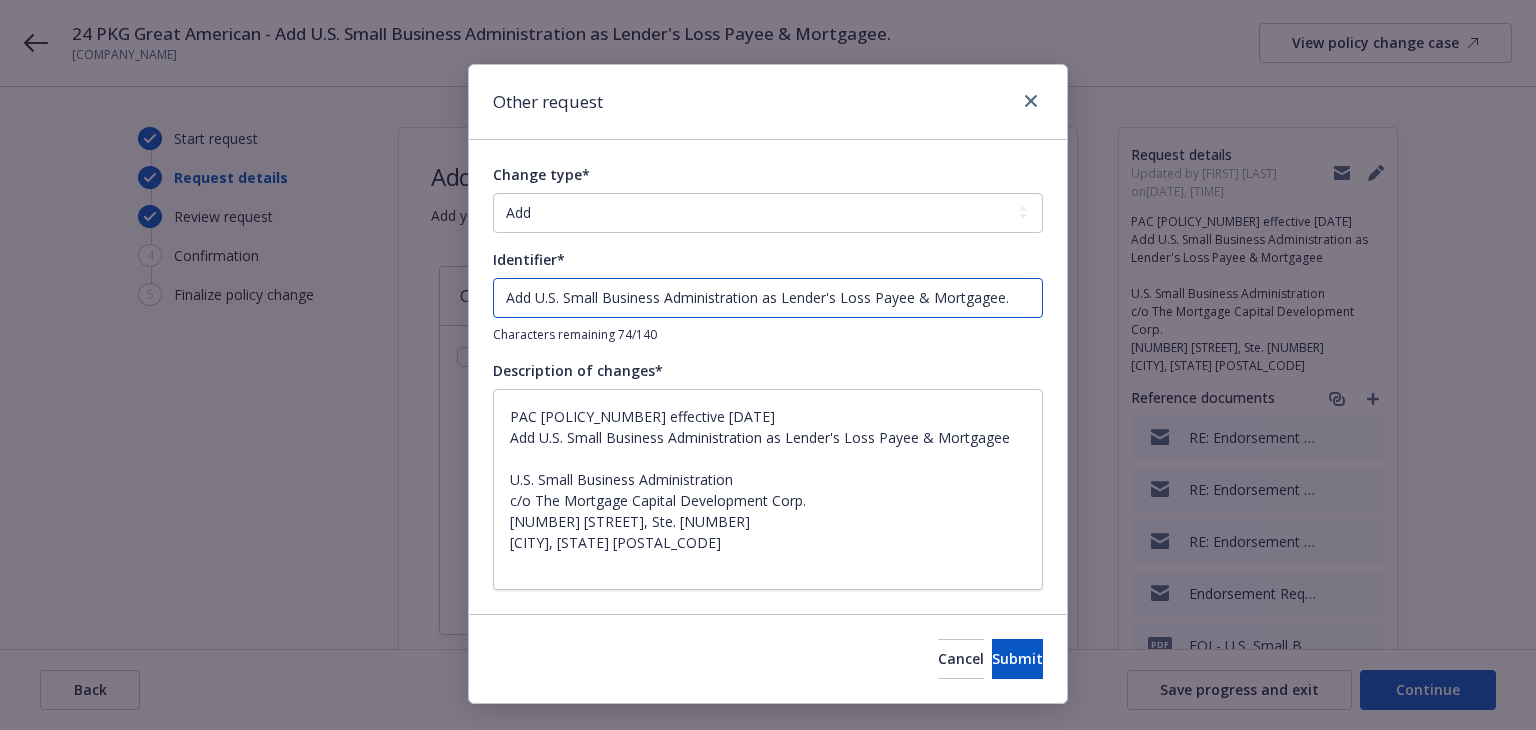 type on "EAdd U.S. Small Business Administration as Lender's Loss Payee & Mortgagee." 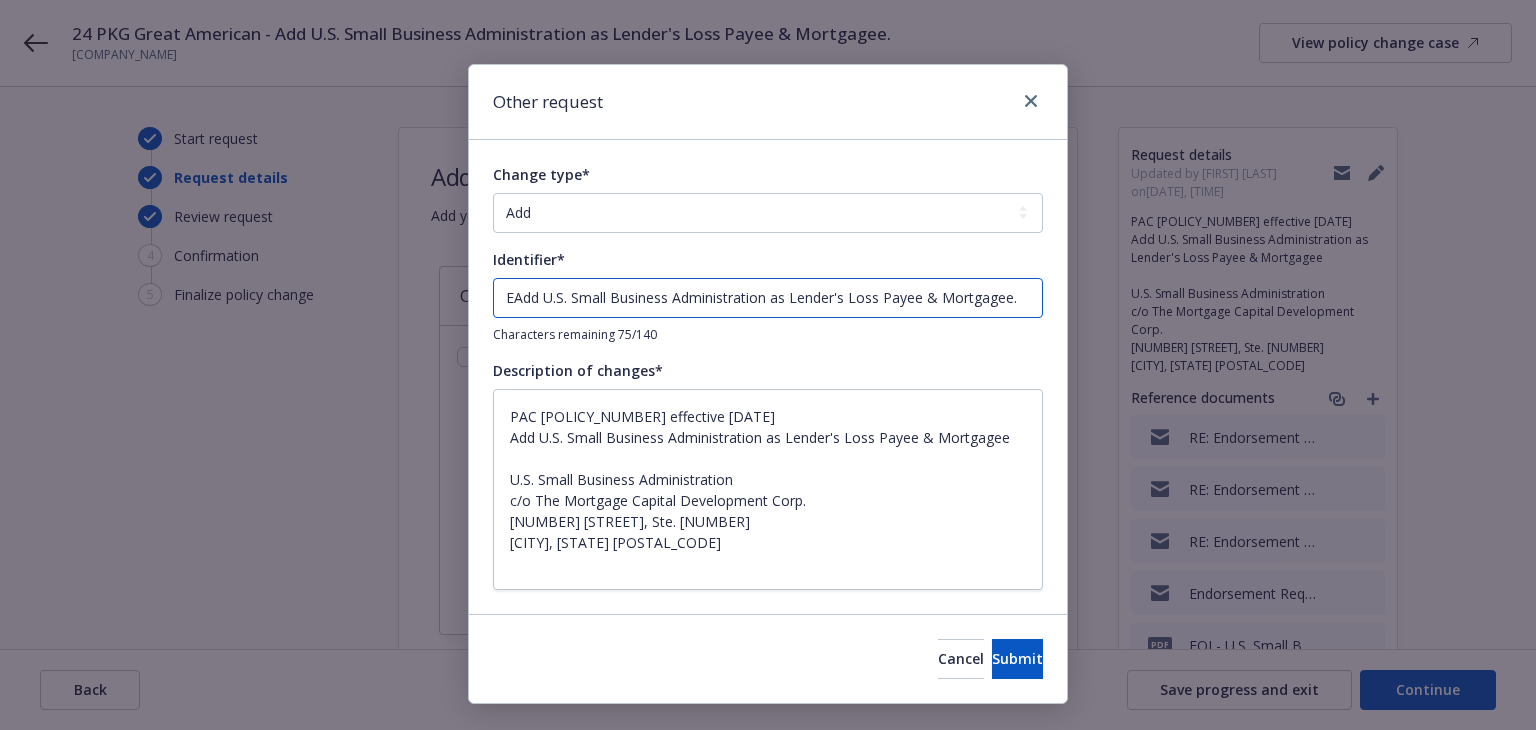type on "ENAdd U.S. Small Business Administration as Lender's Loss Payee & Mortgagee." 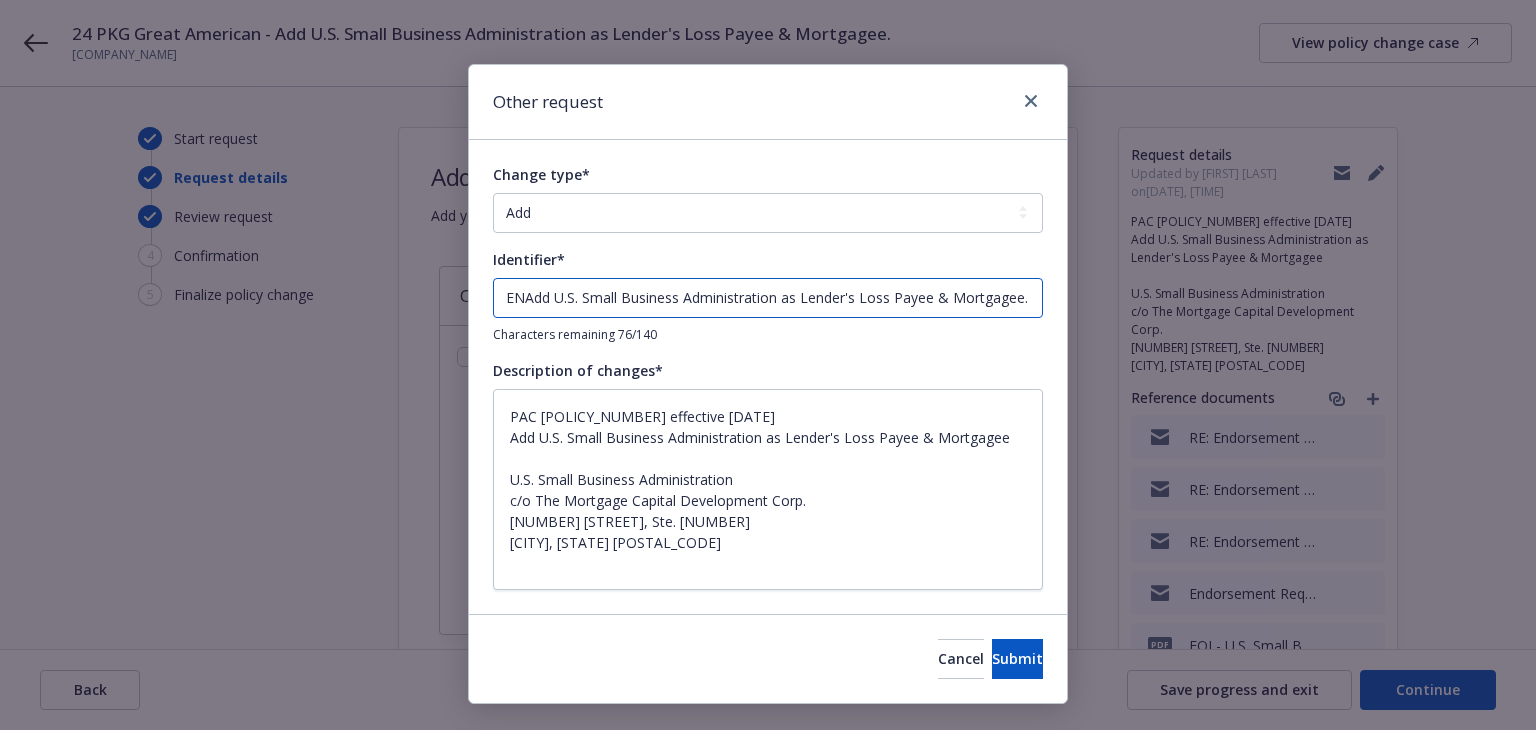 type on "ENDAdd U.S. Small Business Administration as Lender's Loss Payee & Mortgagee." 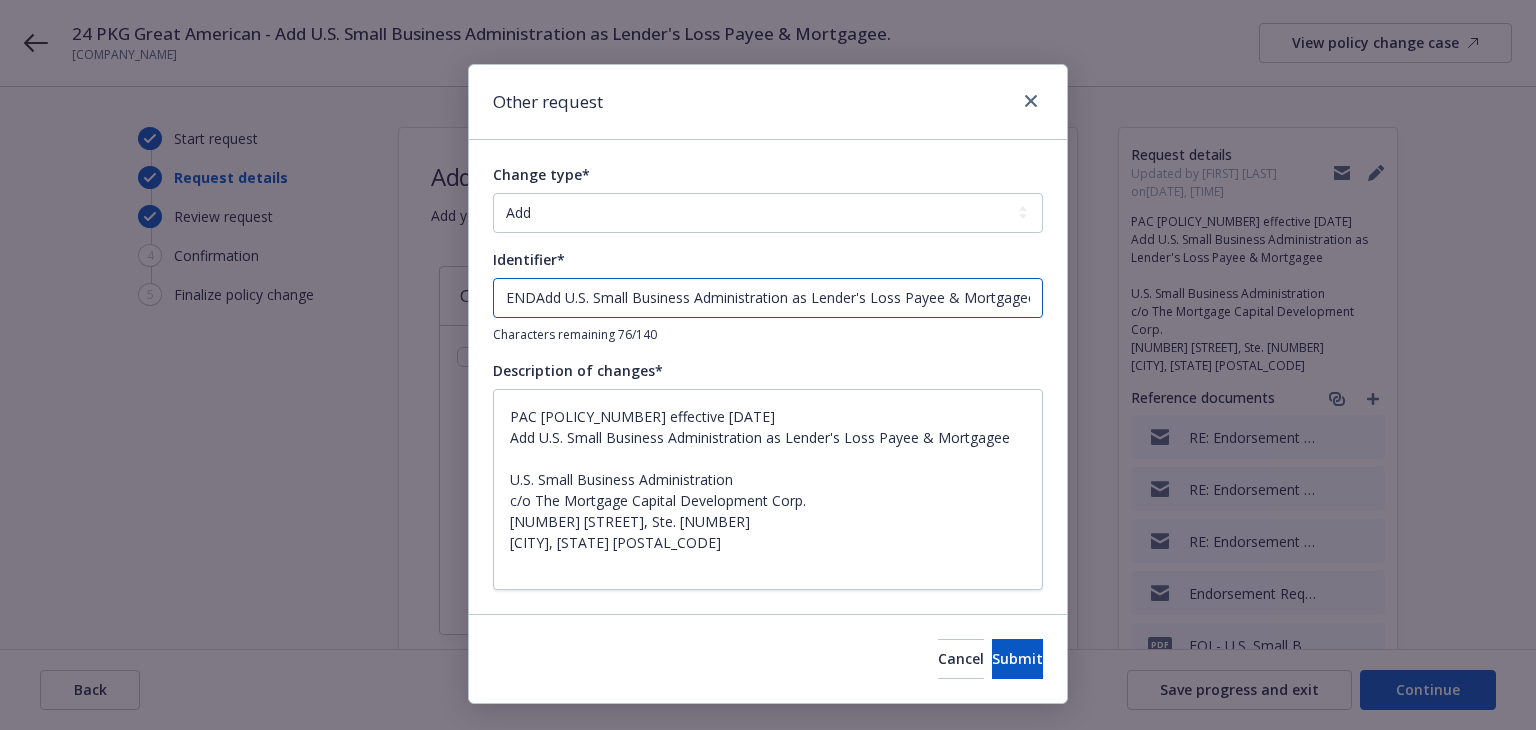 type on "ENDTAdd U.S. Small Business Administration as Lender's Loss Payee & Mortgagee." 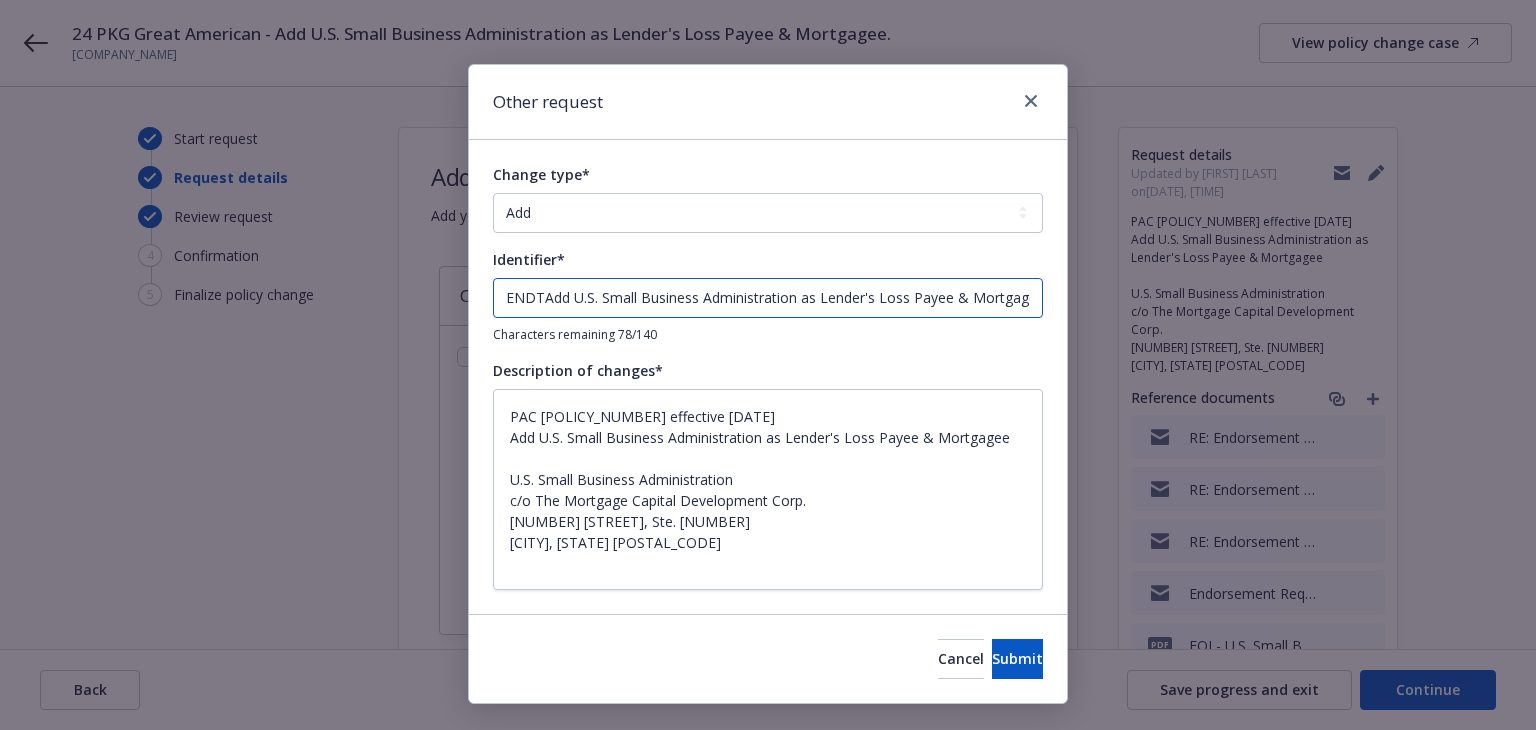 type on "ENDT#Add U.S. Small Business Administration as Lender's Loss Payee & Mortgagee." 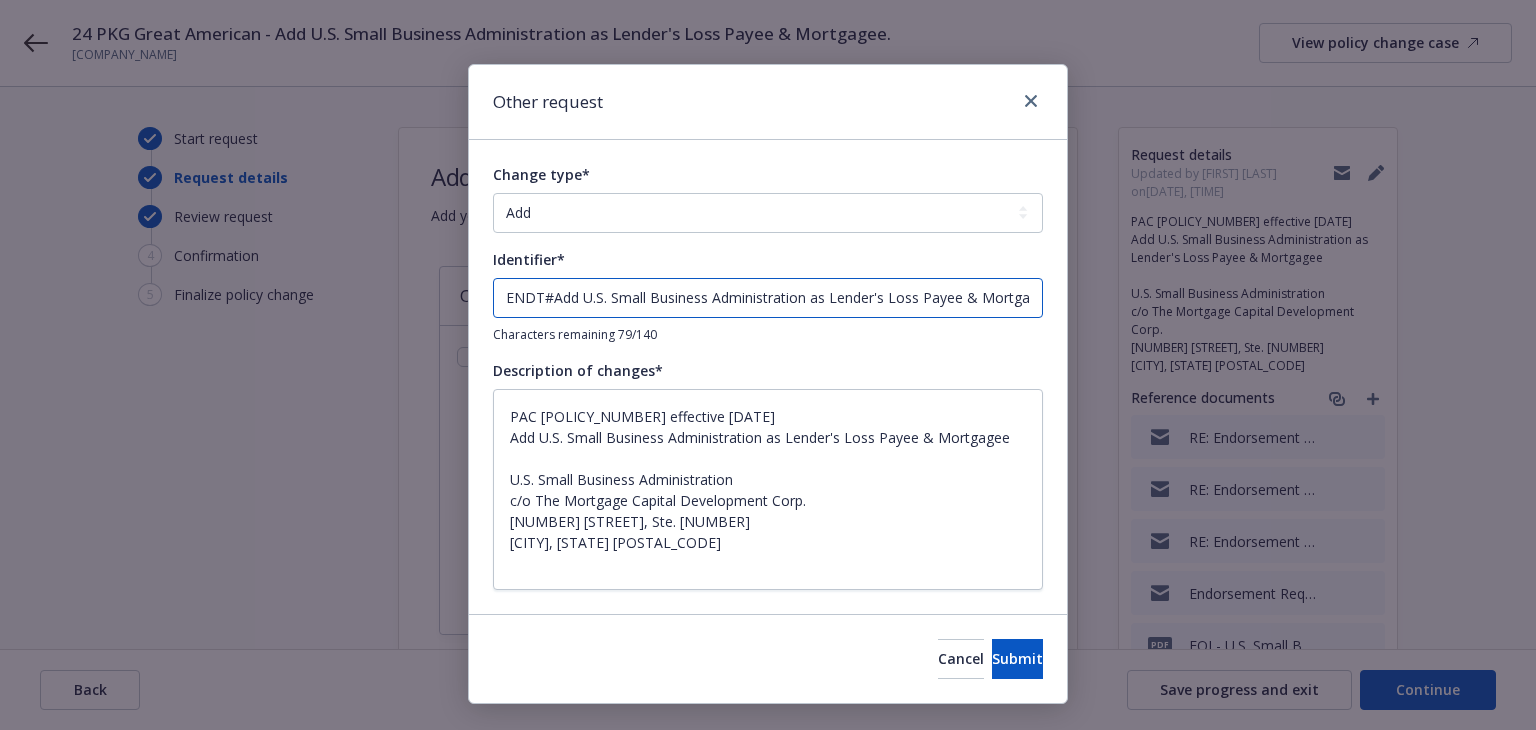 type on "ENDT#2Add U.S. Small Business Administration as Lender's Loss Payee & Mortgagee." 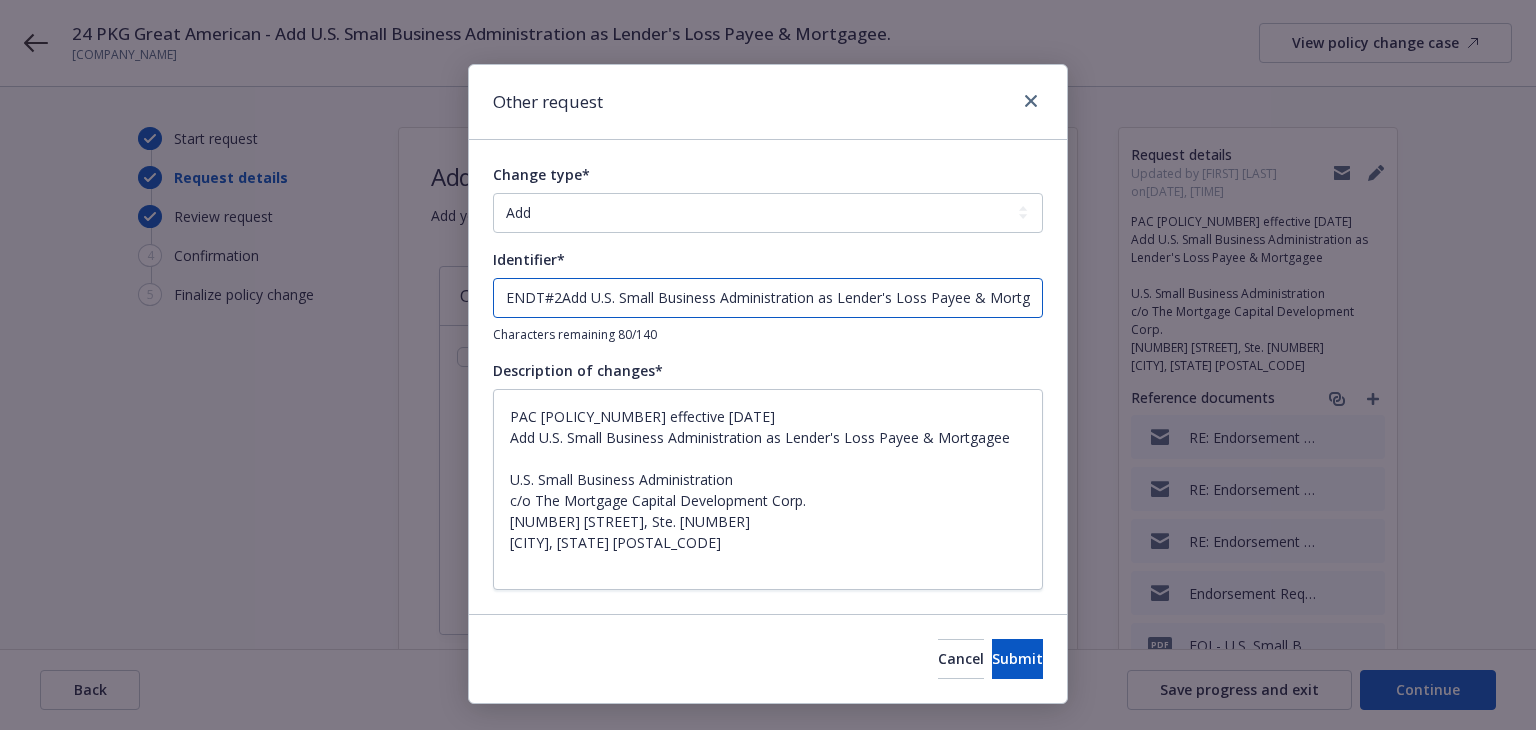 type on "ENDT#2 Add U.S. Small Business Administration as Lender's Loss Payee & Mortgagee." 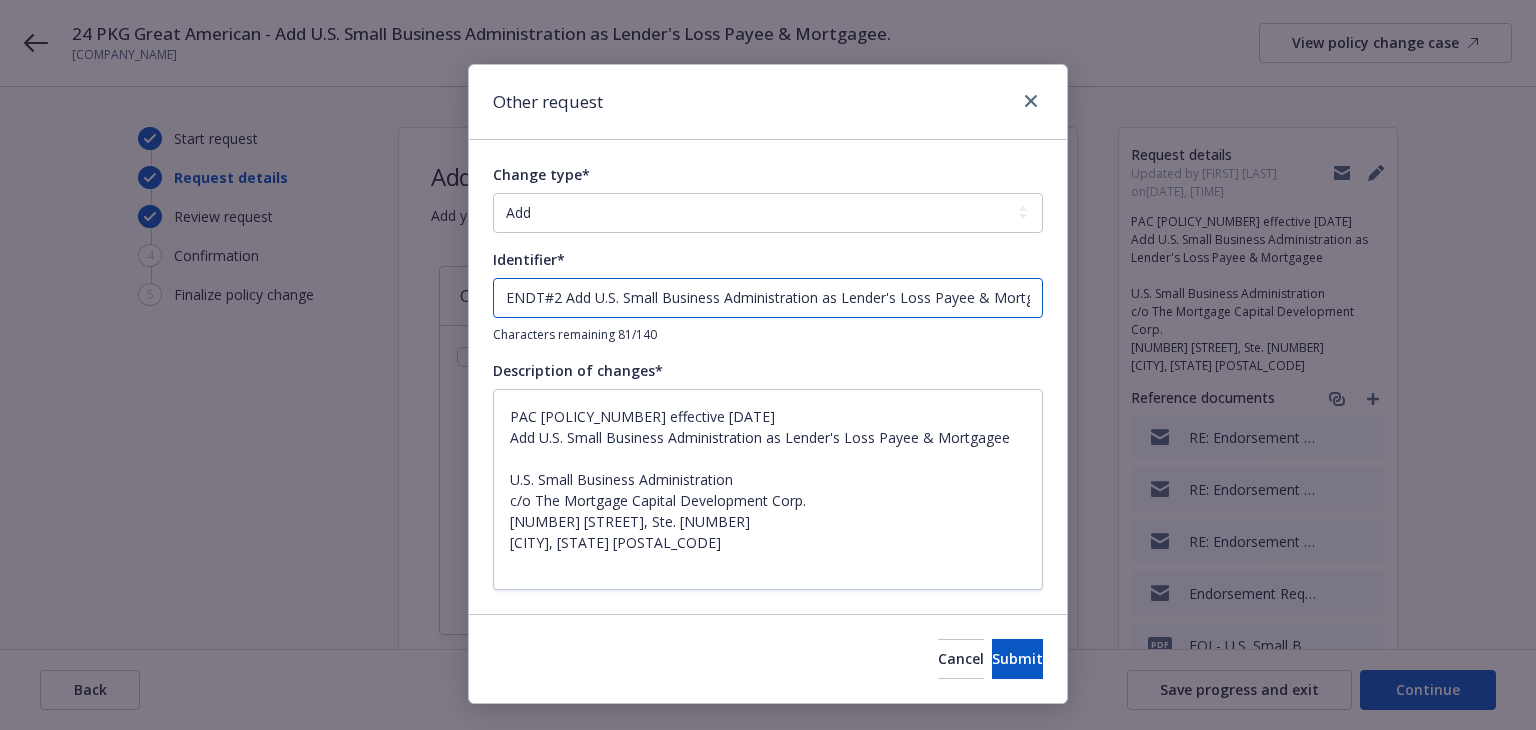 type on "ENDT#2 -Add U.S. Small Business Administration as Lender's Loss Payee & Mortgagee." 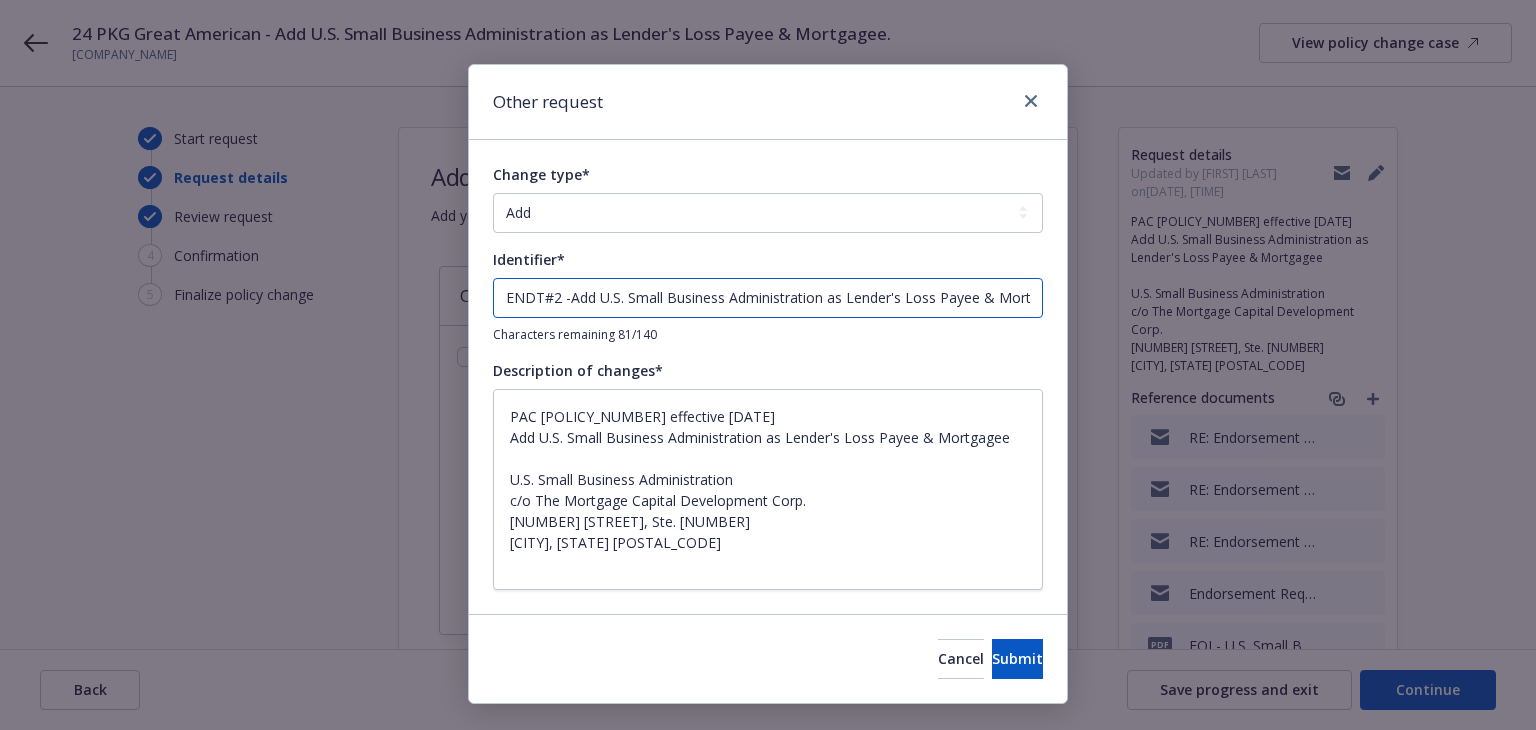 type on "ENDT#2 - Add U.S. Small Business Administration as Lender's Loss Payee & Mortgagee." 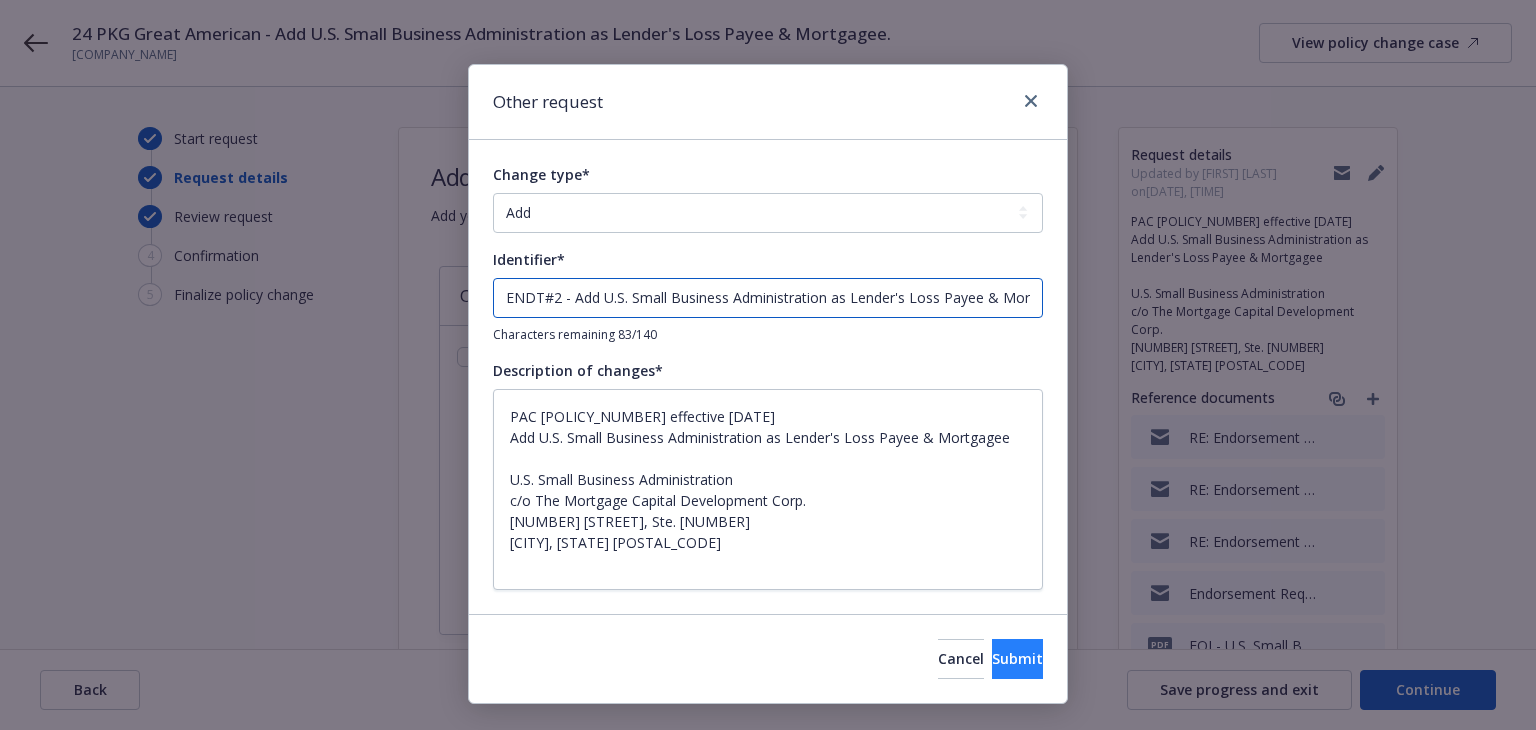 type on "ENDT#2 - Add U.S. Small Business Administration as Lender's Loss Payee & Mortgagee." 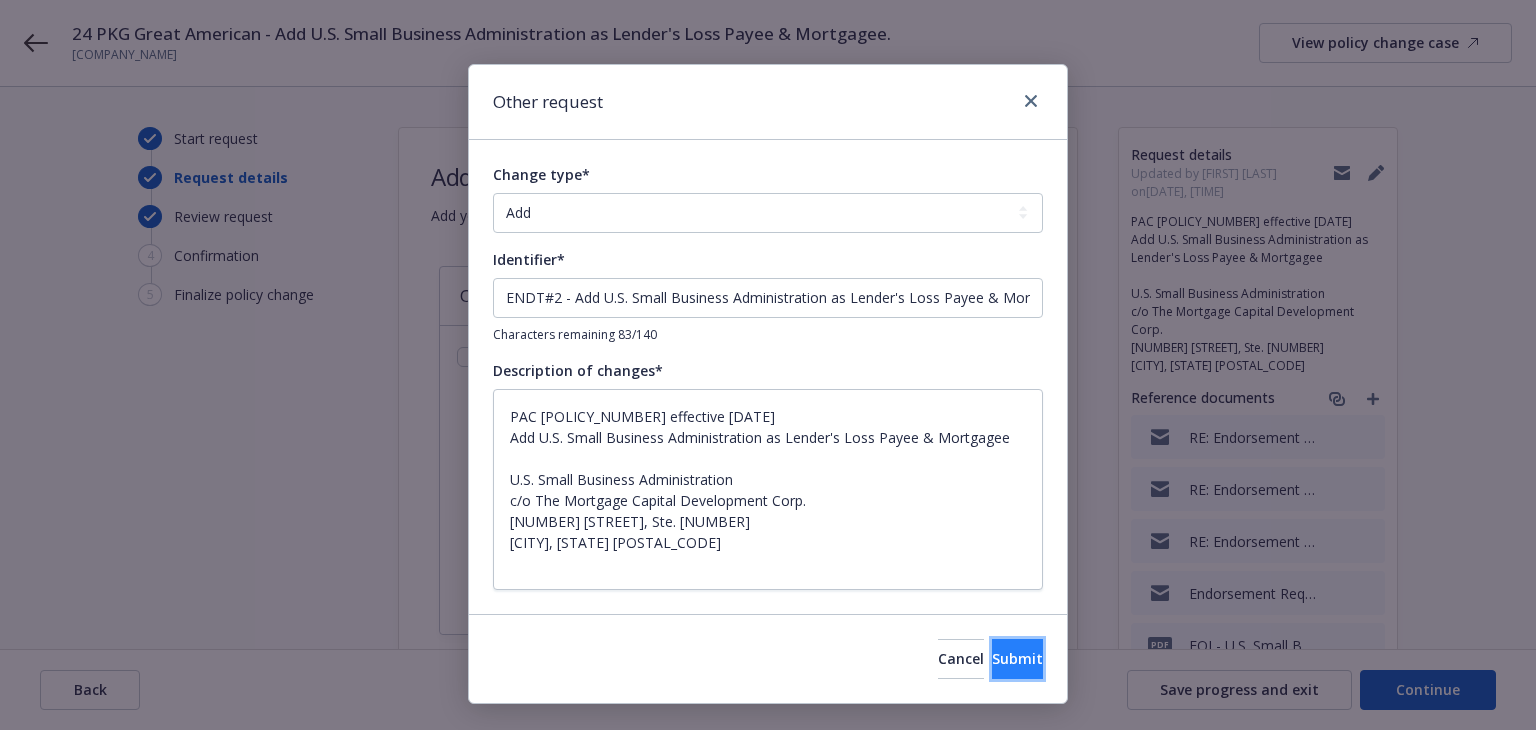 click on "Submit" at bounding box center (1017, 658) 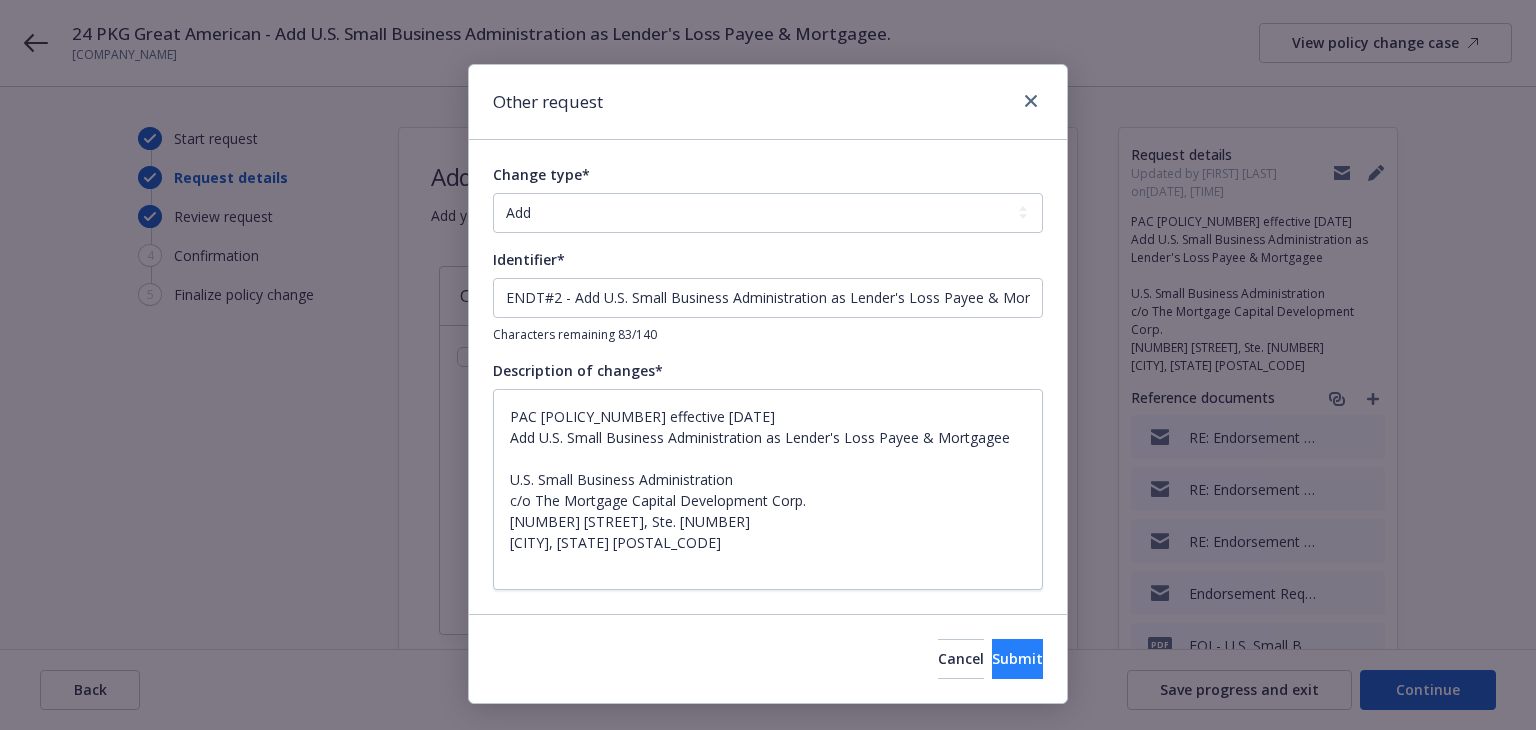 type on "x" 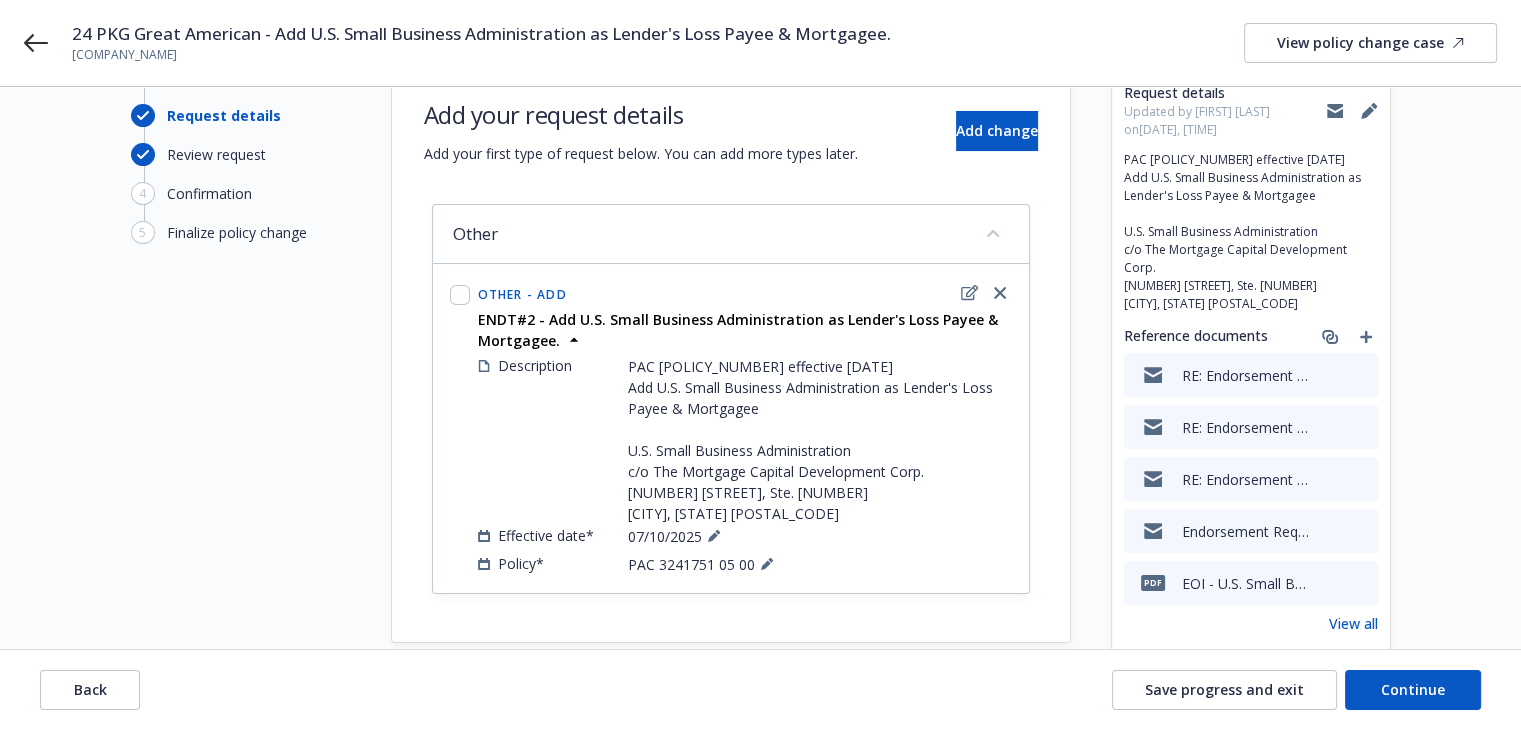 scroll, scrollTop: 94, scrollLeft: 0, axis: vertical 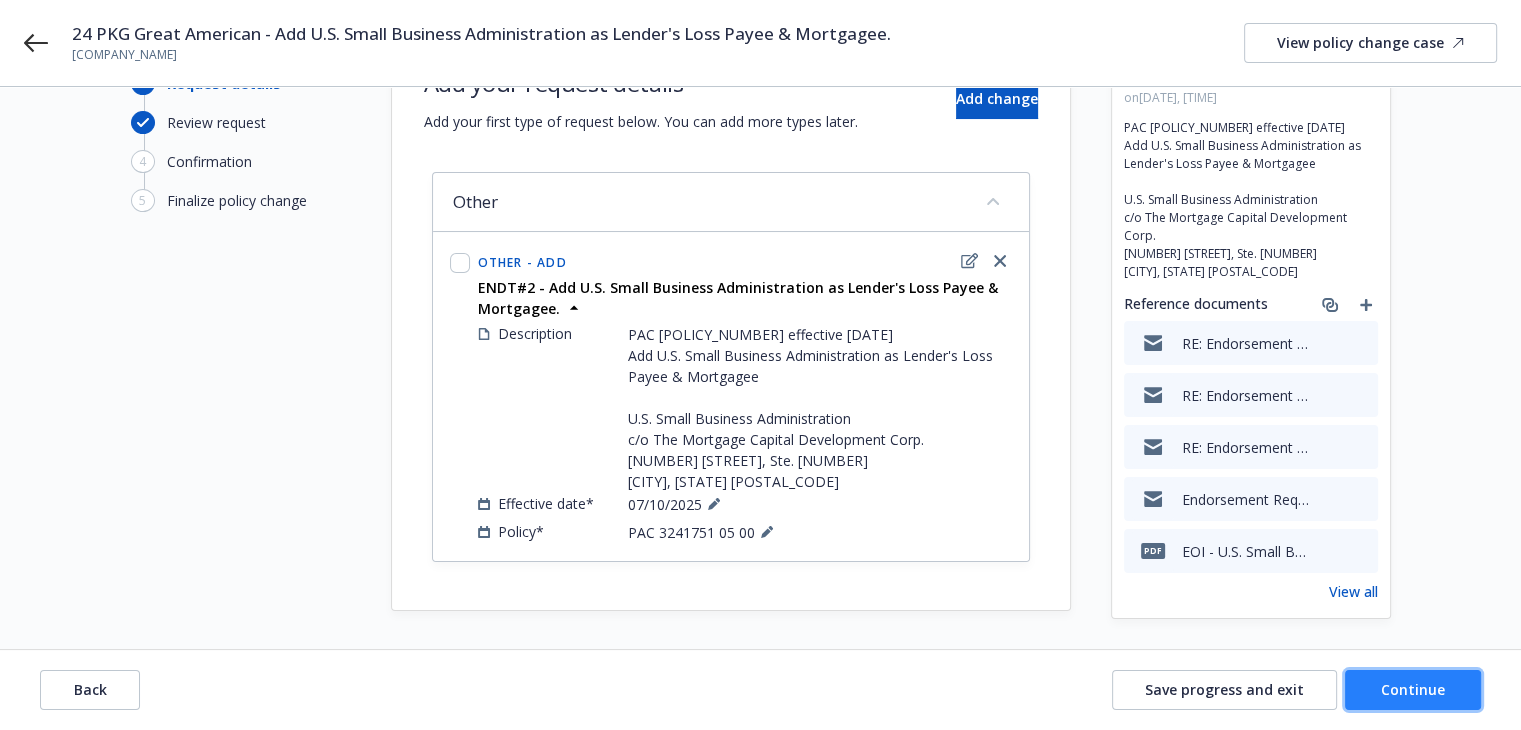 click on "Continue" at bounding box center [1413, 689] 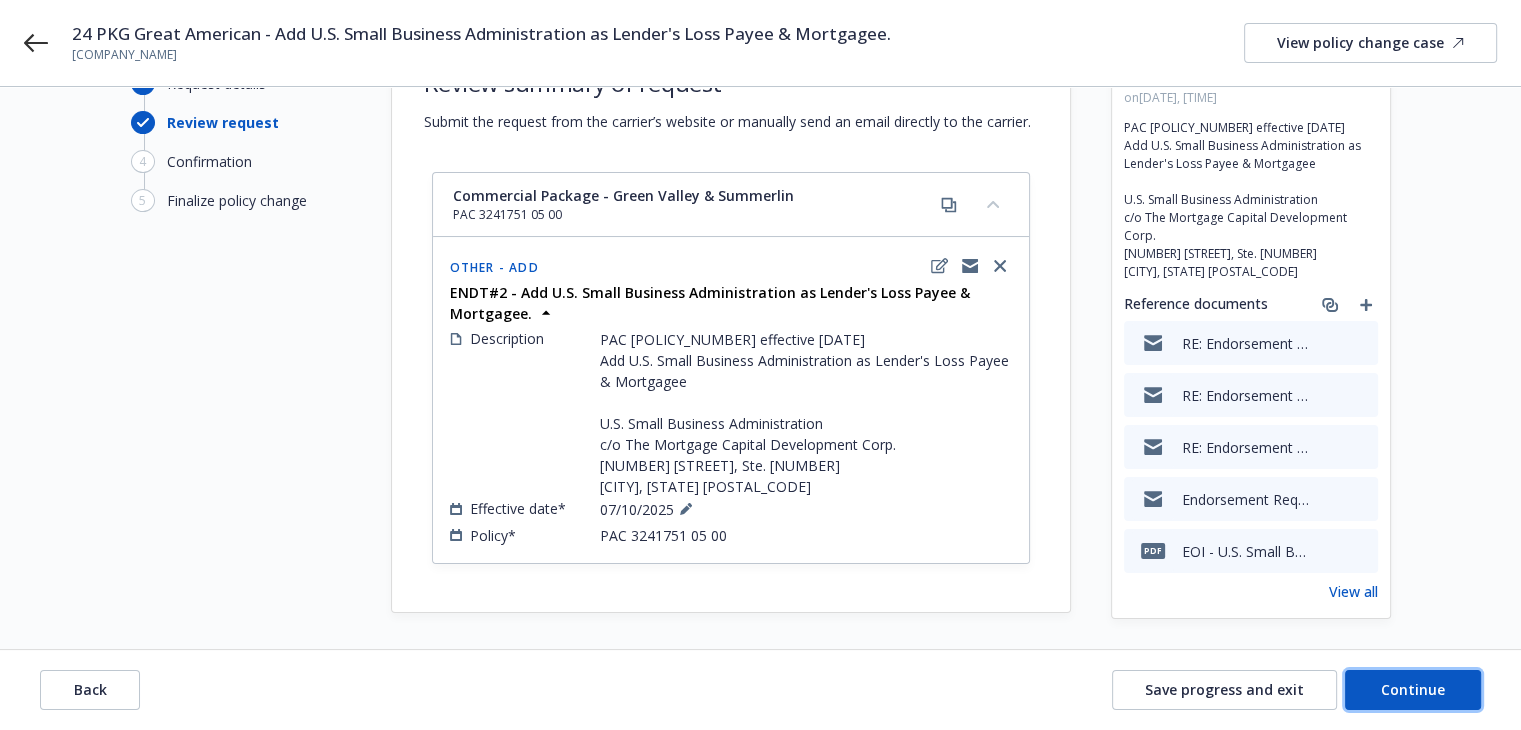 drag, startPoint x: 1420, startPoint y: 688, endPoint x: 1470, endPoint y: 633, distance: 74.330345 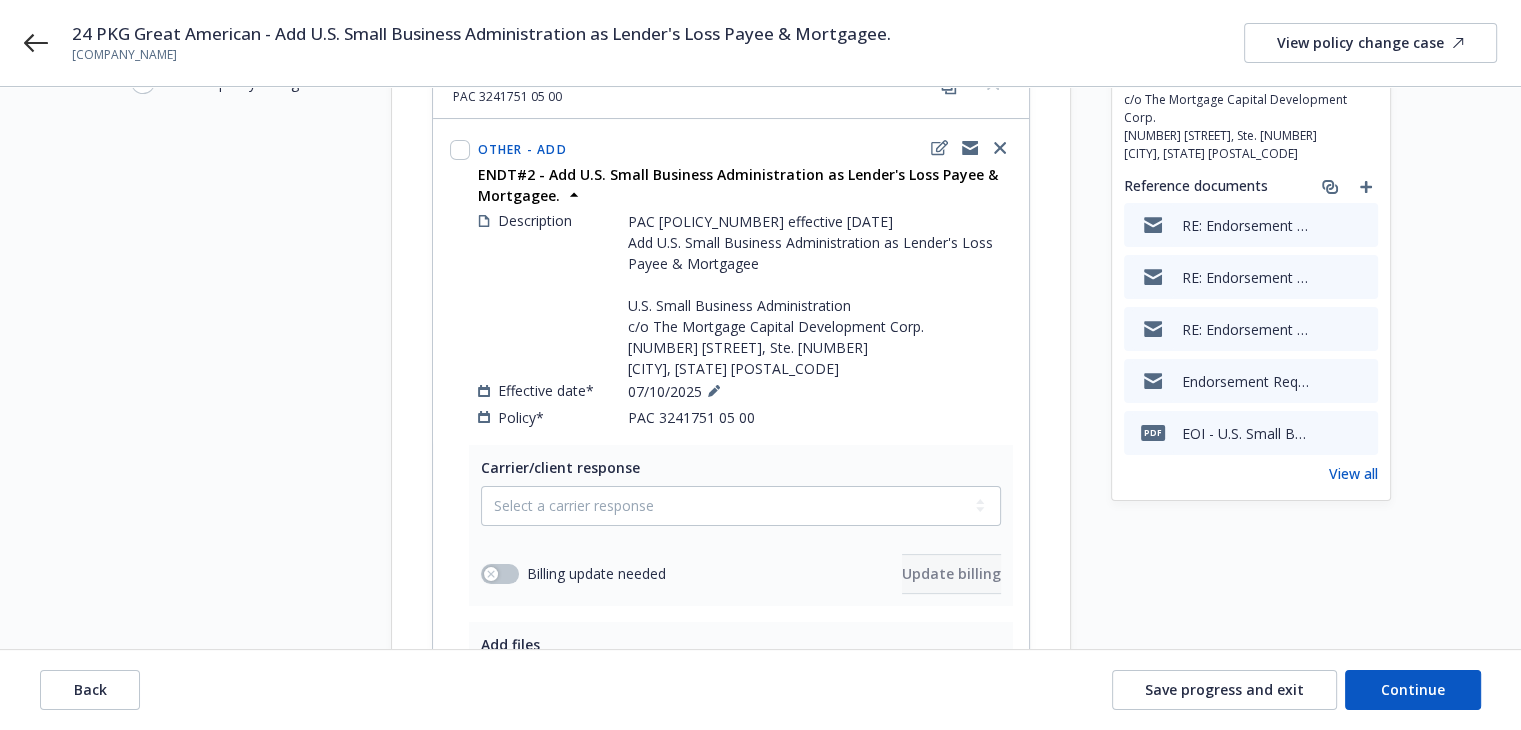scroll, scrollTop: 294, scrollLeft: 0, axis: vertical 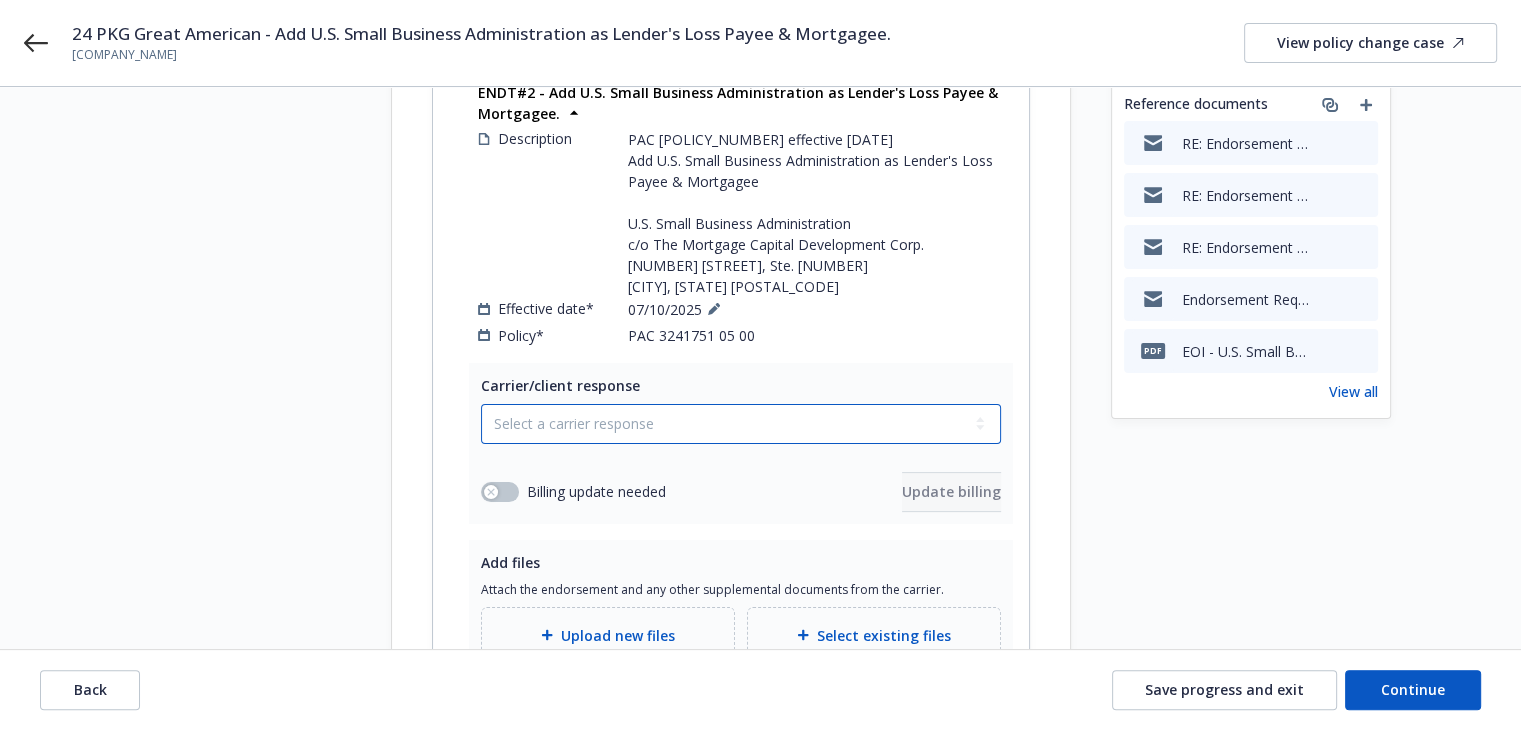 drag, startPoint x: 523, startPoint y: 421, endPoint x: 521, endPoint y: 440, distance: 19.104973 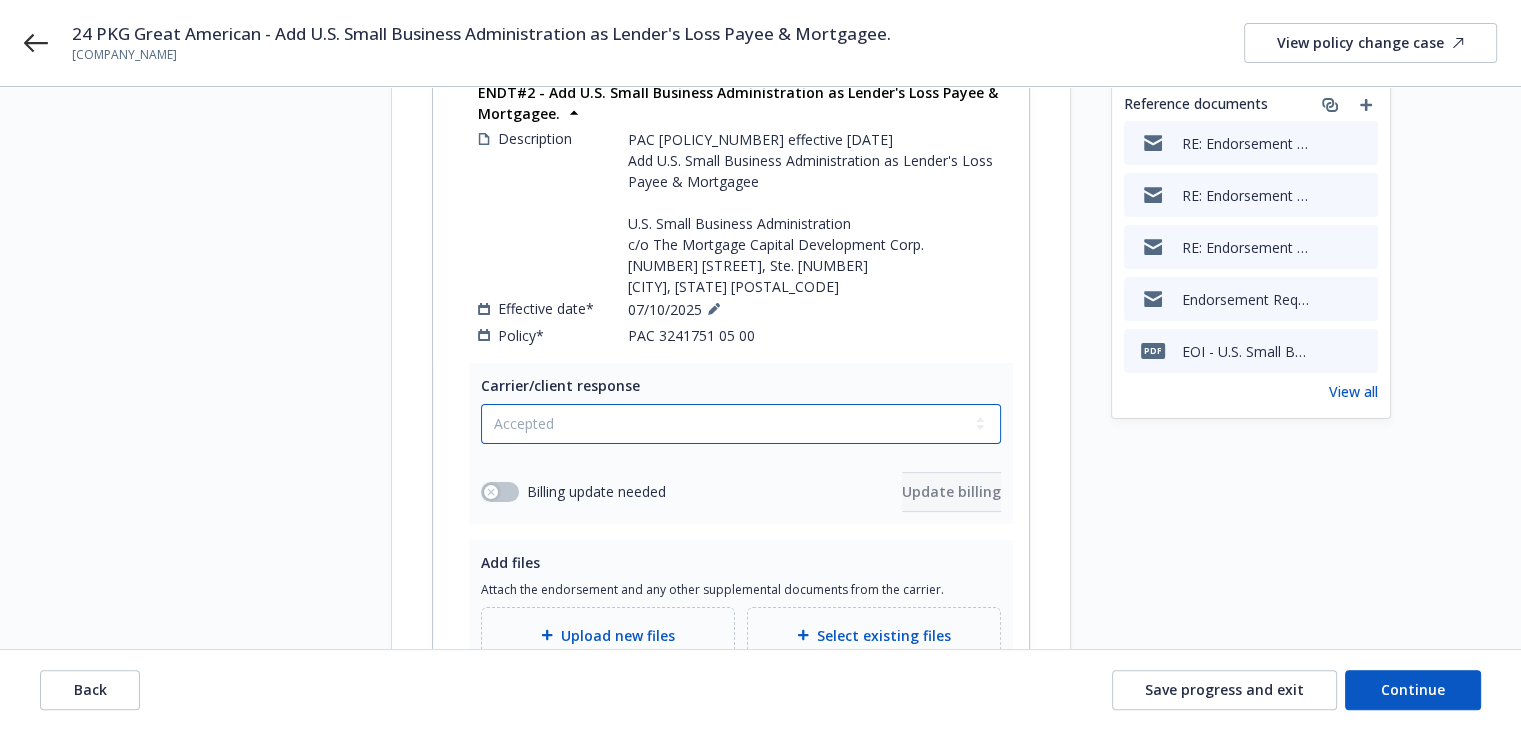 click on "Select a carrier response Accepted Accepted with revision No endorsement needed Declined by carrier Rejected by client" at bounding box center (741, 424) 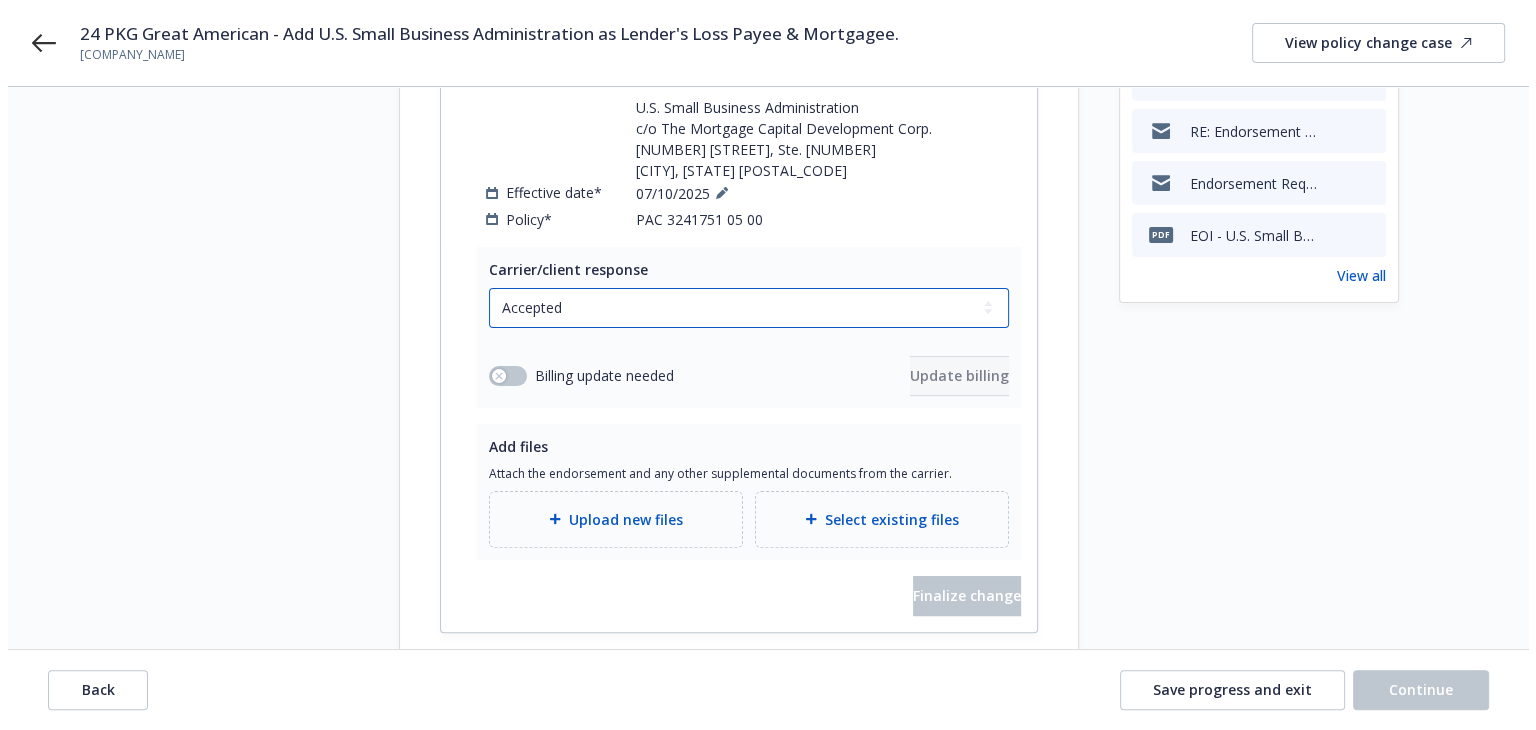 scroll, scrollTop: 480, scrollLeft: 0, axis: vertical 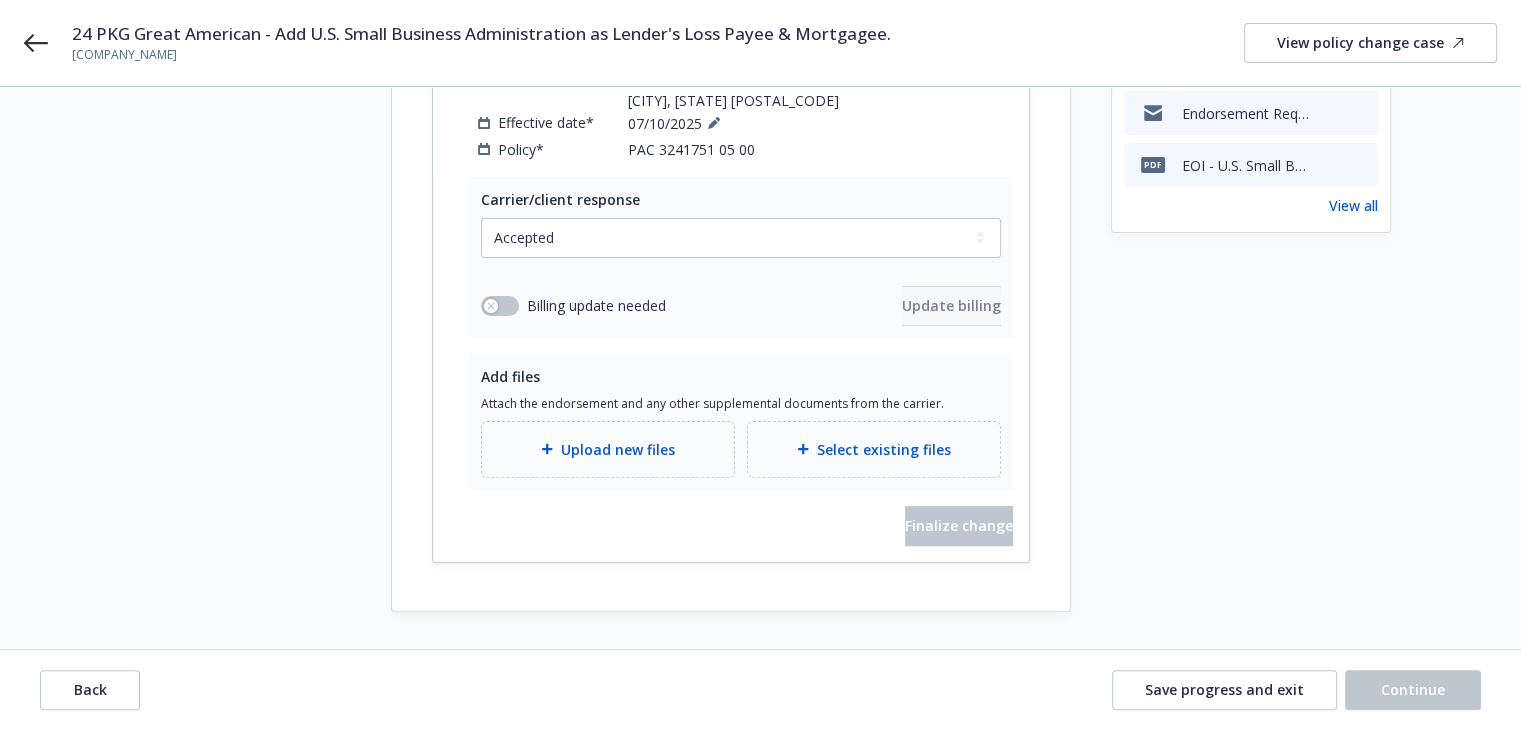 click on "Add files Attach the endorsement and any other supplemental documents from the carrier. Upload new files Select existing files" at bounding box center (741, 422) 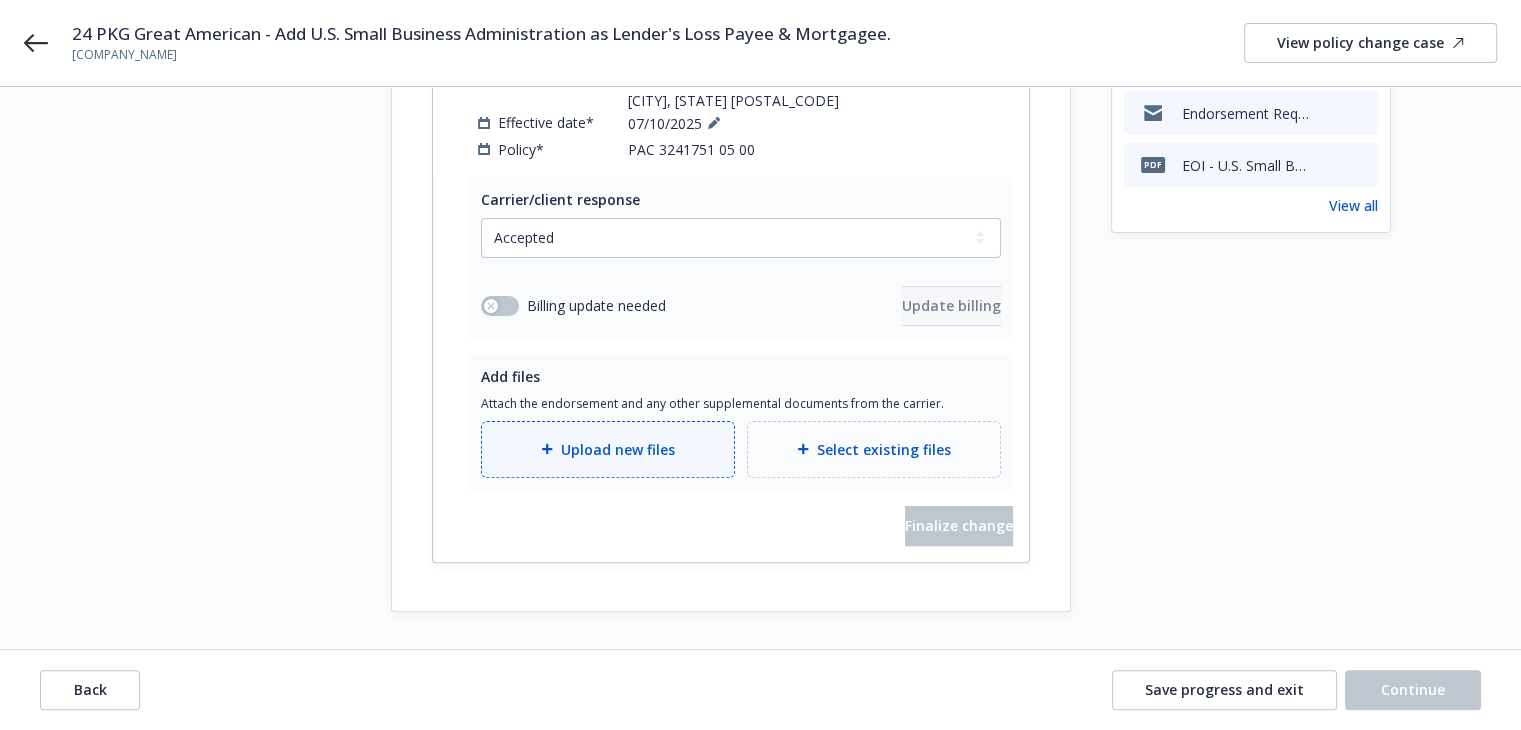 click on "Upload new files" at bounding box center [608, 449] 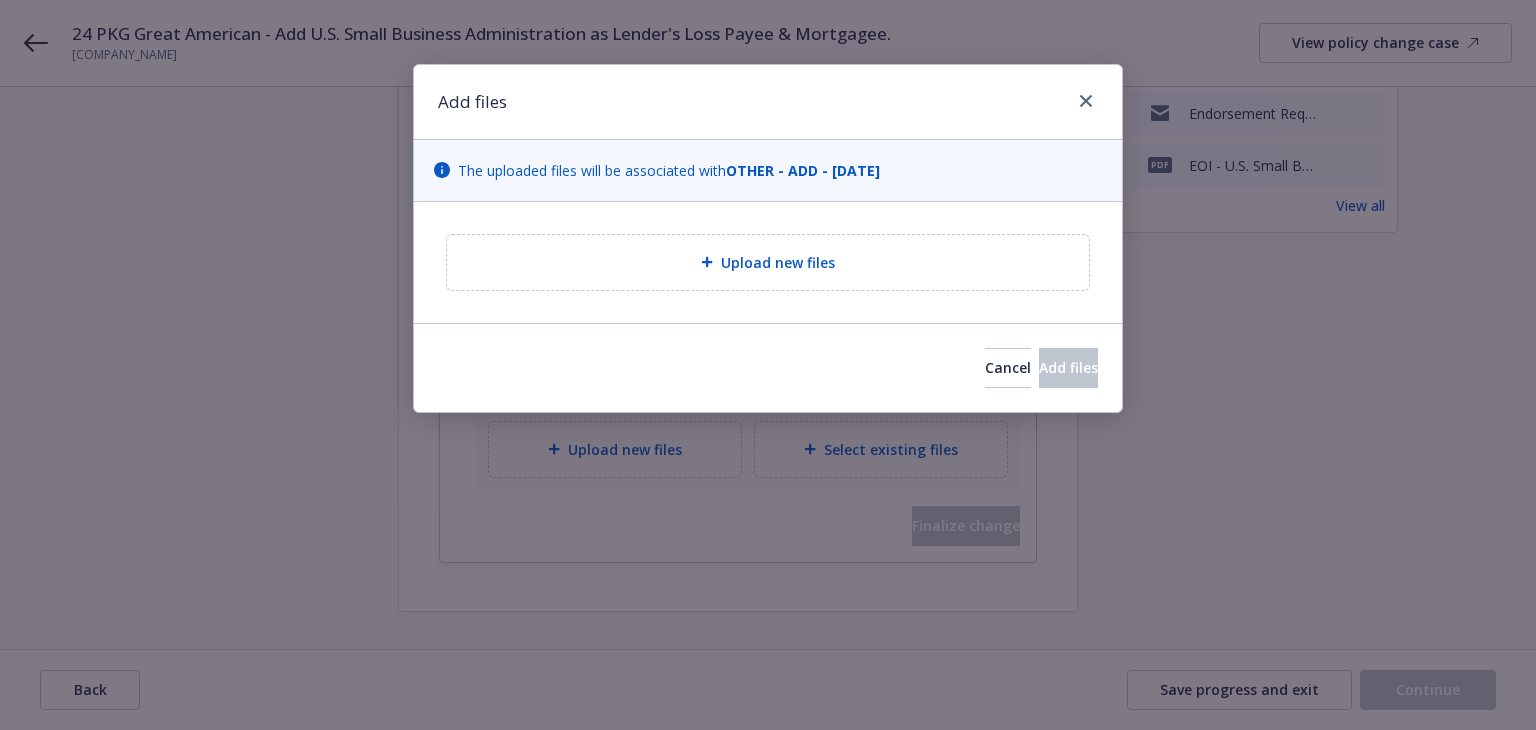 click on "Upload new files" at bounding box center (768, 262) 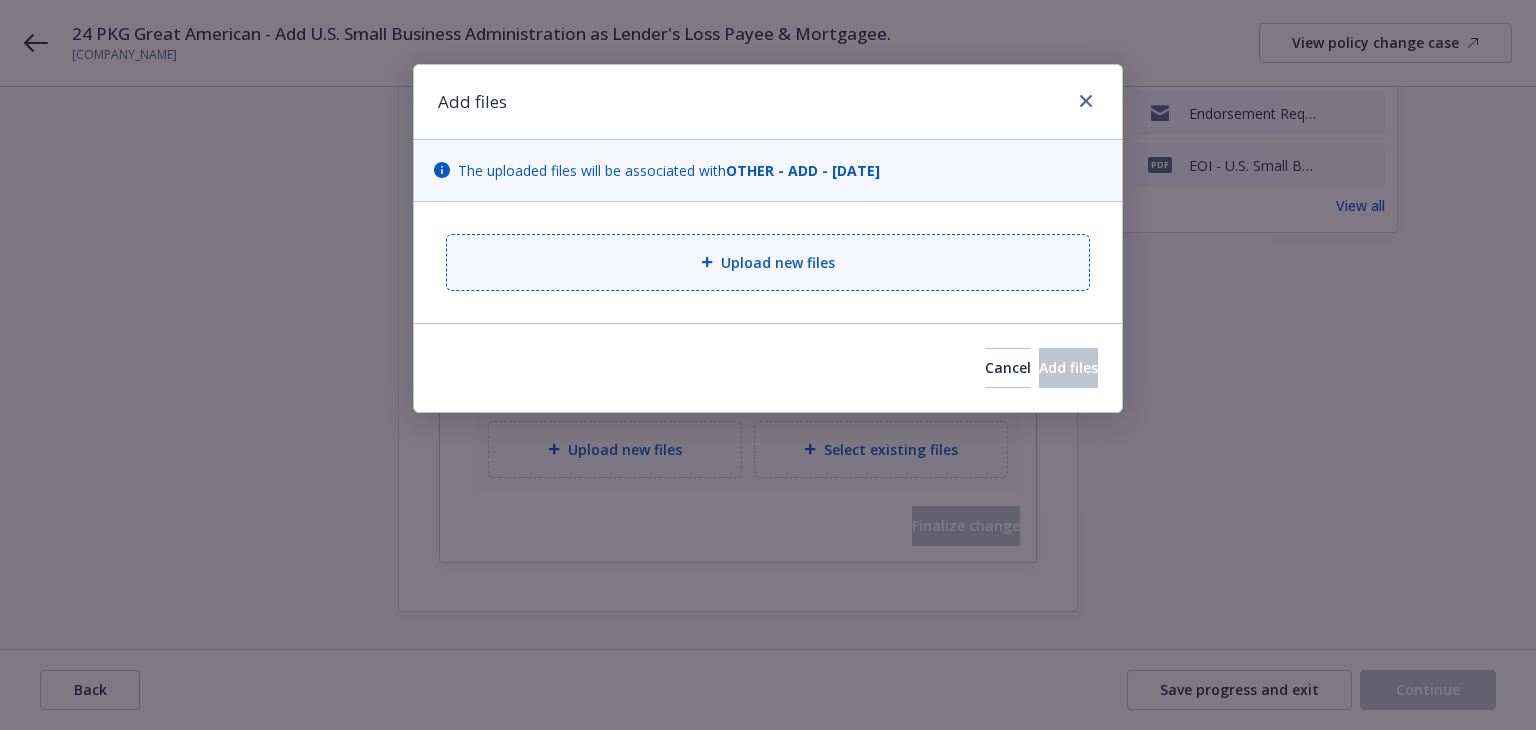 click on "Upload new files" at bounding box center [768, 262] 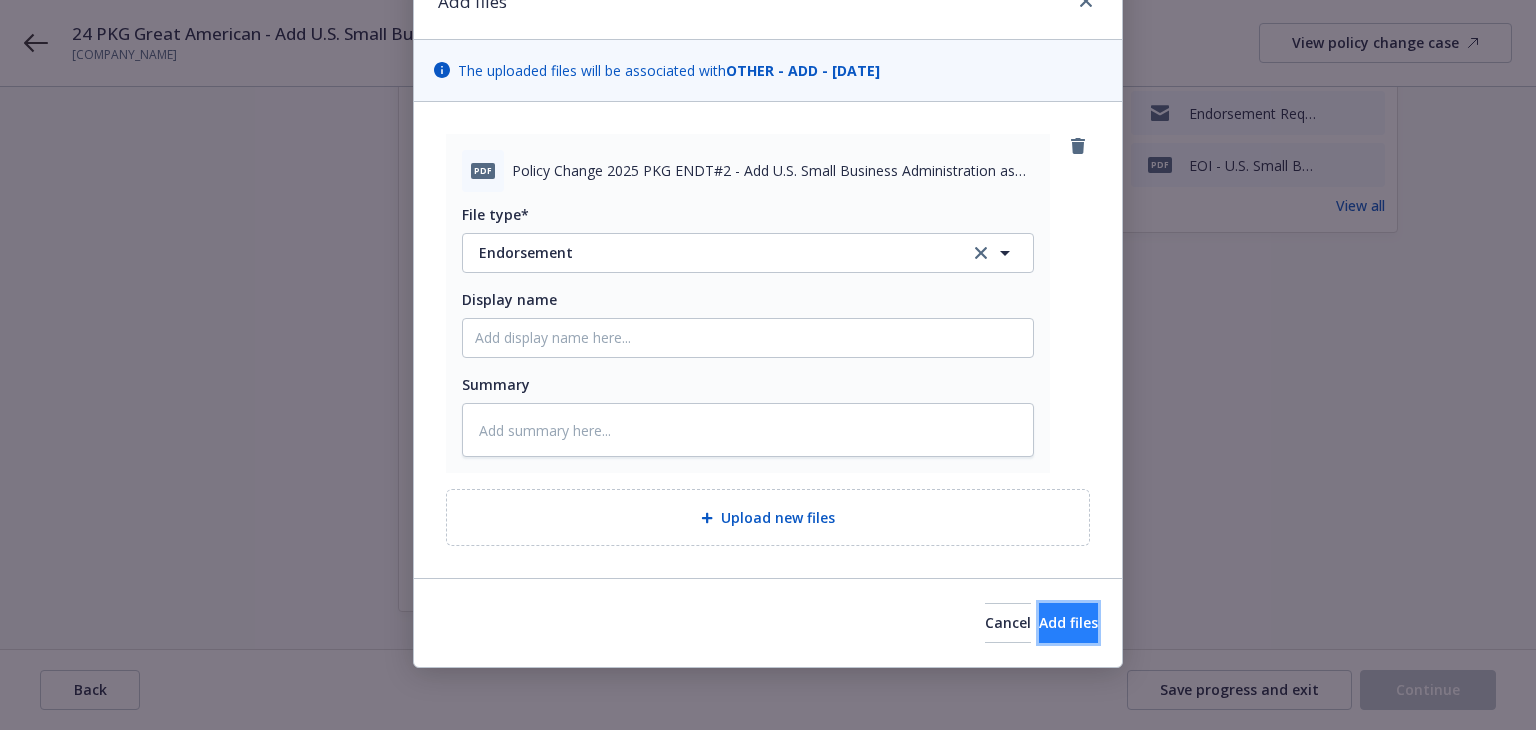 click on "Add files" at bounding box center (1068, 623) 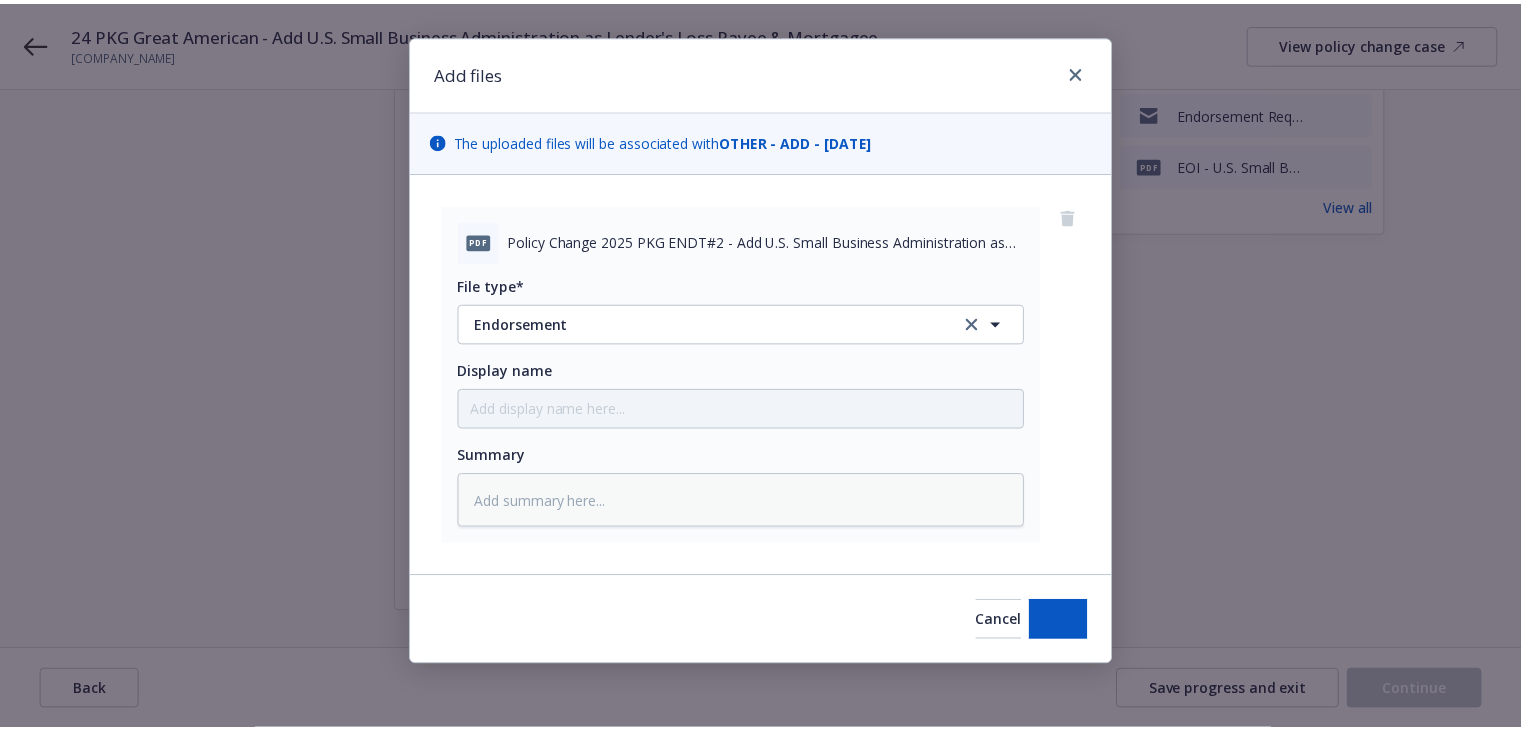 scroll, scrollTop: 28, scrollLeft: 0, axis: vertical 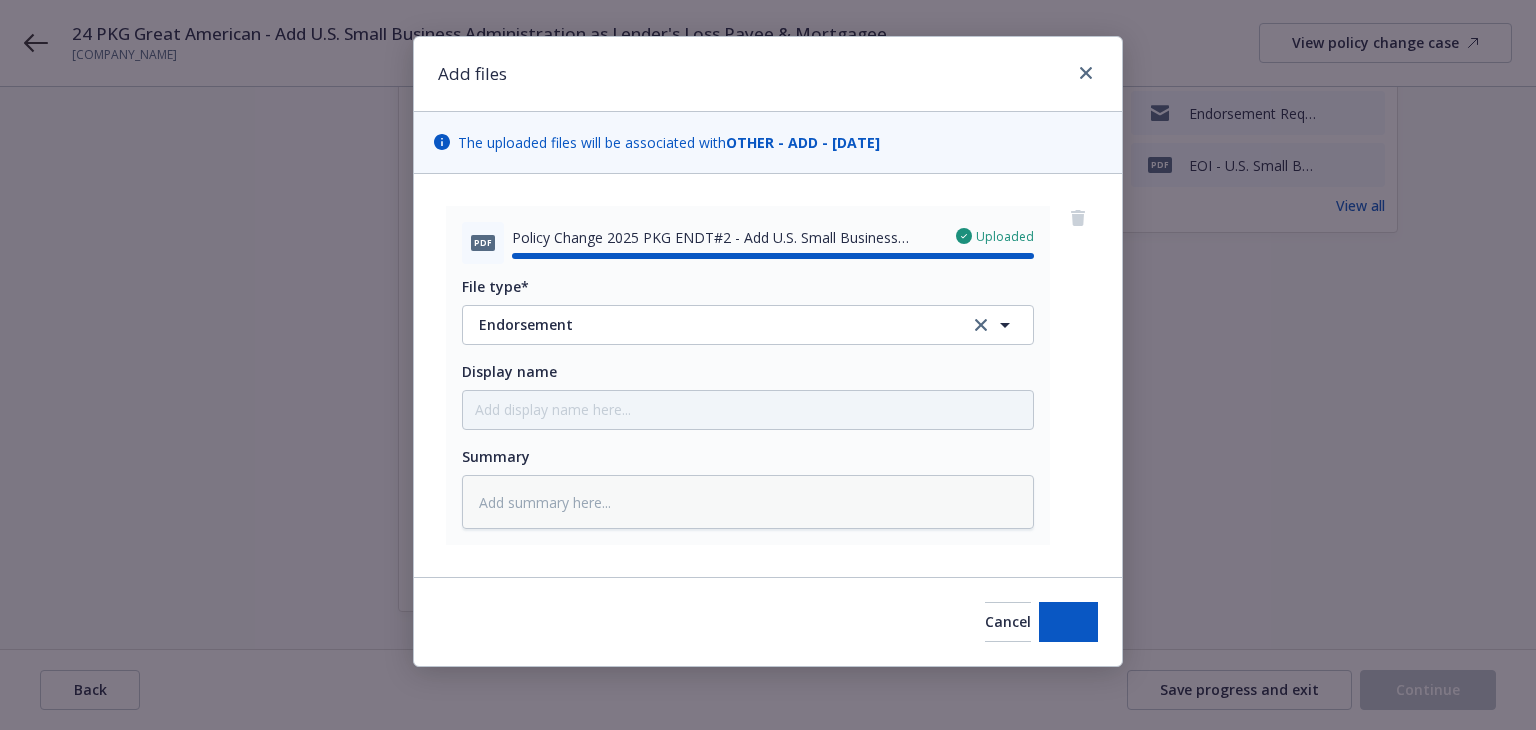 type on "x" 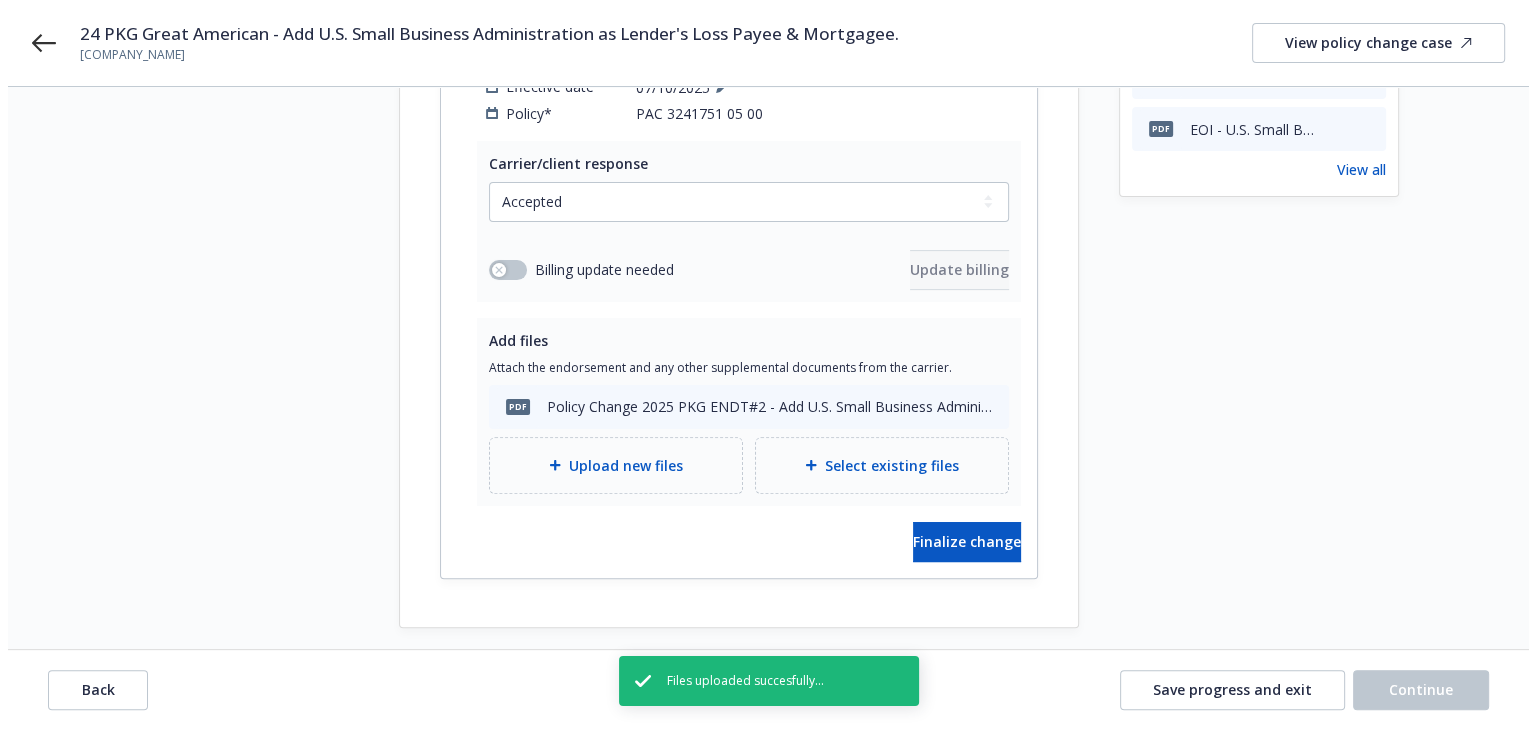 scroll, scrollTop: 532, scrollLeft: 0, axis: vertical 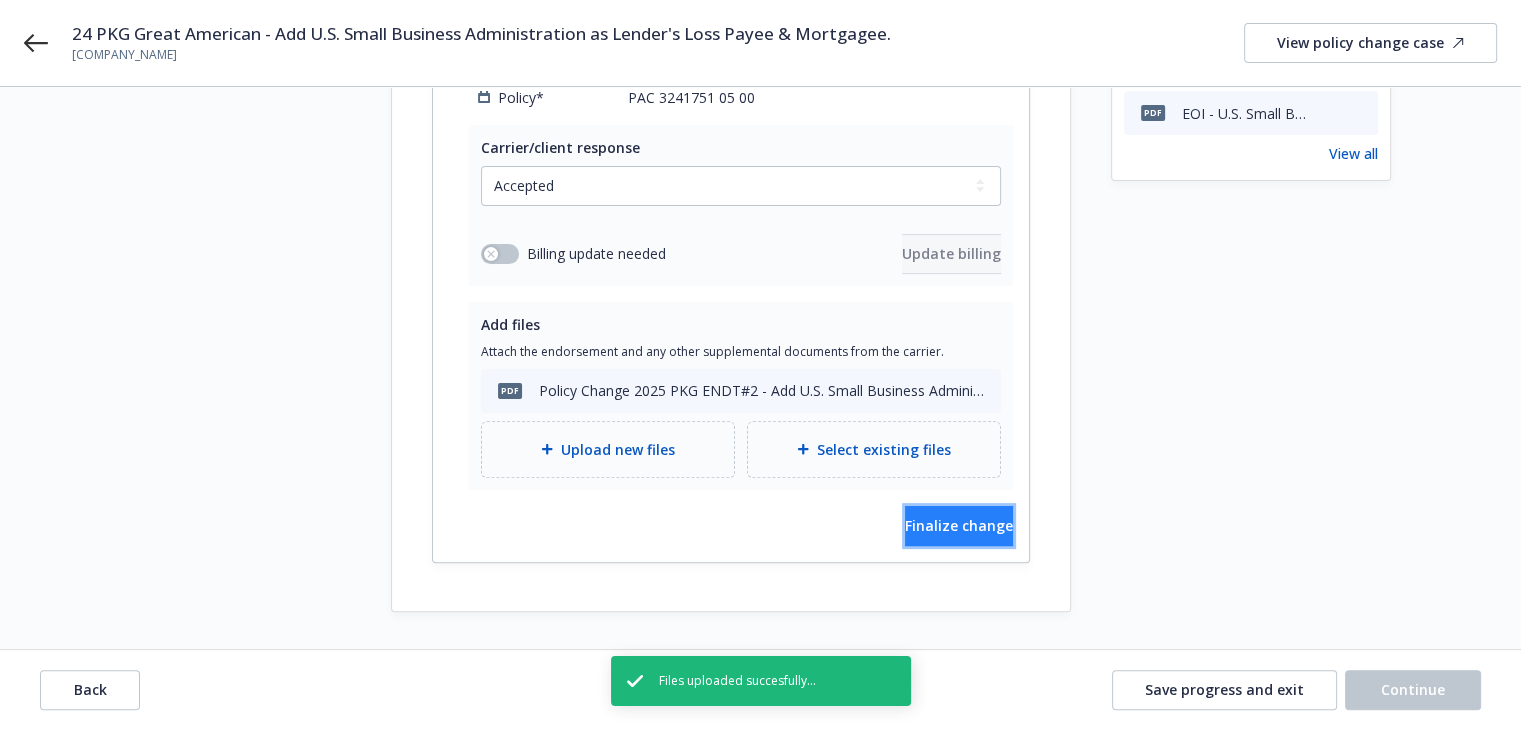 click on "Finalize change" at bounding box center (959, 525) 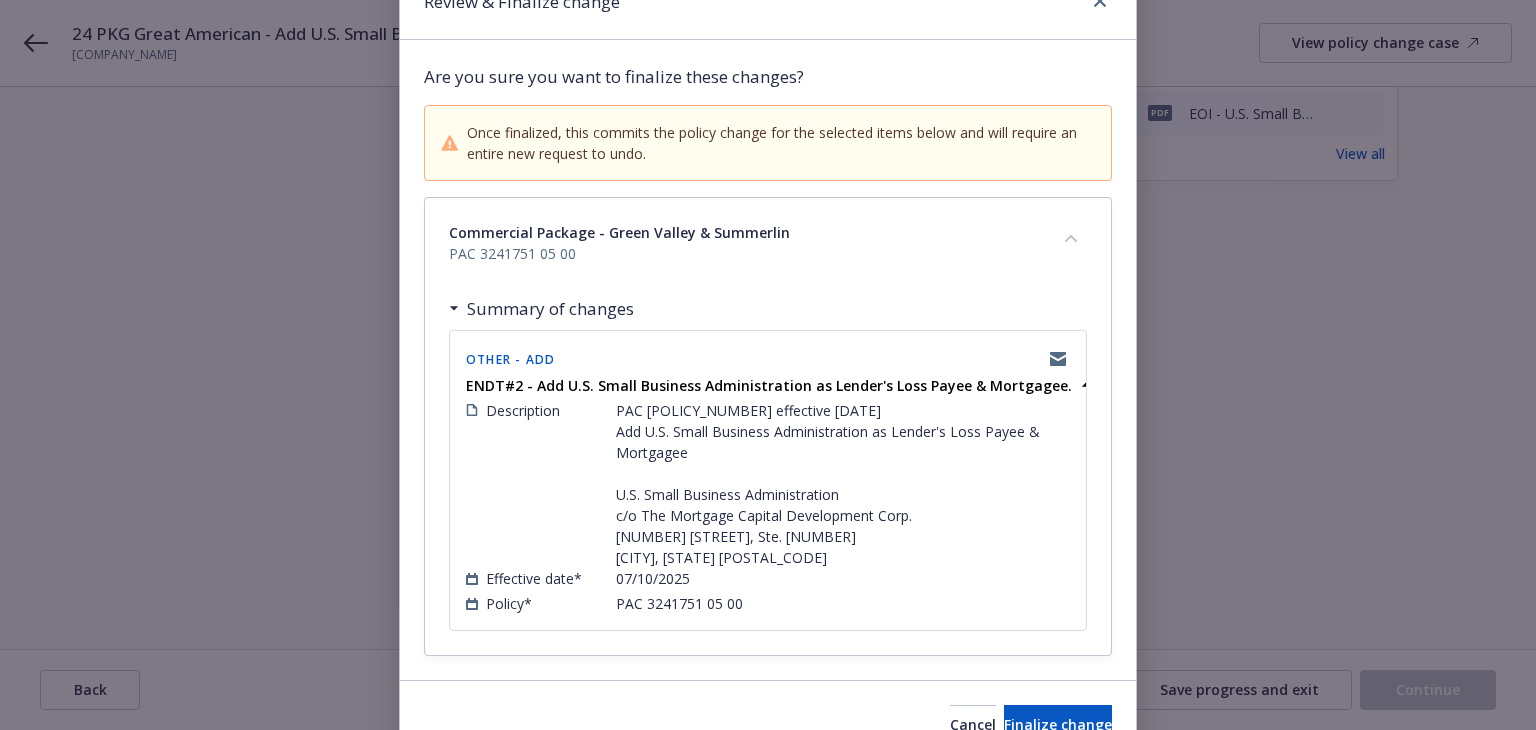 scroll, scrollTop: 202, scrollLeft: 0, axis: vertical 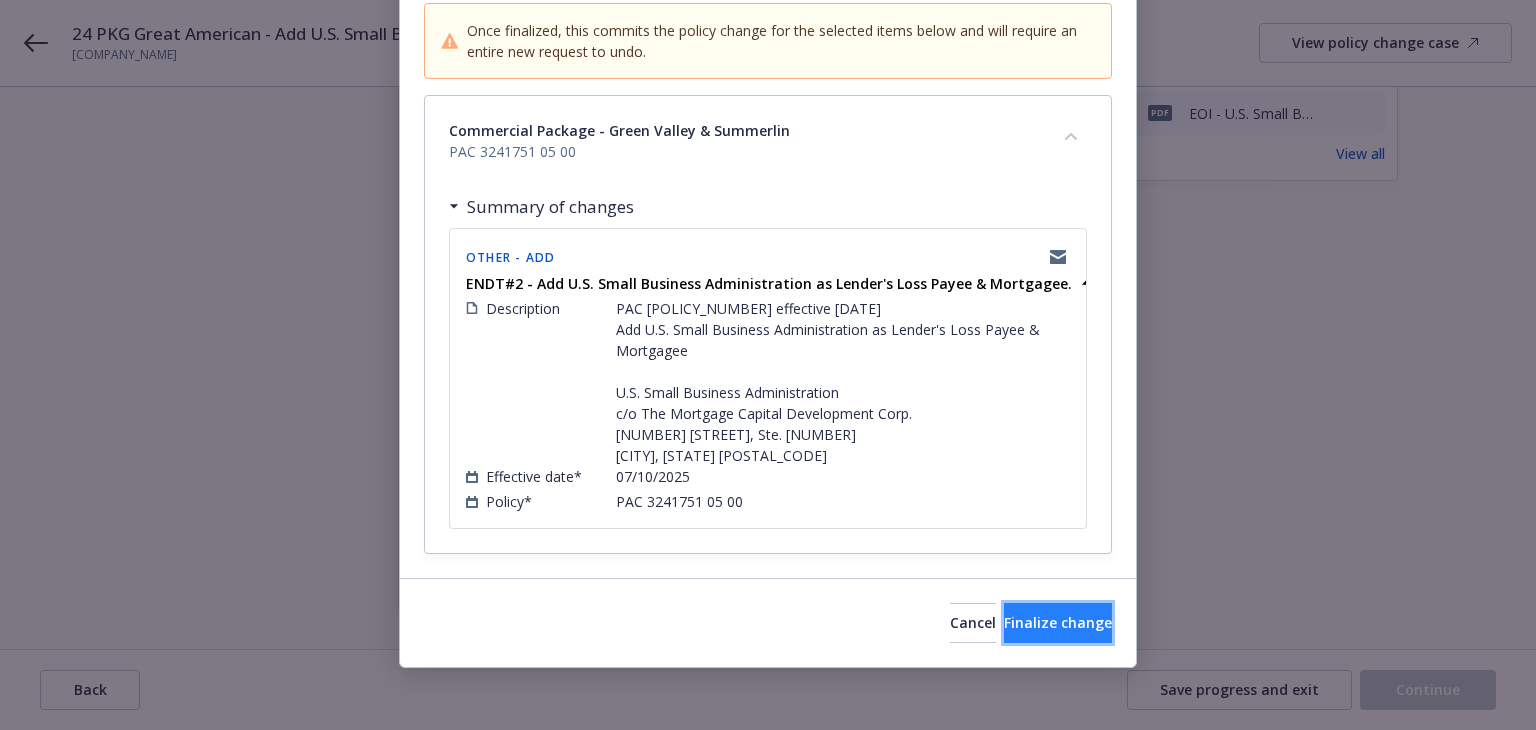 click on "Finalize change" at bounding box center (1058, 622) 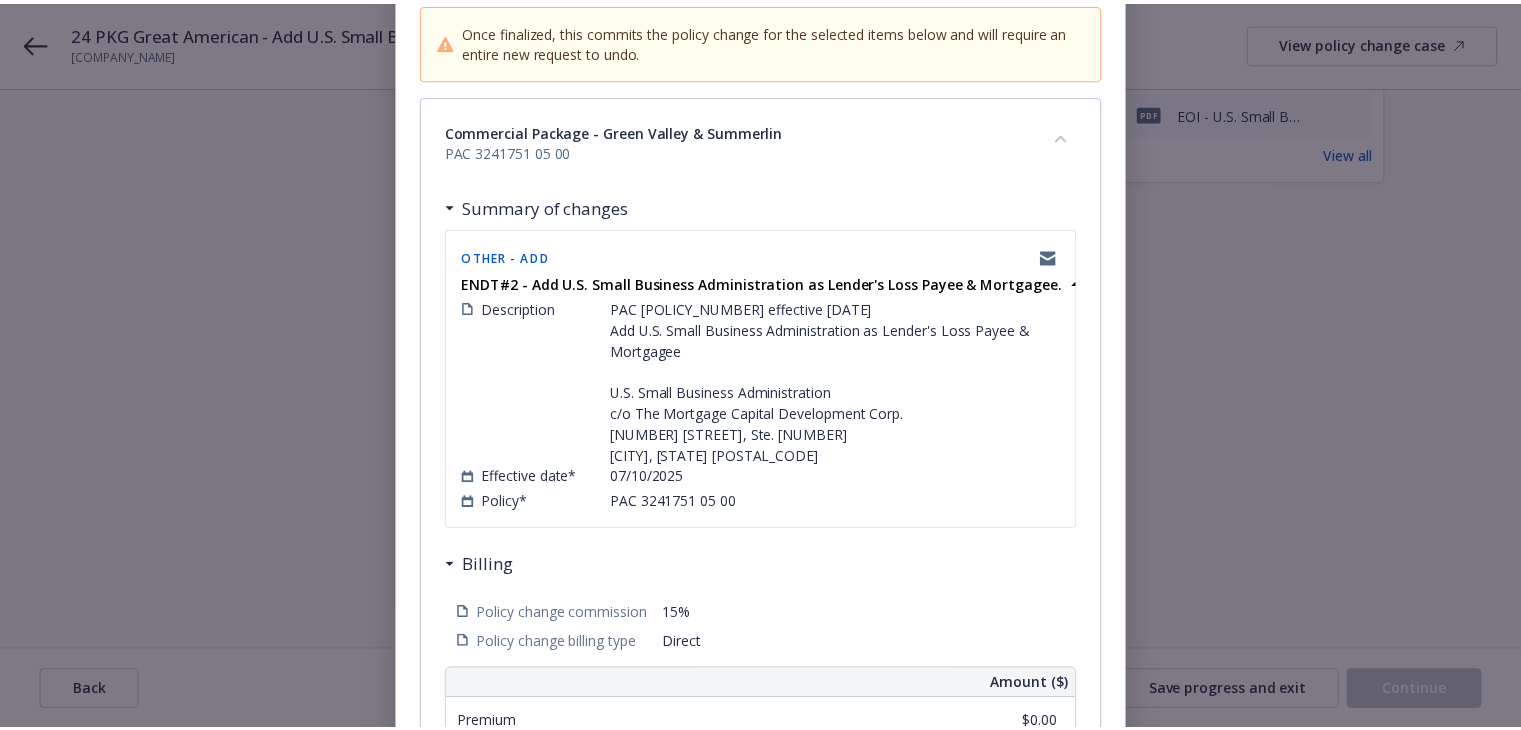 scroll, scrollTop: 532, scrollLeft: 0, axis: vertical 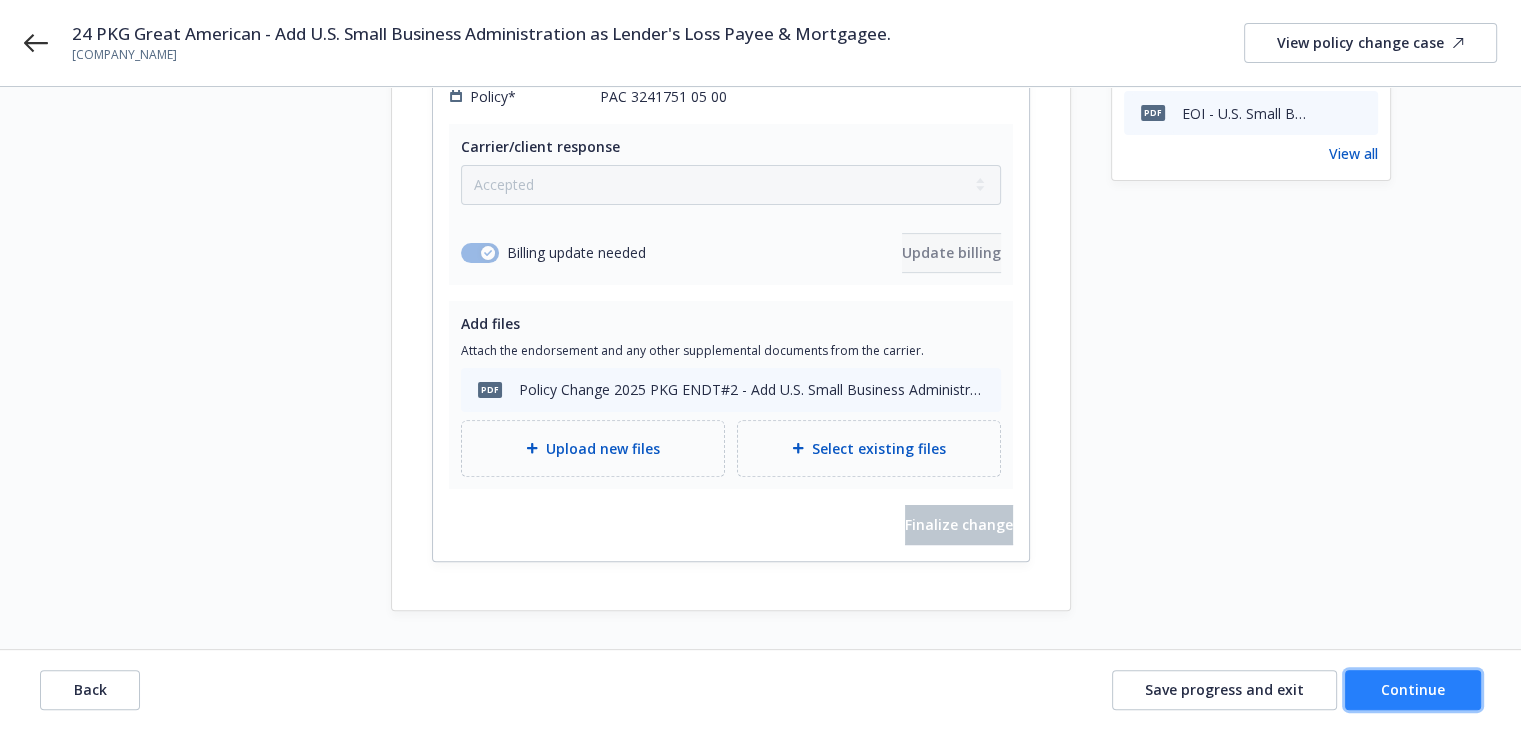 click on "Continue" at bounding box center (1413, 689) 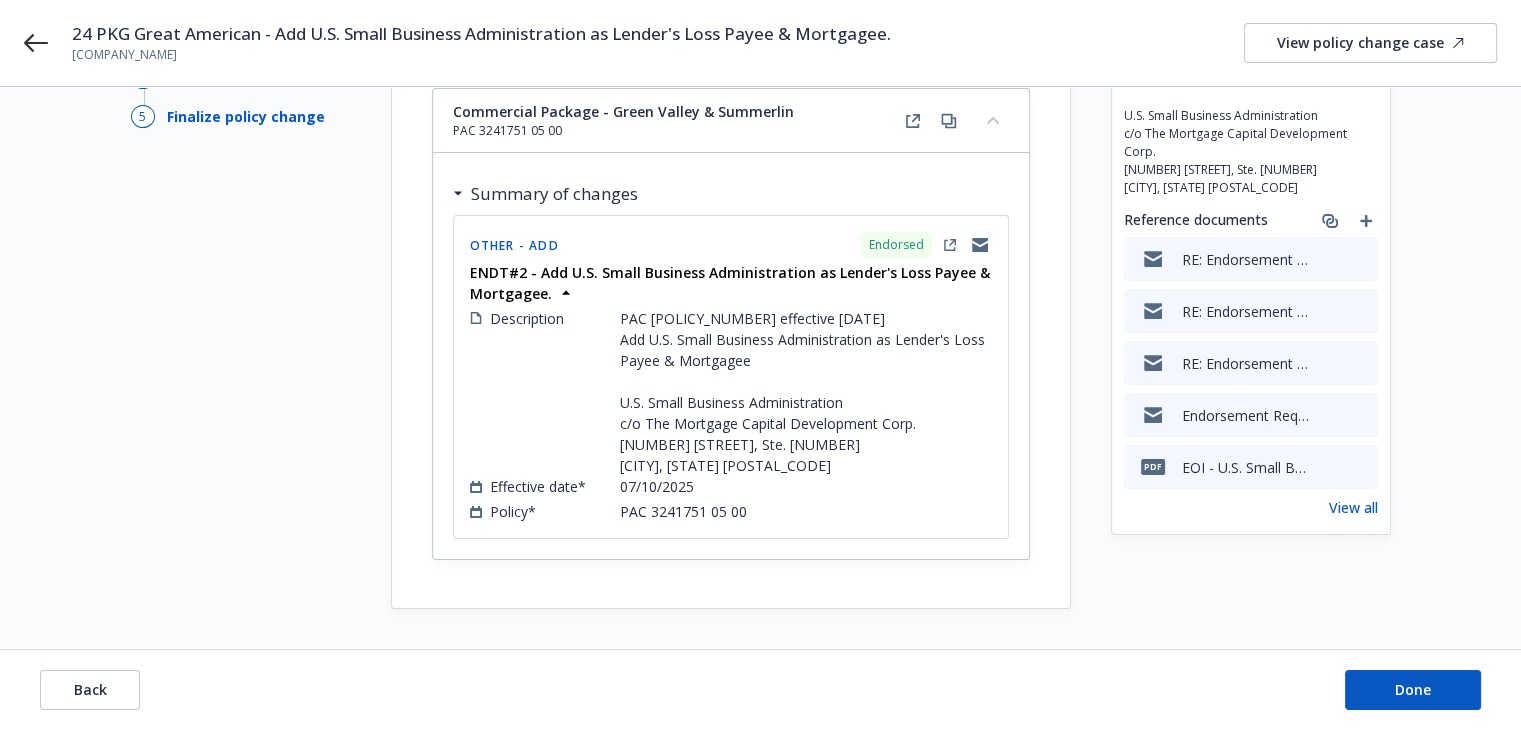 scroll, scrollTop: 176, scrollLeft: 0, axis: vertical 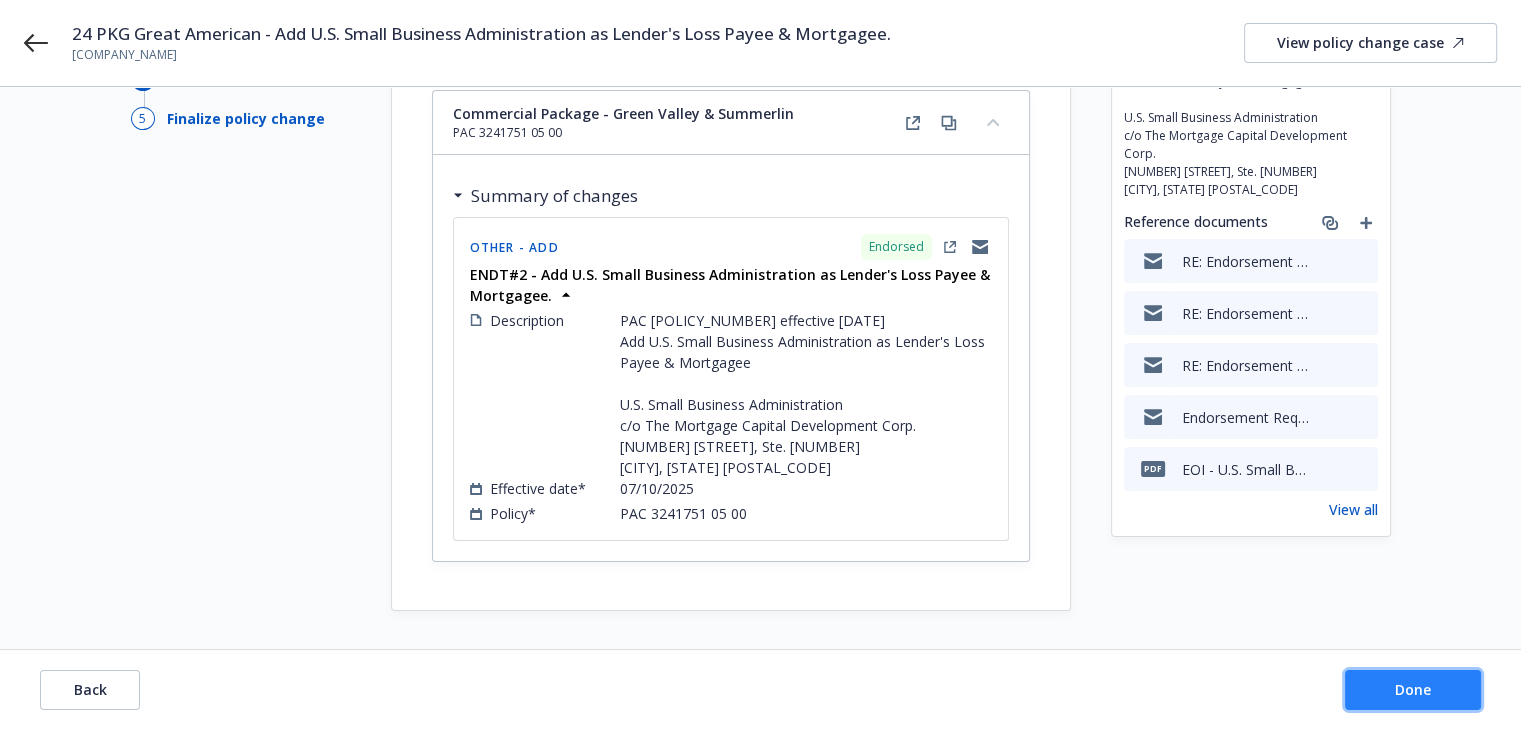 click on "Done" at bounding box center (1413, 689) 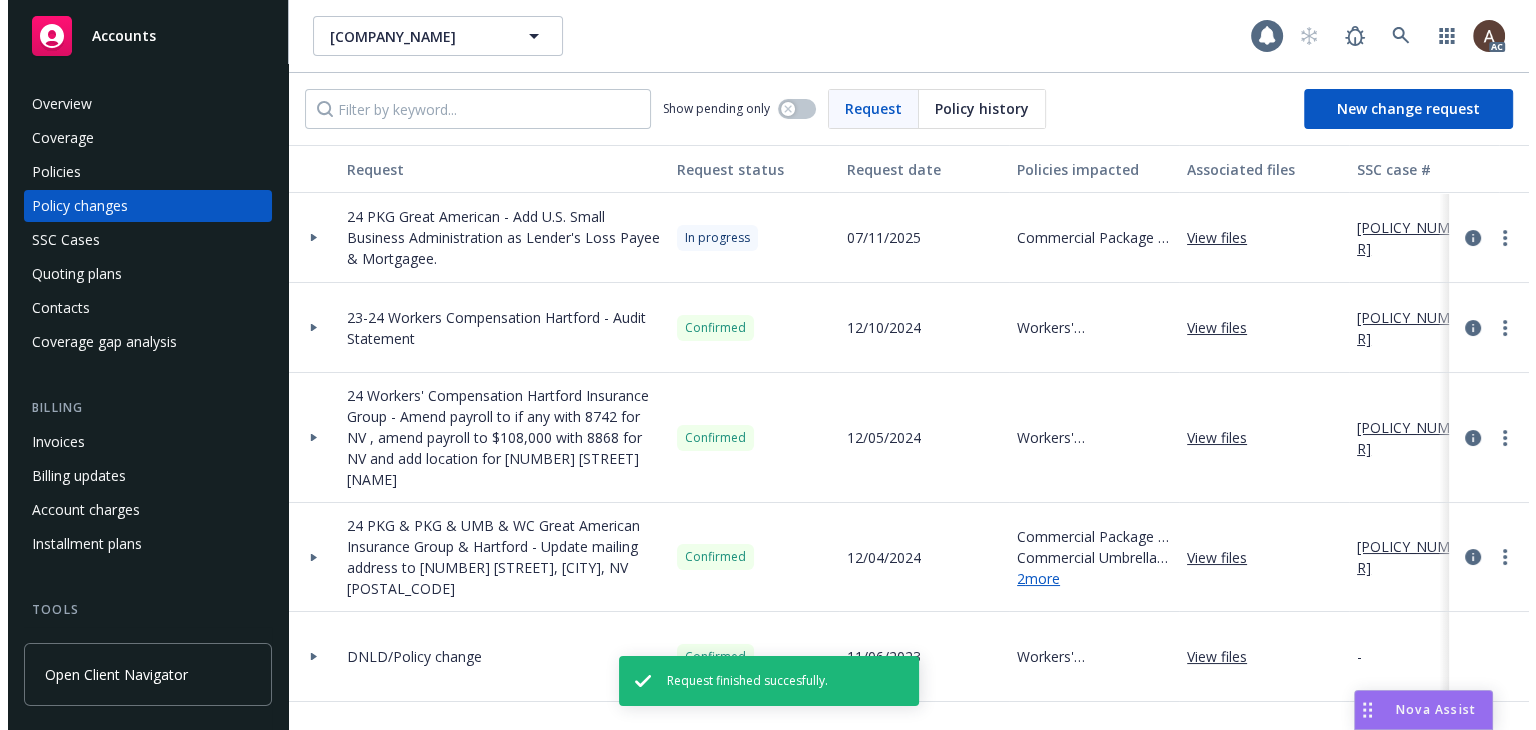 scroll, scrollTop: 0, scrollLeft: 0, axis: both 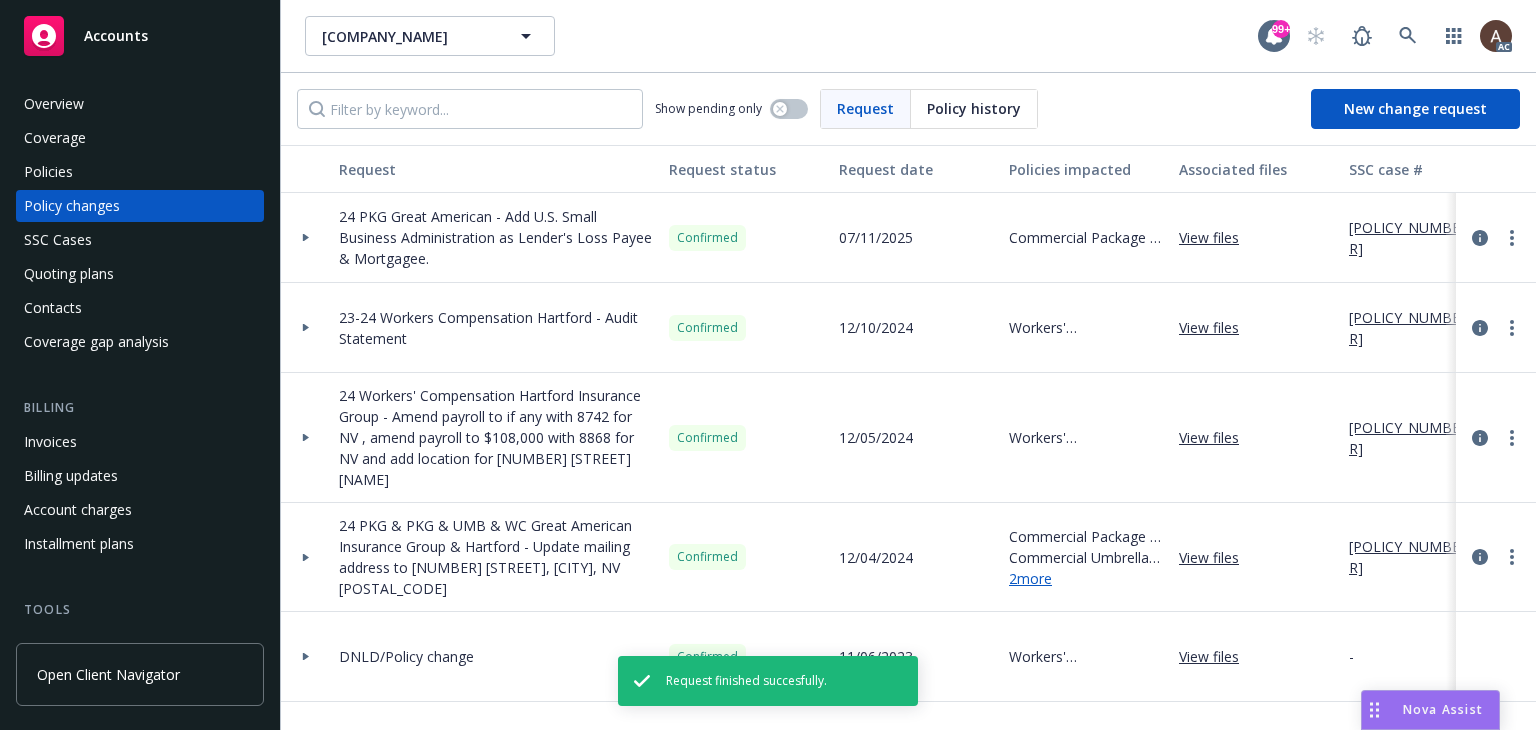 click 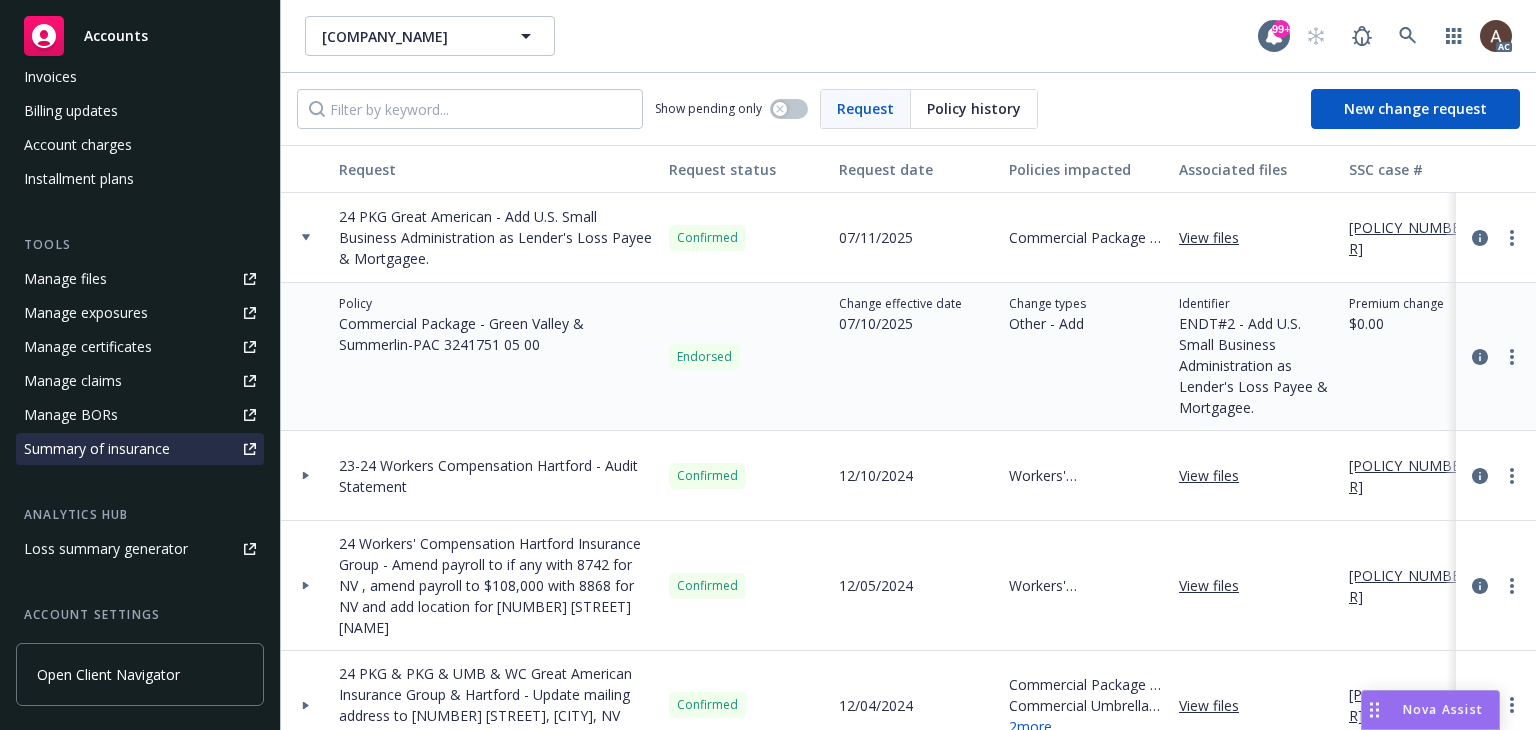 scroll, scrollTop: 400, scrollLeft: 0, axis: vertical 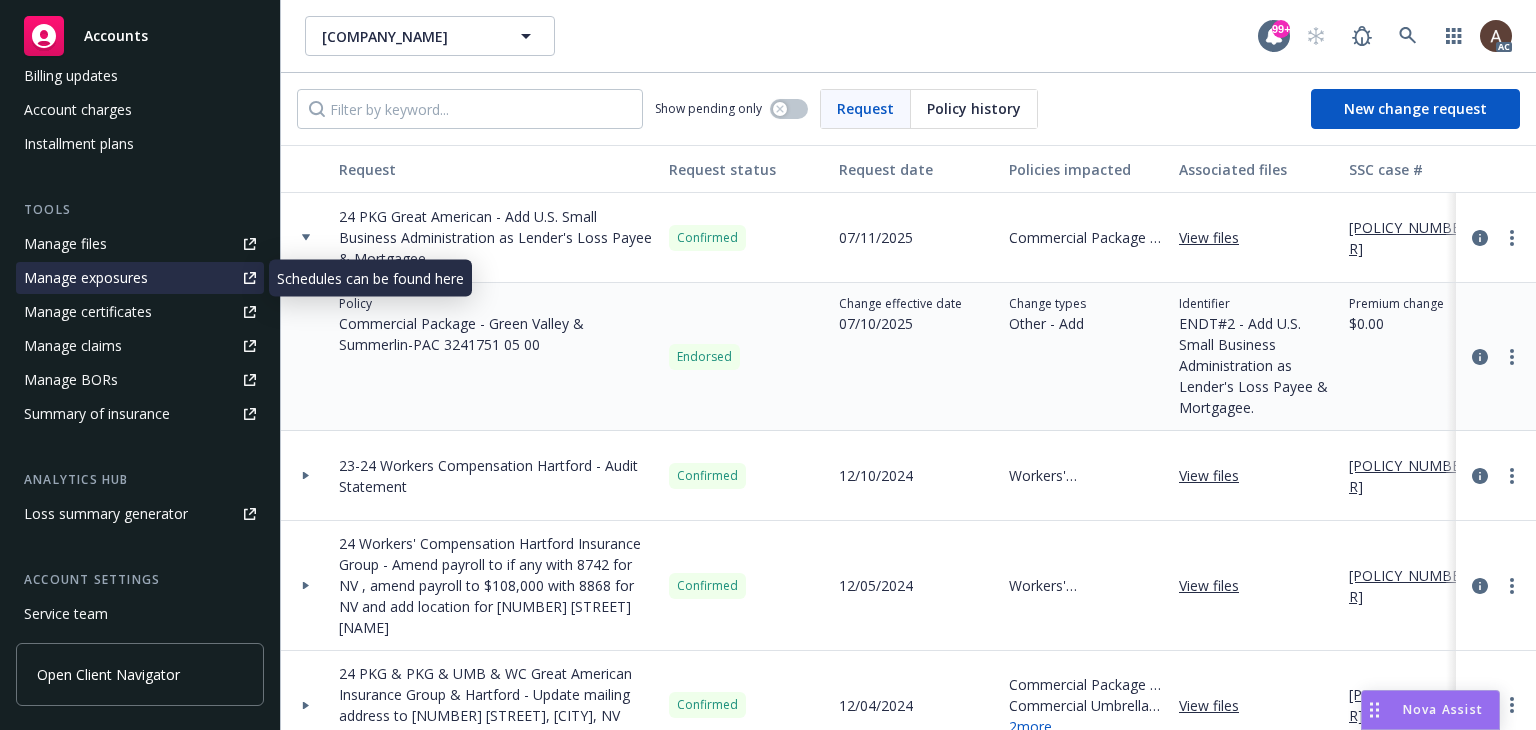 click on "Manage exposures" at bounding box center [140, 278] 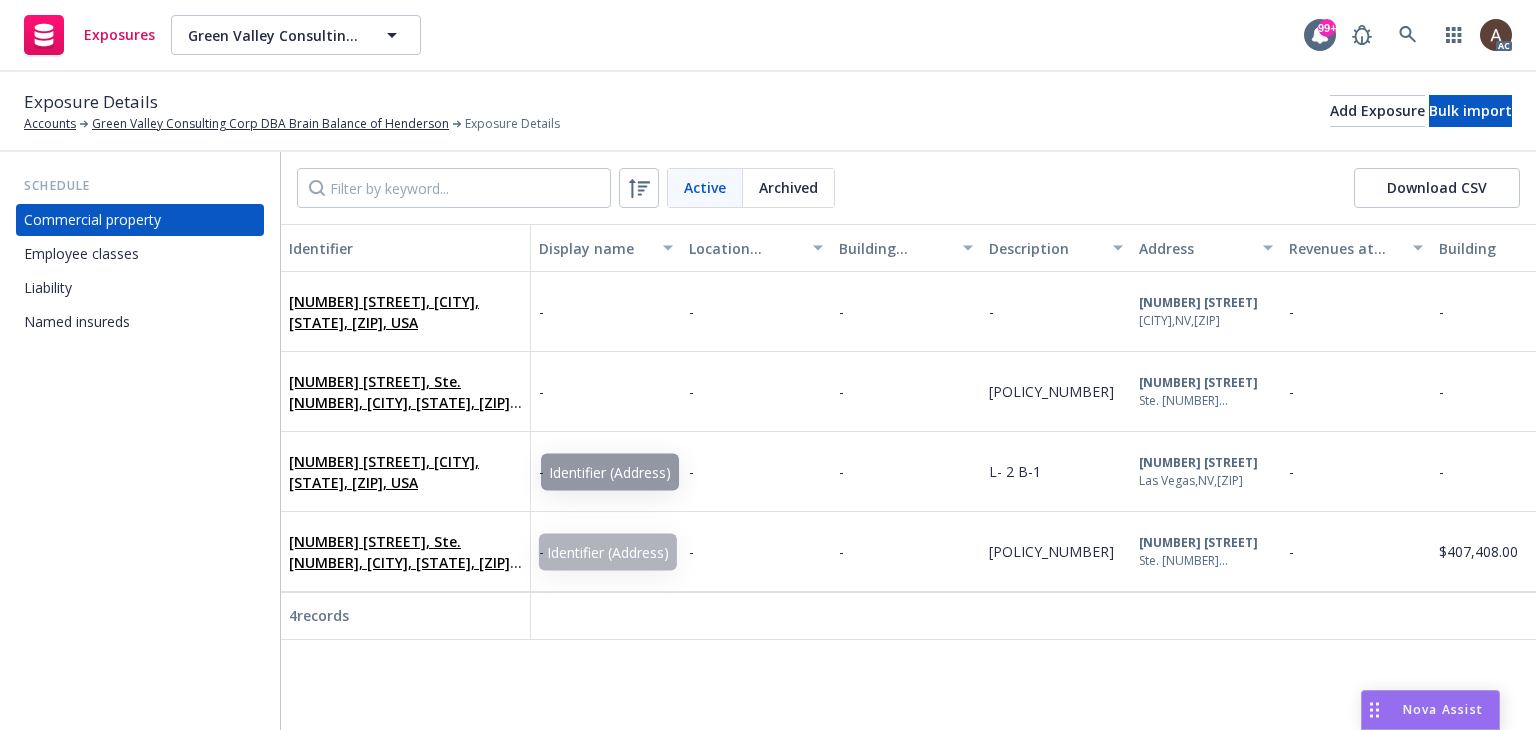 scroll, scrollTop: 0, scrollLeft: 0, axis: both 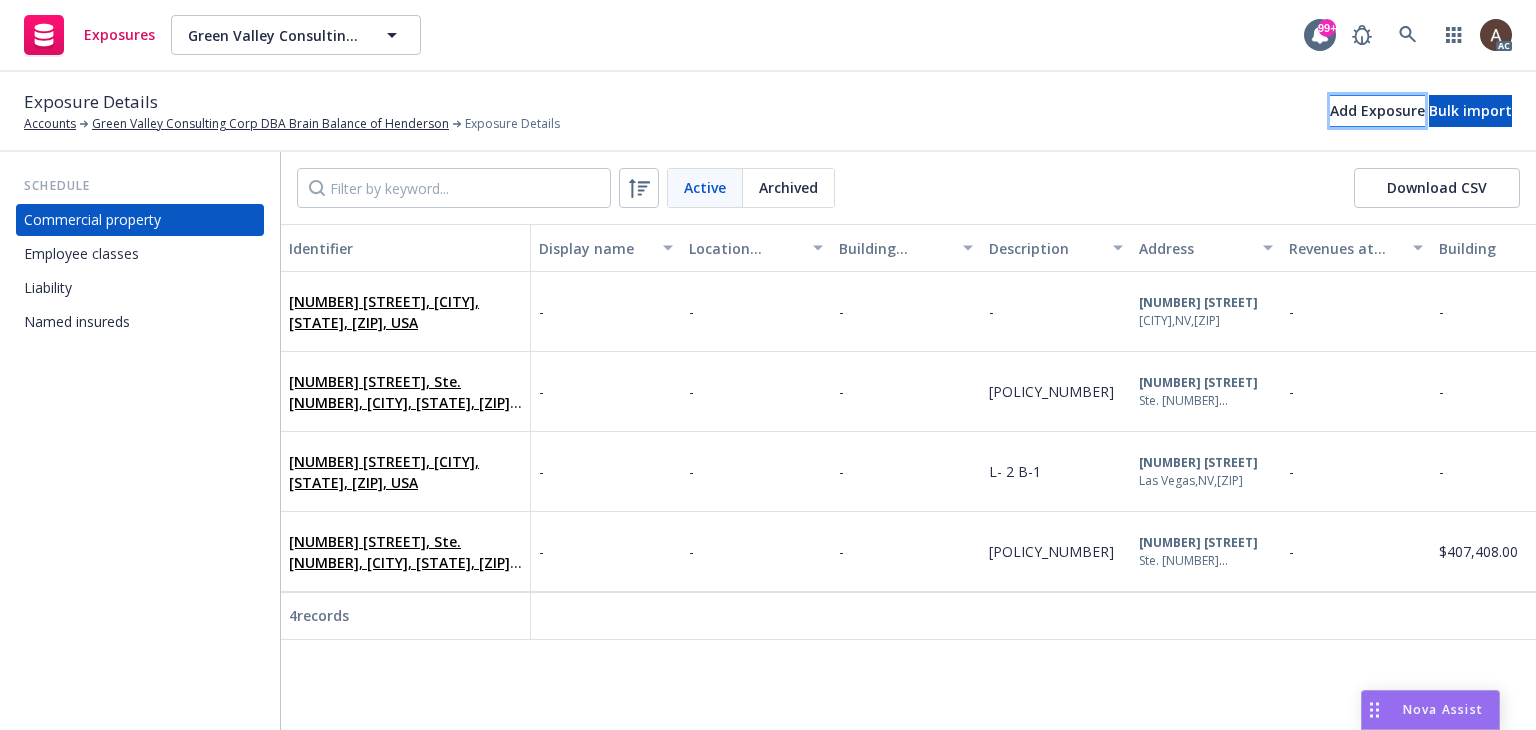click on "Add Exposure" at bounding box center [1377, 111] 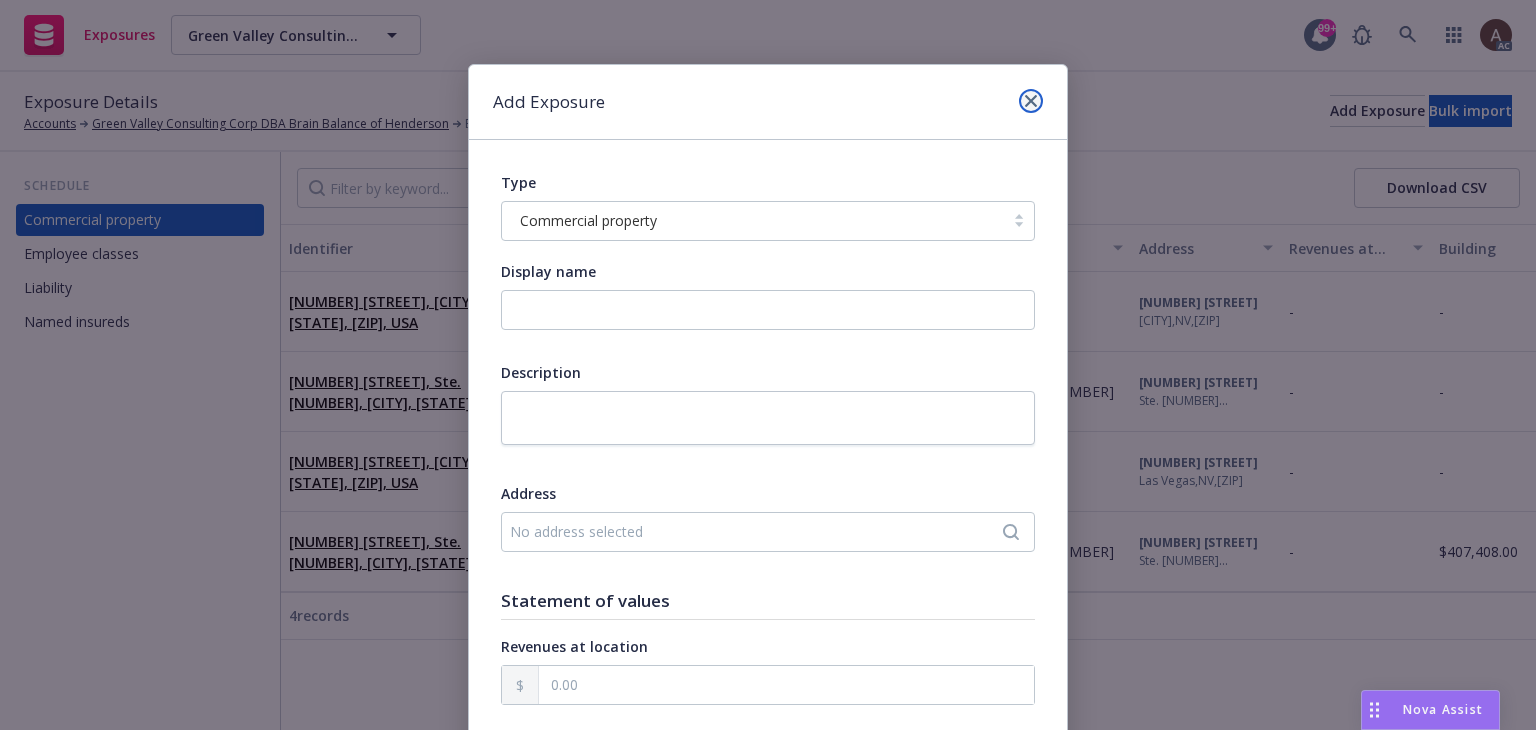 click at bounding box center (1031, 101) 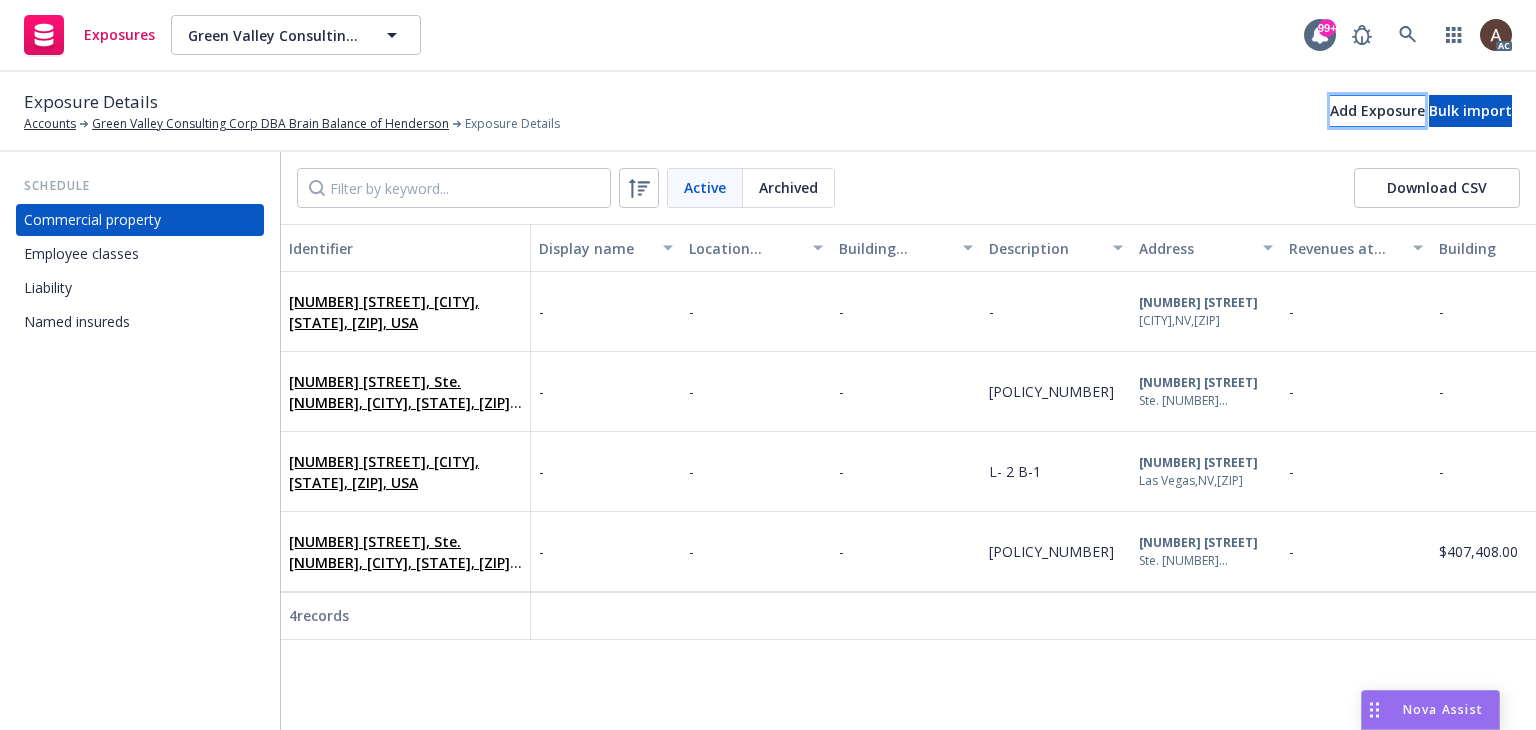 click on "Add Exposure" at bounding box center (1377, 111) 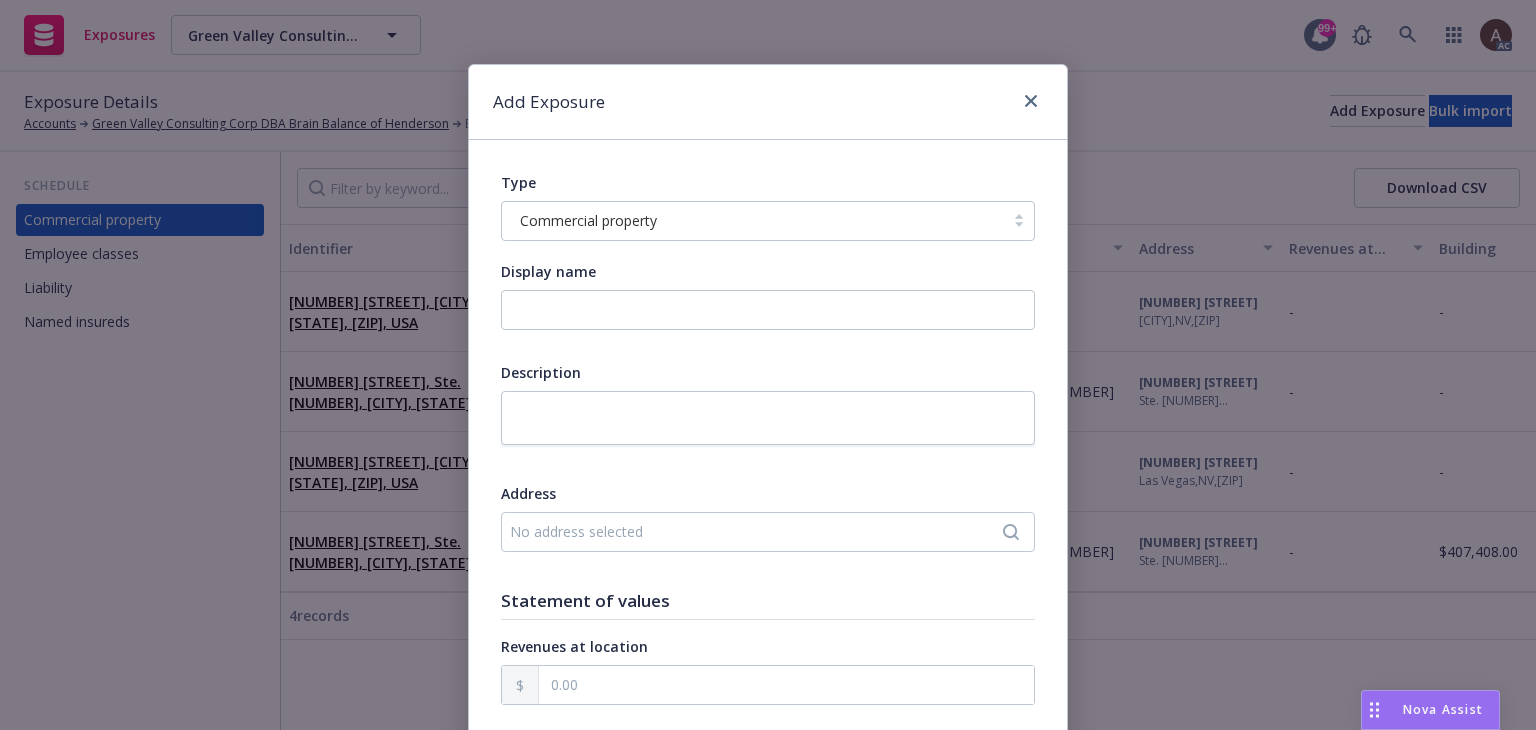click on "Commercial property" at bounding box center [588, 220] 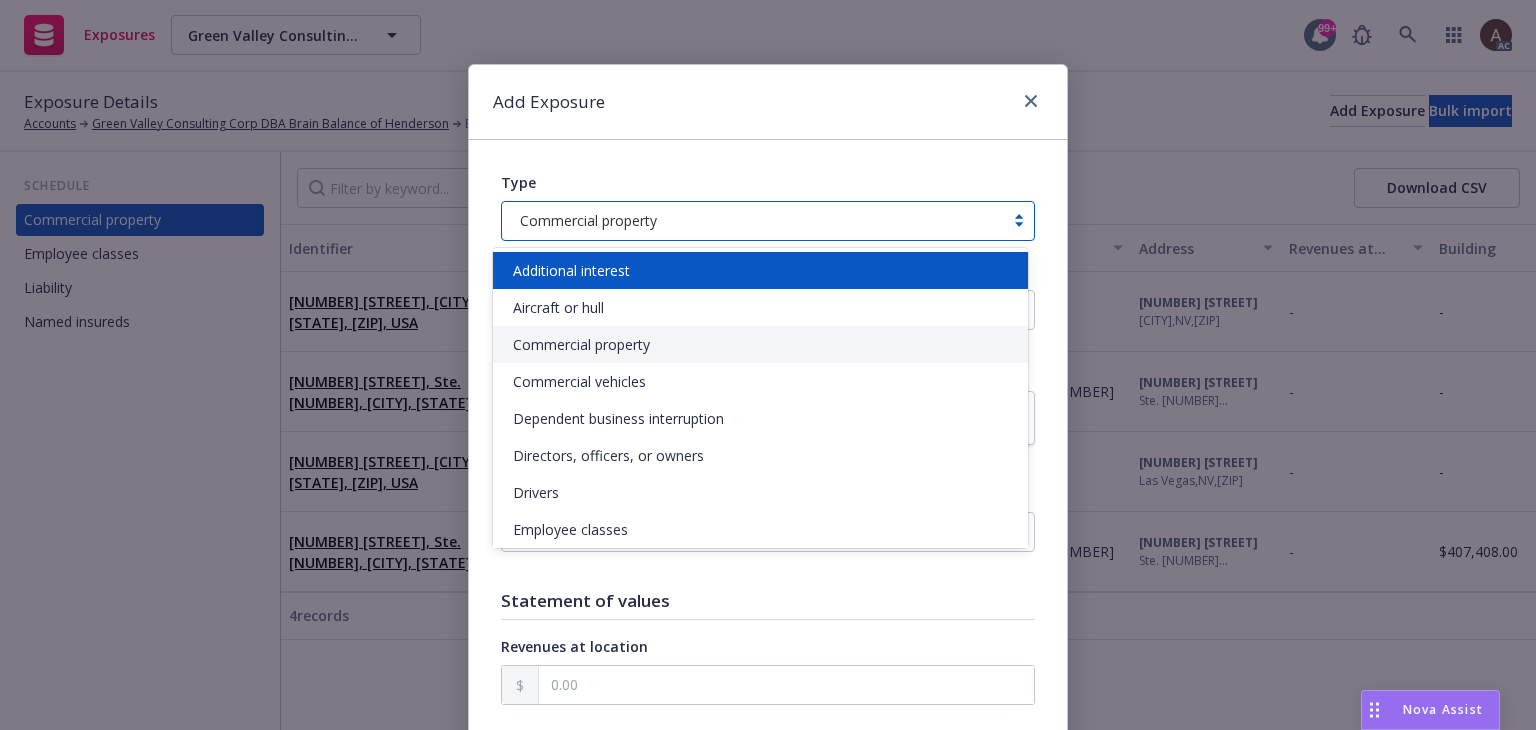 click on "Additional interest" at bounding box center (571, 270) 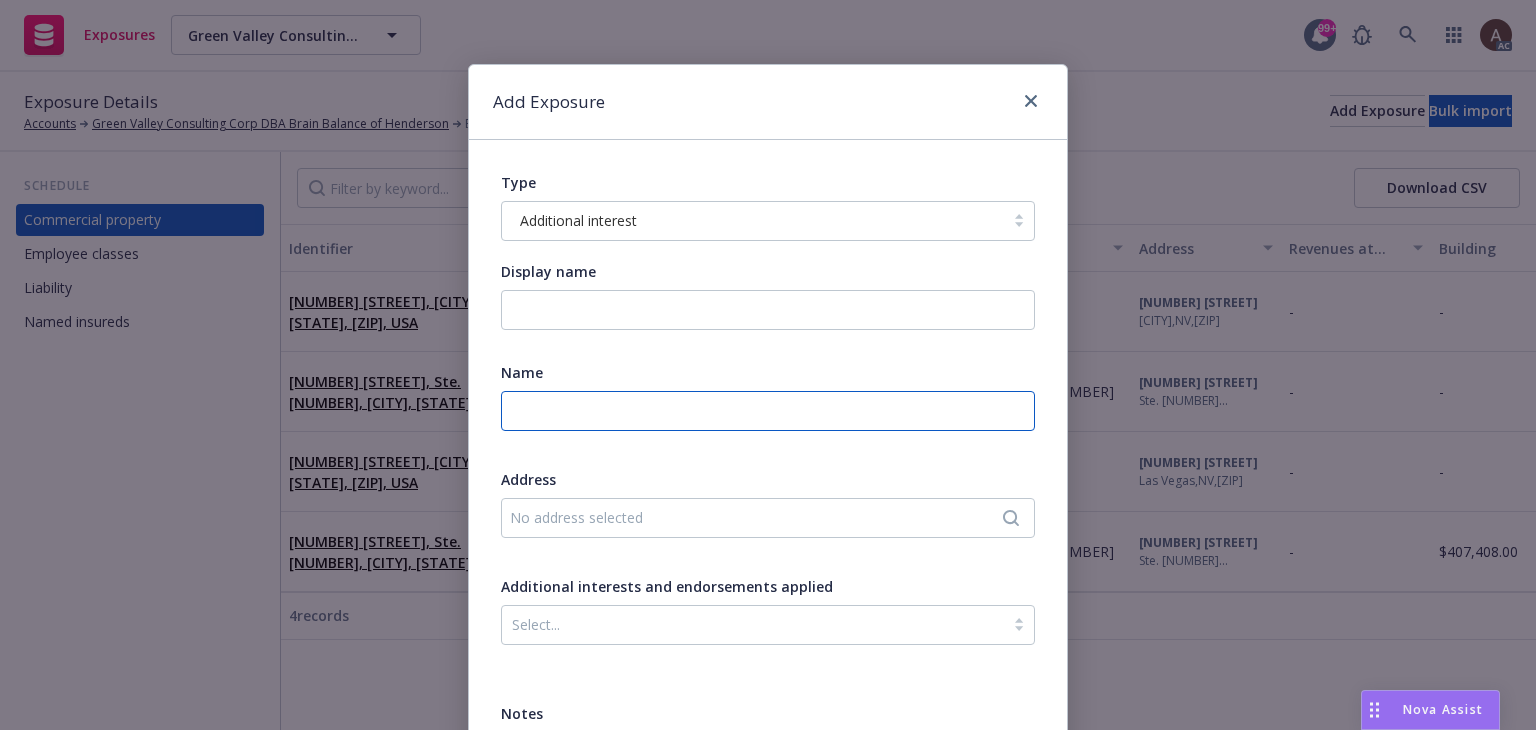 click at bounding box center (768, 411) 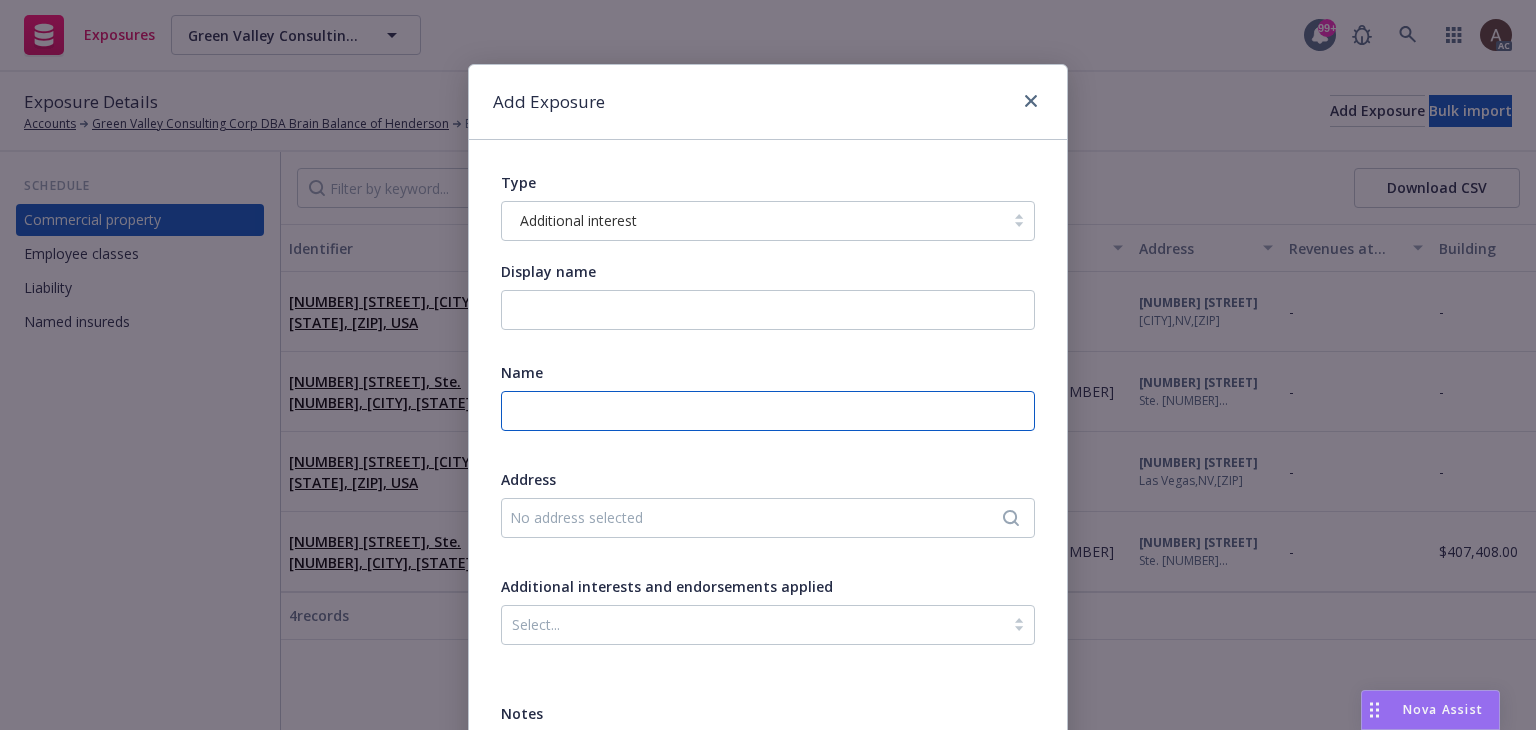paste on "U.S. Small Business Administration" 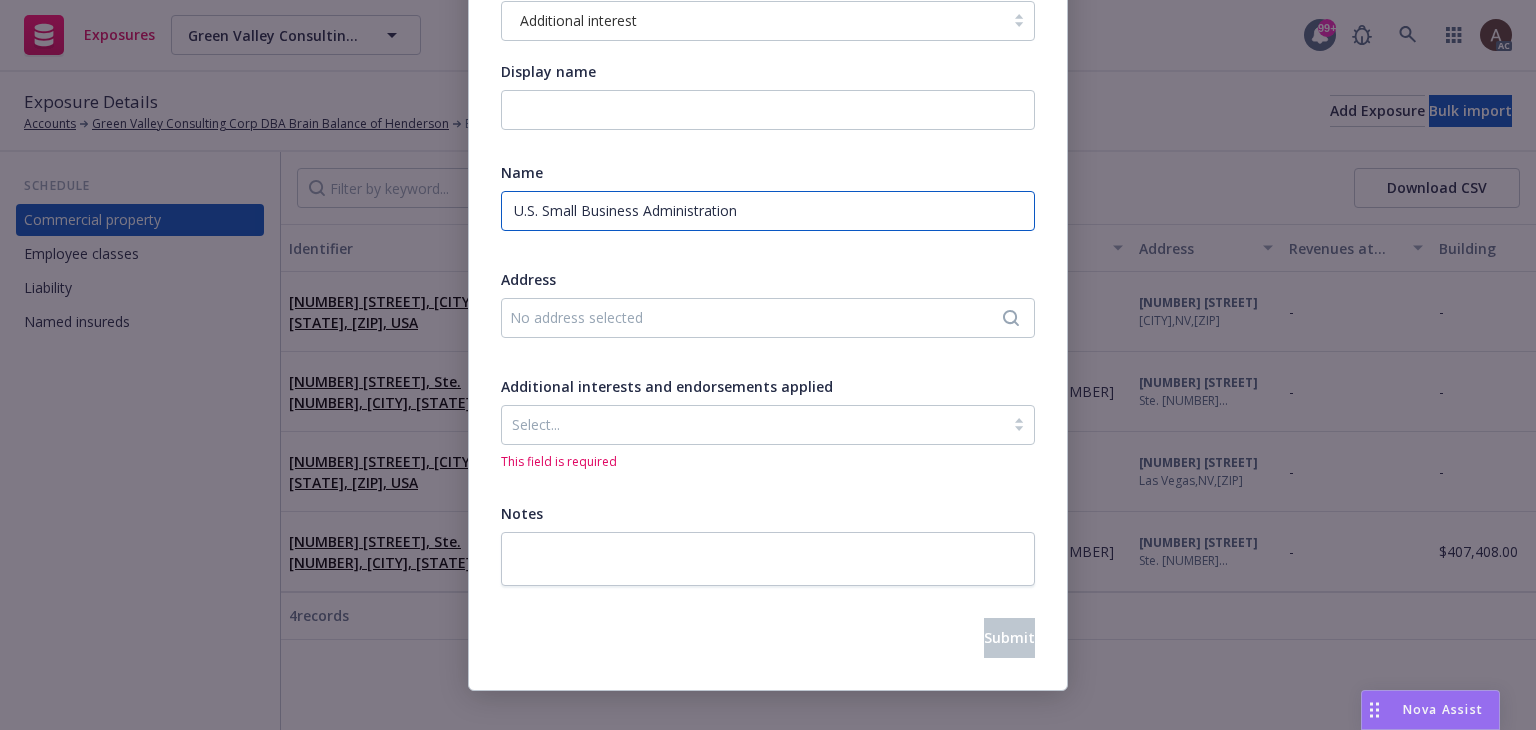 scroll, scrollTop: 224, scrollLeft: 0, axis: vertical 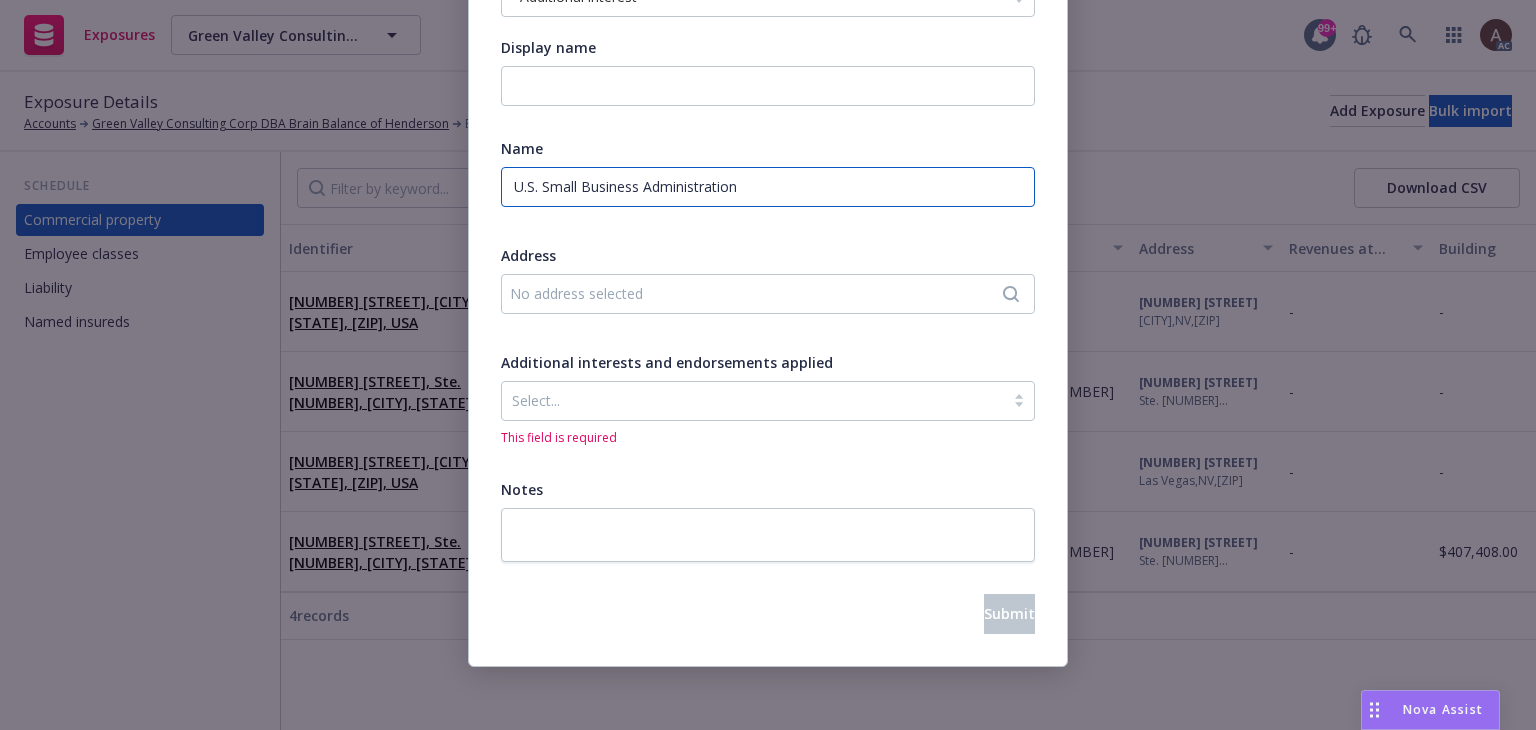 type on "U.S. Small Business Administration" 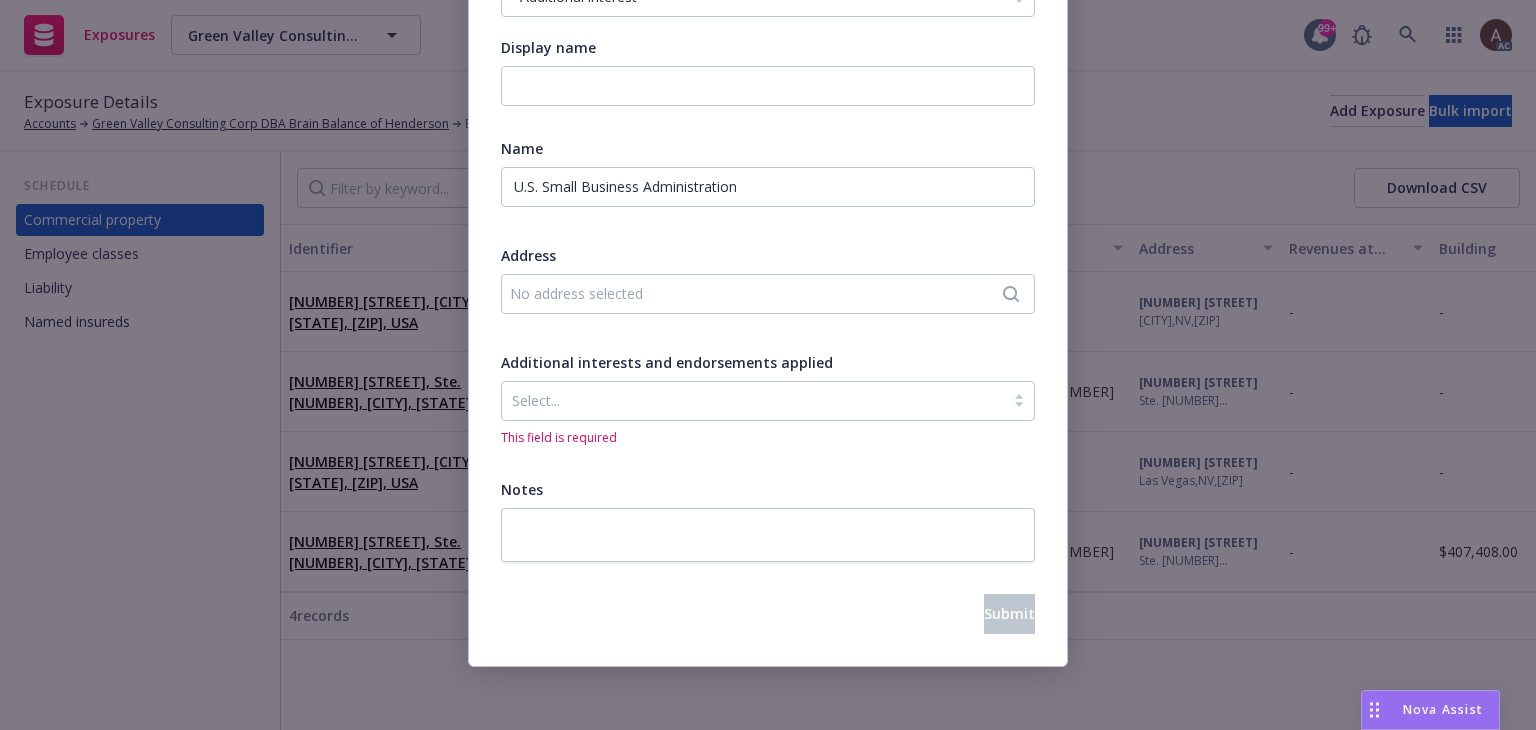 click on "No address selected" at bounding box center [768, 294] 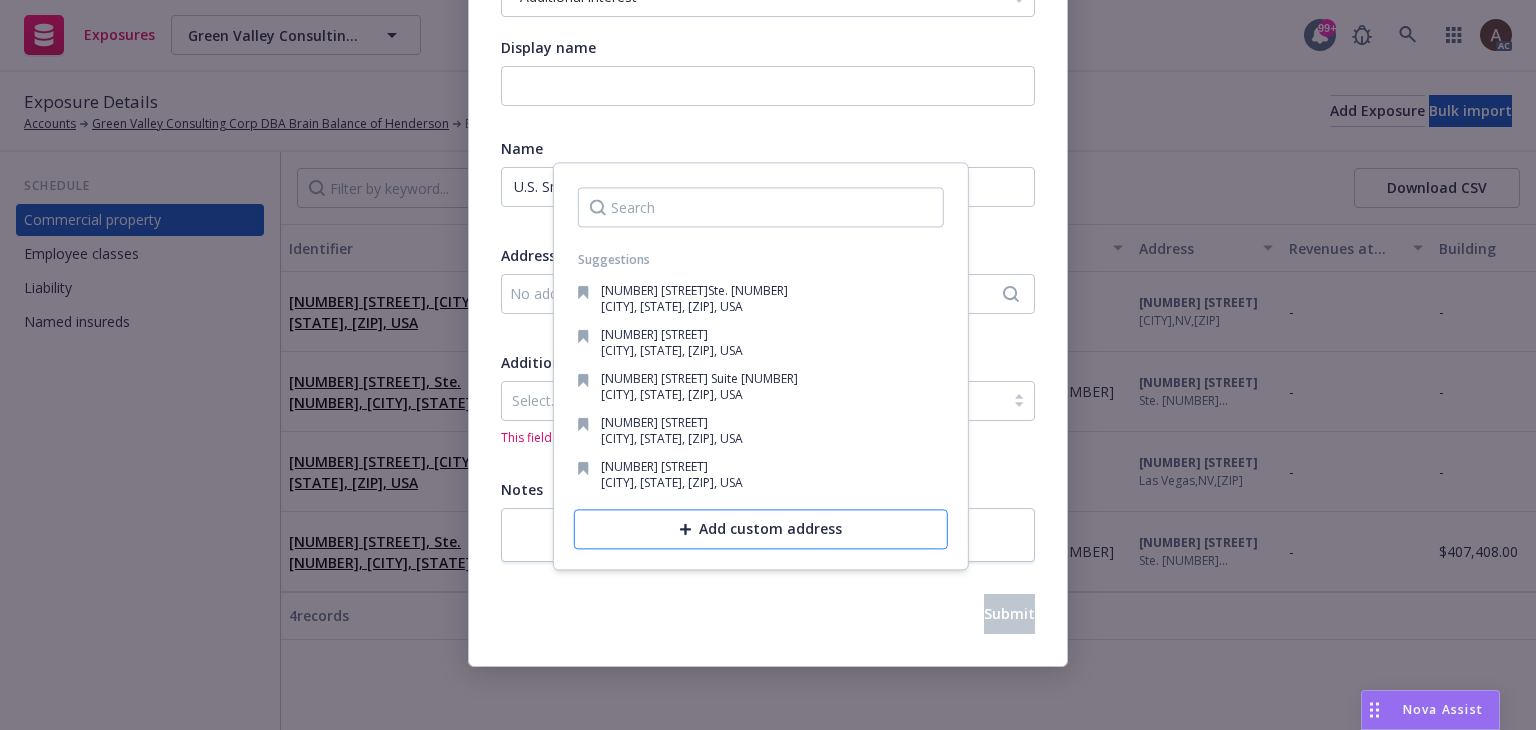 click on "Add custom address" at bounding box center [761, 529] 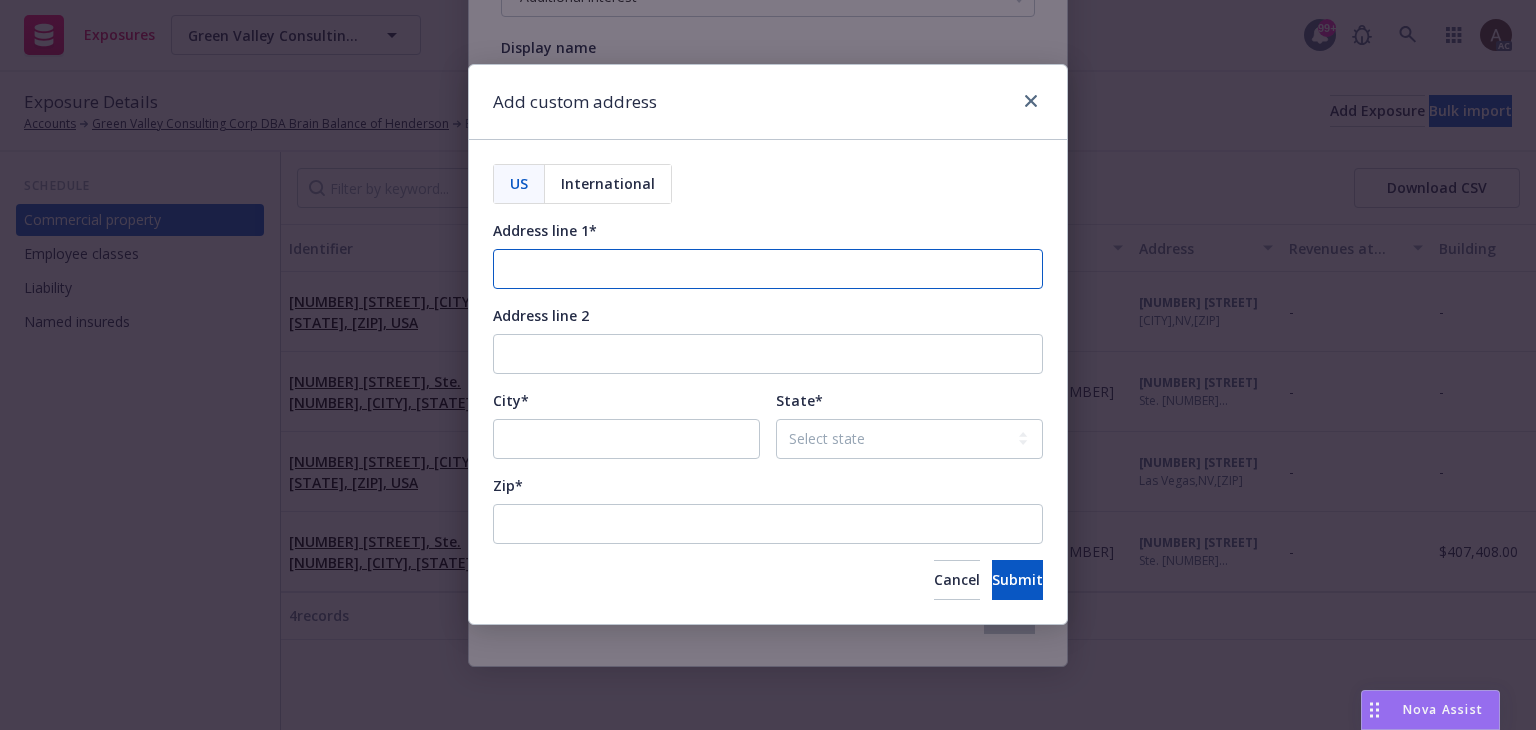 click on "Address line 1*" at bounding box center [768, 269] 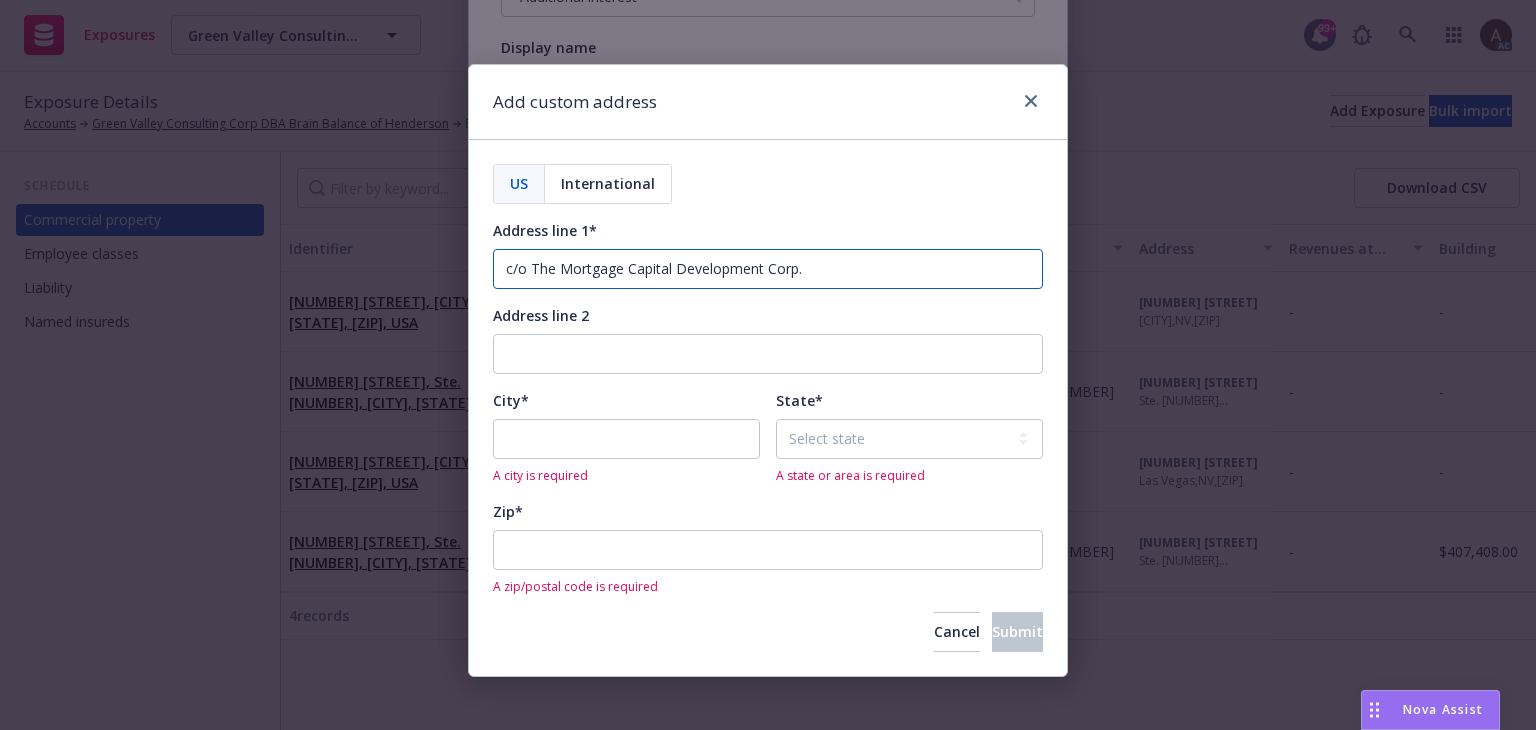 type on "c/o The Mortgage Capital Development Corp." 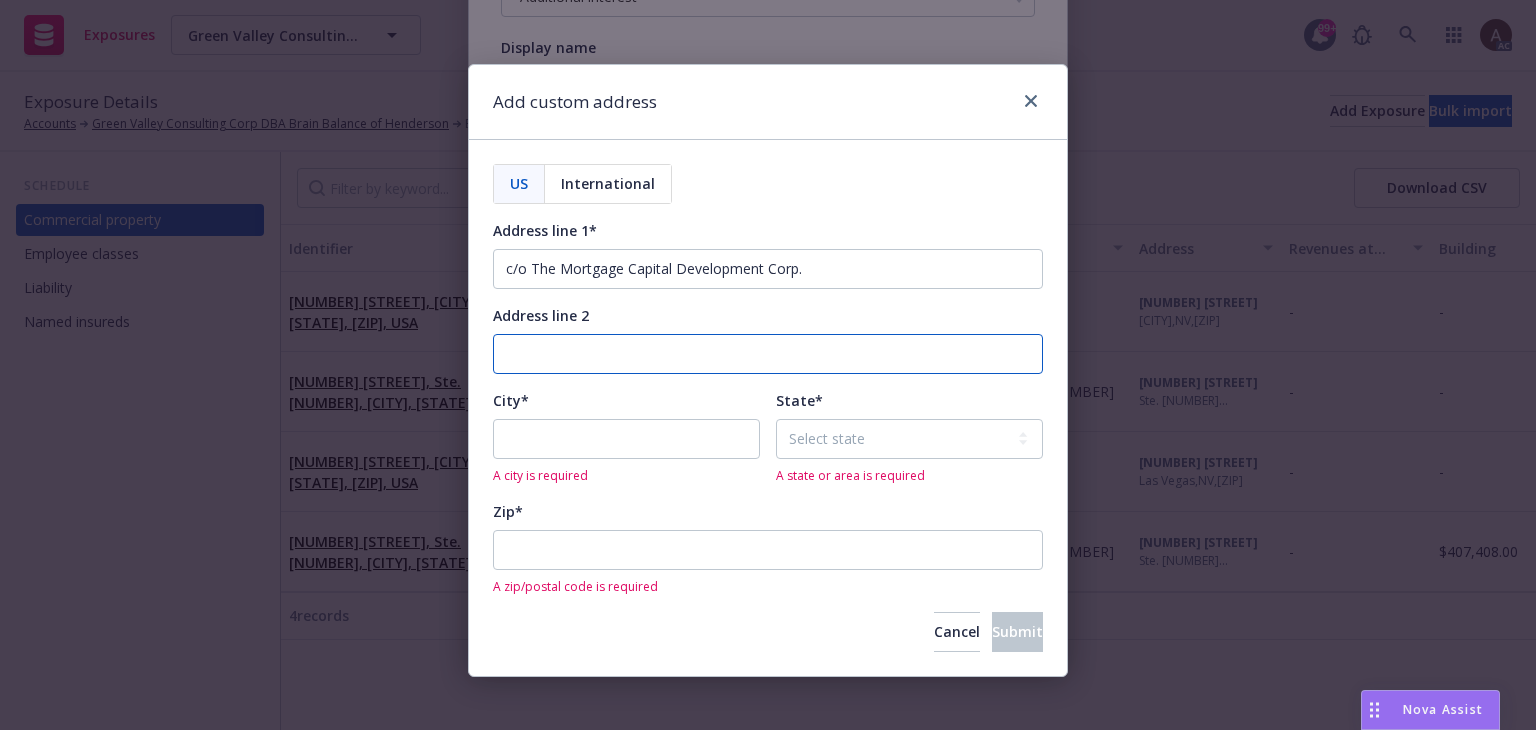 click on "Address line 2" at bounding box center (768, 354) 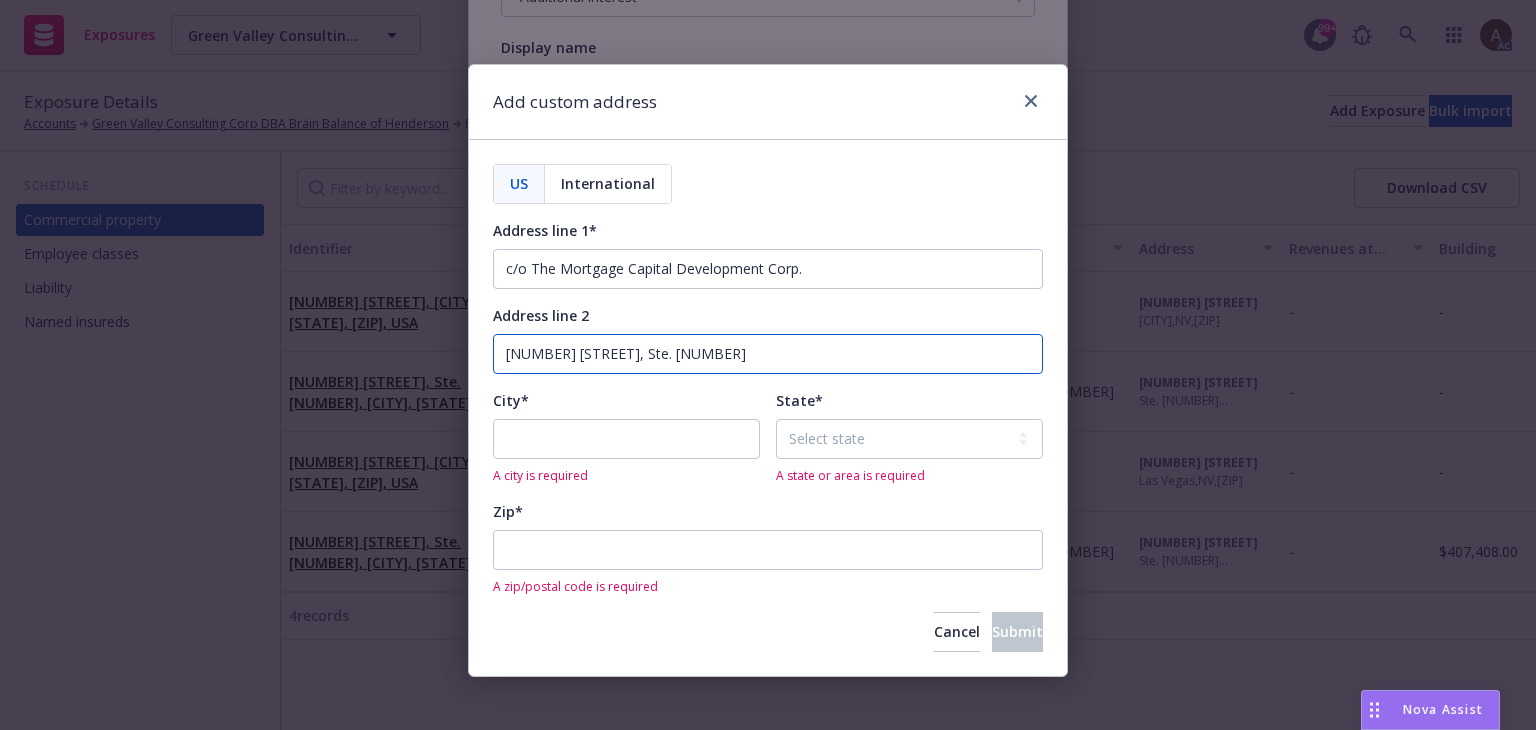 type on "[NUMBER] [STREET], Ste. [NUMBER]" 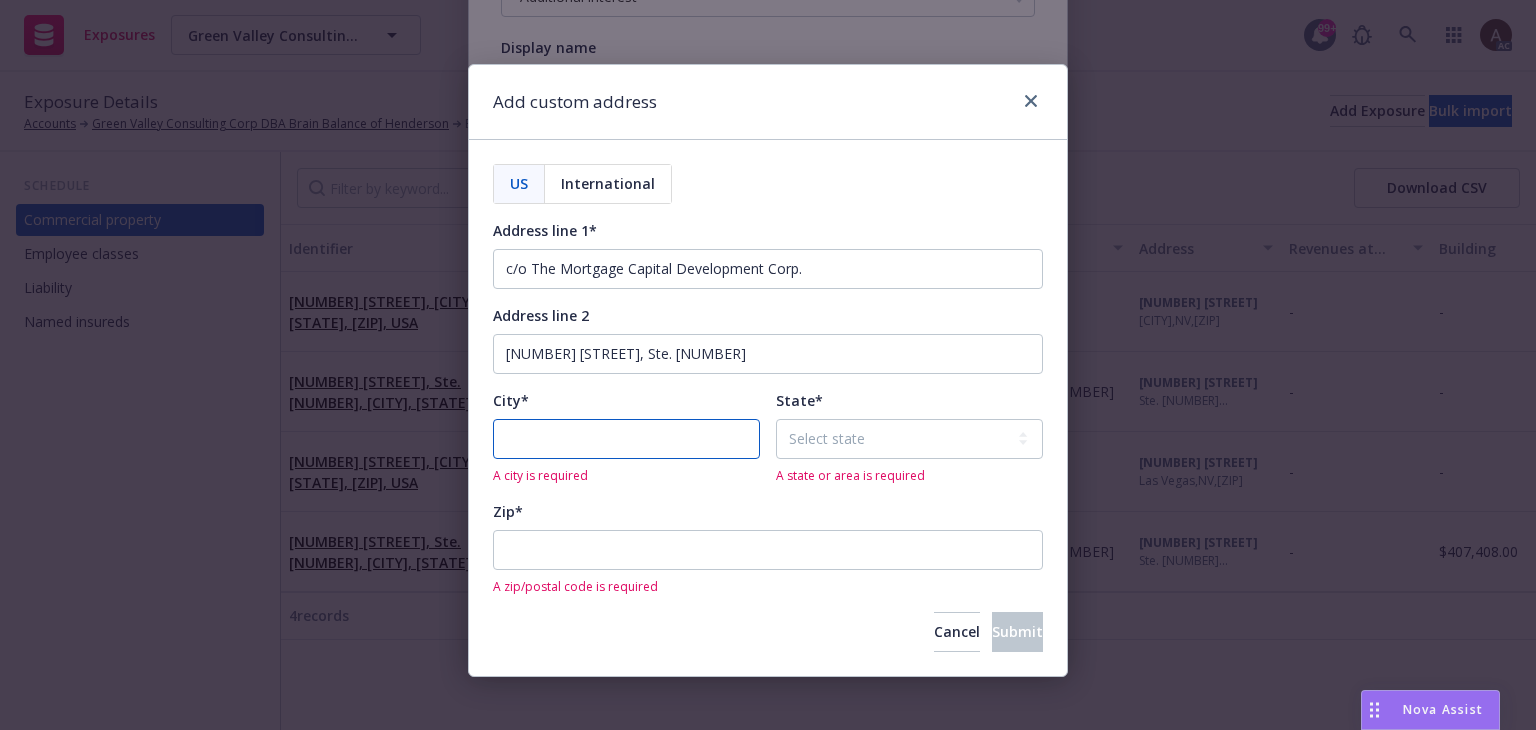 click on "City*" at bounding box center (626, 439) 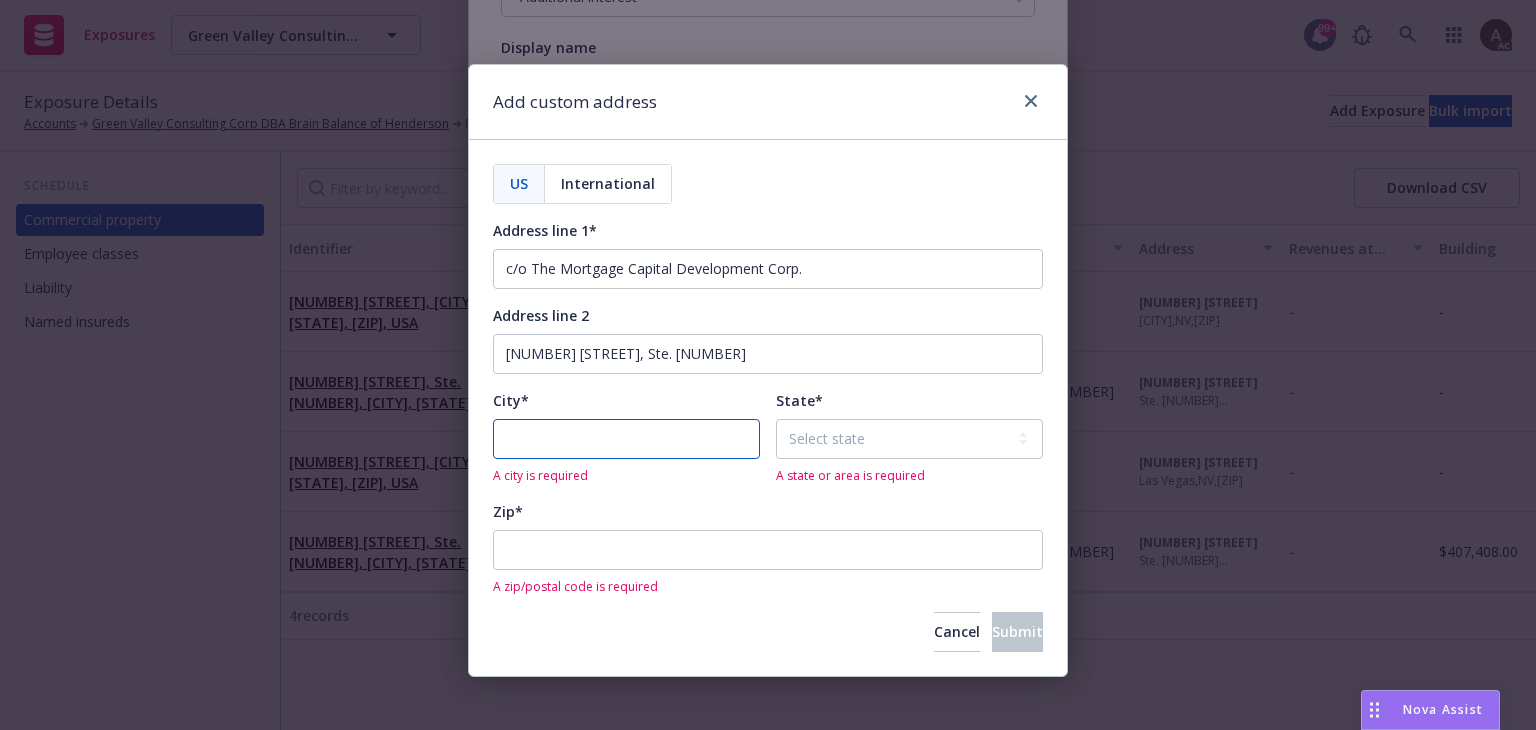 click on "City*" at bounding box center (626, 439) 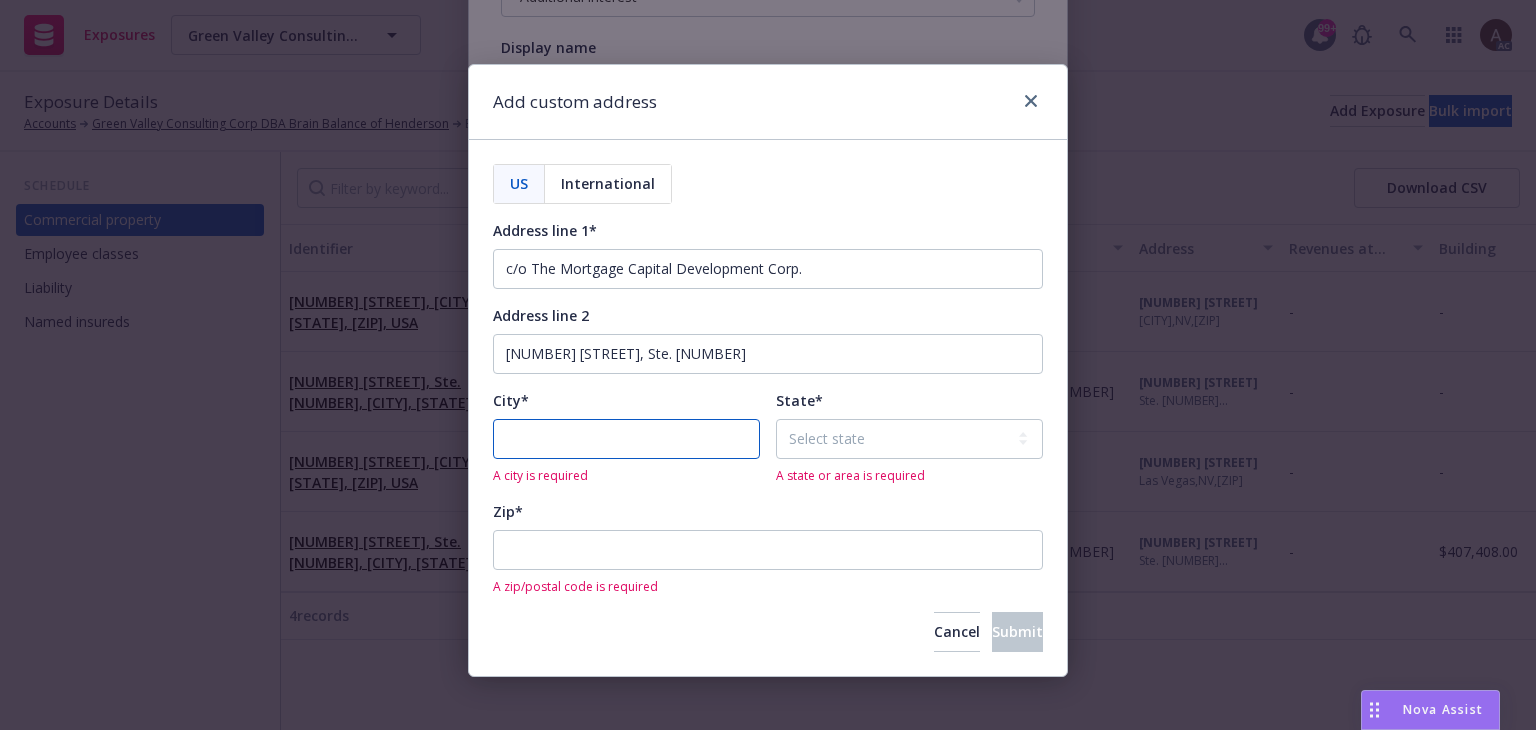 paste on "[CITY]" 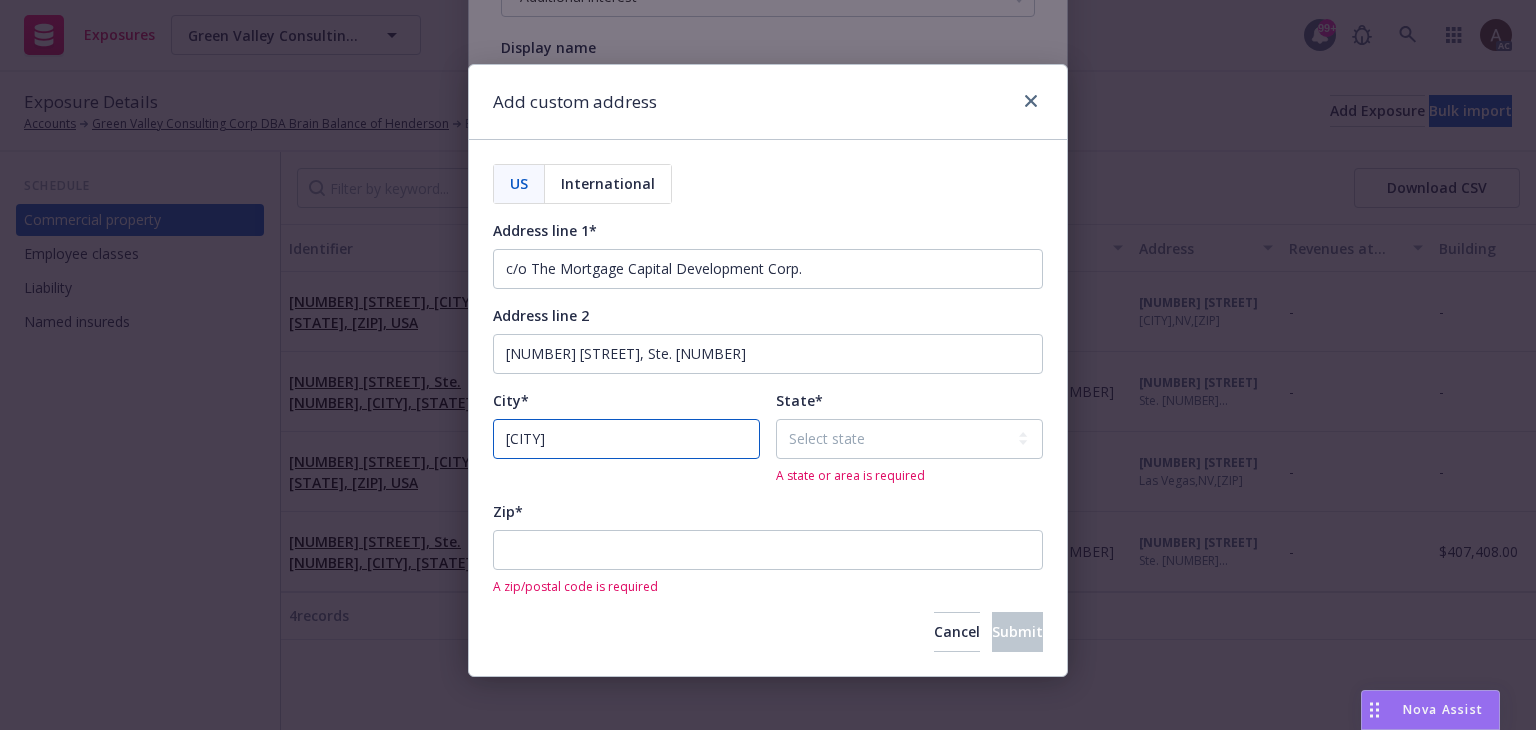 type on "[CITY]" 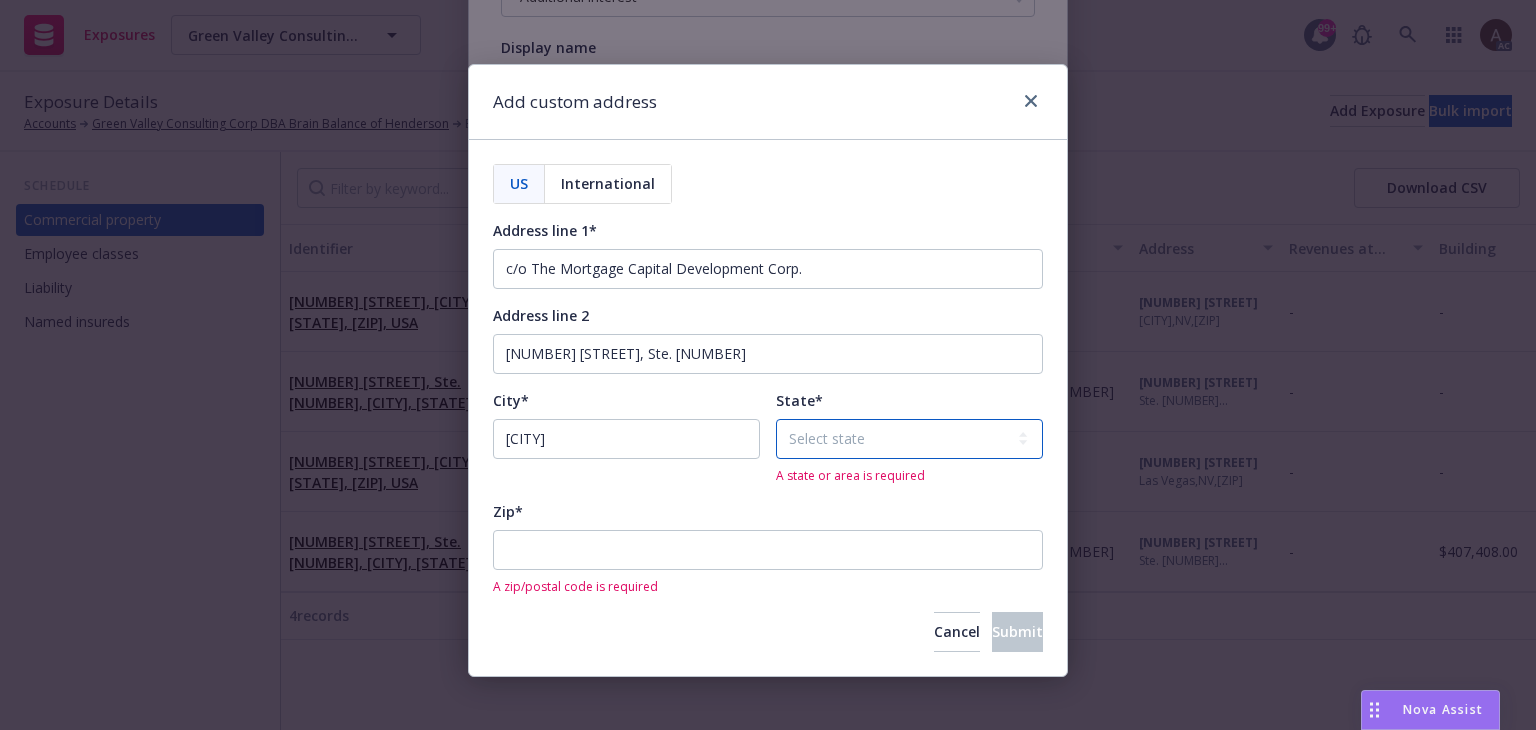 click on "Select state Alabama Alaska American Samoa Arizona Arkansas Baker Island California Colorado Connecticut Delaware District of Columbia Florida Georgia Guam Hawaii Howland Island Idaho Illinois Indiana Iowa Jarvis Island Johnston Atoll Kansas Kentucky Kingman Reef Louisiana Maine Maryland Massachusetts Michigan Midway Atoll Minnesota Mississippi Missouri Montana Navassa Island Nebraska Nevada New Hampshire New Jersey New Mexico New York North Carolina North Dakota Northern Mariana Islands Ohio Oklahoma Oregon Palmyra Atoll Pennsylvania Puerto Rico Rhode Island South Carolina South Dakota Tennessee Texas United States Minor Outlying Islands United States Virgin Islands Utah Vermont Virginia Wake Island Washington West Virginia Wisconsin Wyoming" at bounding box center (909, 439) 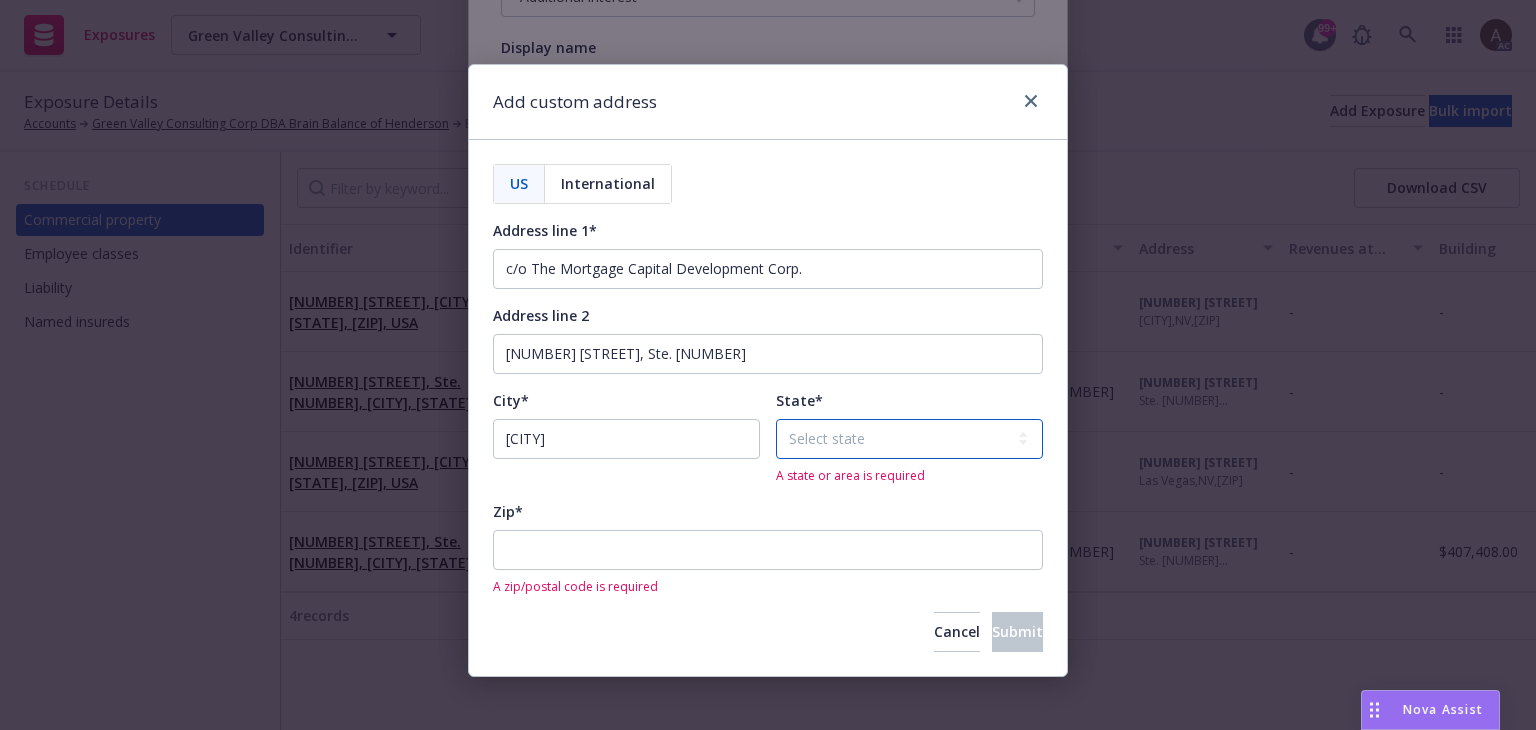 select on "CA" 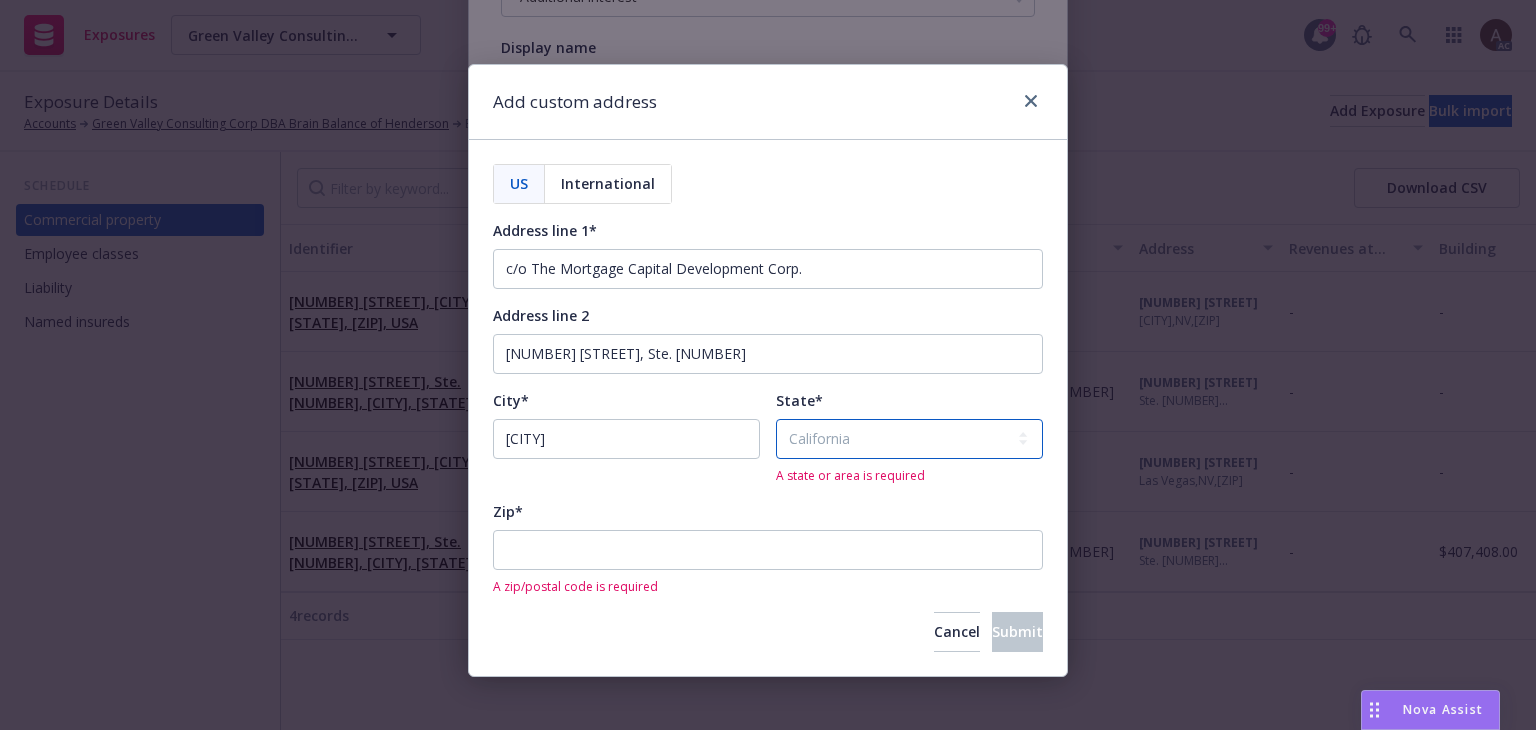click on "Select state Alabama Alaska American Samoa Arizona Arkansas Baker Island California Colorado Connecticut Delaware District of Columbia Florida Georgia Guam Hawaii Howland Island Idaho Illinois Indiana Iowa Jarvis Island Johnston Atoll Kansas Kentucky Kingman Reef Louisiana Maine Maryland Massachusetts Michigan Midway Atoll Minnesota Mississippi Missouri Montana Navassa Island Nebraska Nevada New Hampshire New Jersey New Mexico New York North Carolina North Dakota Northern Mariana Islands Ohio Oklahoma Oregon Palmyra Atoll Pennsylvania Puerto Rico Rhode Island South Carolina South Dakota Tennessee Texas United States Minor Outlying Islands United States Virgin Islands Utah Vermont Virginia Wake Island Washington West Virginia Wisconsin Wyoming" at bounding box center [909, 439] 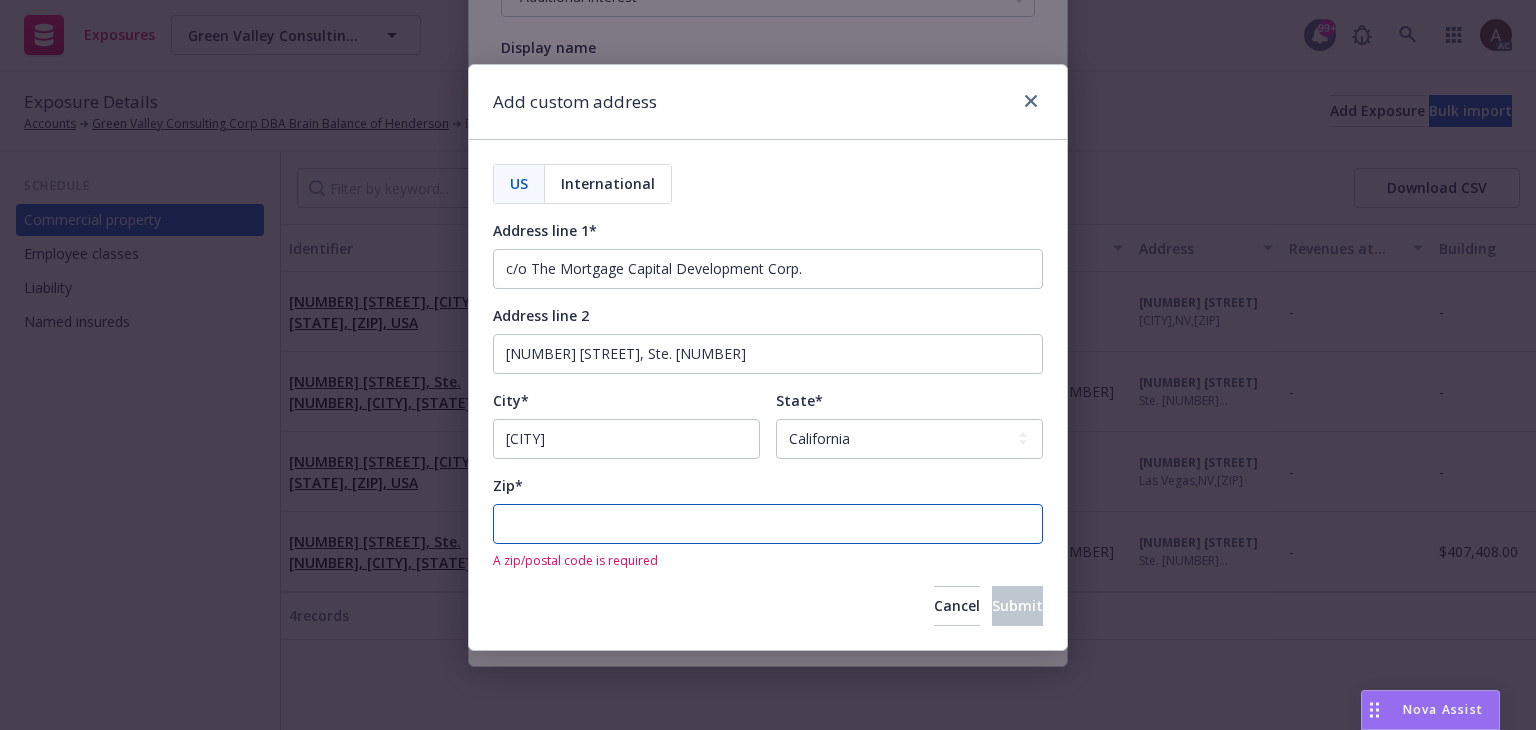 click on "Zip*" at bounding box center [768, 524] 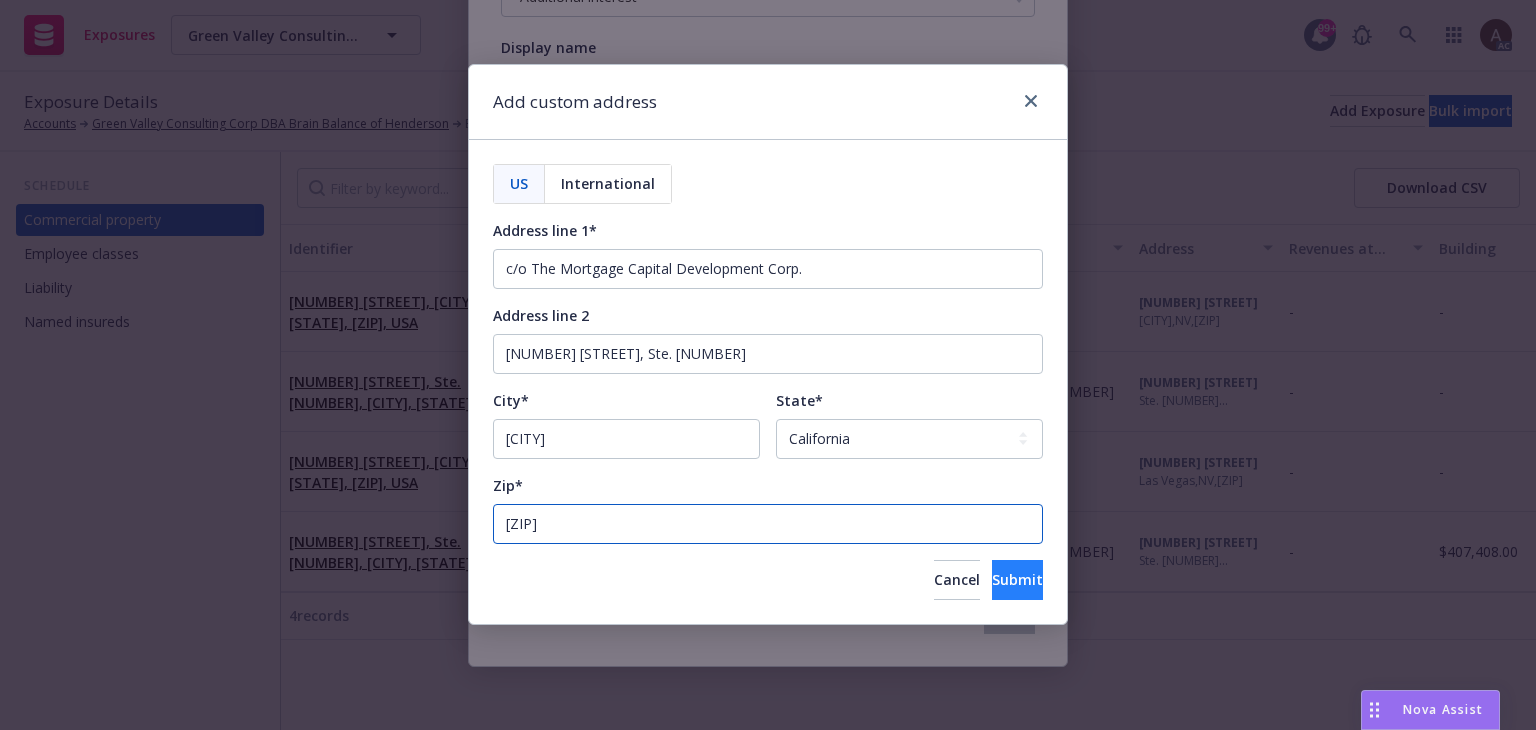 type on "[ZIP]" 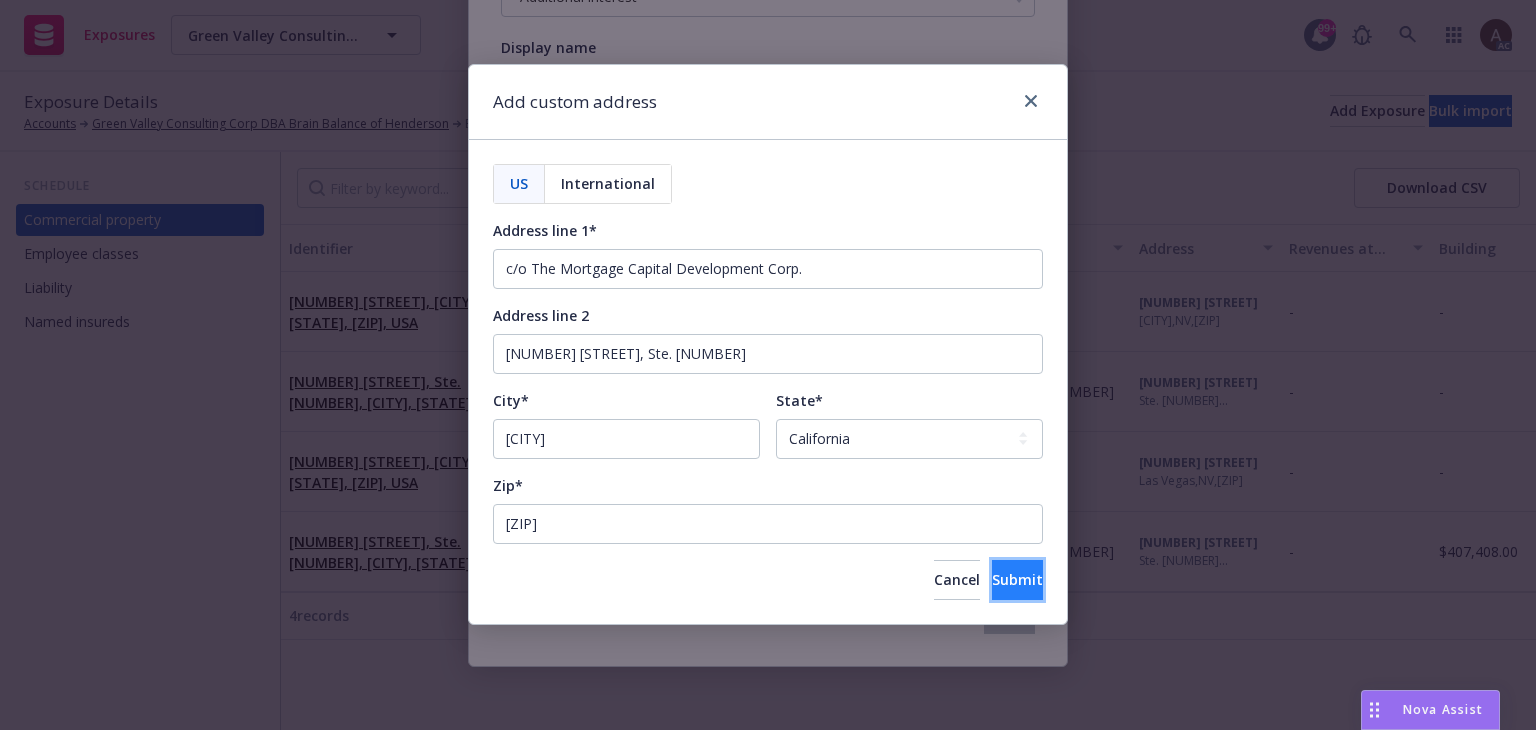 click on "Submit" at bounding box center [1017, 580] 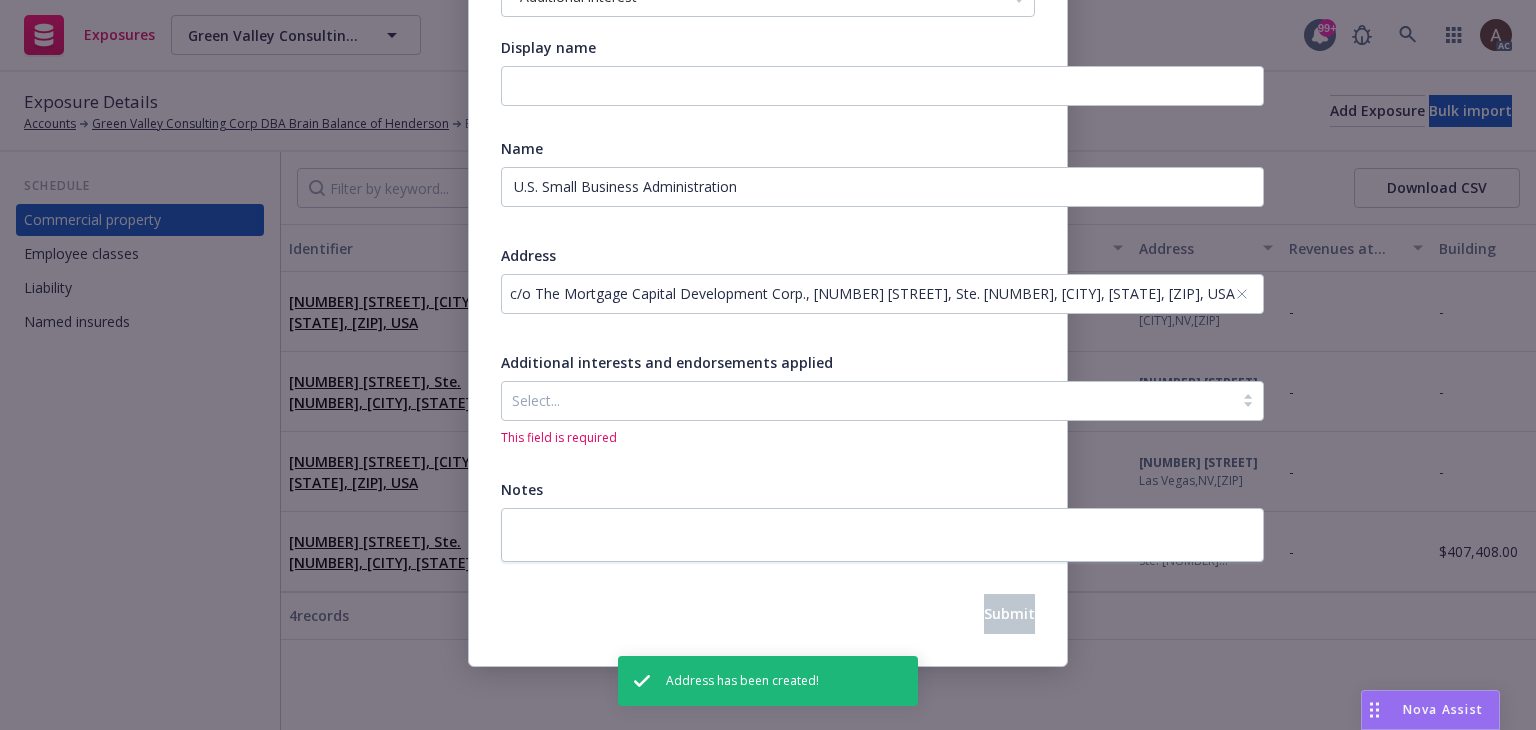 click on "Display name Name U.S. Small Business Administration Address c/o The Mortgage Capital Development Corp., [NUMBER] [STREET], Ste. [NUMBER], [CITY], [STATE], [ZIP], USA Additional interests and endorsements applied Select... This field is required Notes" at bounding box center (768, 300) 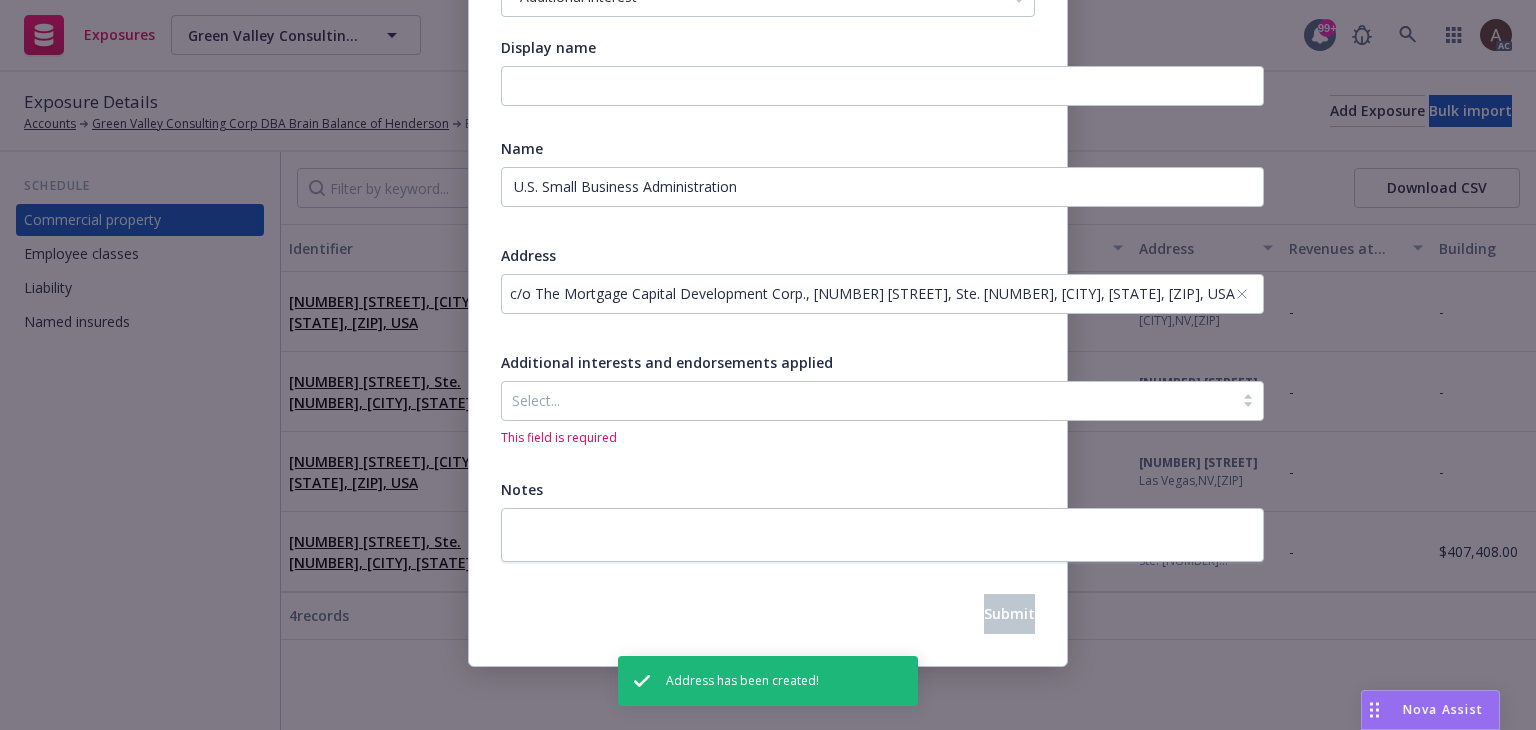 click at bounding box center (867, 401) 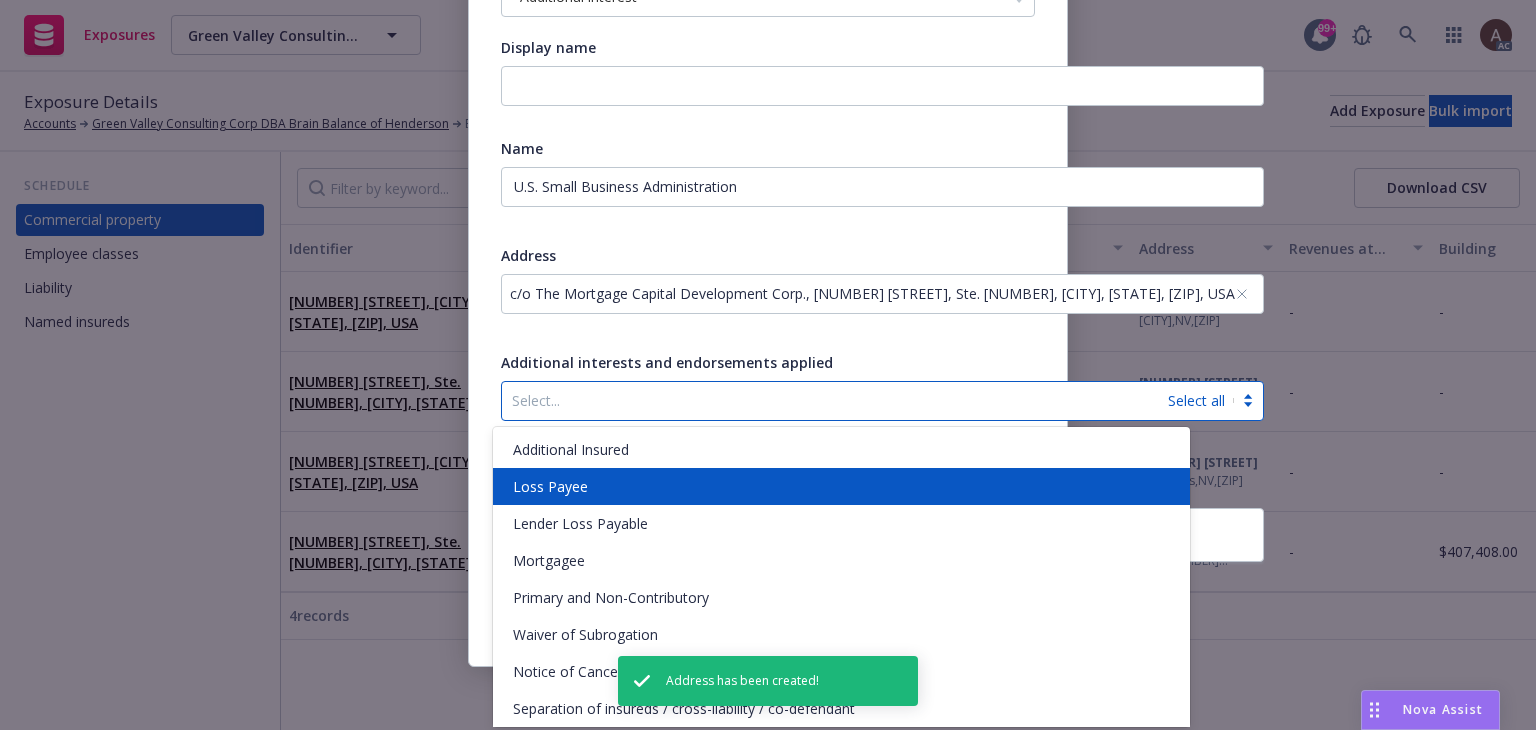 click on "Loss Payee" at bounding box center (550, 486) 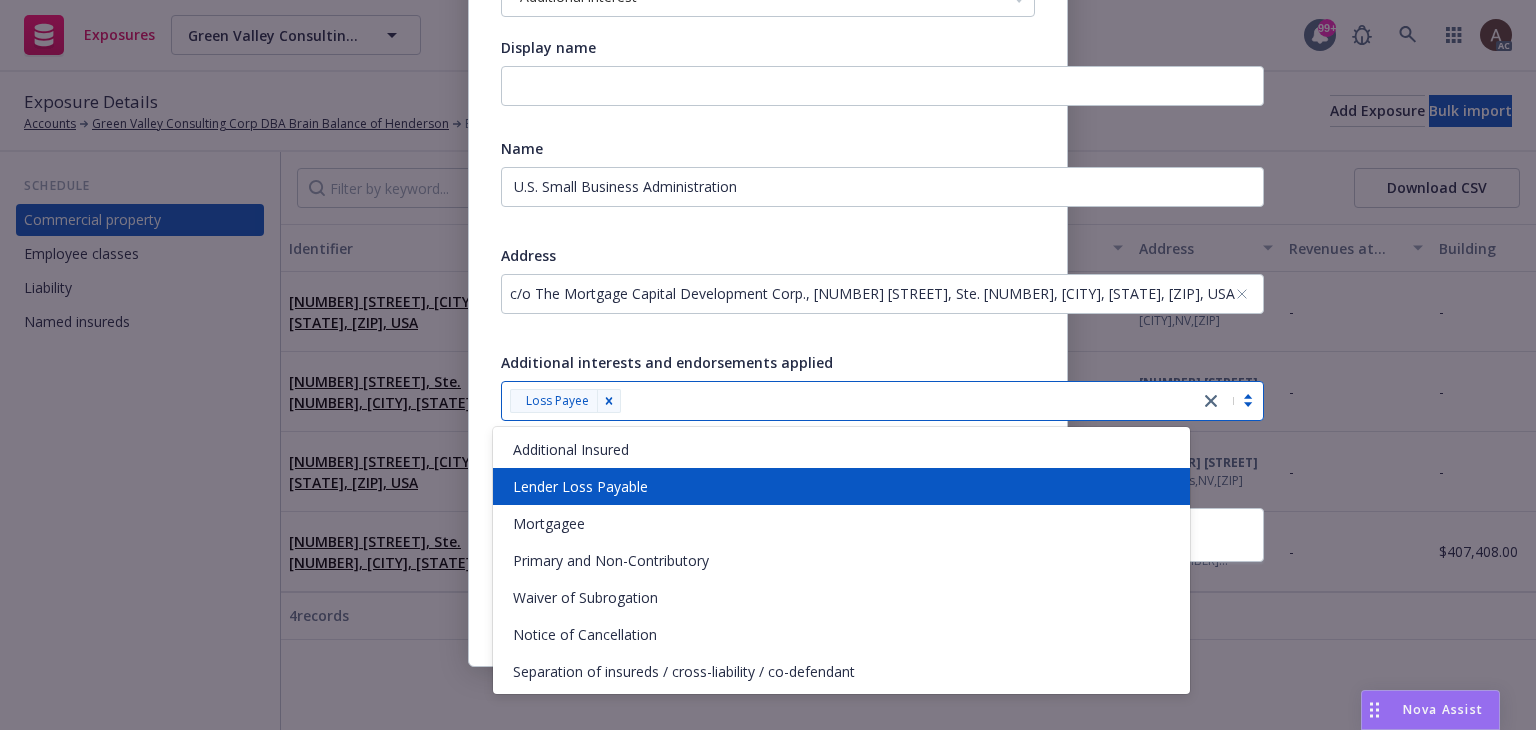 click on "Lender Loss Payable" at bounding box center (580, 486) 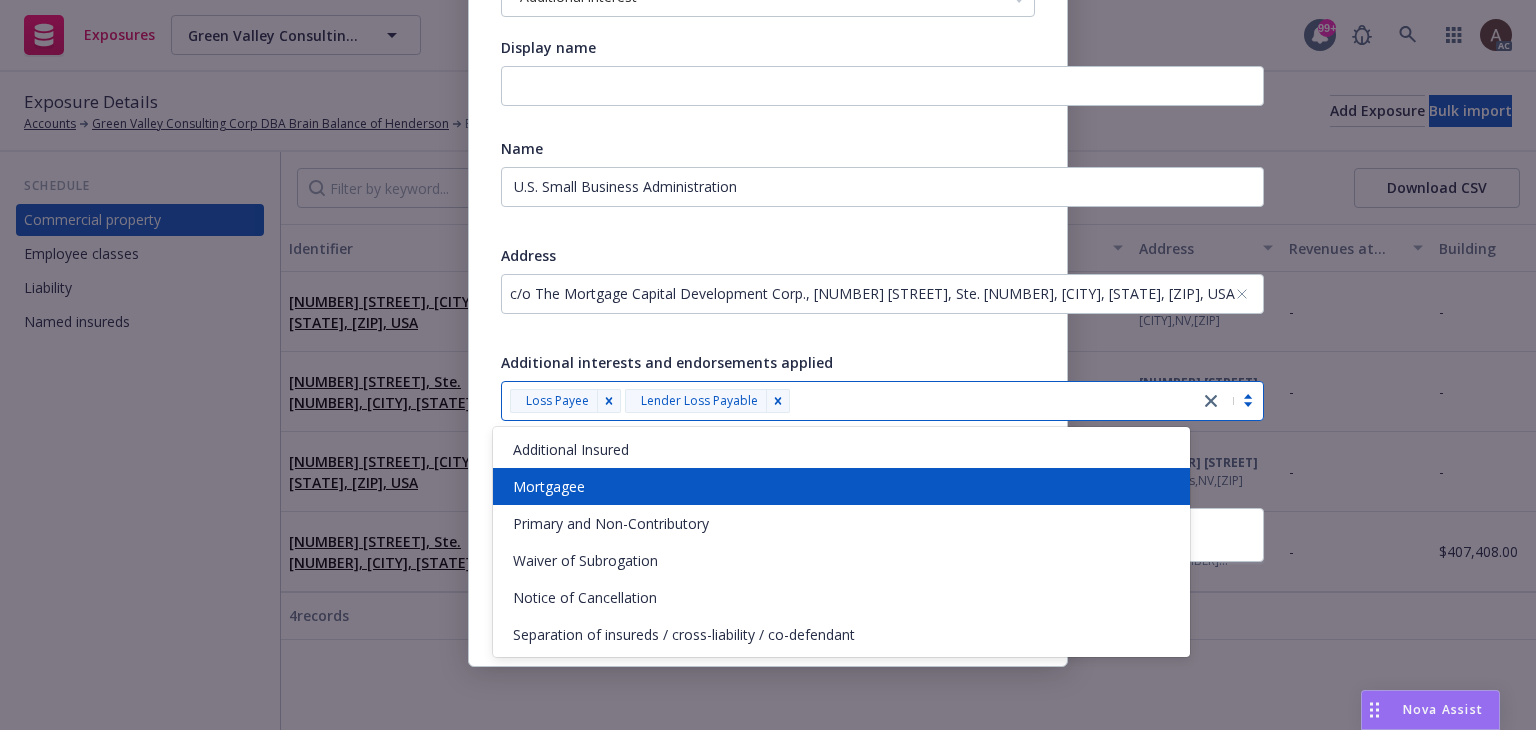 click on "Mortgagee" at bounding box center [841, 486] 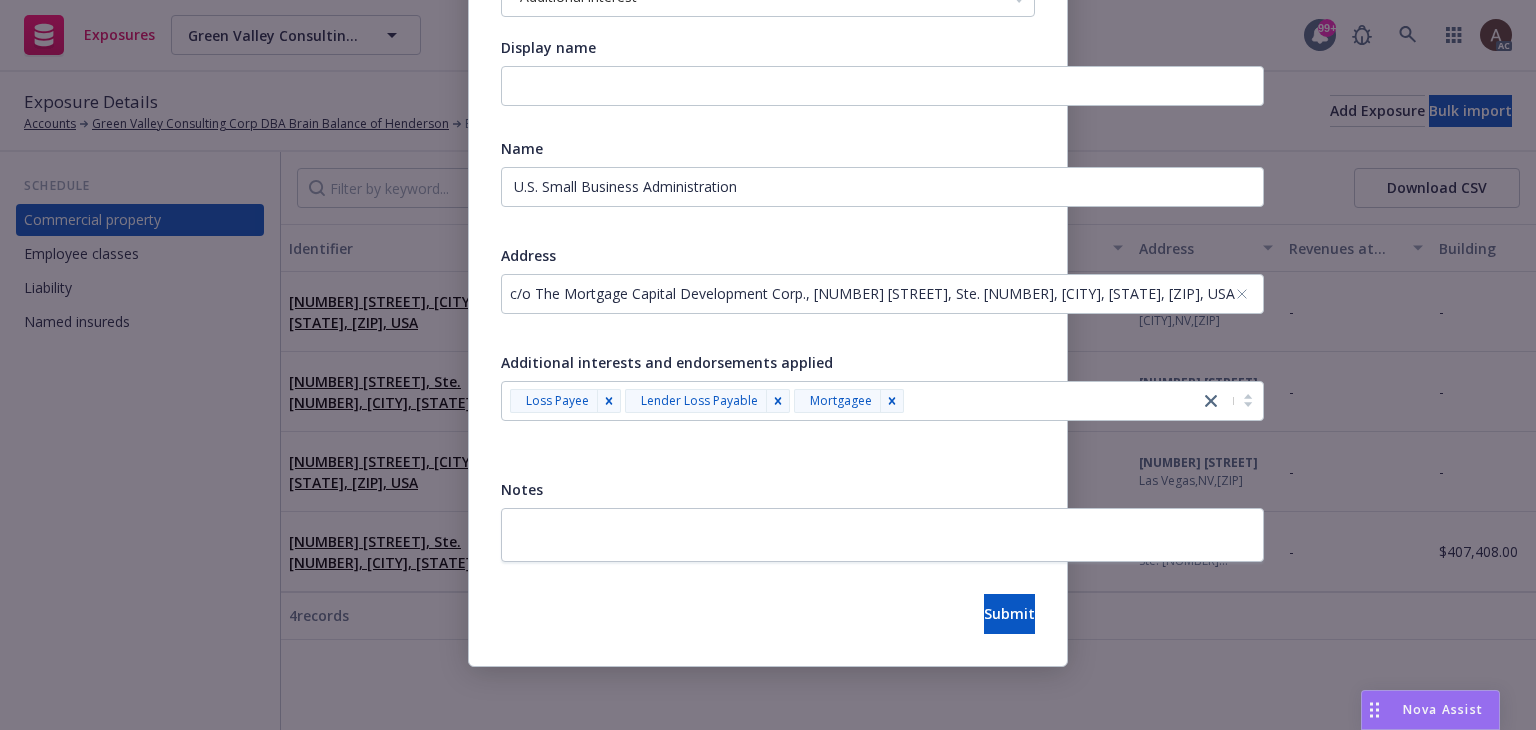 click on "Type Additional interest Display name Name U.S. Small Business Administration Address c/o The Mortgage Capital Development Corp., [NUMBER] [STREET], Ste. [NUMBER], [CITY], [STATE], [ZIP], USA Additional interests and endorsements applied Loss Payee Lender Loss Payable Mortgagee Notes Submit" at bounding box center [768, 291] 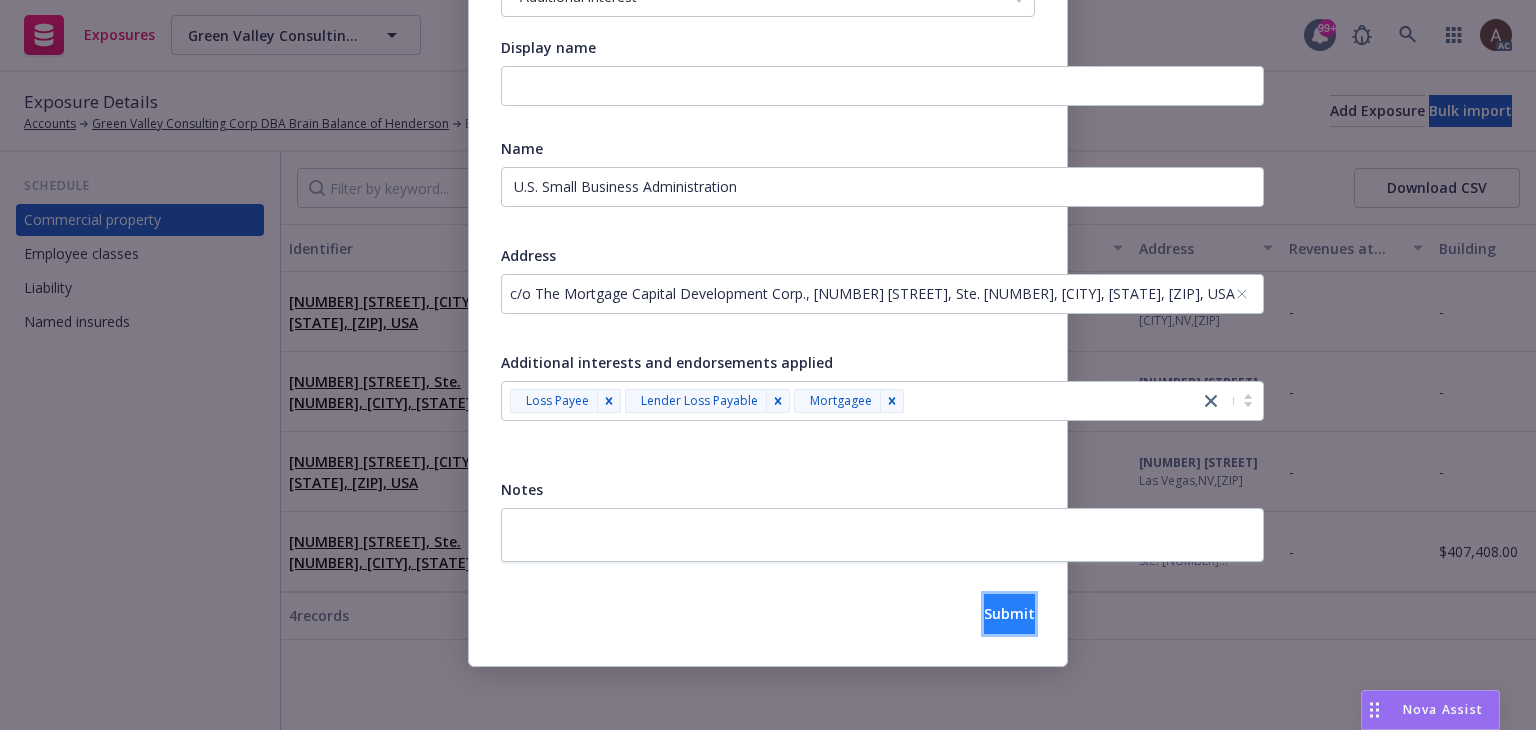 click on "Submit" at bounding box center [1009, 613] 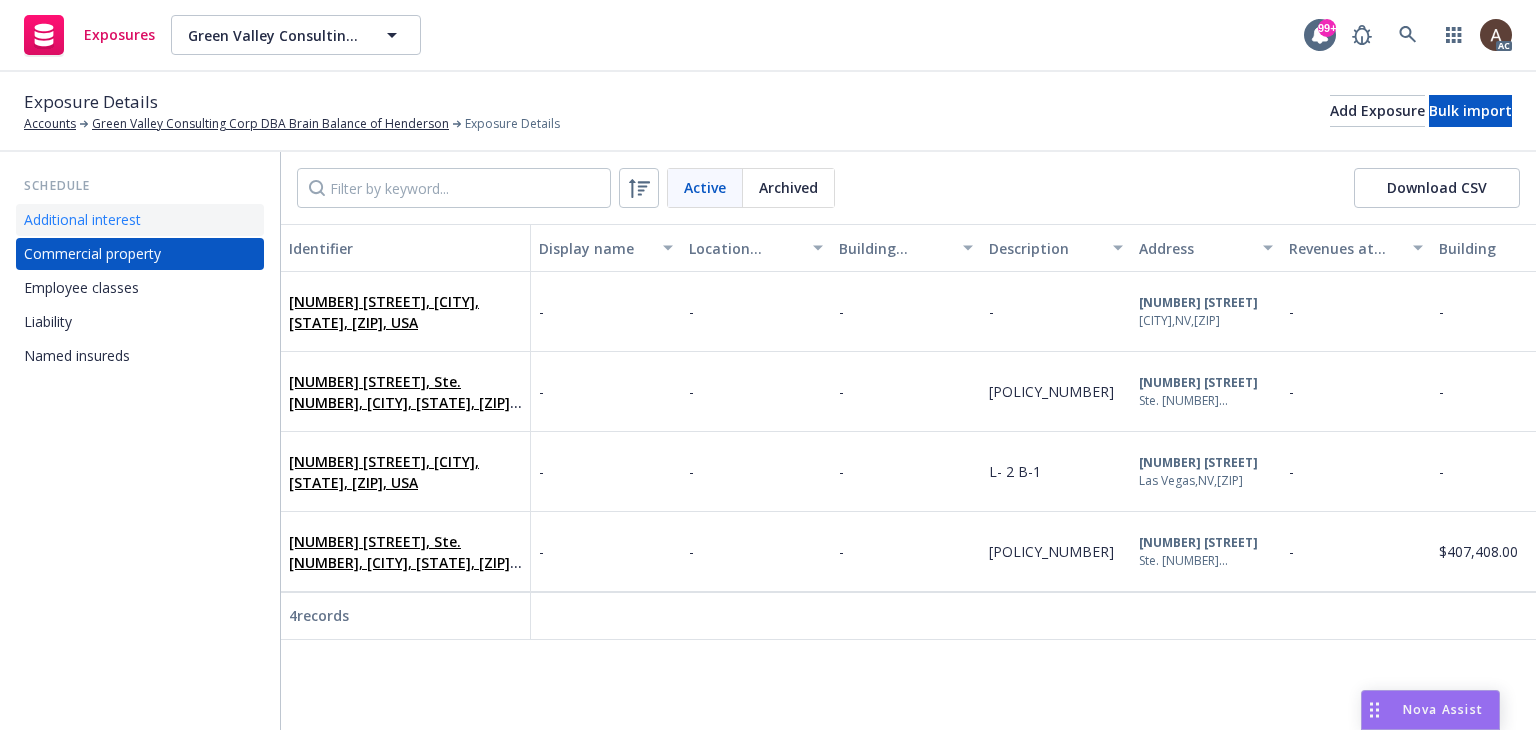 click on "Additional interest" at bounding box center [82, 220] 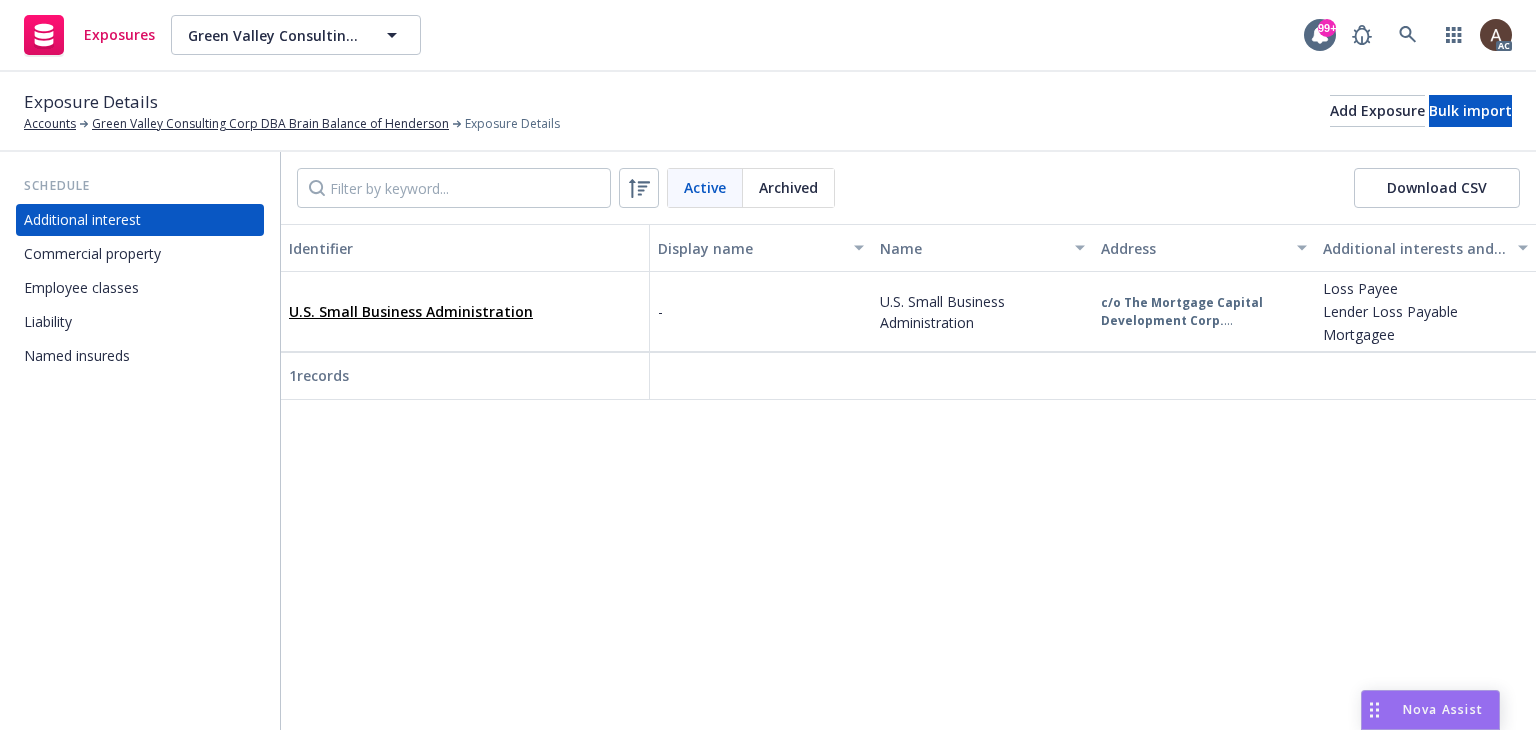 click on "U.S. Small Business Administration" at bounding box center (465, 311) 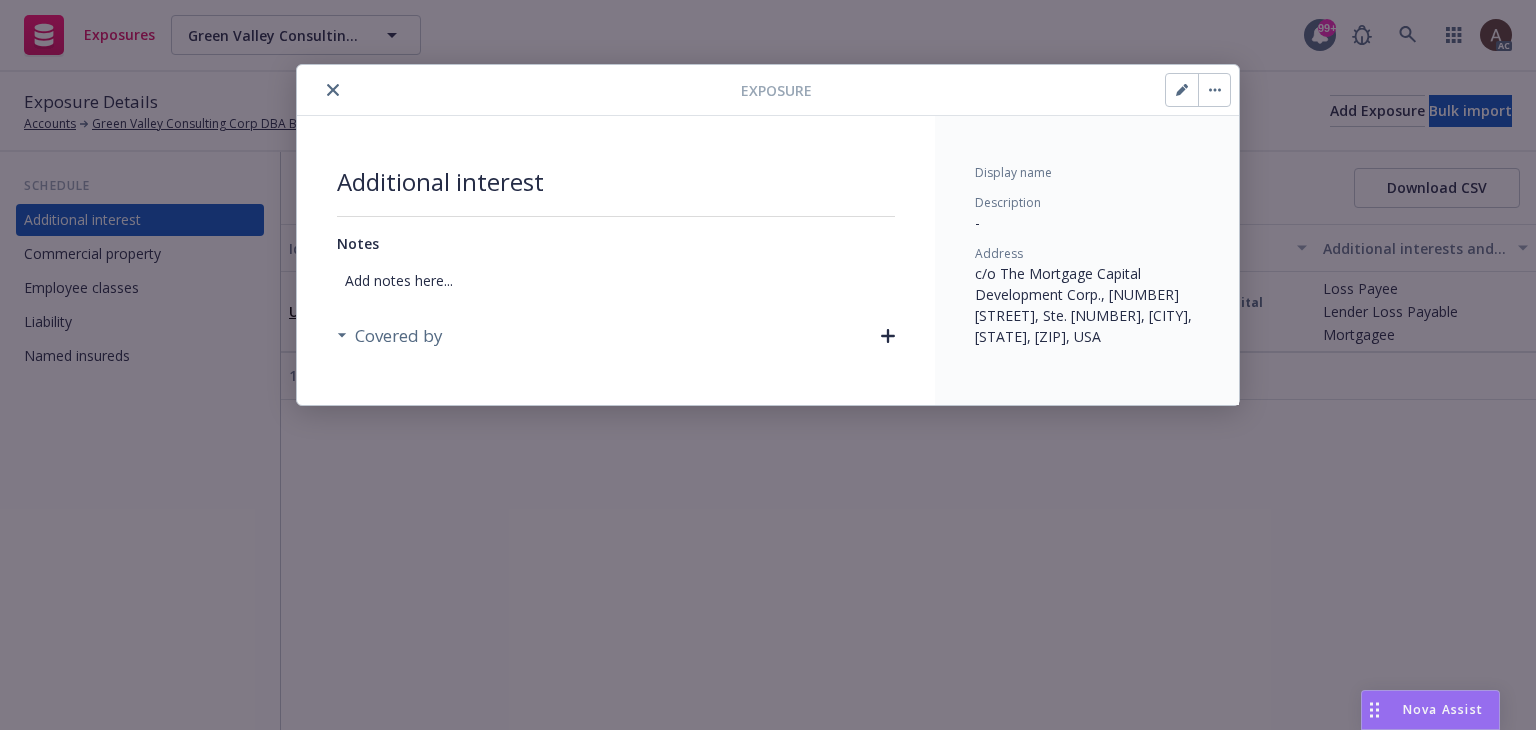 click 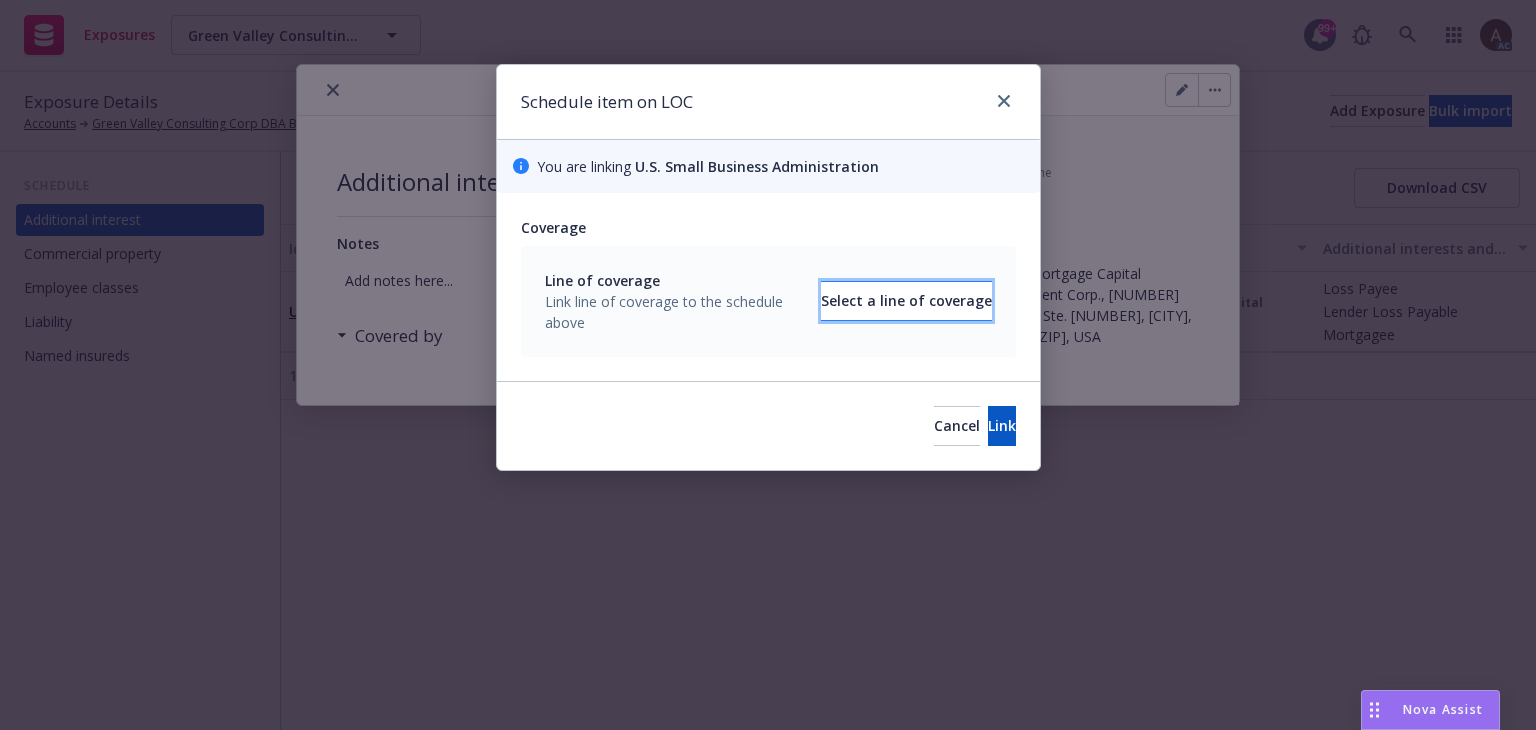 click on "Select a line of coverage" at bounding box center (906, 301) 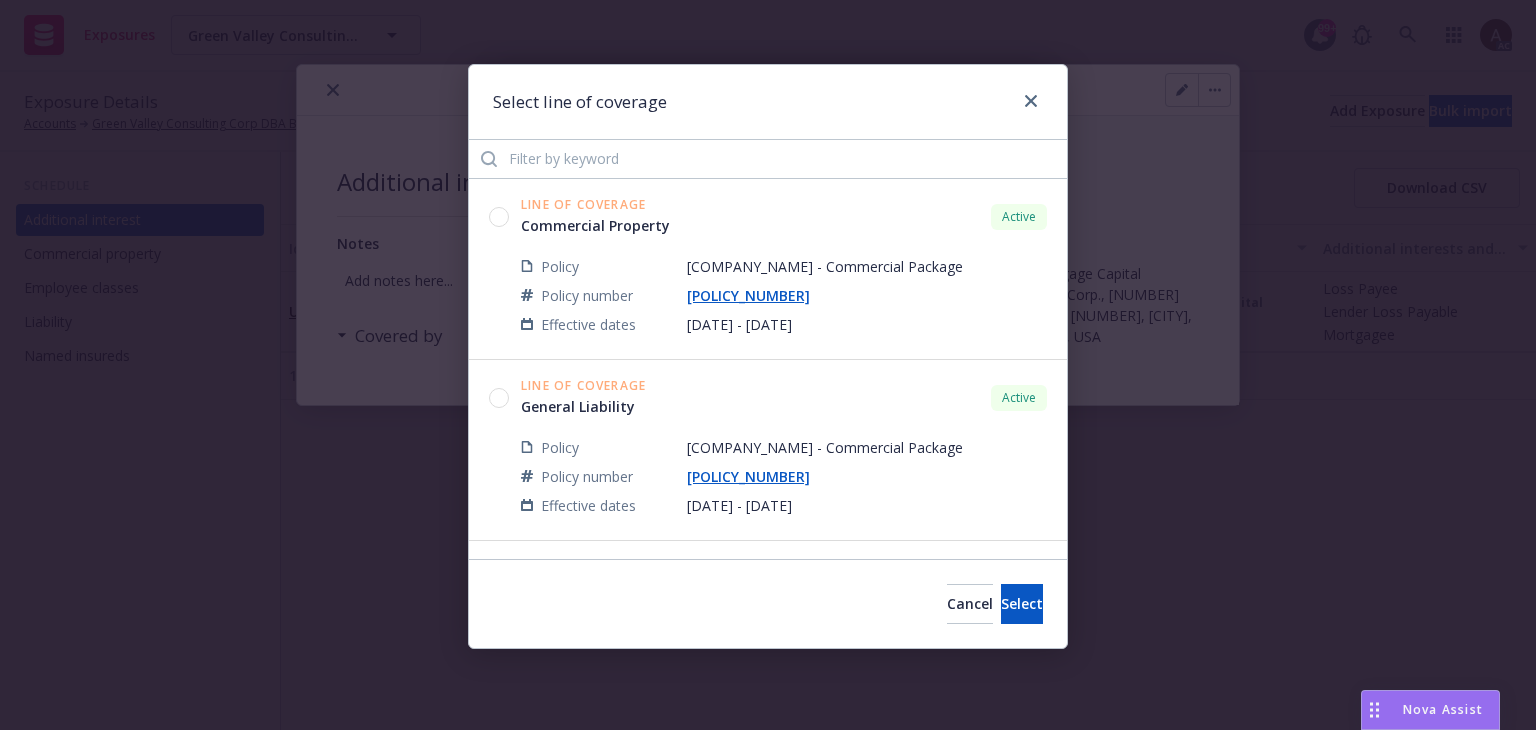 scroll, scrollTop: 0, scrollLeft: 0, axis: both 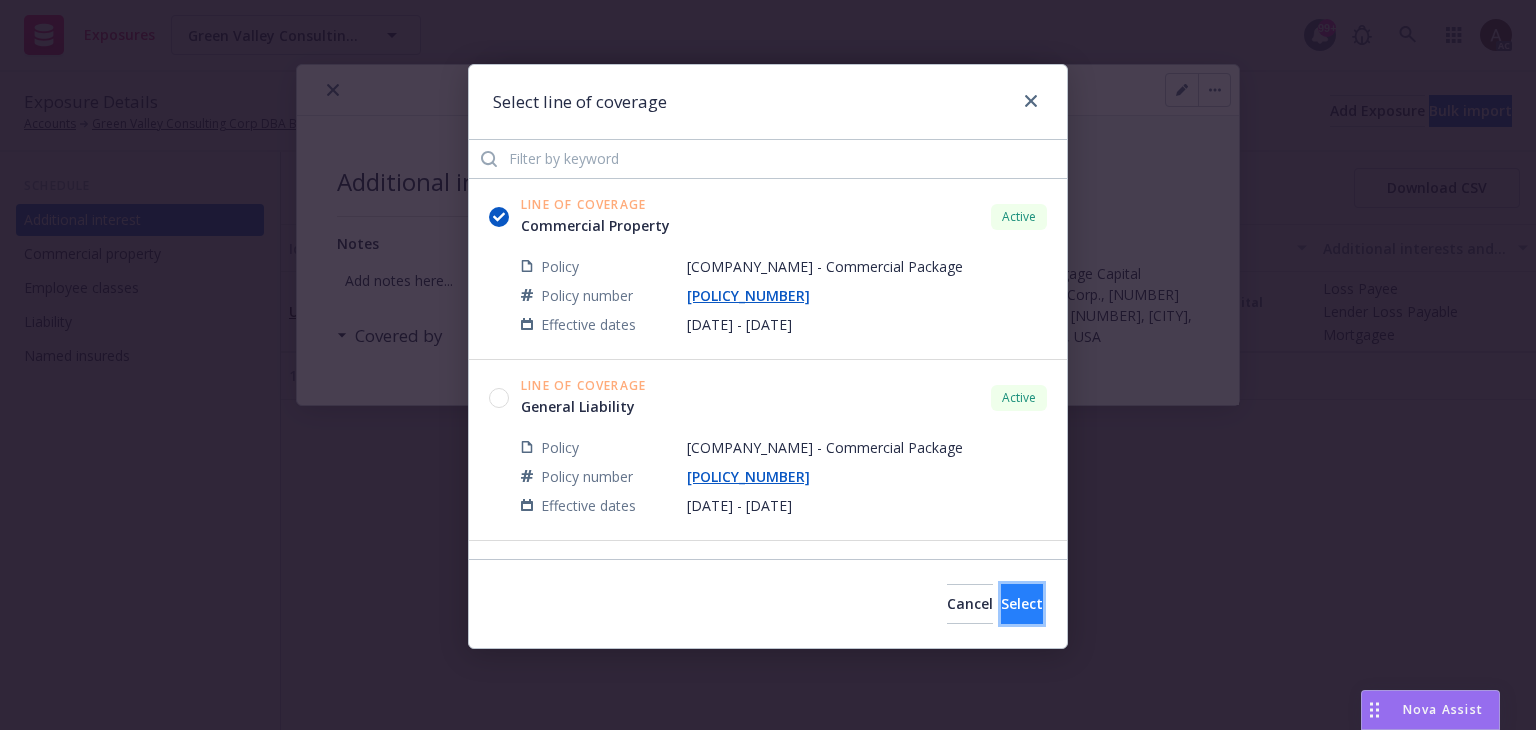 click on "Select" at bounding box center [1022, 603] 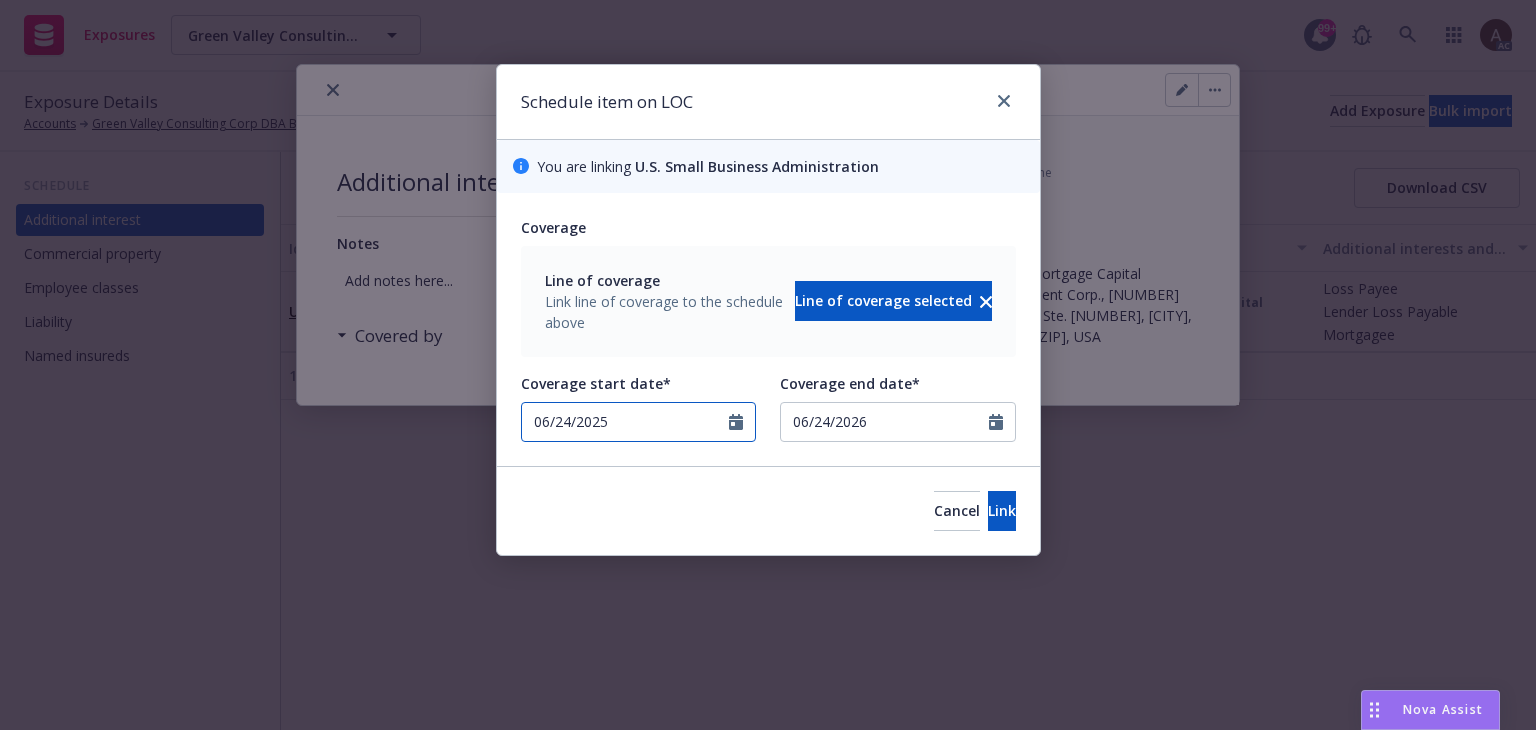 select on "6" 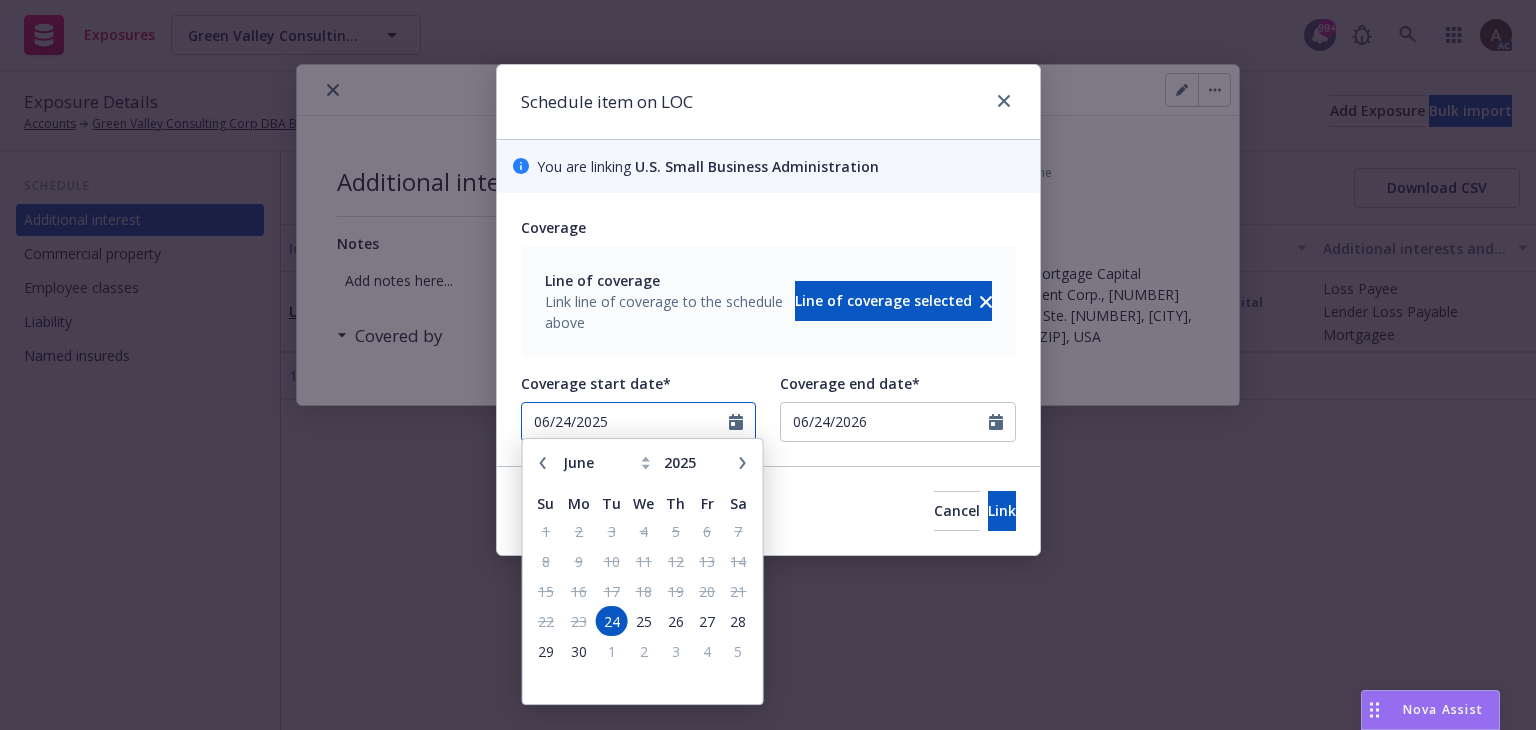 drag, startPoint x: 700, startPoint y: 423, endPoint x: 362, endPoint y: 427, distance: 338.02368 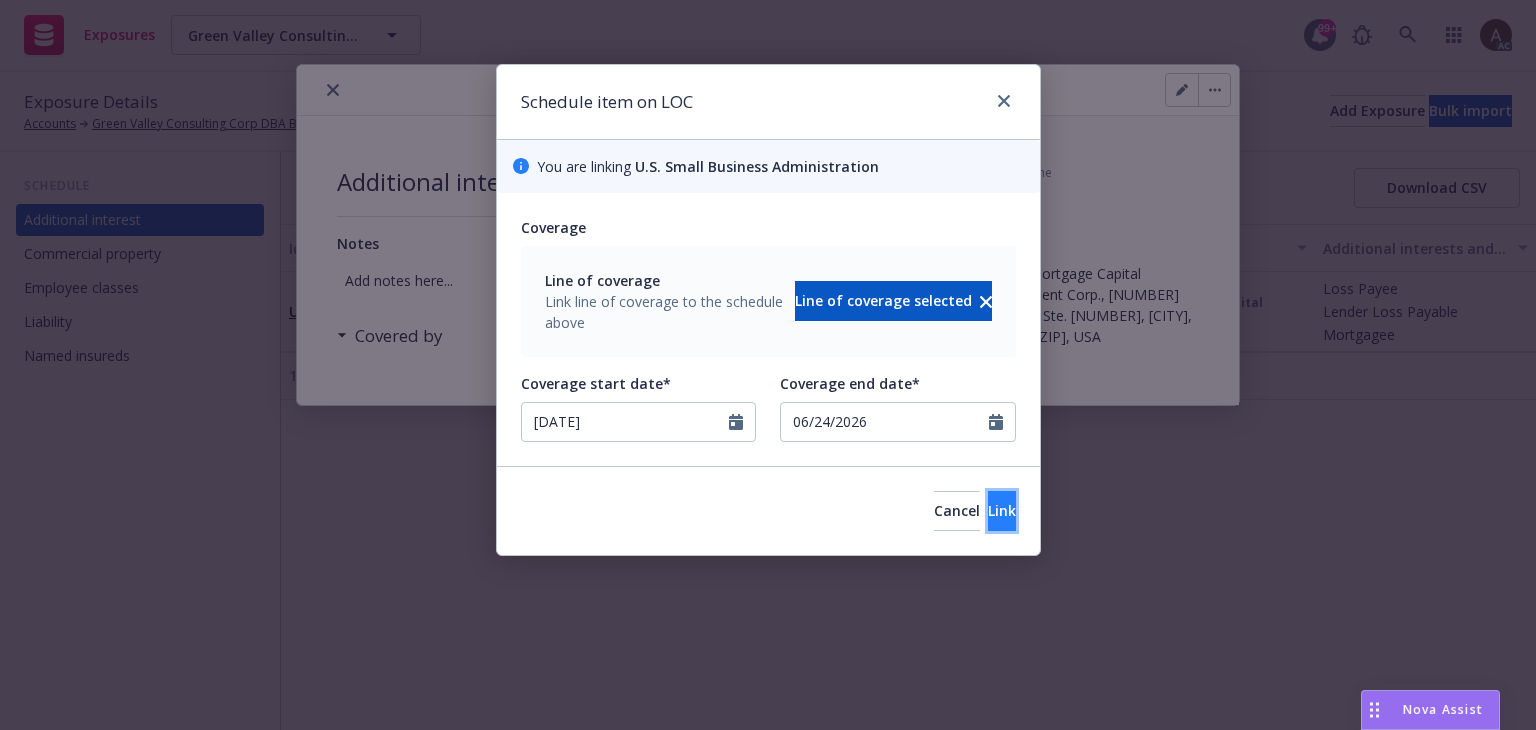 type on "07/10/2025" 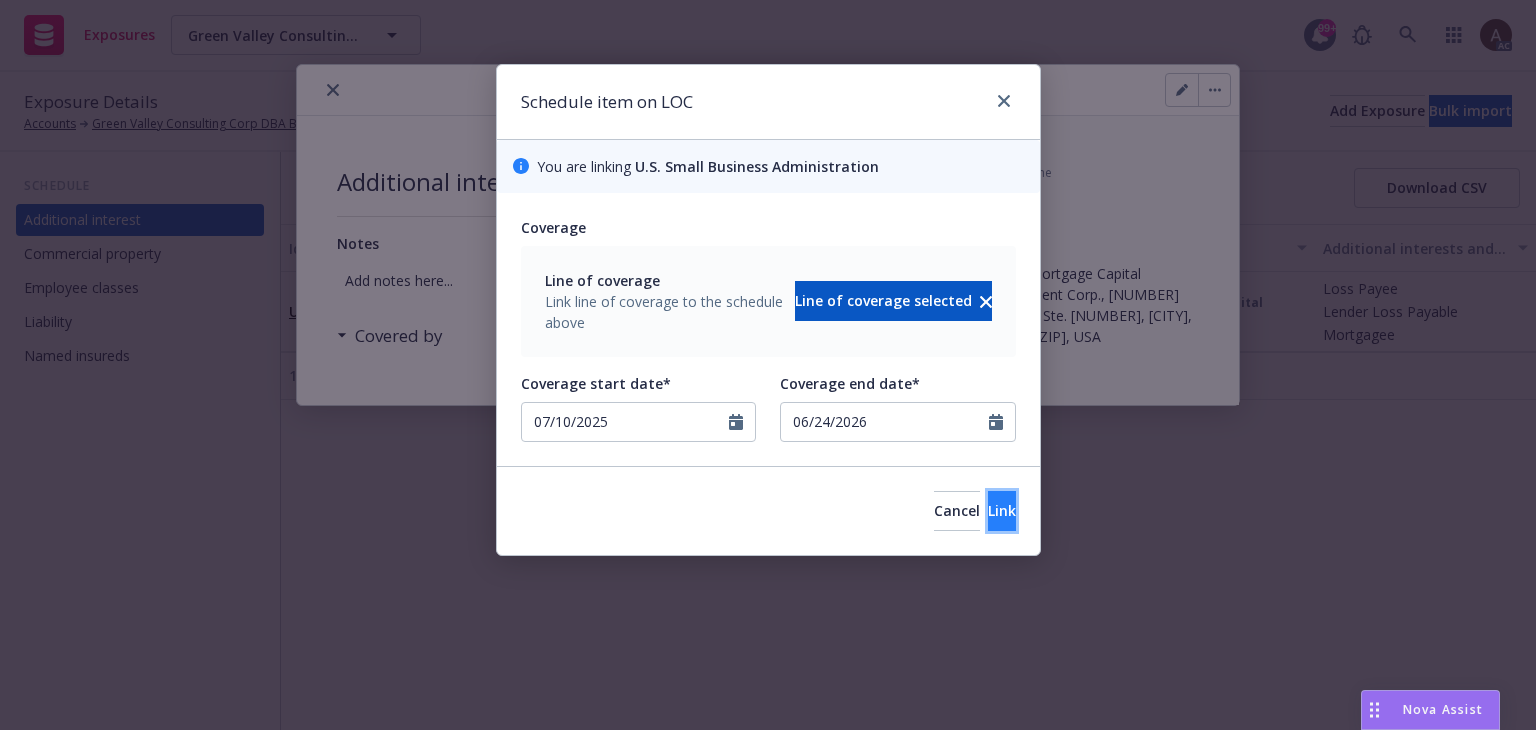 click on "Link" at bounding box center (1002, 511) 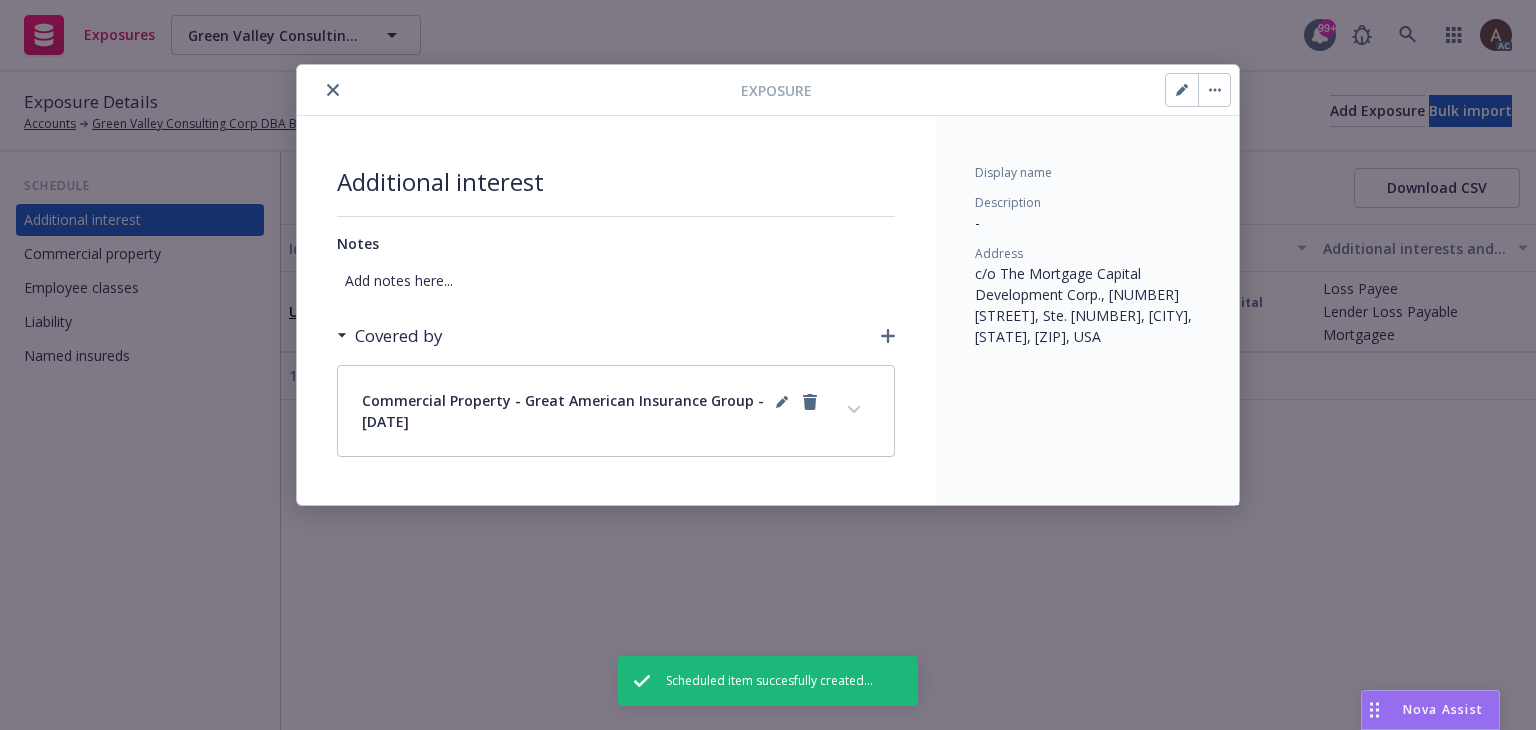 click on "Additional interest   Notes Add notes here... Covered by Commercial Property - Great American Insurance Group - [DATE] Status Active Coverage effective dates [DATE] - [DATE] Item on the coverage effective dates  [DATE] - [DATE] Scheduled coverage for this item There is no coverage yet add coverage Other coverage on the LOC Display name - Start date [DATE] End date [DATE] Premium - Commission - Coverage Territory Domestic Coverage Countries - Specified Territories - Auditable? Yes Limit type - - All Other Peril (AOP) Deductible - $3,000.00 Valuation Provision (with exceptions to supplemental coverage) - - Limit type - - Valuation - - Any Other Location Limit - Cause of Loss - Limit type - - Valuation - - Any Other Location Limit - Cause of Loss - Limit type - - Coinsurance - Deductible Deductible Refer to Property Schedule - Waiting Period - Business Income Period of Indemnity - - - - Accounts Receivables -" at bounding box center [616, 310] 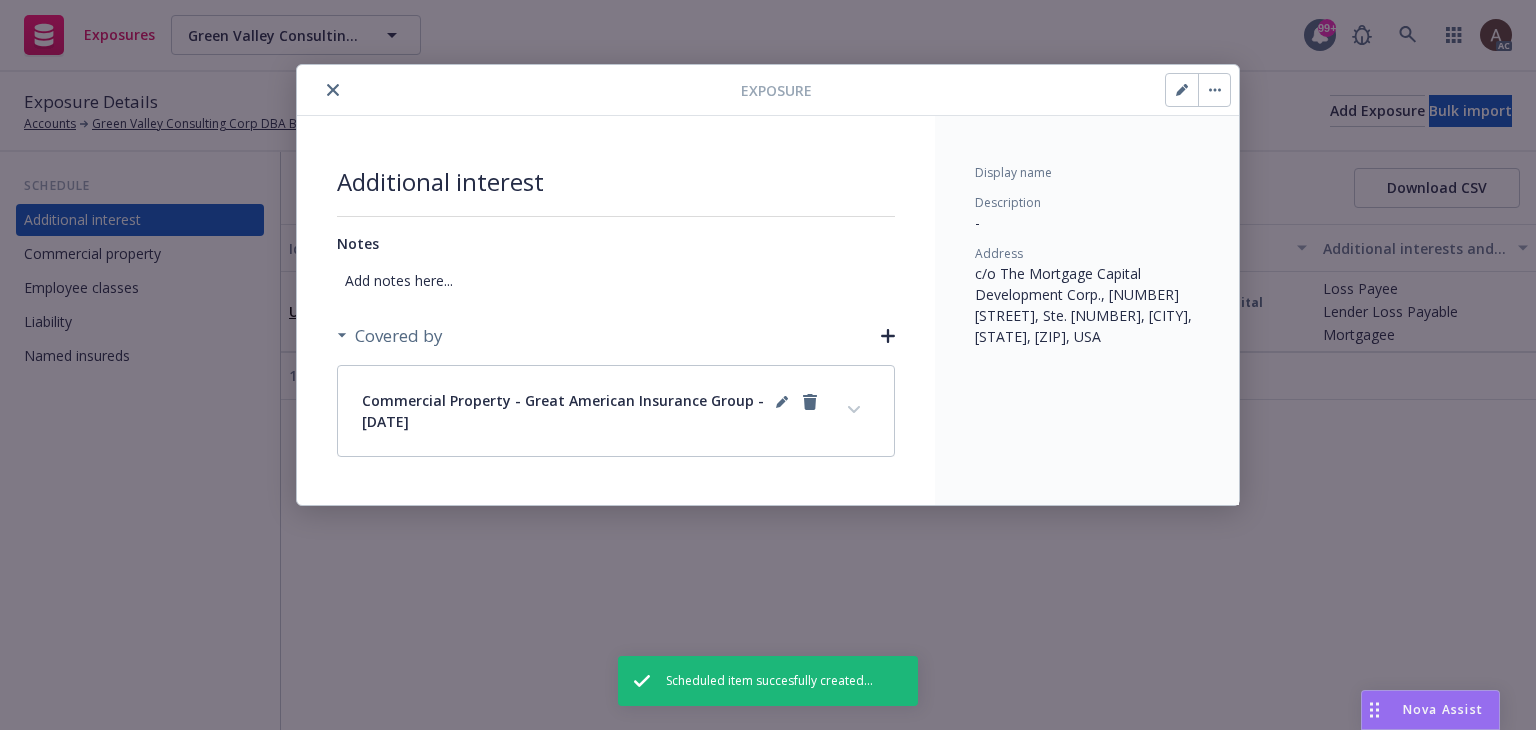 click 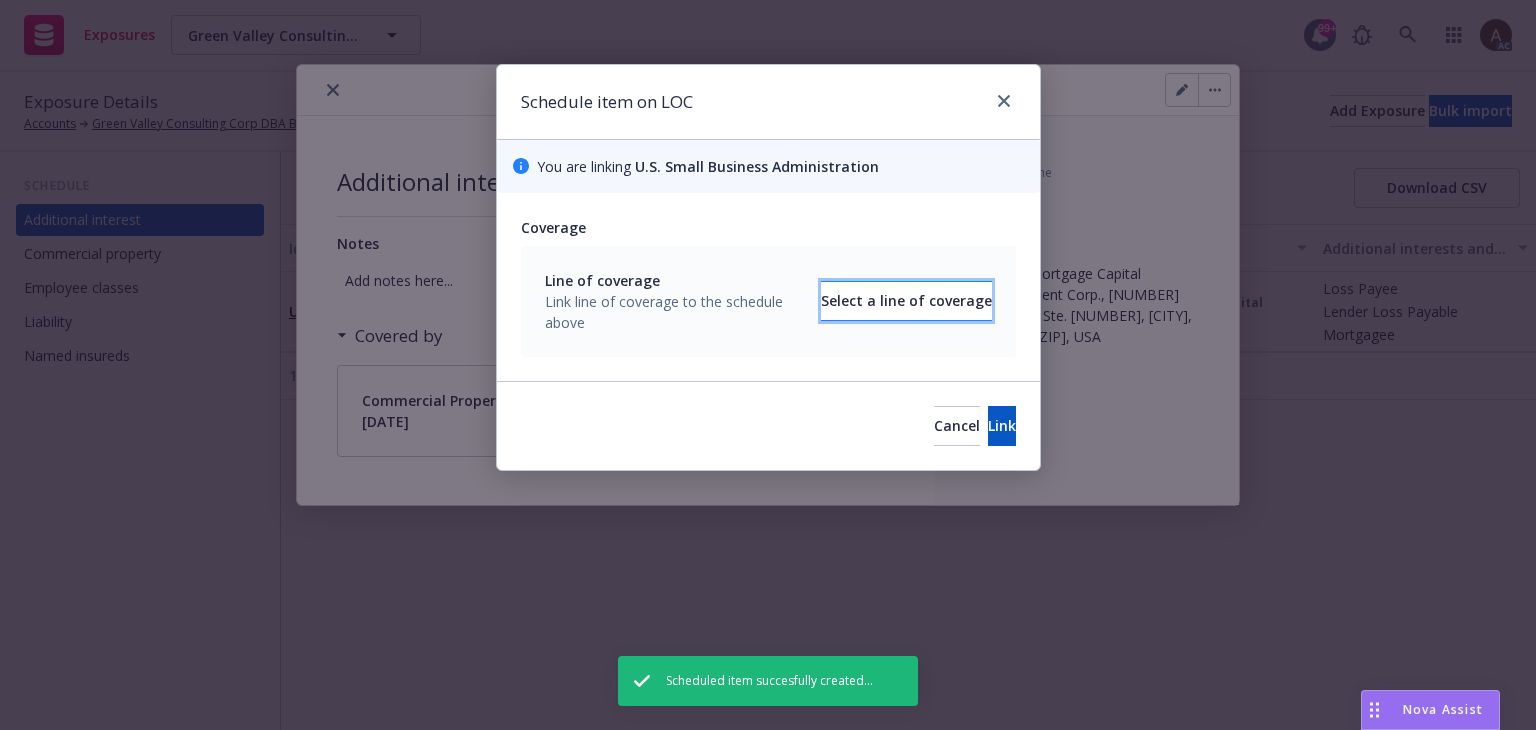 click on "Select a line of coverage" at bounding box center [906, 301] 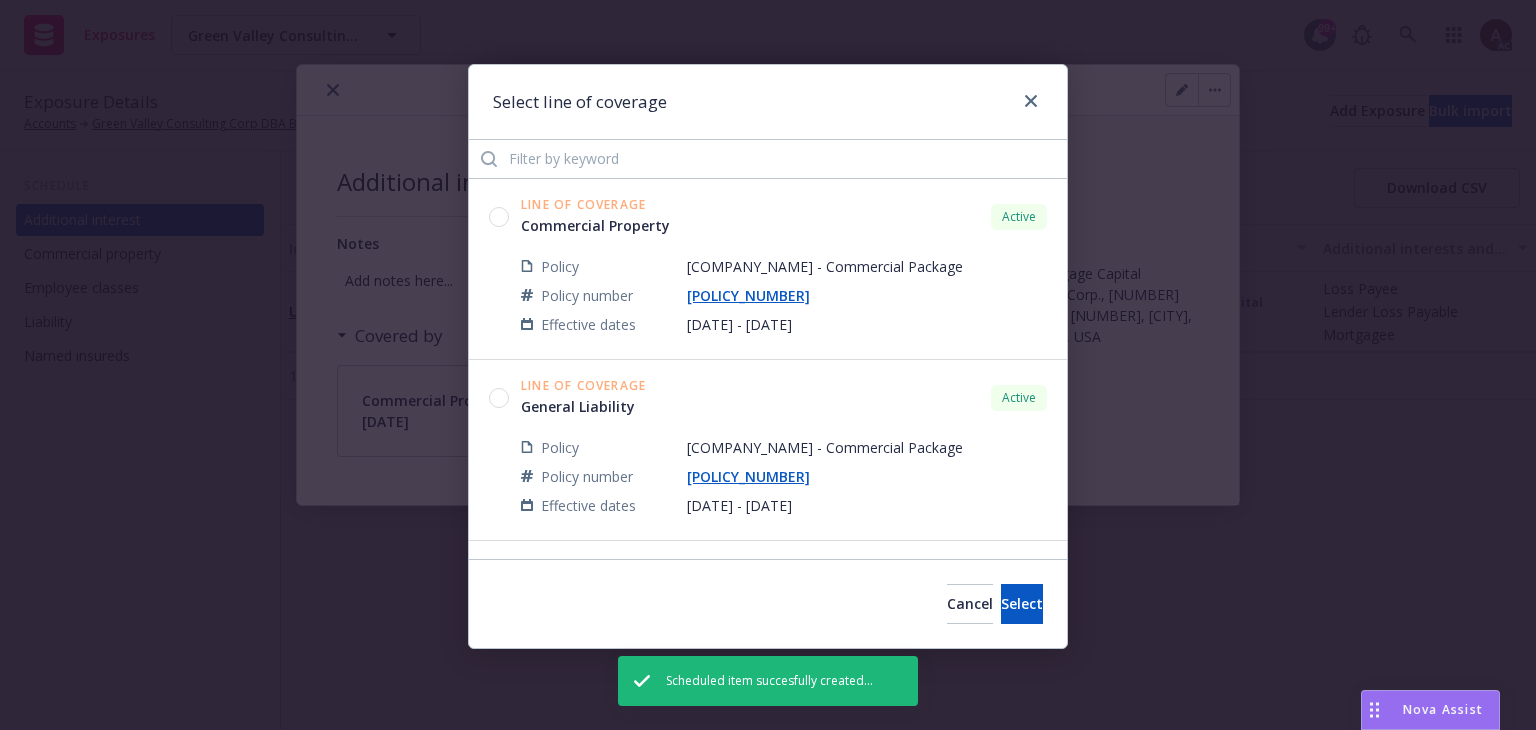 click on "Line of Coverage General Liability Active Policy [COMPANY_NAME] - Commercial Package Policy number [POLICY_NUMBER] Effective dates [DATE] - [DATE]" at bounding box center [768, 450] 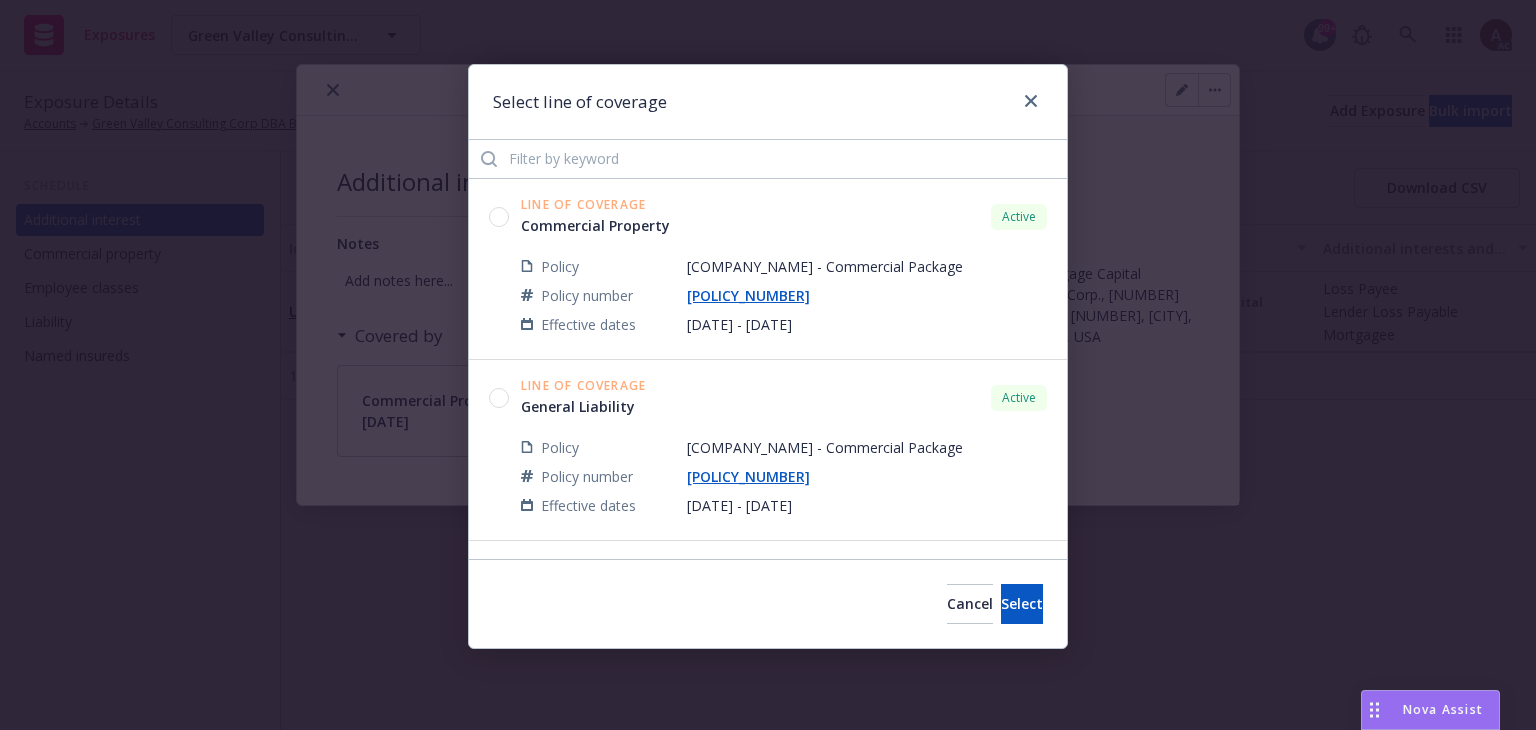 click 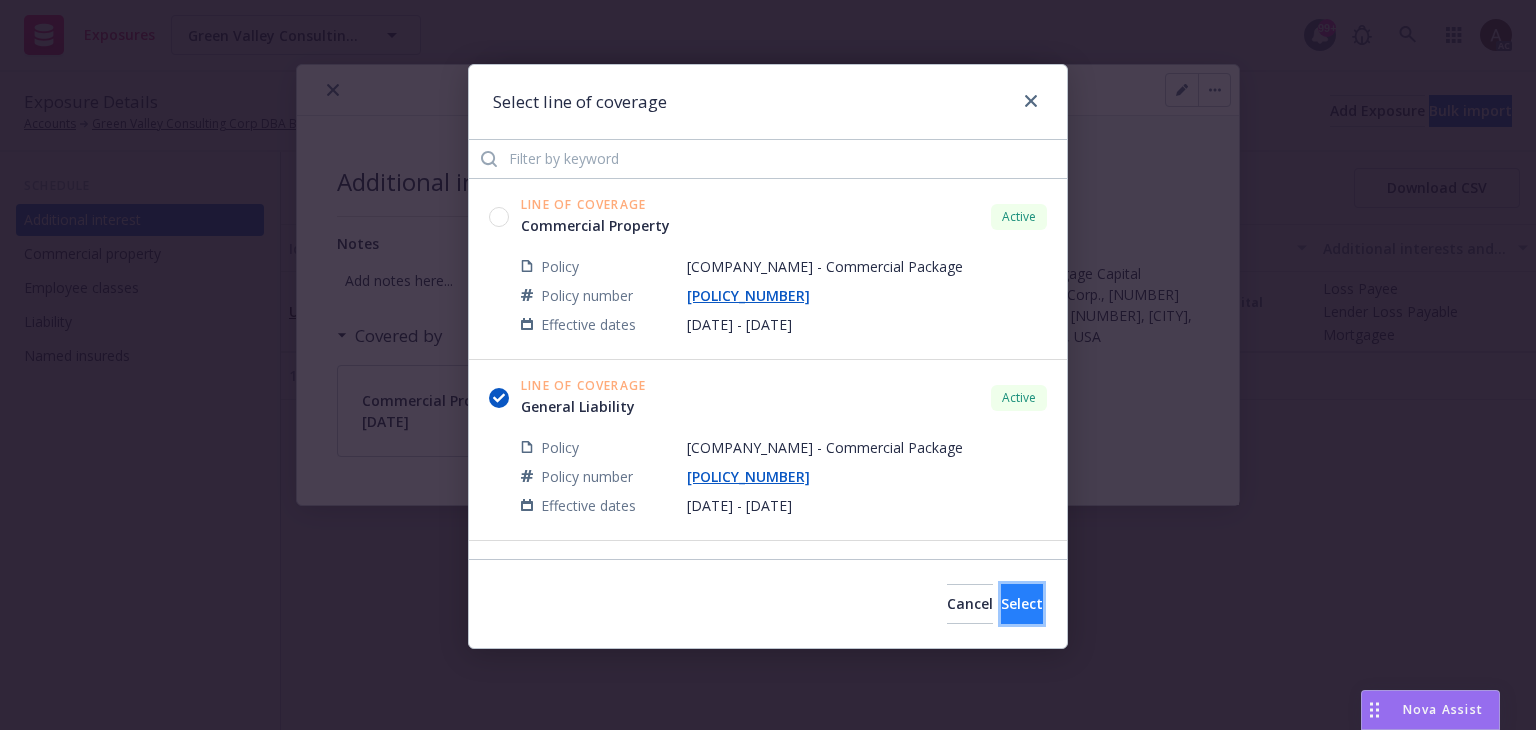 click on "Select" at bounding box center [1022, 604] 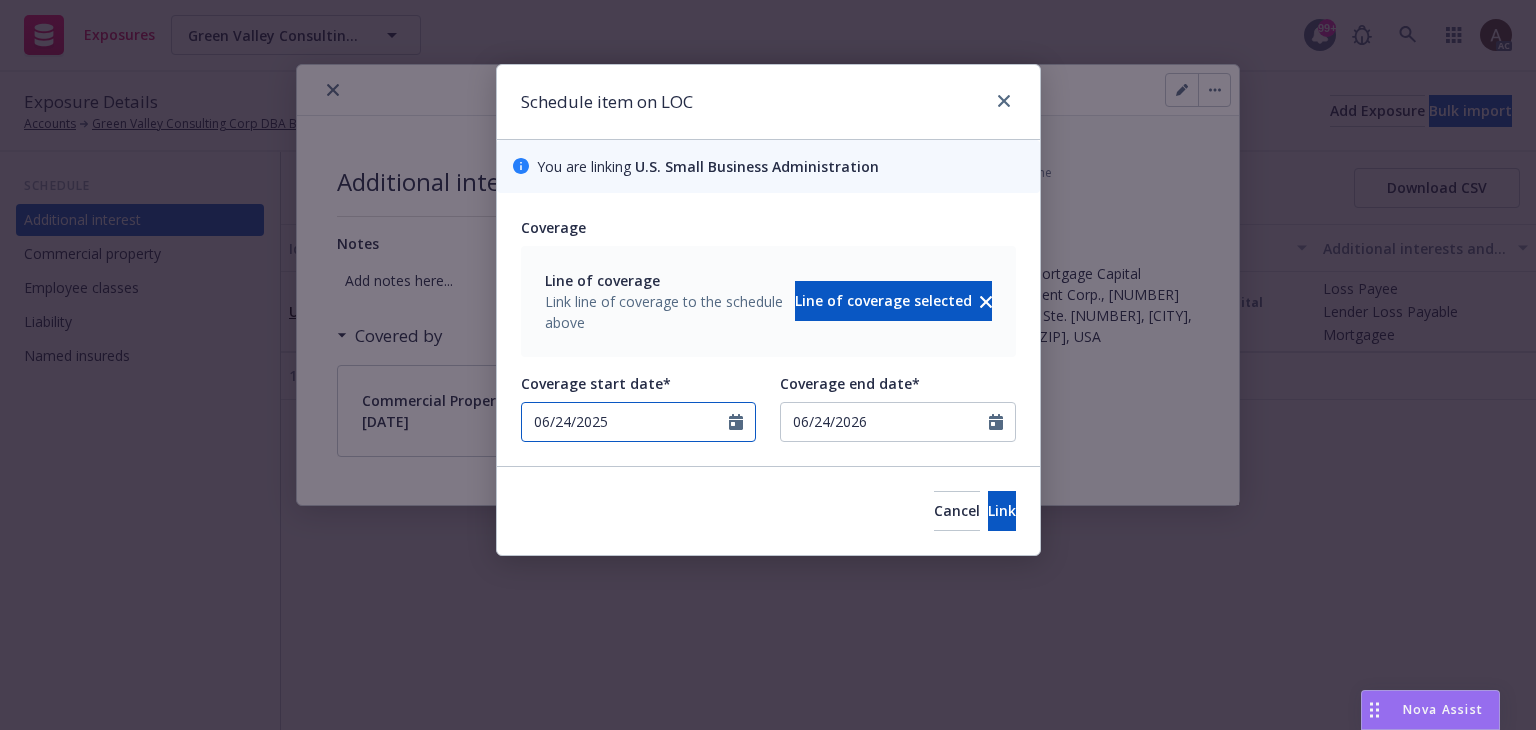 select on "6" 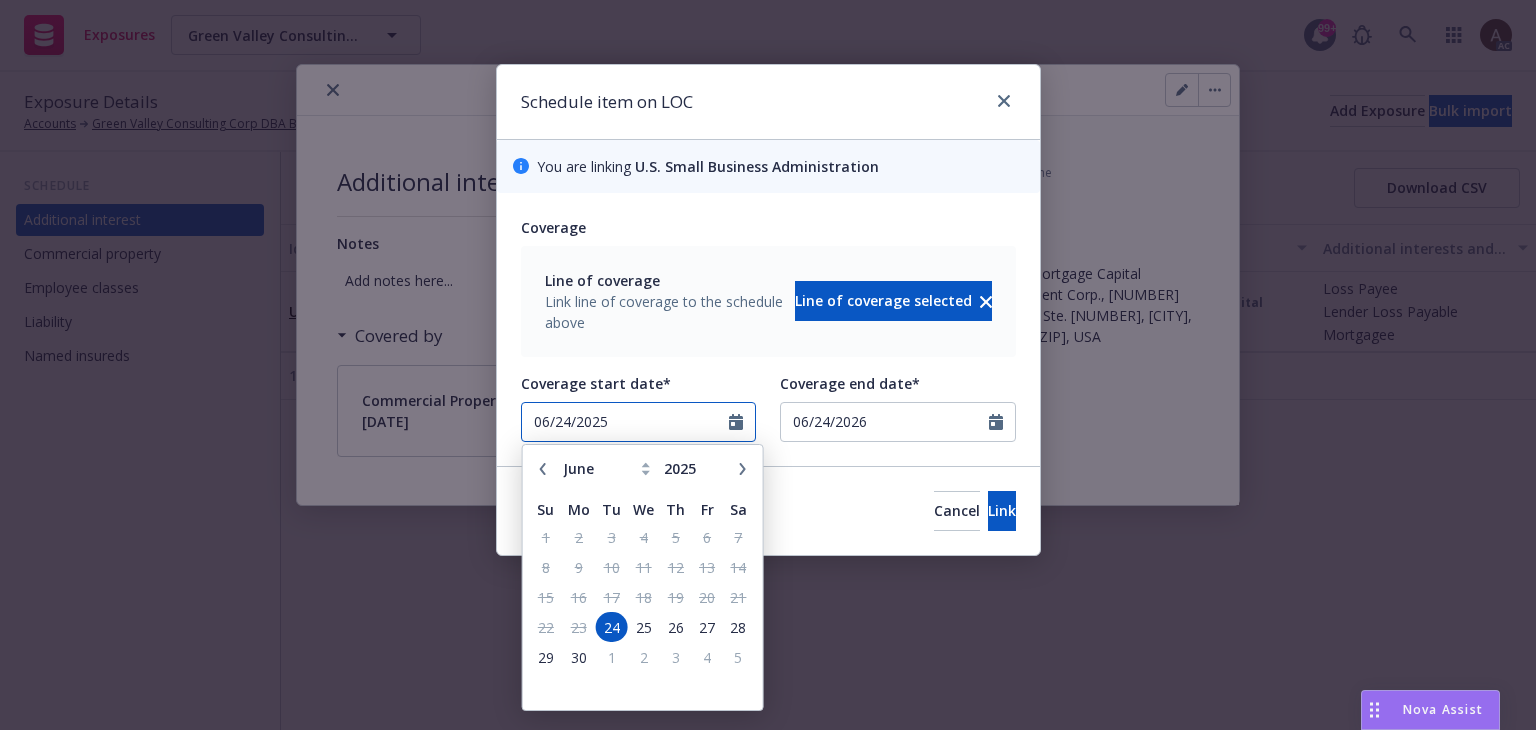 drag, startPoint x: 647, startPoint y: 429, endPoint x: 388, endPoint y: 421, distance: 259.12354 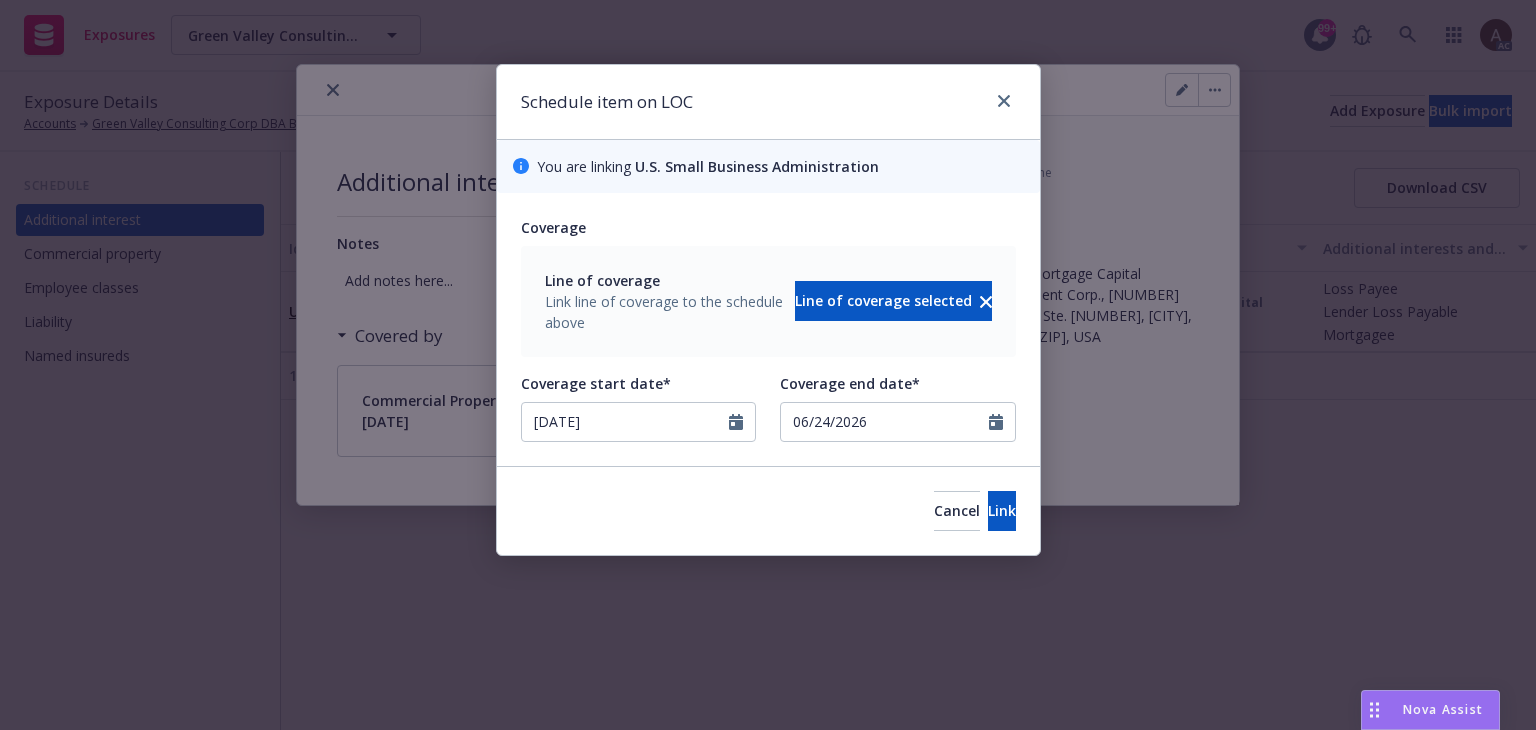 type on "07/10/2025" 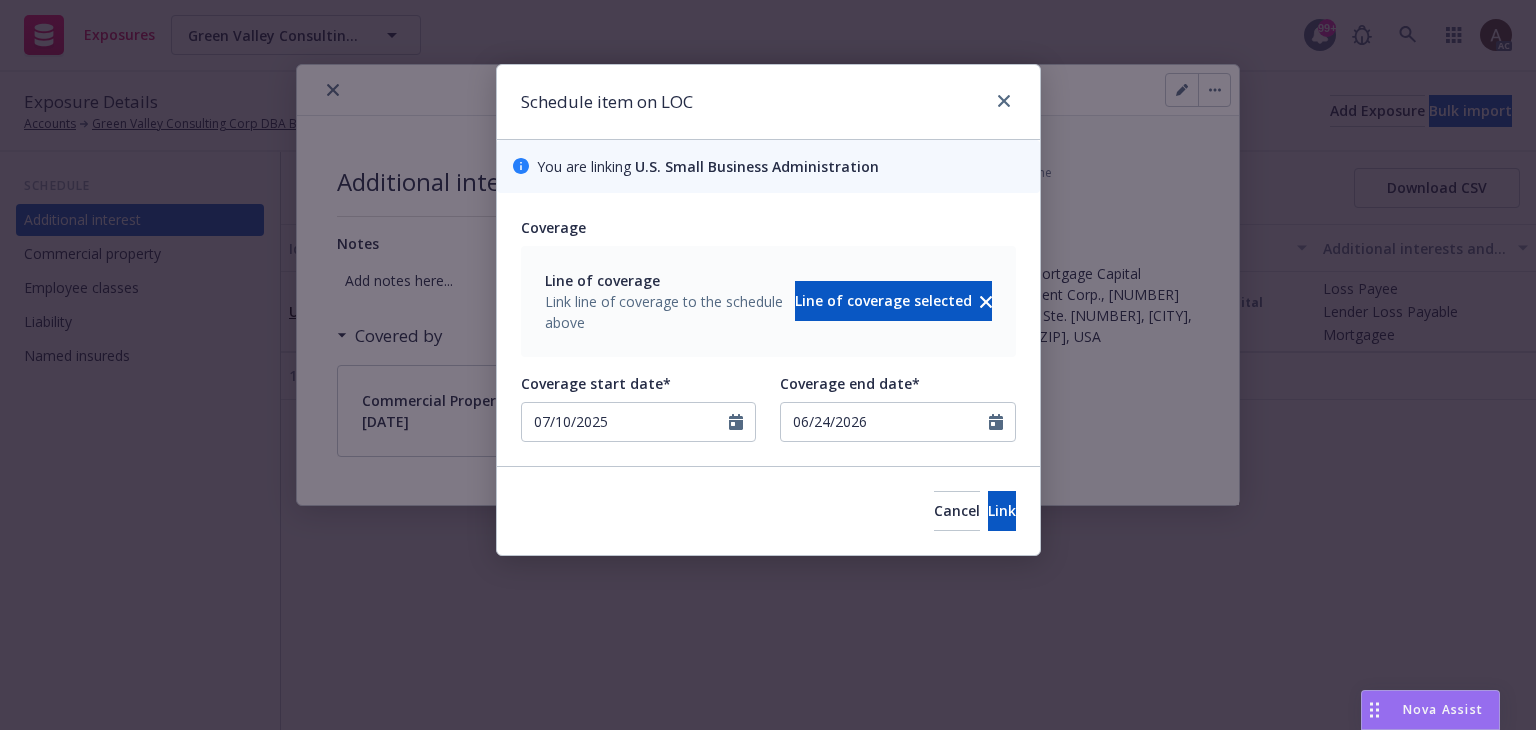 click on "Coverage Line of coverage Link line of coverage to the schedule above Line of coverage selected" at bounding box center [768, 287] 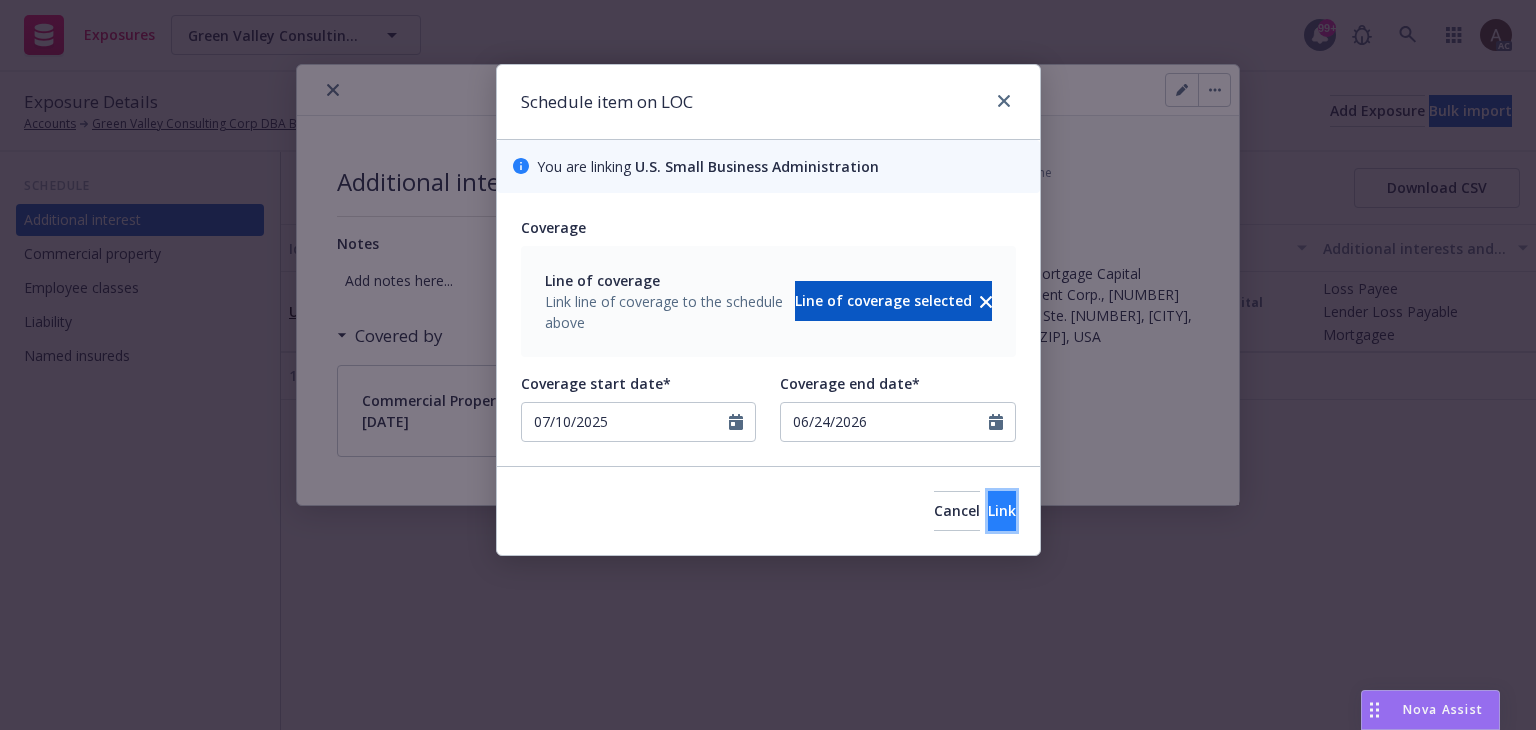 click on "Link" at bounding box center [1002, 510] 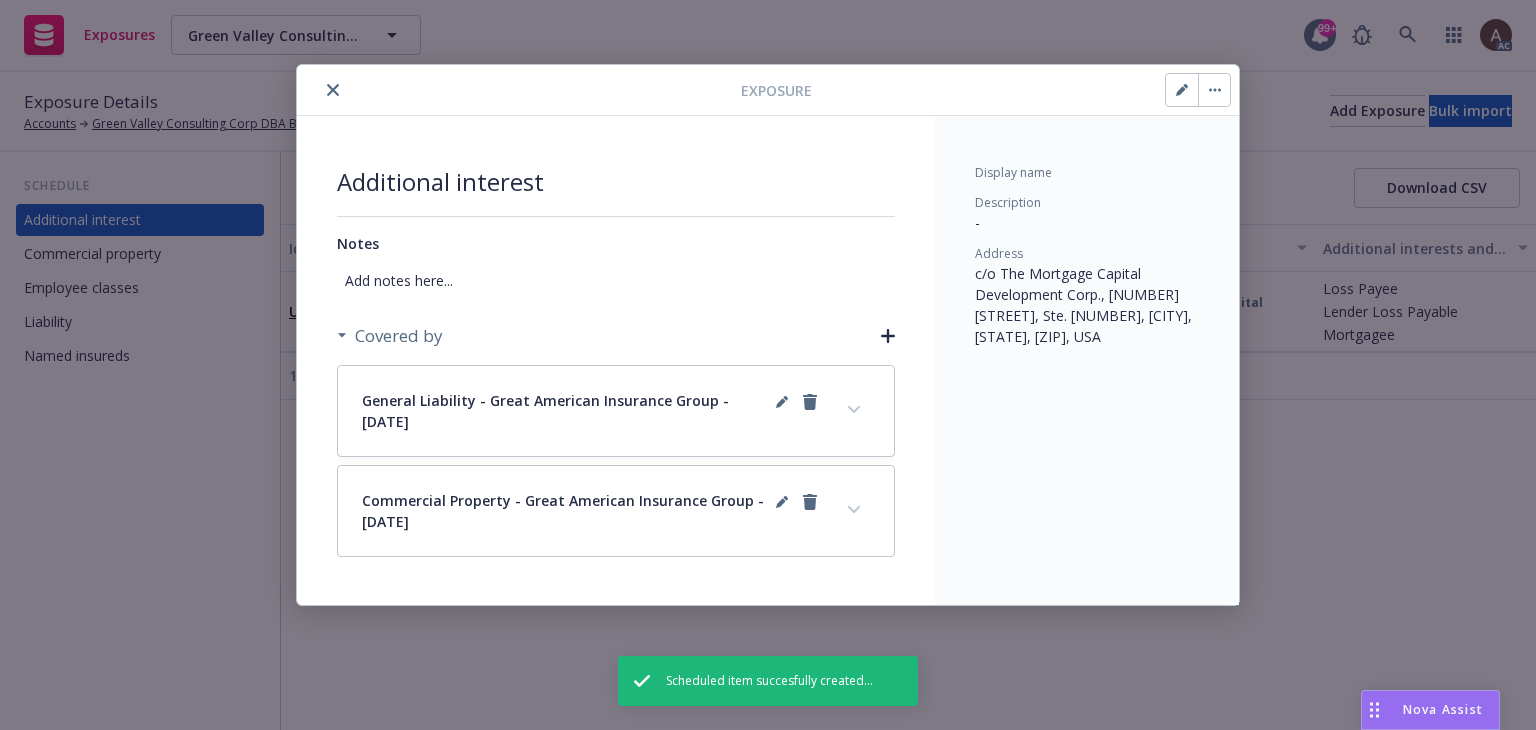 click 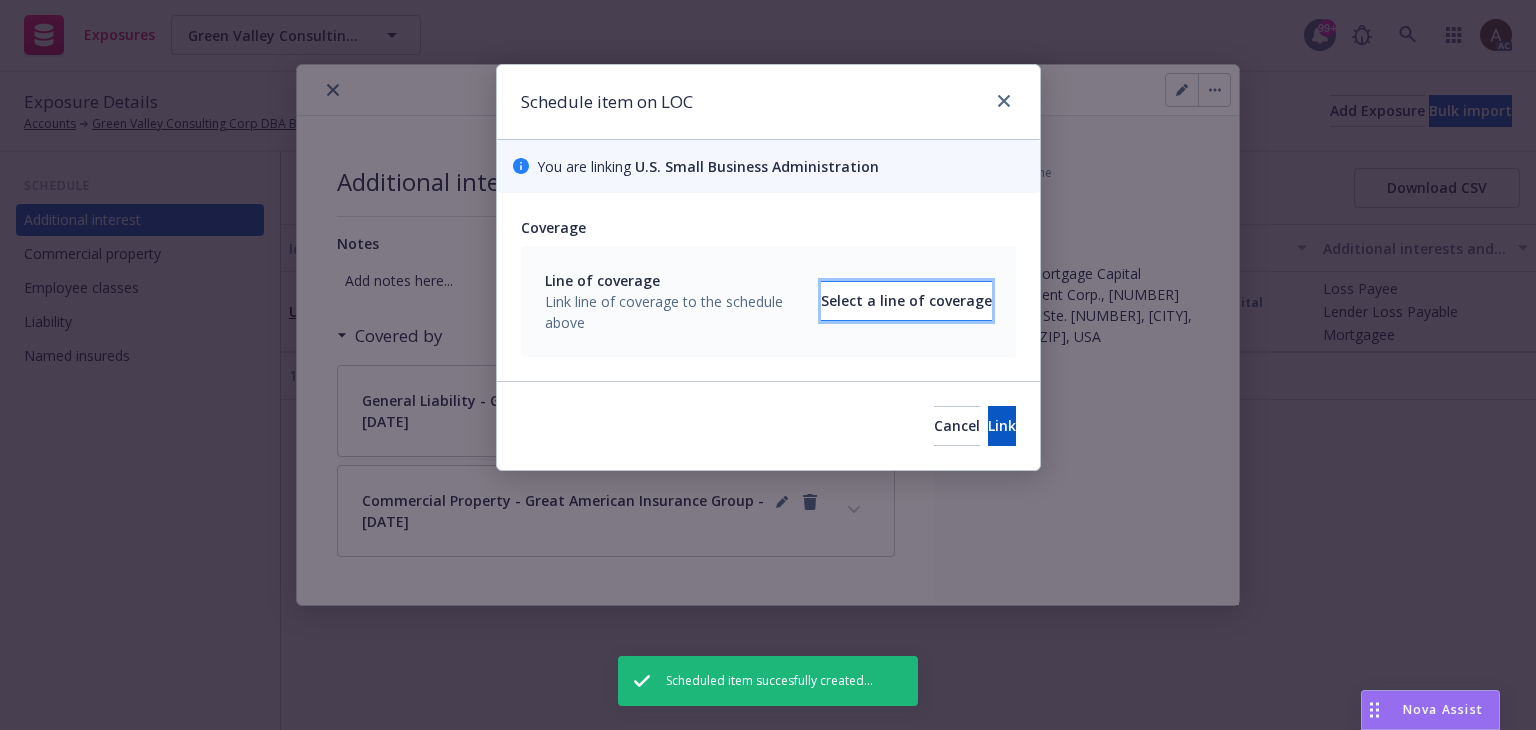 click on "Select a line of coverage" at bounding box center [906, 301] 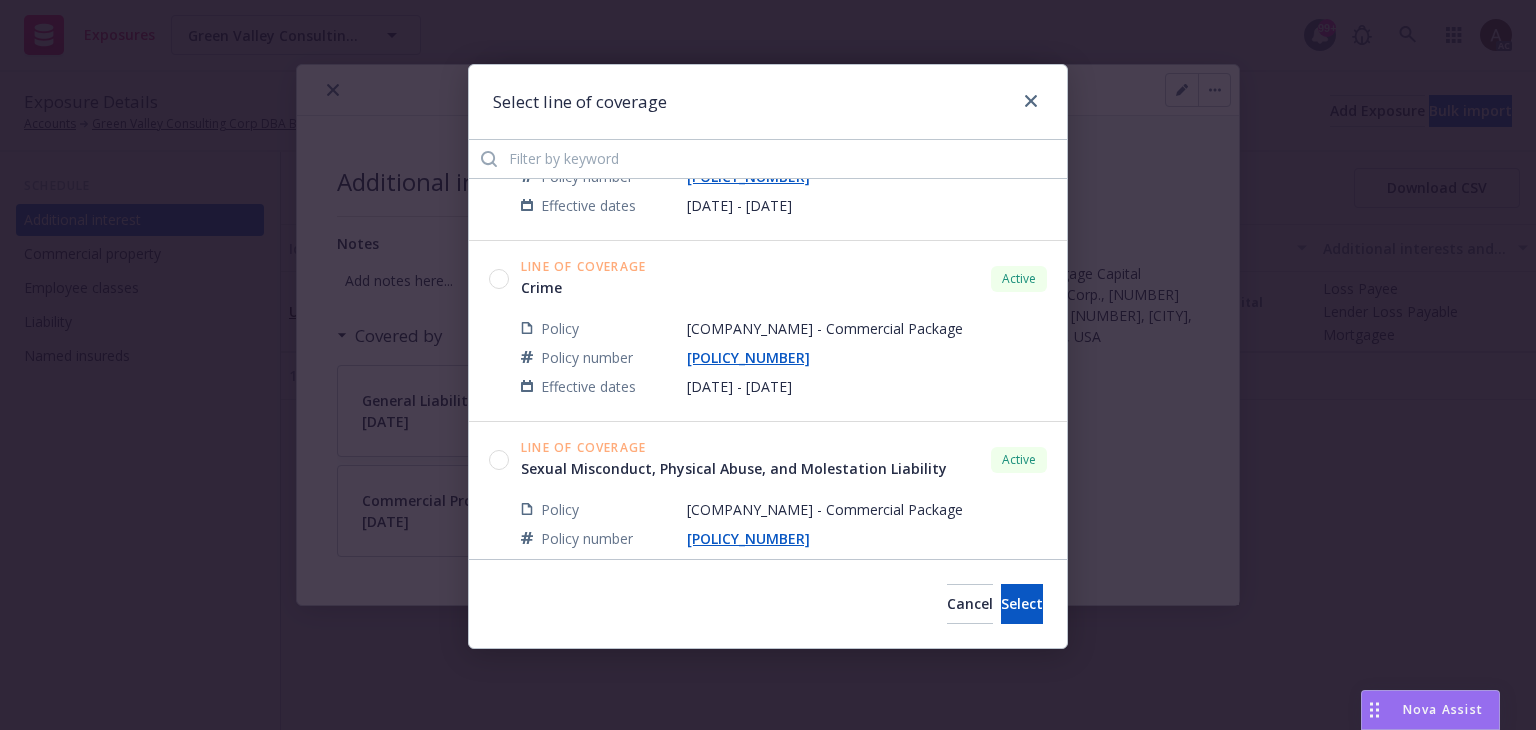 scroll, scrollTop: 0, scrollLeft: 0, axis: both 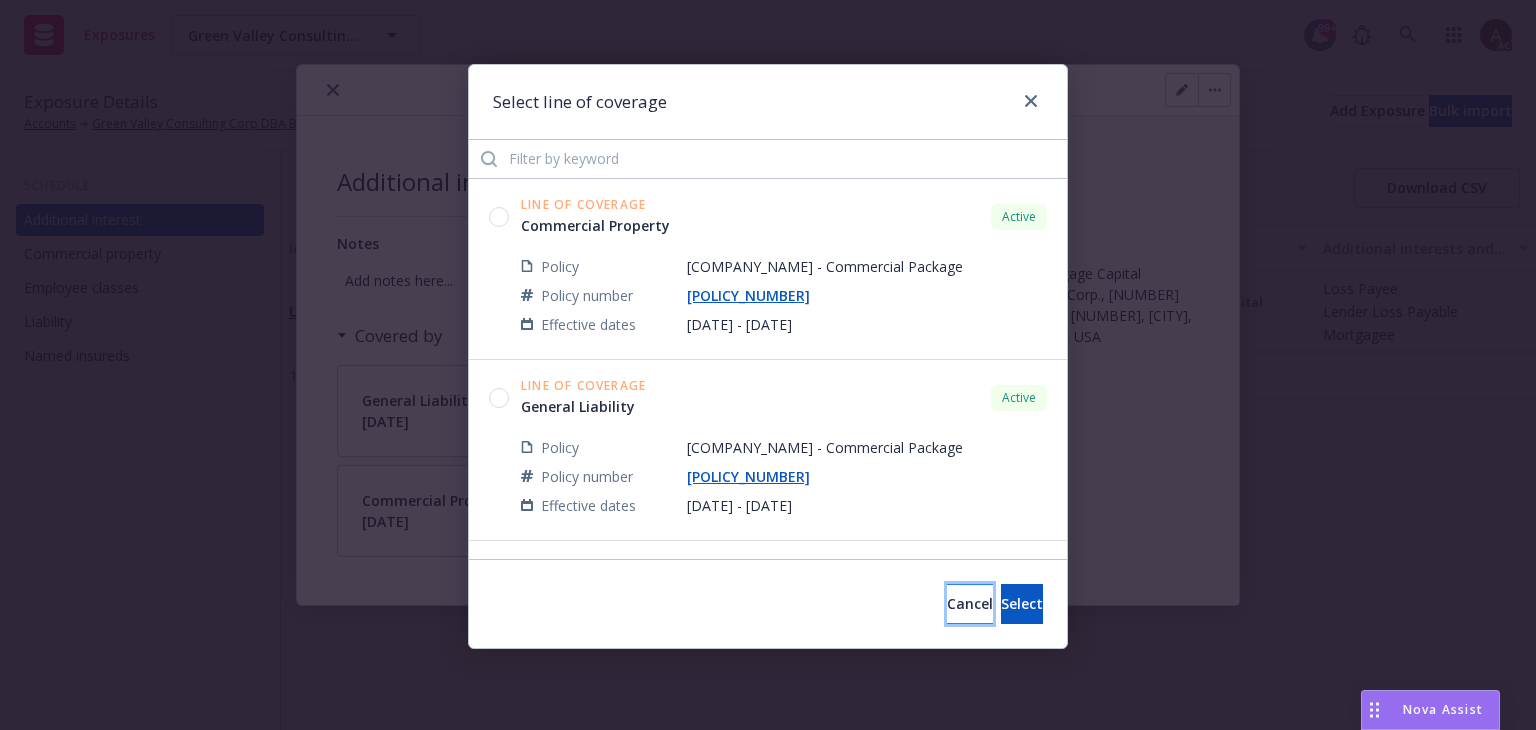 click on "Cancel" at bounding box center [970, 603] 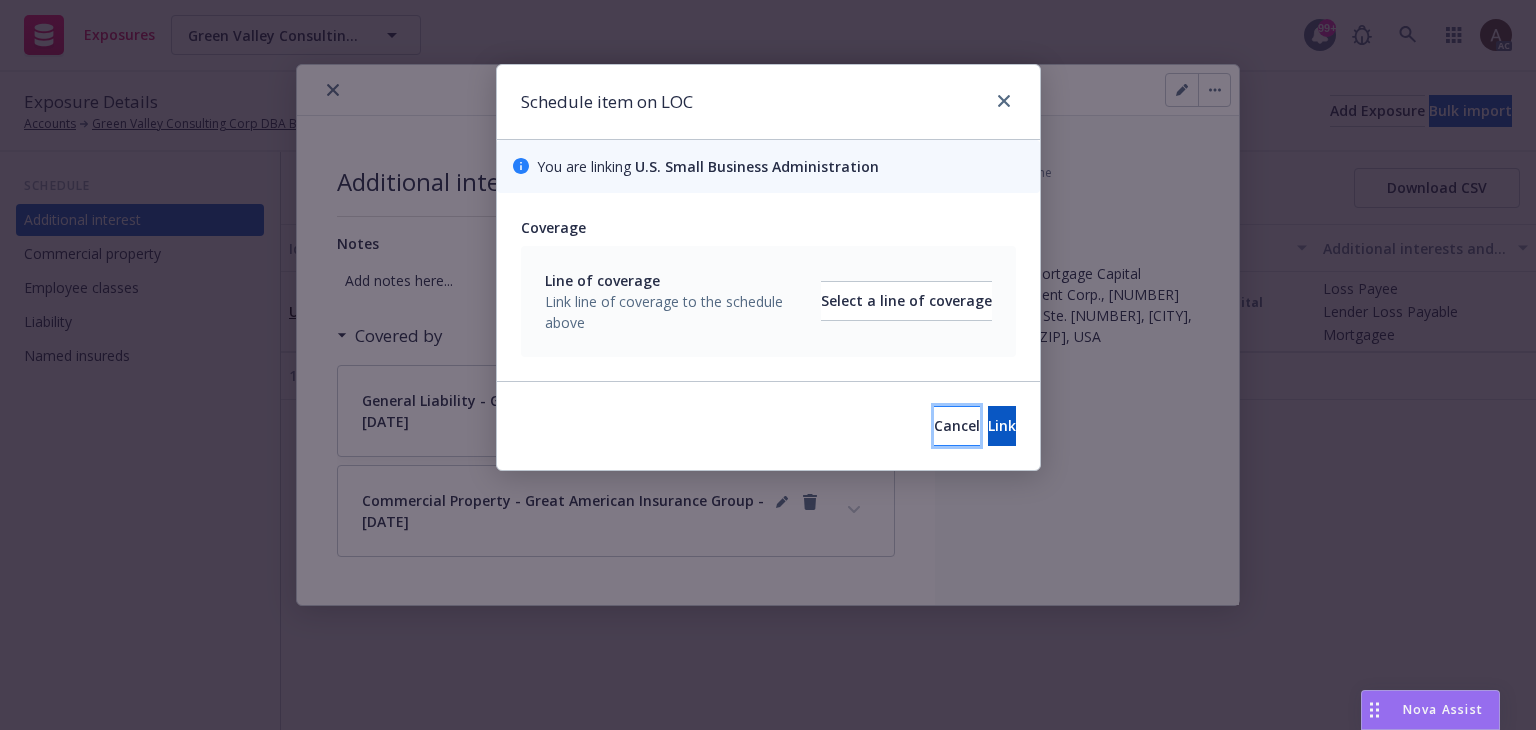 click on "Cancel" at bounding box center [957, 425] 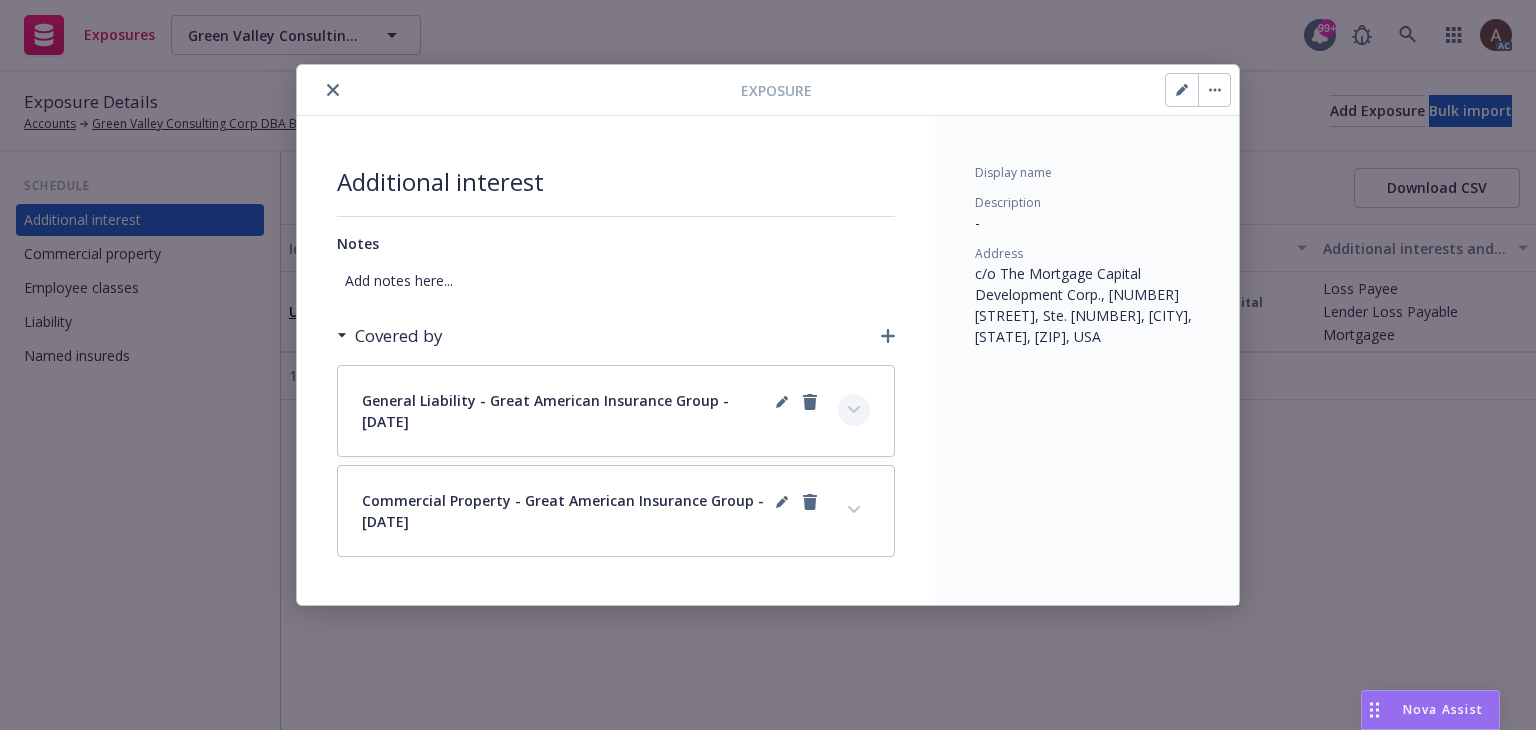 click at bounding box center (854, 410) 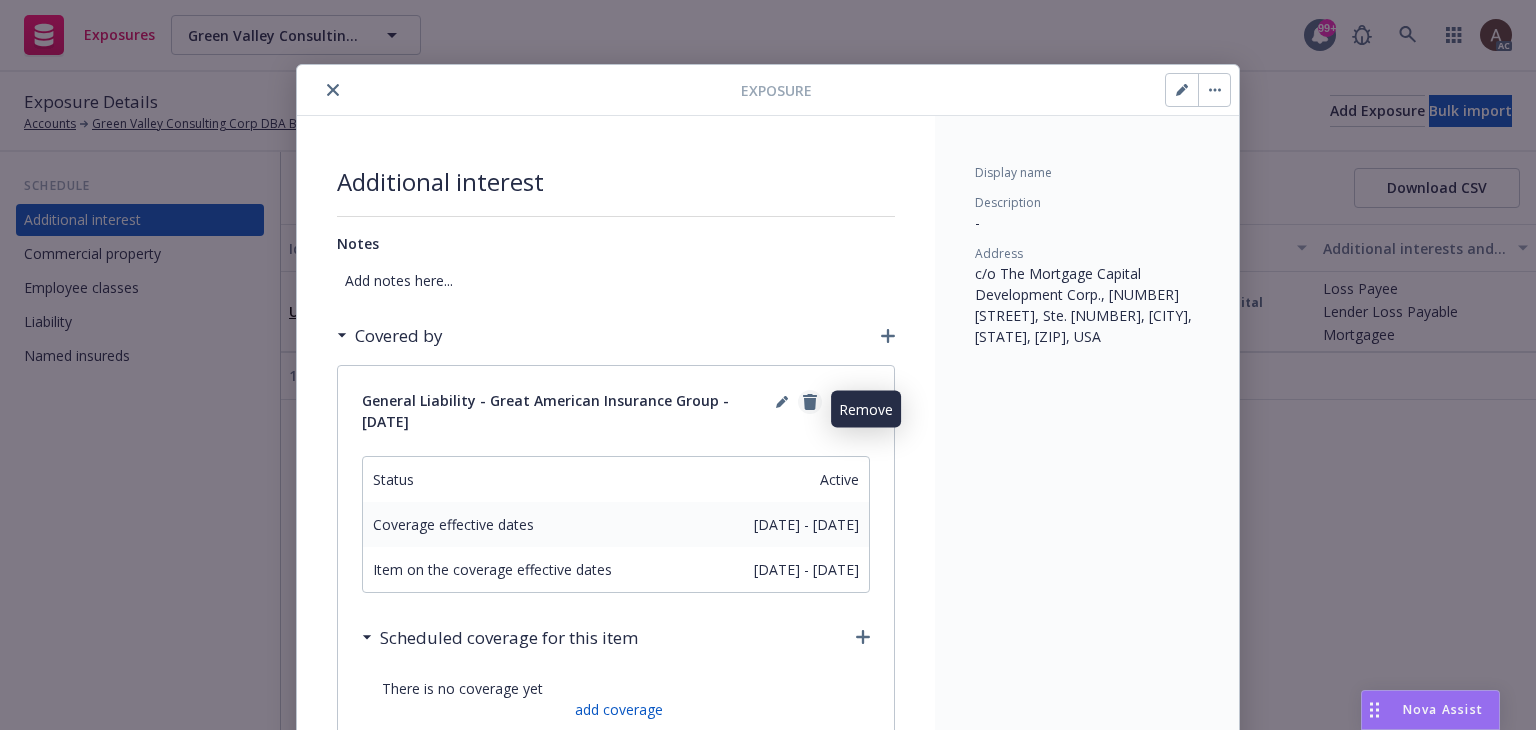 click 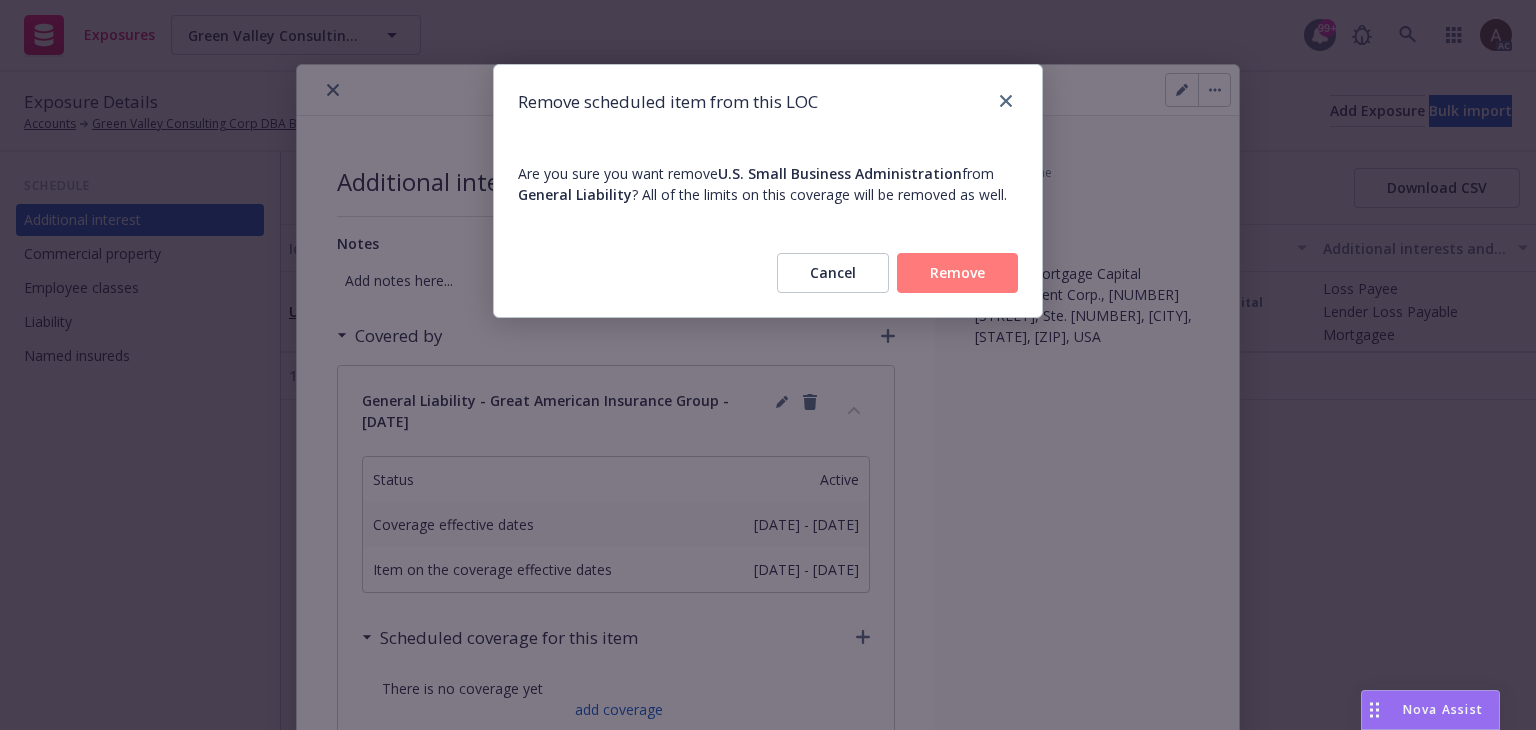 click on "Remove" at bounding box center (957, 273) 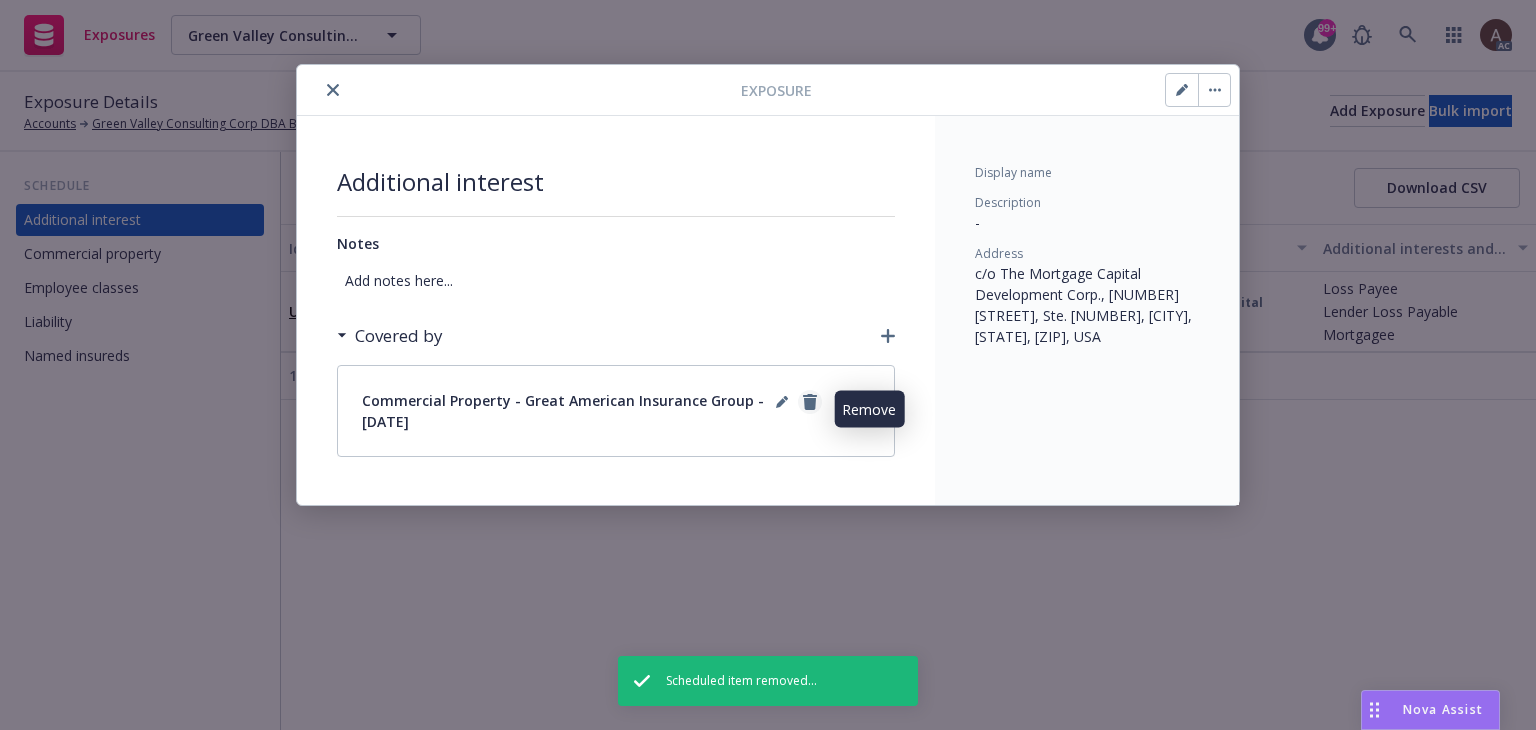 click 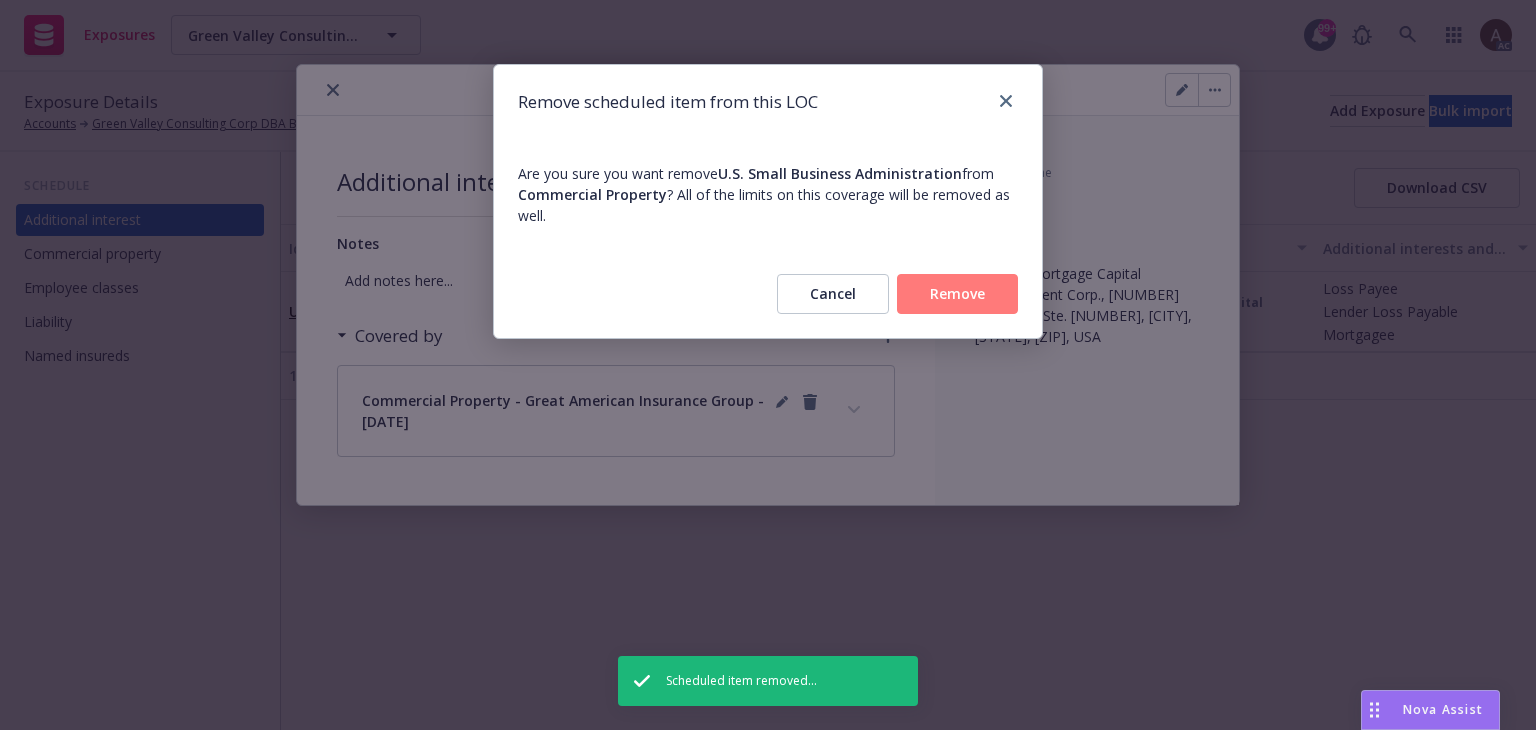 click on "Remove" at bounding box center [957, 294] 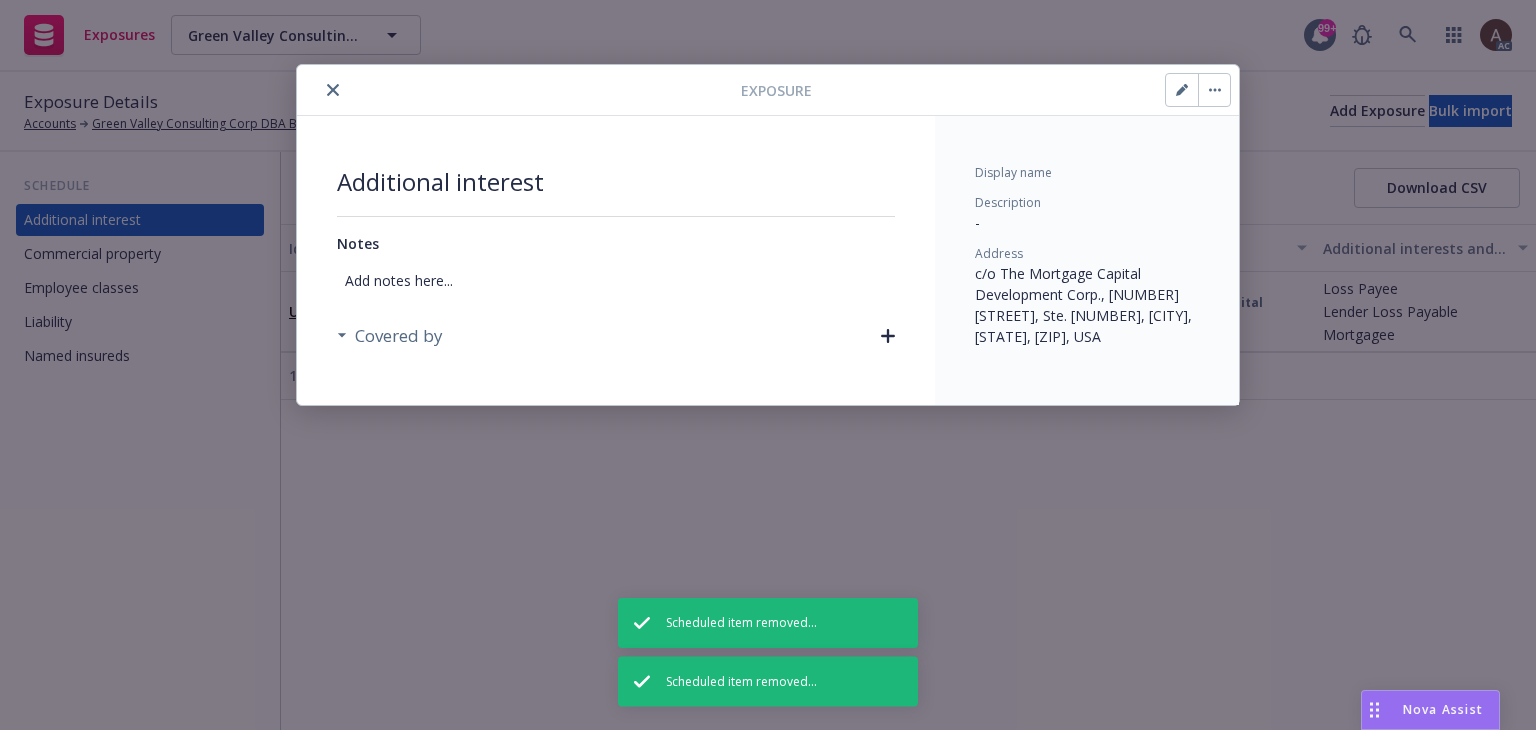 click 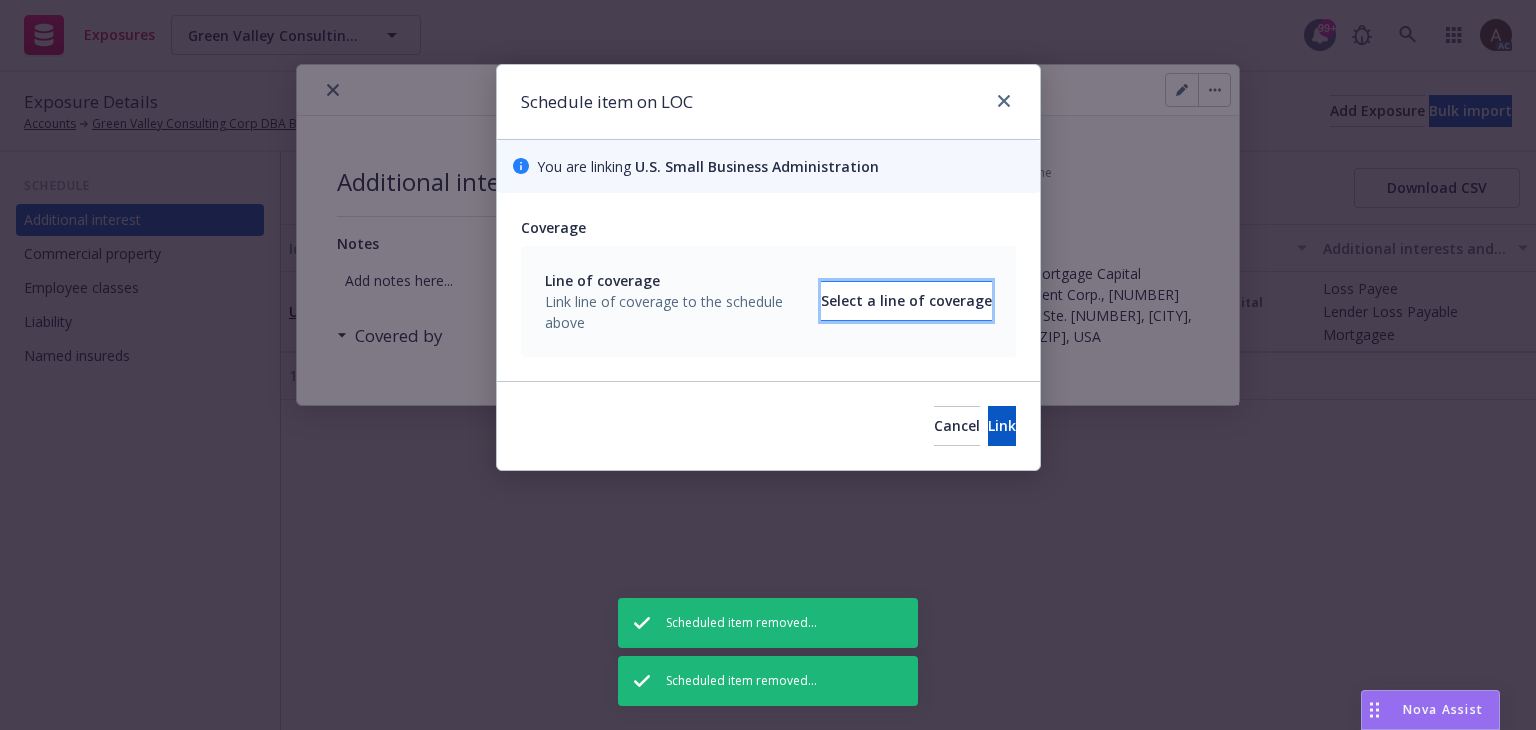 click on "Select a line of coverage" at bounding box center (906, 301) 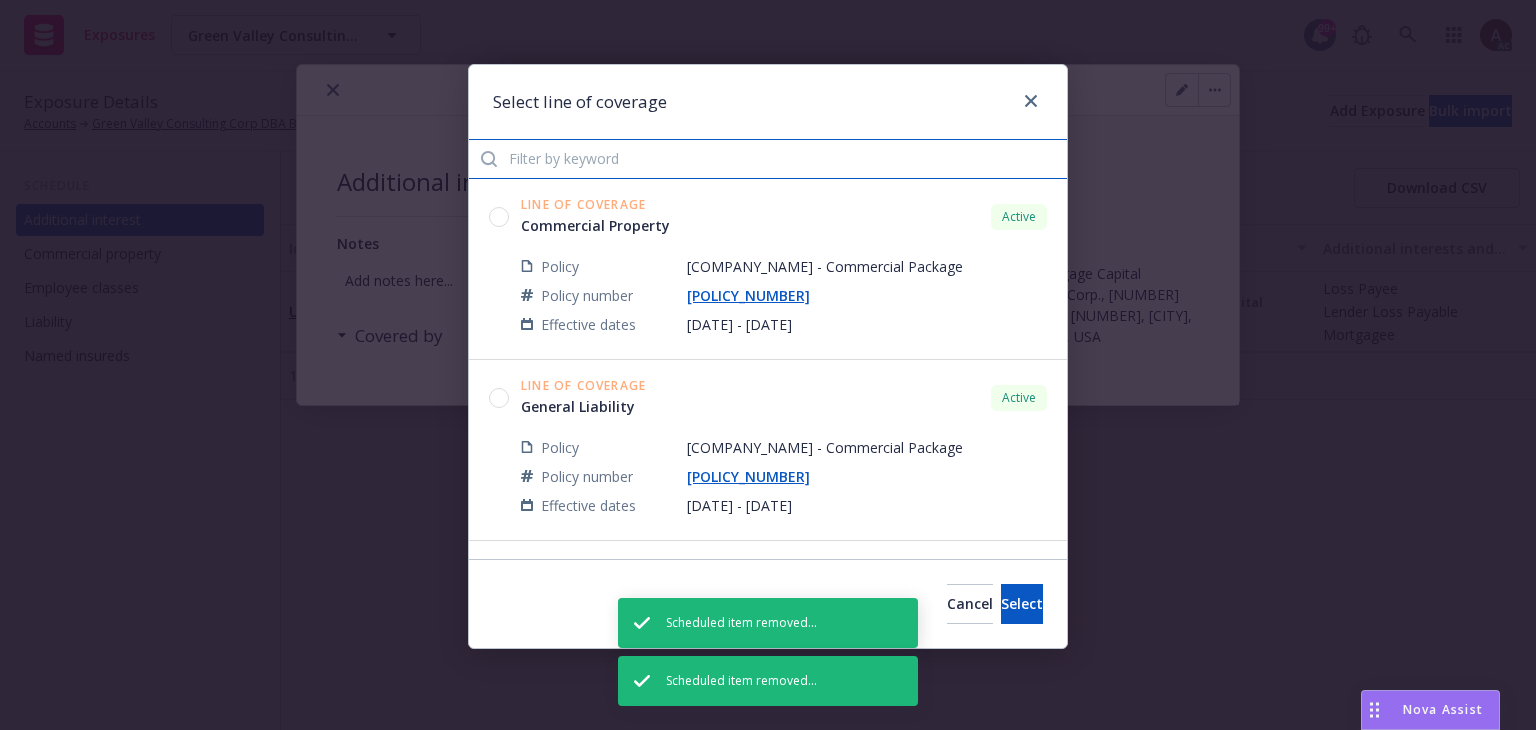 click at bounding box center [768, 159] 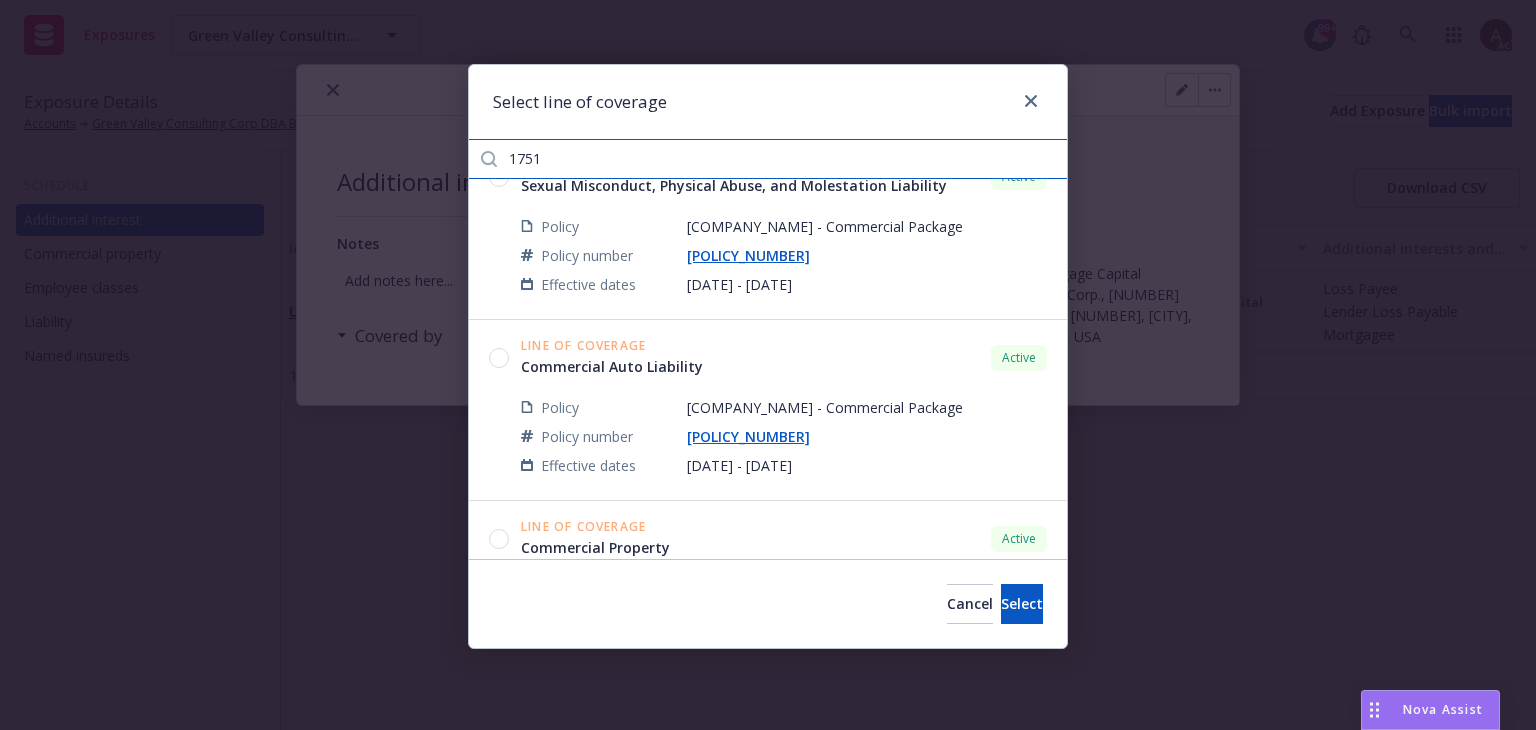 scroll, scrollTop: 0, scrollLeft: 0, axis: both 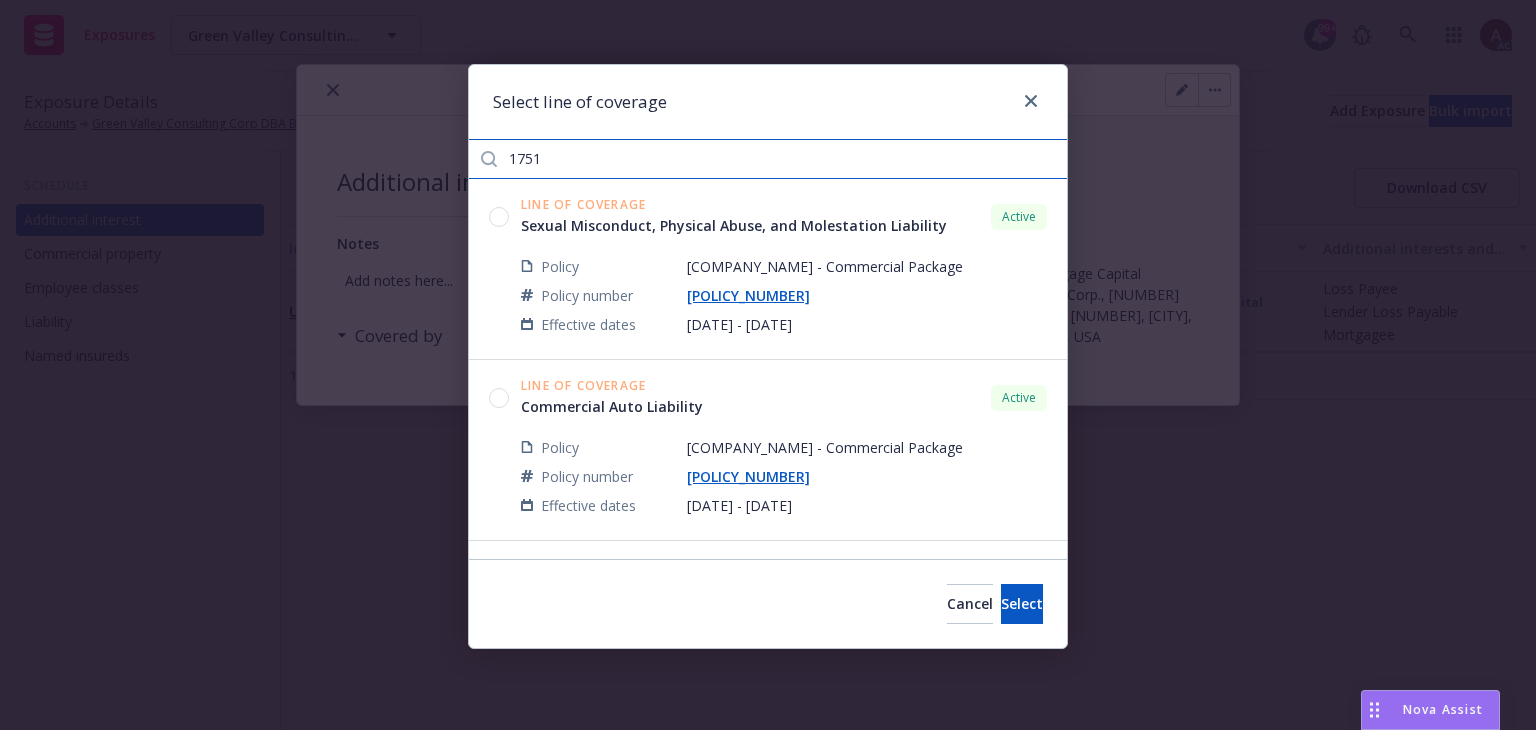 type on "1751" 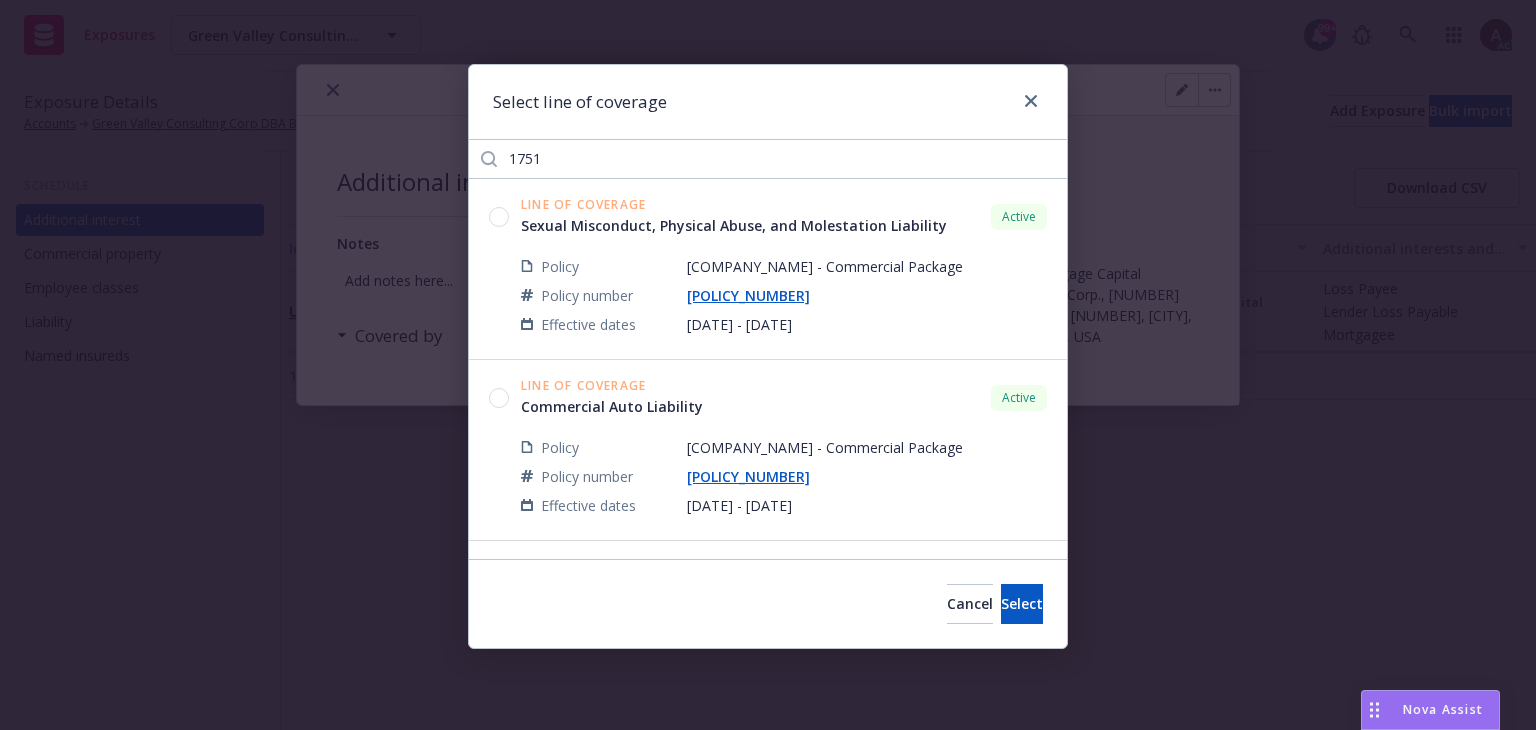 click 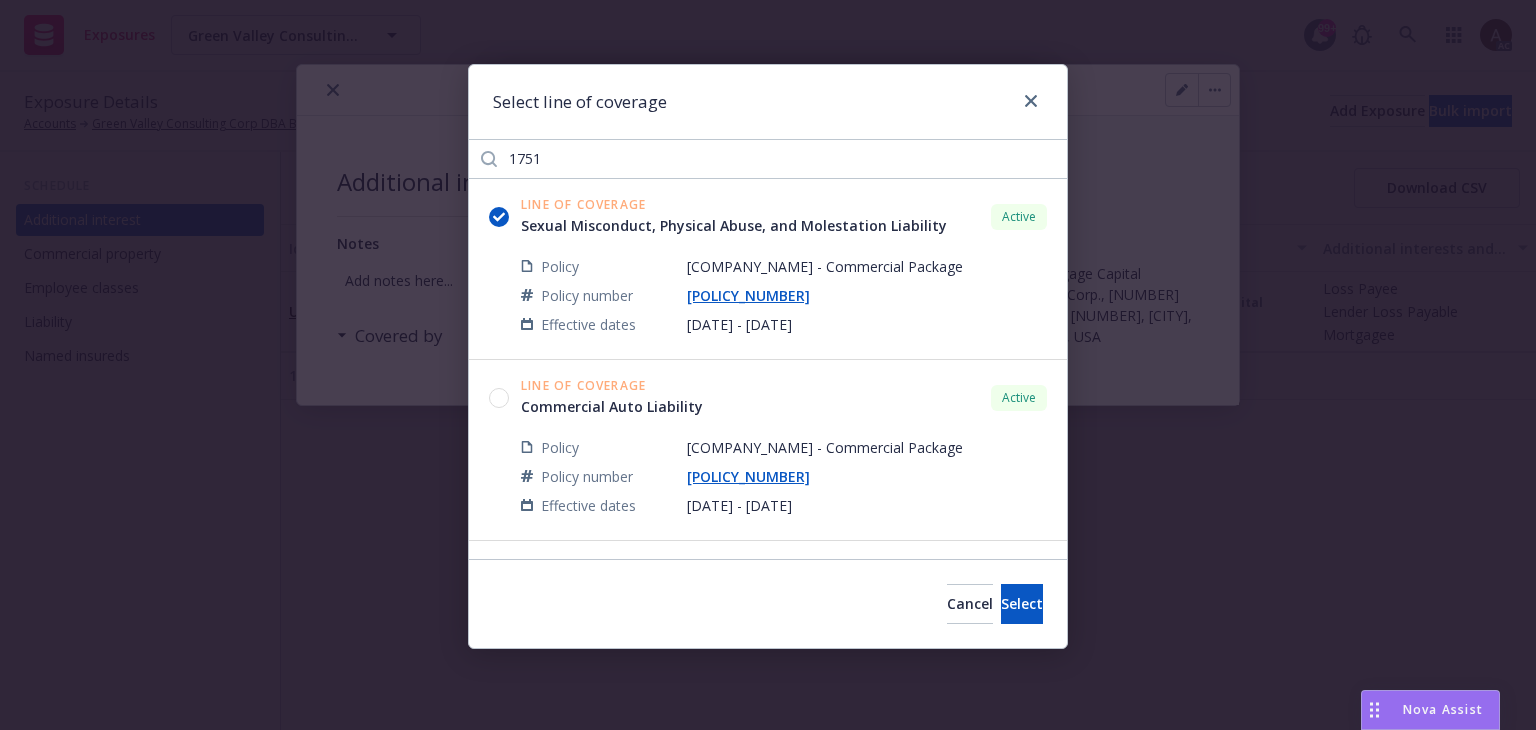 click 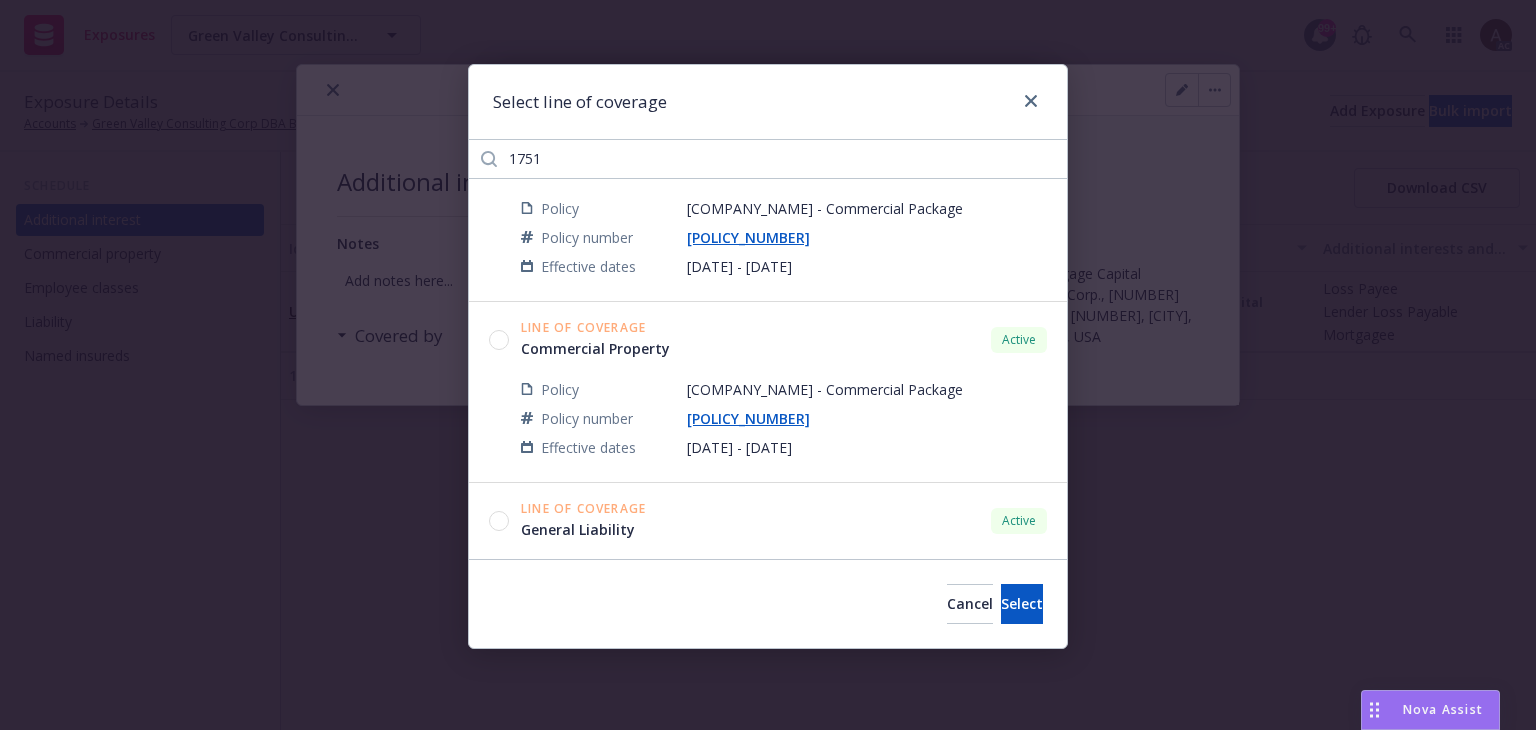 scroll, scrollTop: 400, scrollLeft: 0, axis: vertical 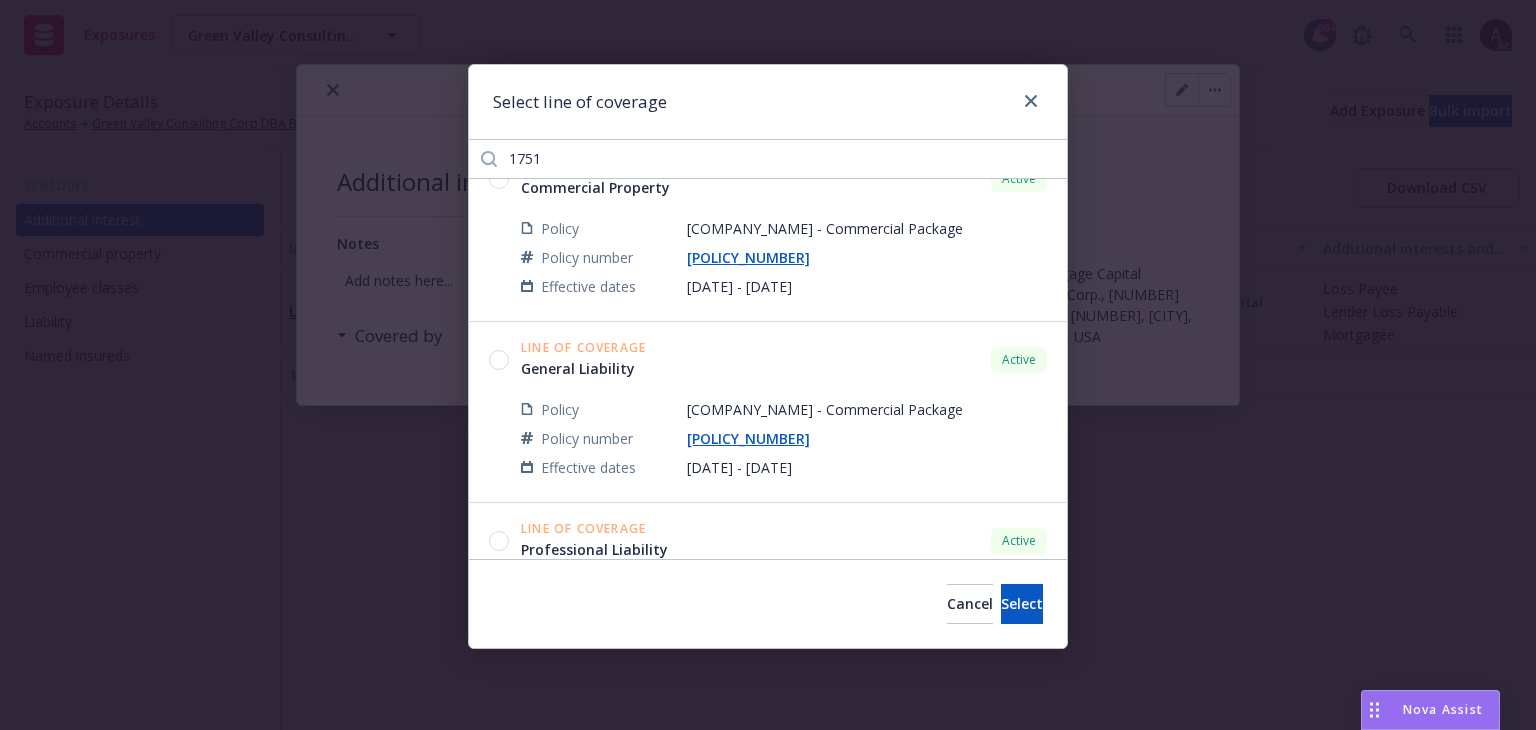 click on "Line of Coverage Commercial Property Active" at bounding box center (768, 179) 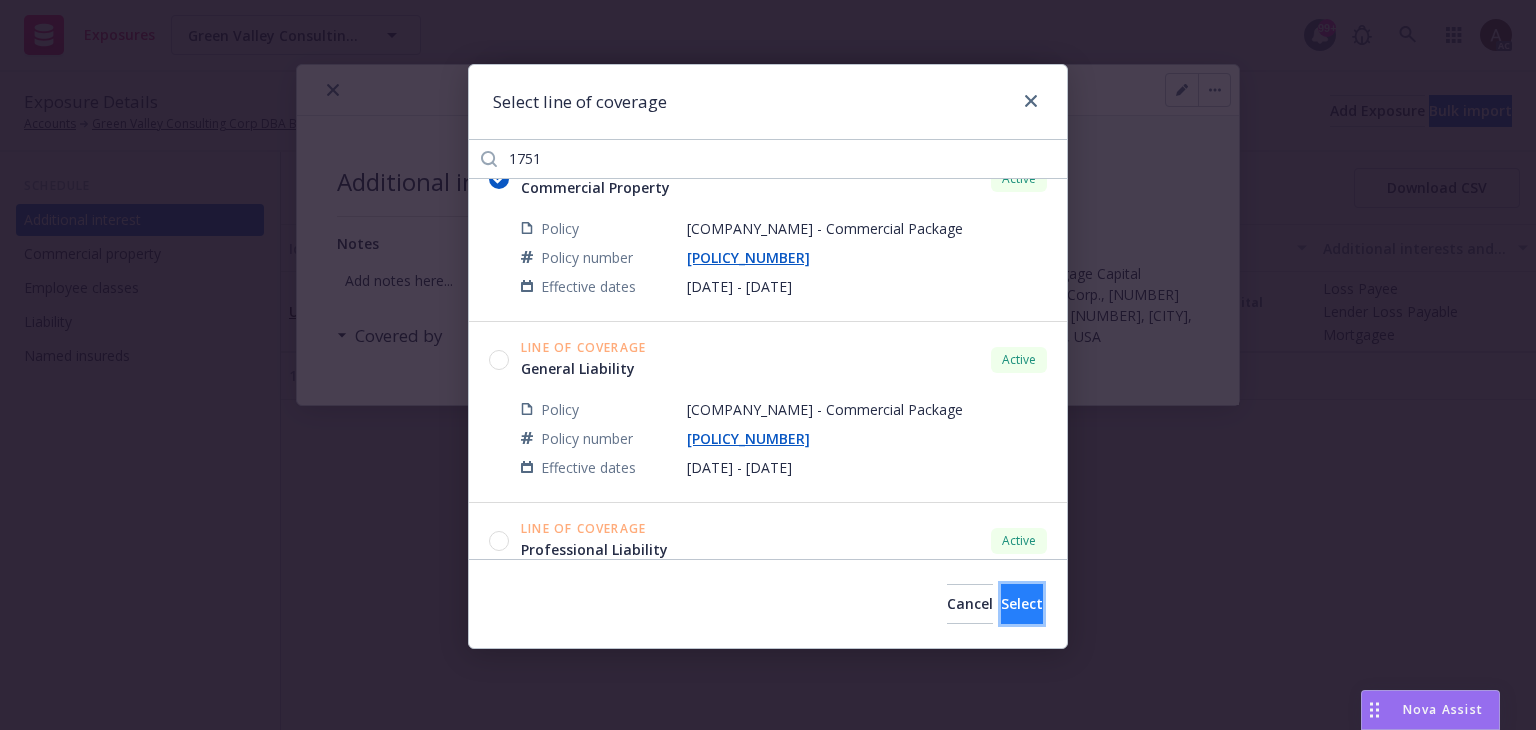 click on "Select" at bounding box center [1022, 603] 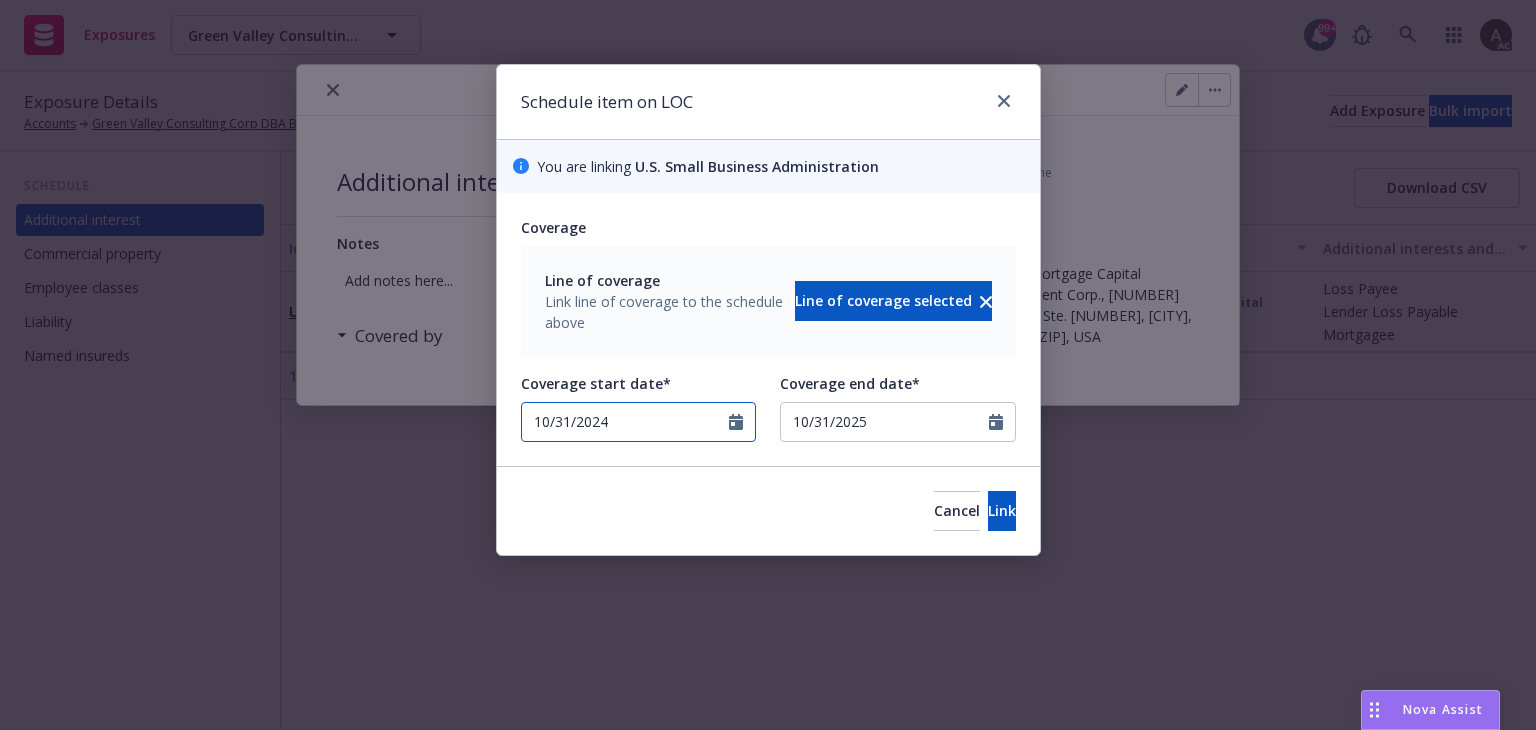 select on "10" 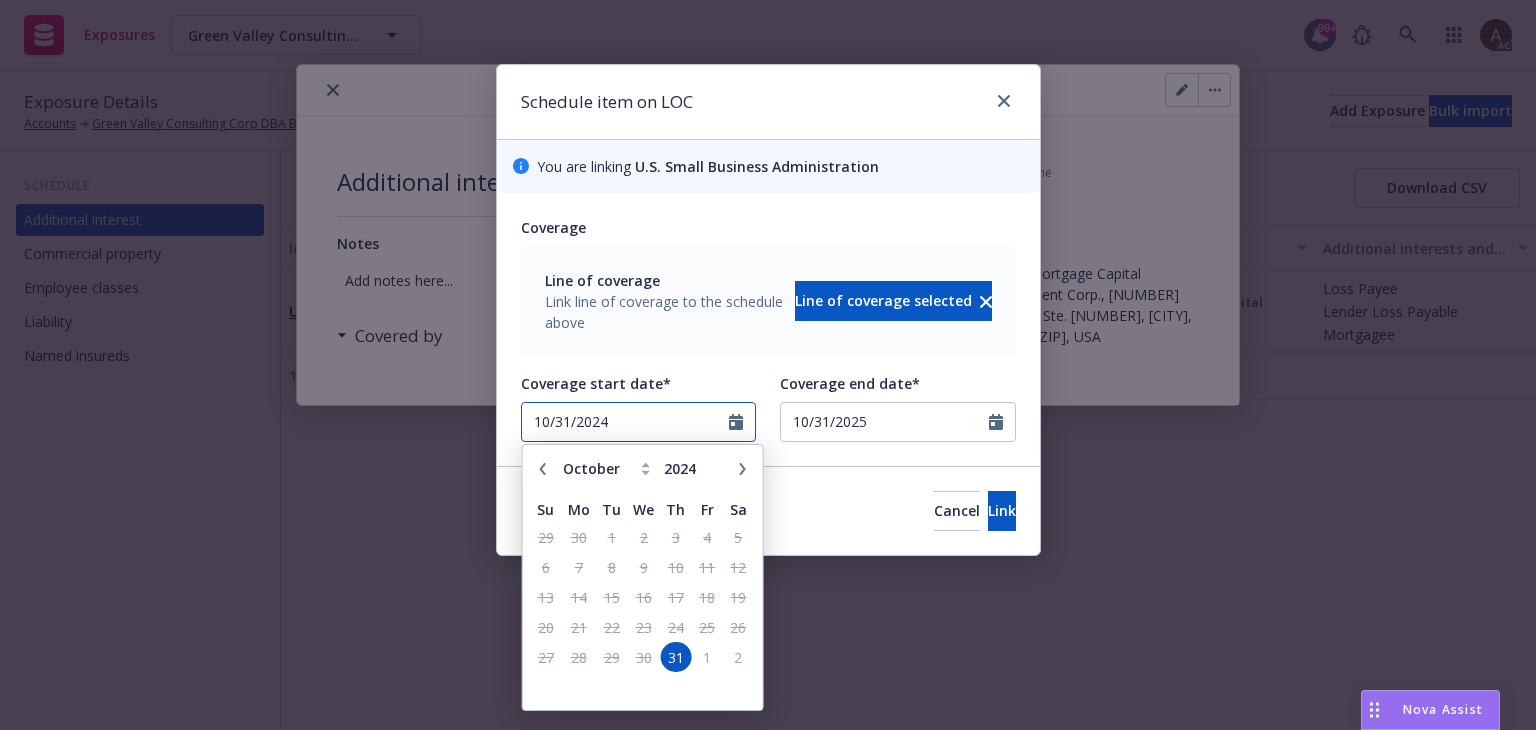 drag, startPoint x: 633, startPoint y: 425, endPoint x: 473, endPoint y: 419, distance: 160.11246 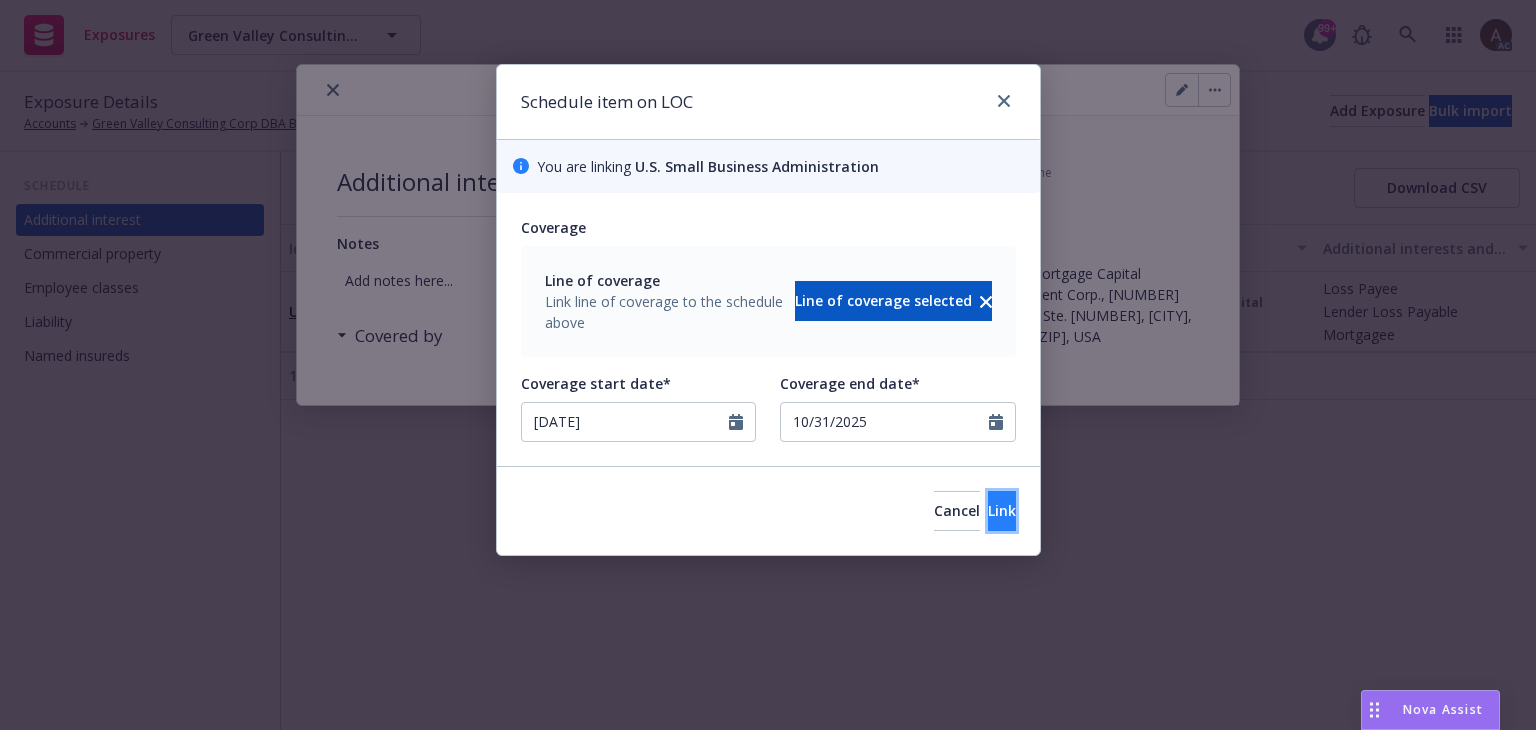 type on "07/10/2025" 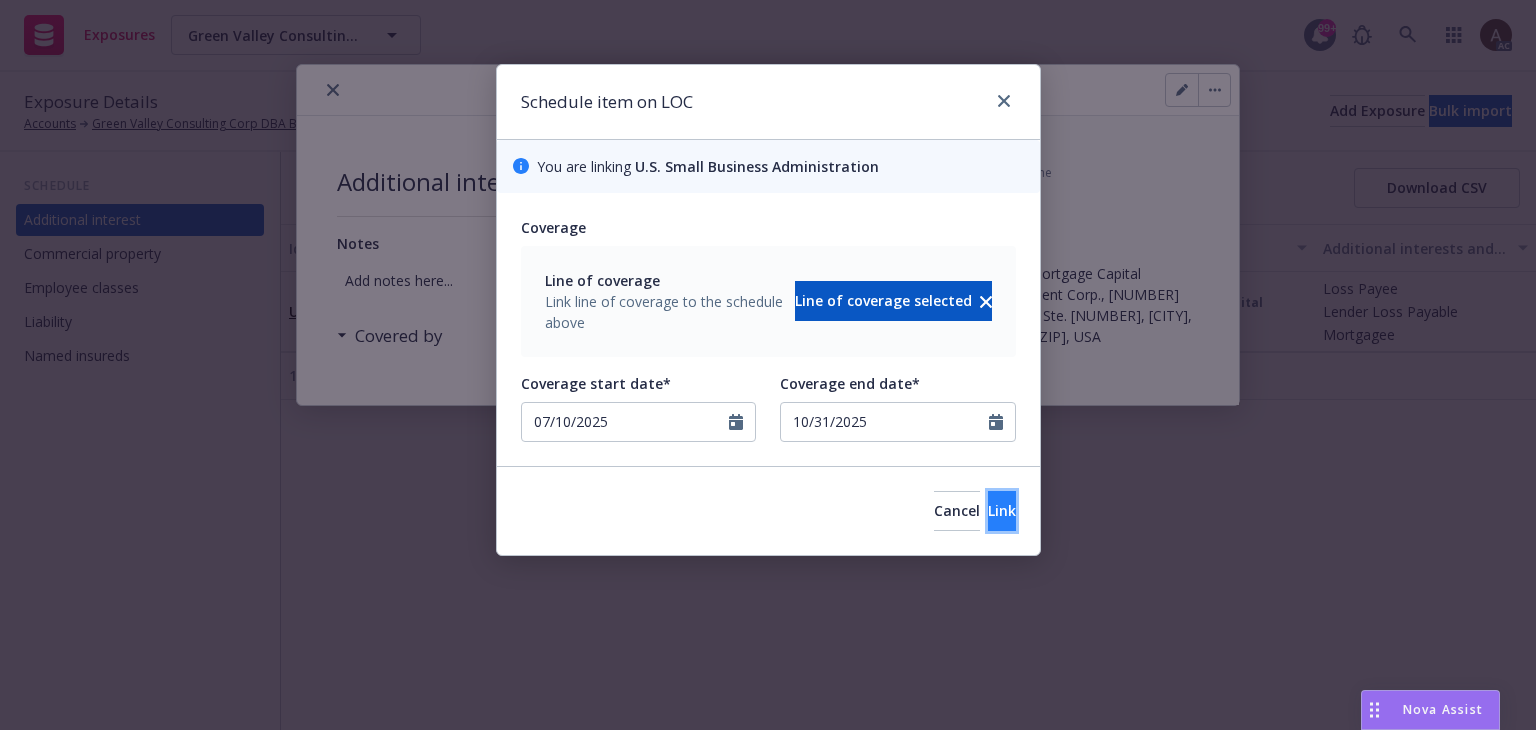 click on "Link" at bounding box center [1002, 510] 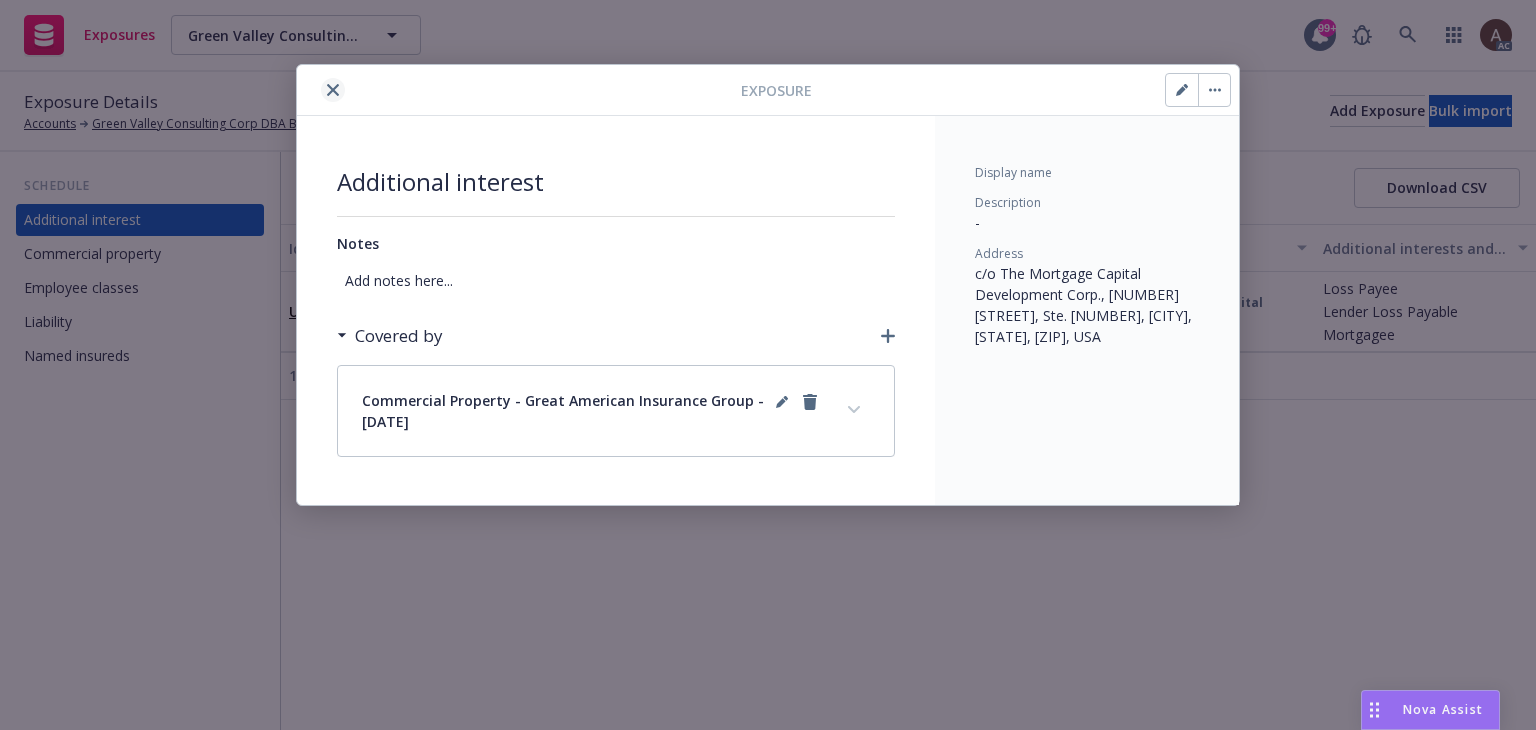 click 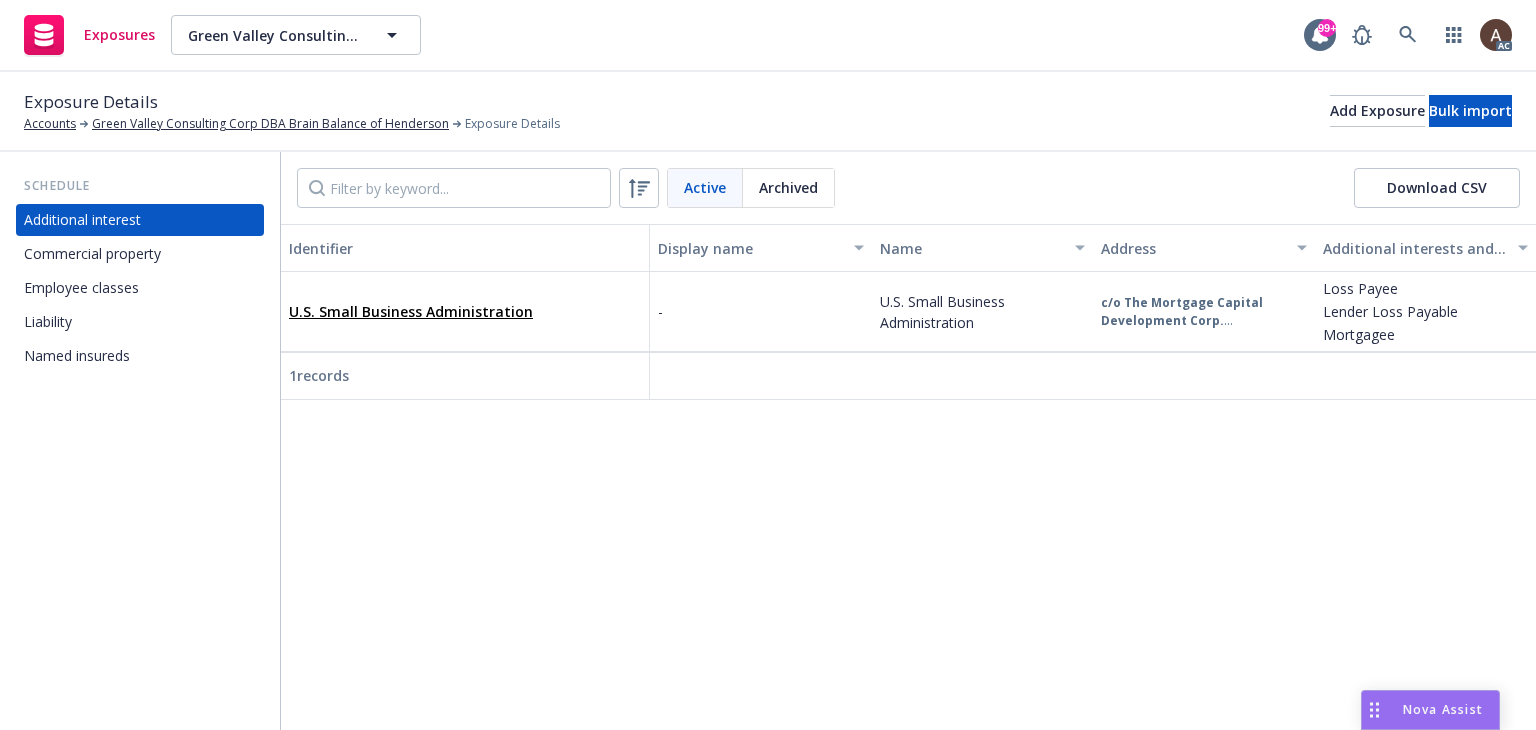 click on "U.S. Small Business Administration" at bounding box center [465, 311] 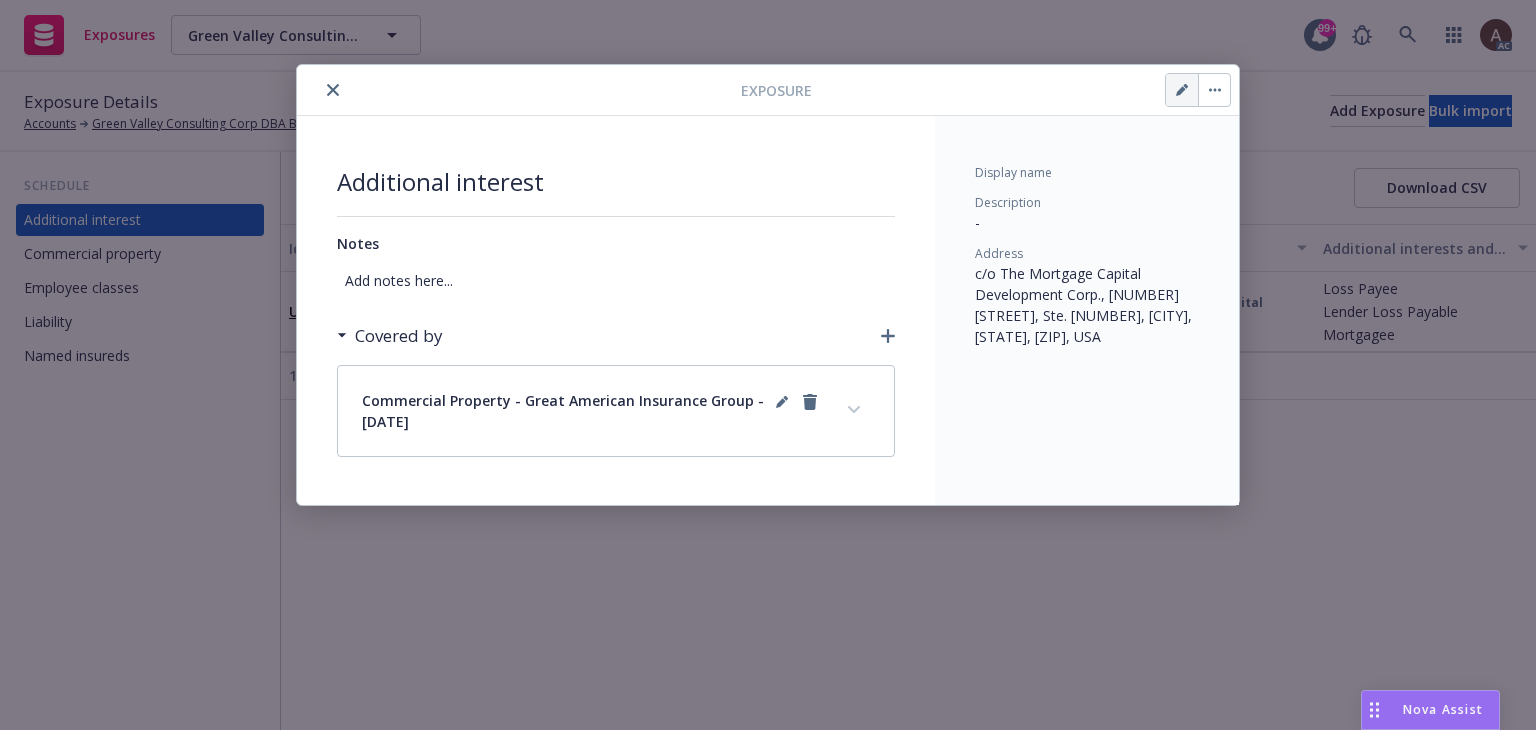 click at bounding box center (1182, 90) 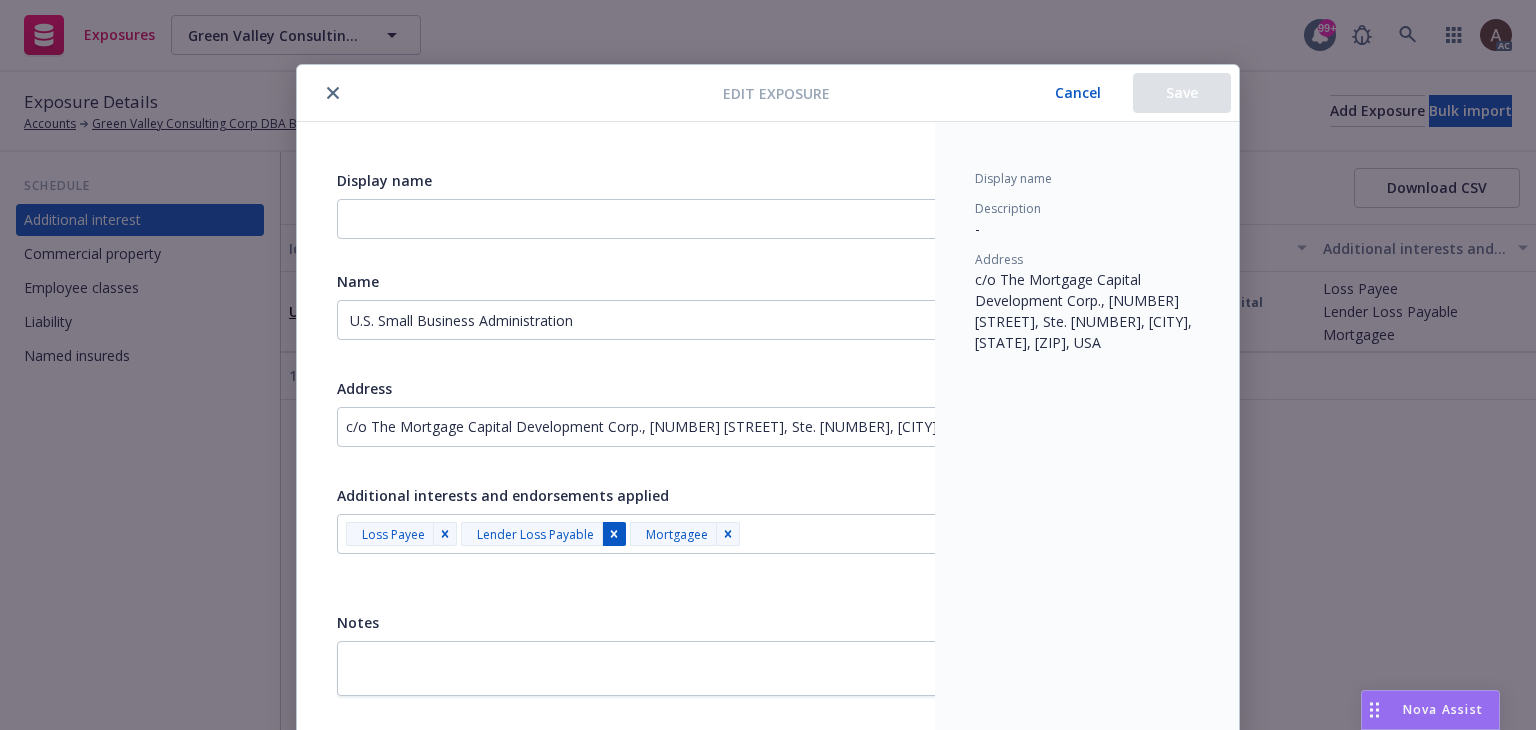 click 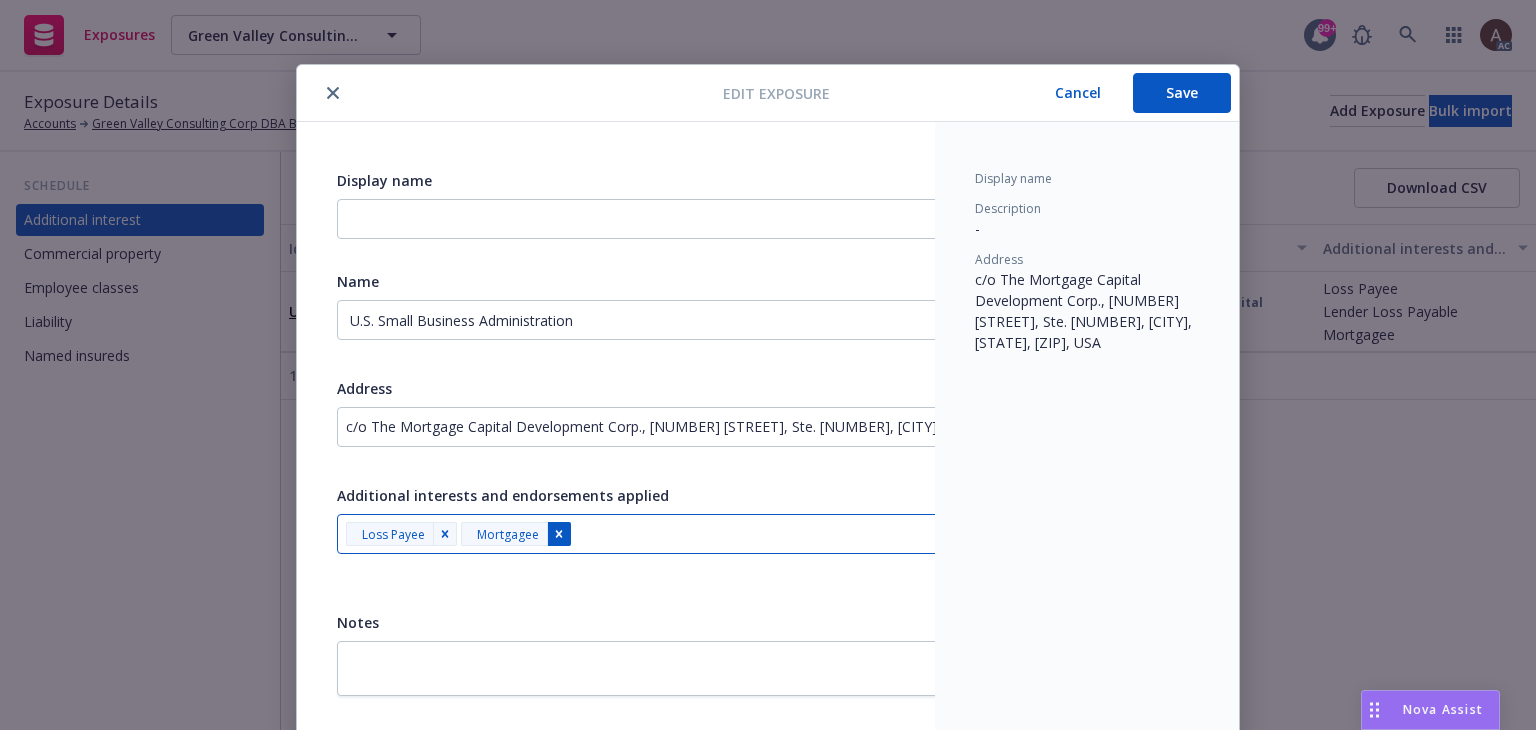 click at bounding box center (559, 534) 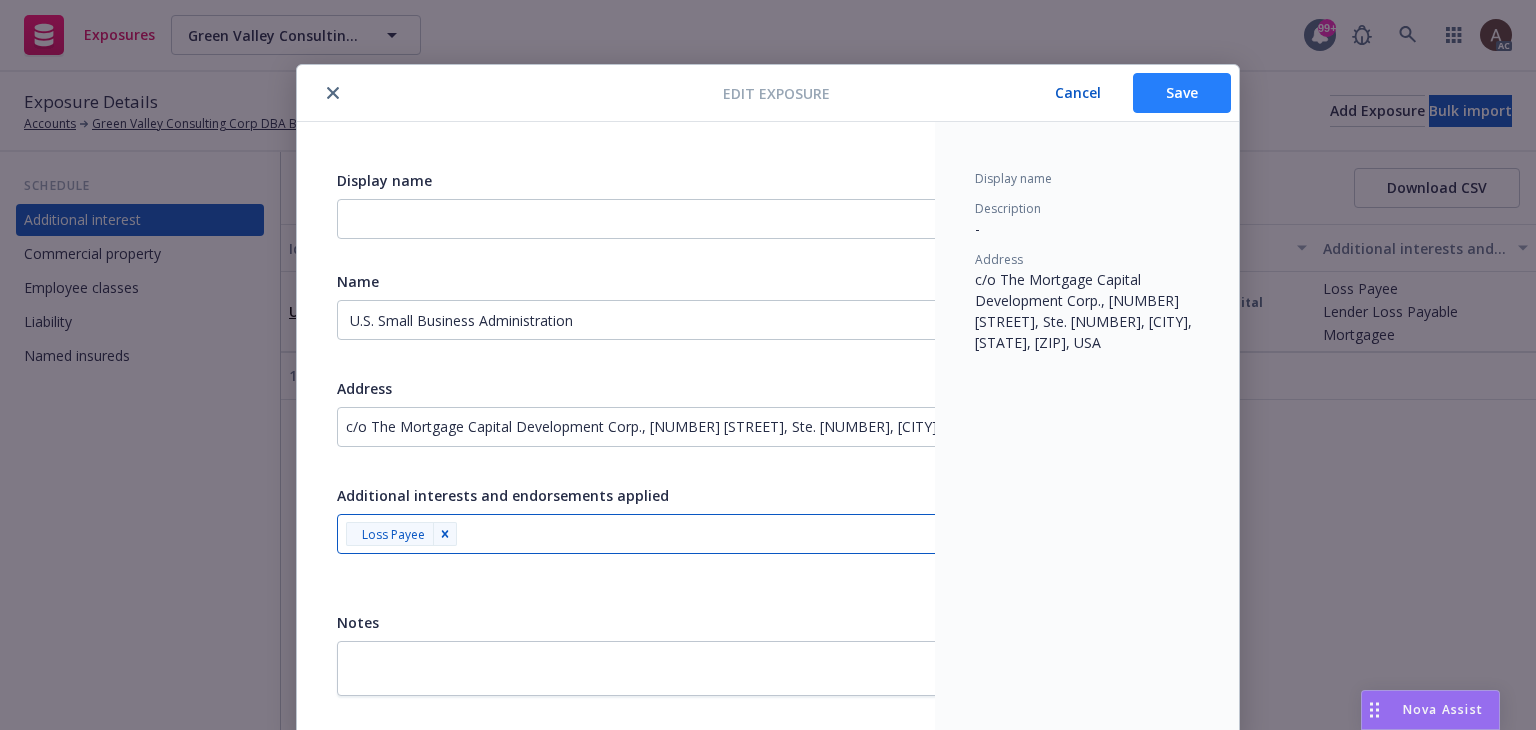 click on "Save" at bounding box center (1182, 93) 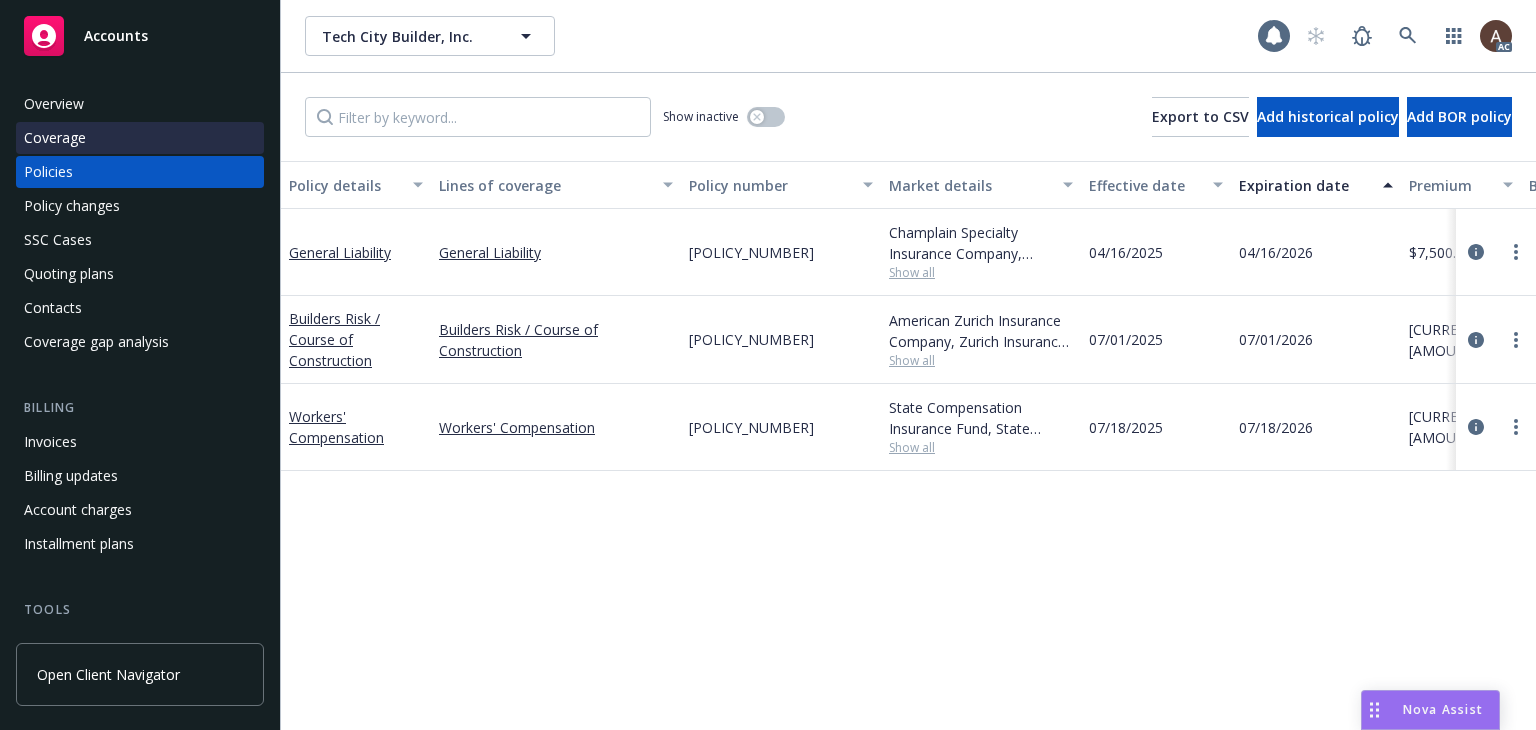 scroll, scrollTop: 0, scrollLeft: 0, axis: both 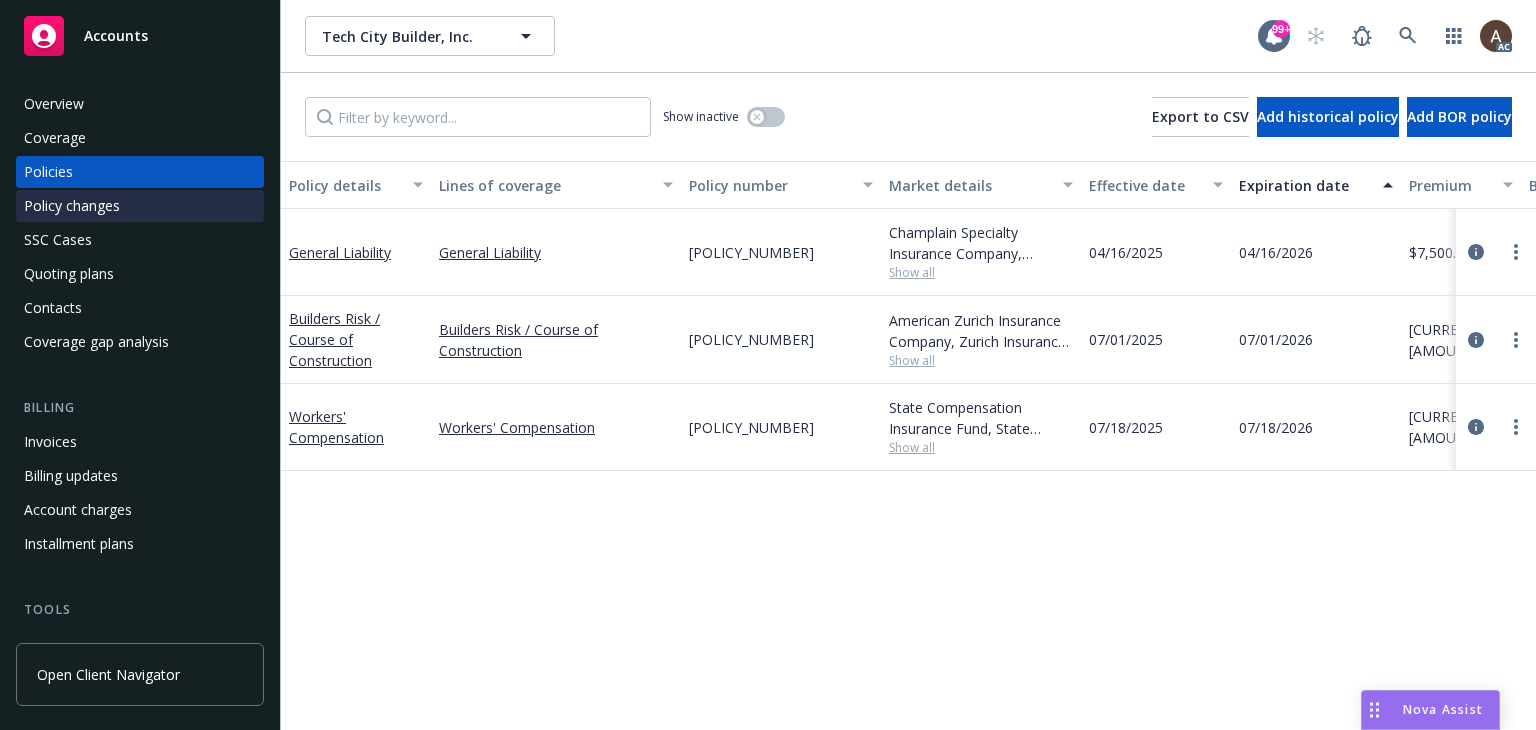 click on "Policy changes" at bounding box center [140, 206] 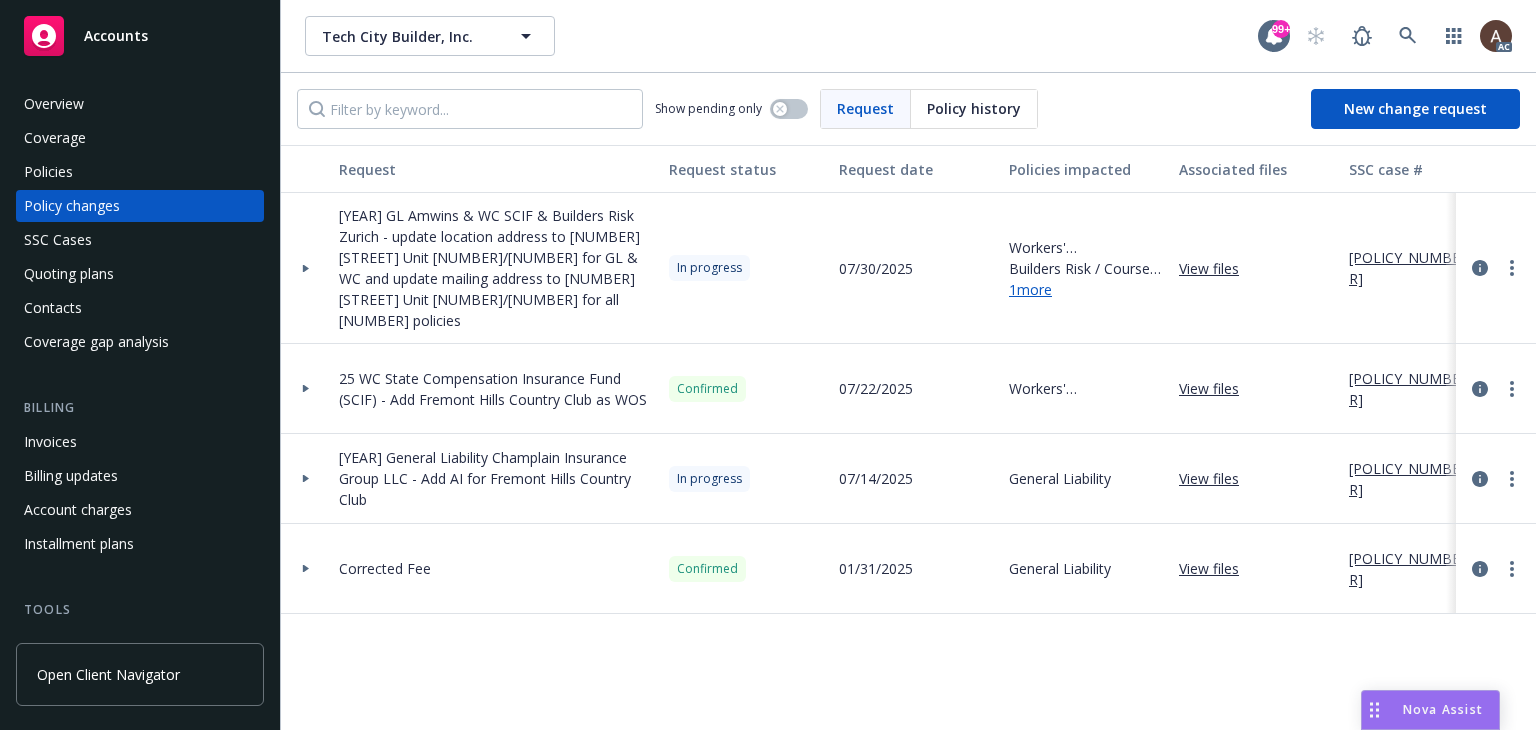 click at bounding box center (306, 268) 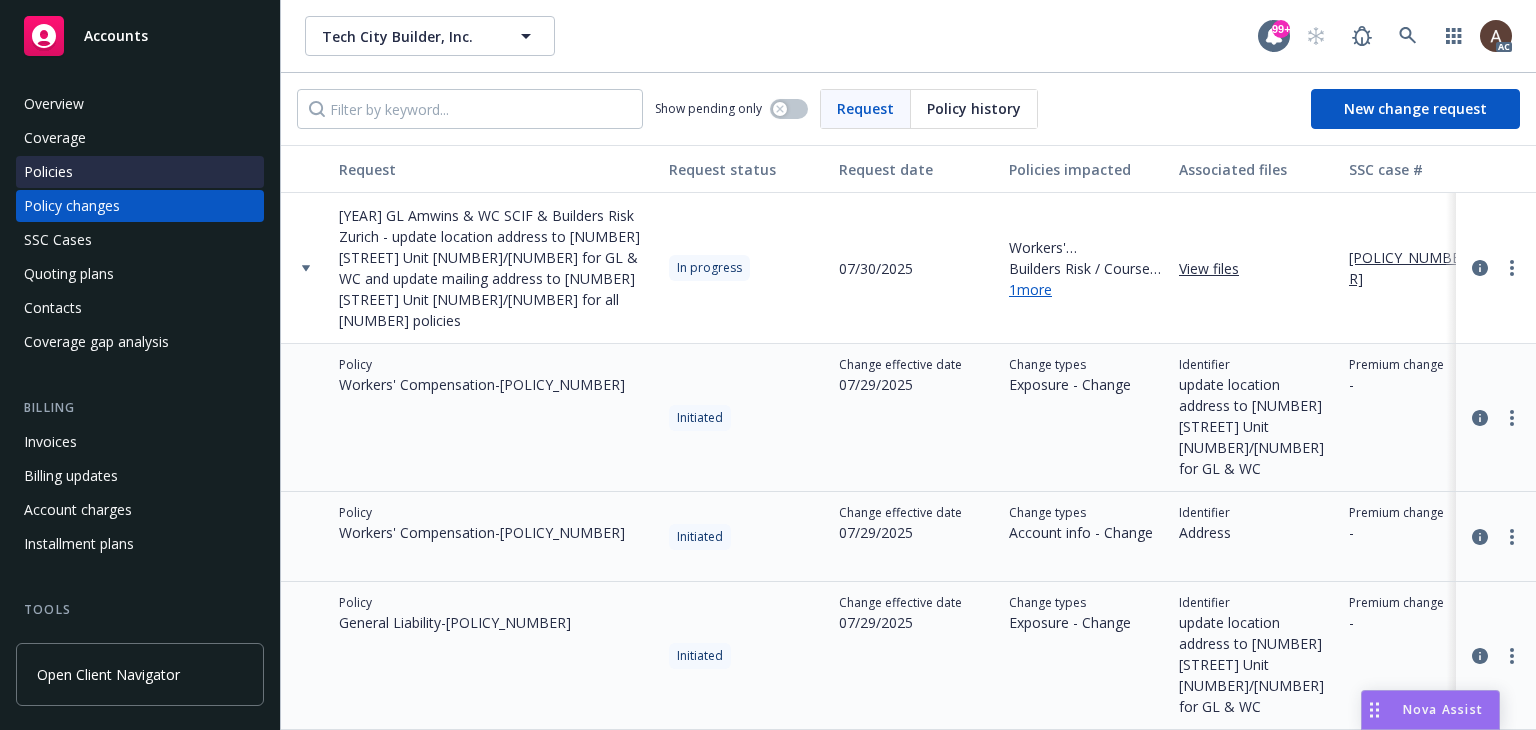 click on "Policies" at bounding box center (140, 172) 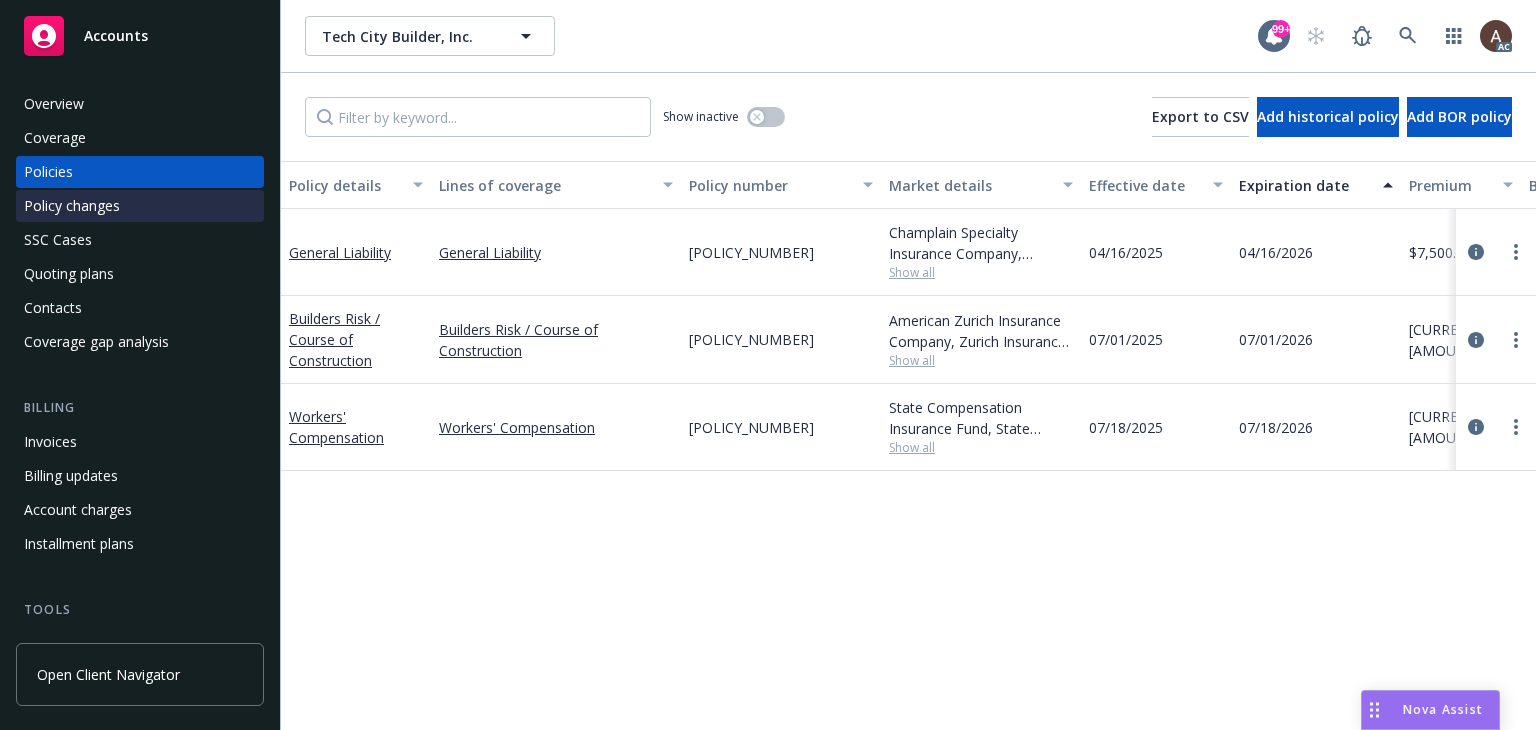 click on "Policy changes" at bounding box center (72, 206) 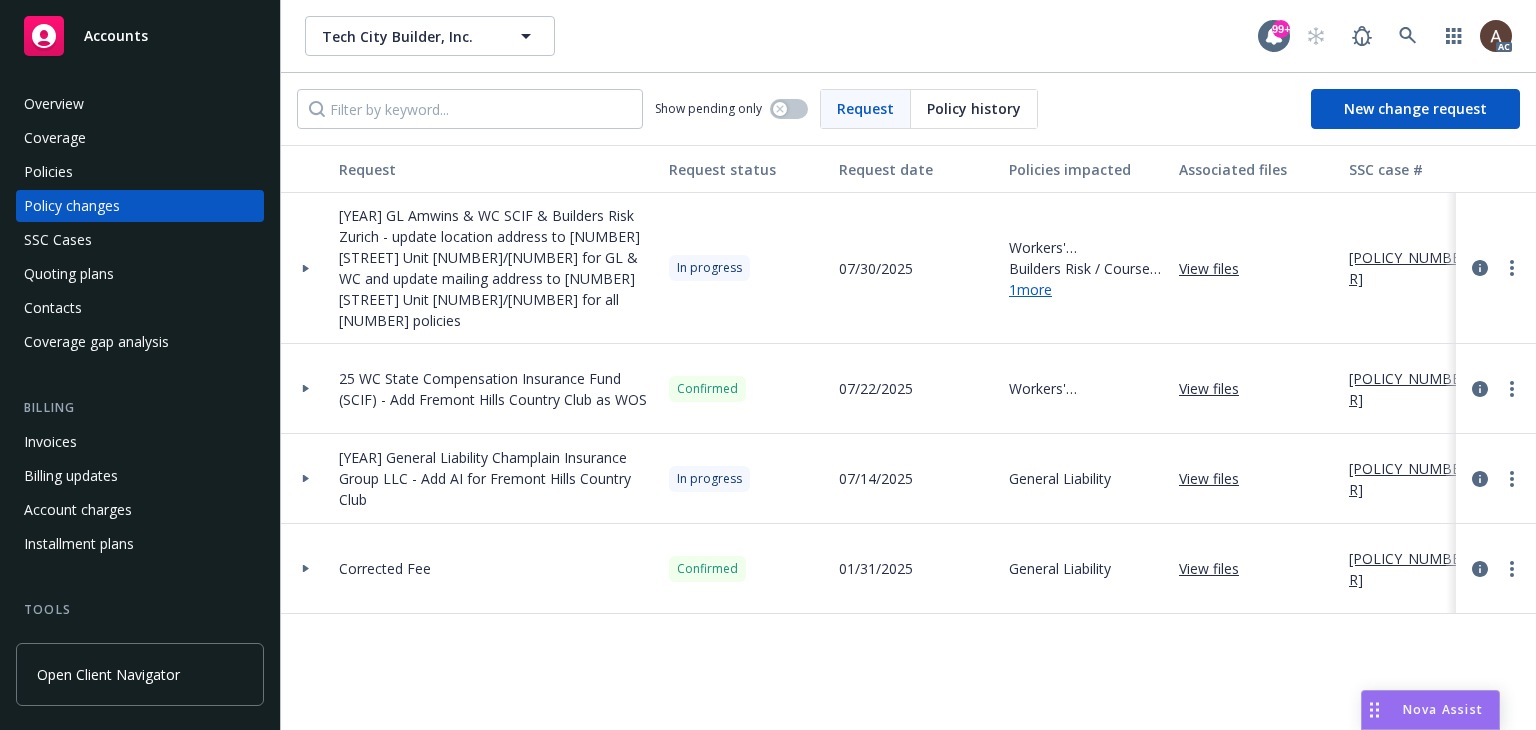 click 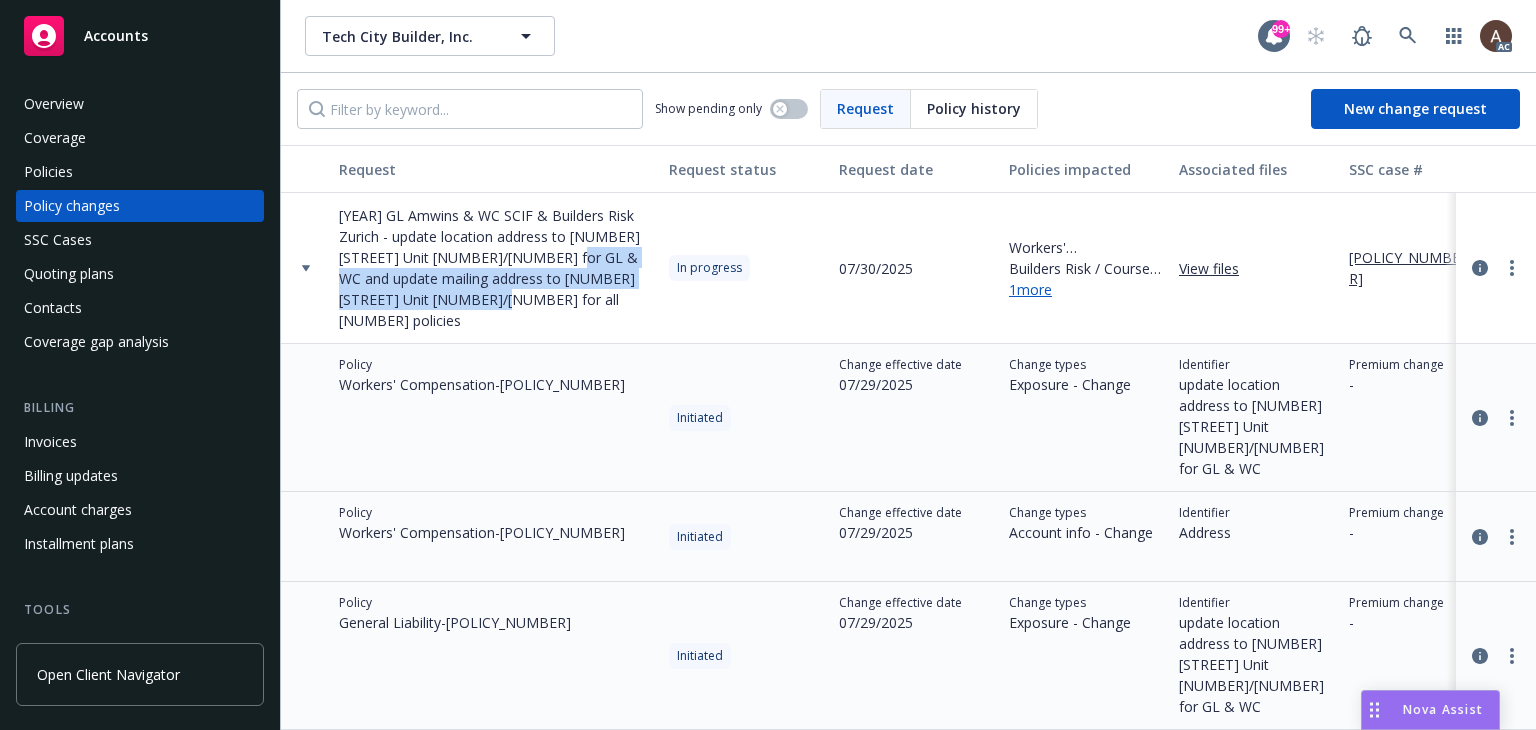 drag, startPoint x: 560, startPoint y: 258, endPoint x: 487, endPoint y: 303, distance: 85.75546 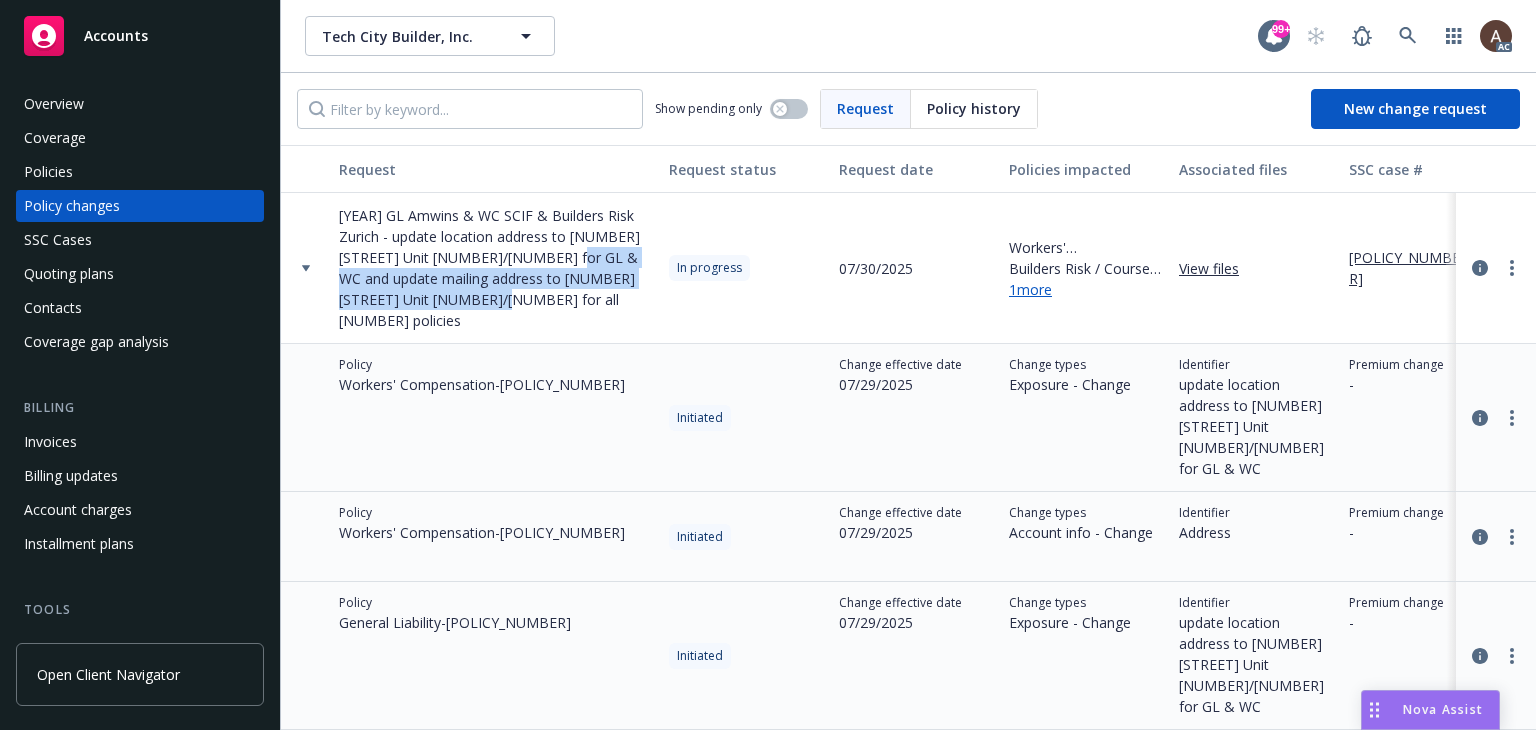 click on "25 GL Amwins & WC SCIF & Builders Risk Zurich - update location address to 16 E. Younger Avenue Unit 1/2 for GL & WC and update mailing address to 16 E. Younger Avenue Unit 1/2 for all 3 policies" at bounding box center (496, 268) 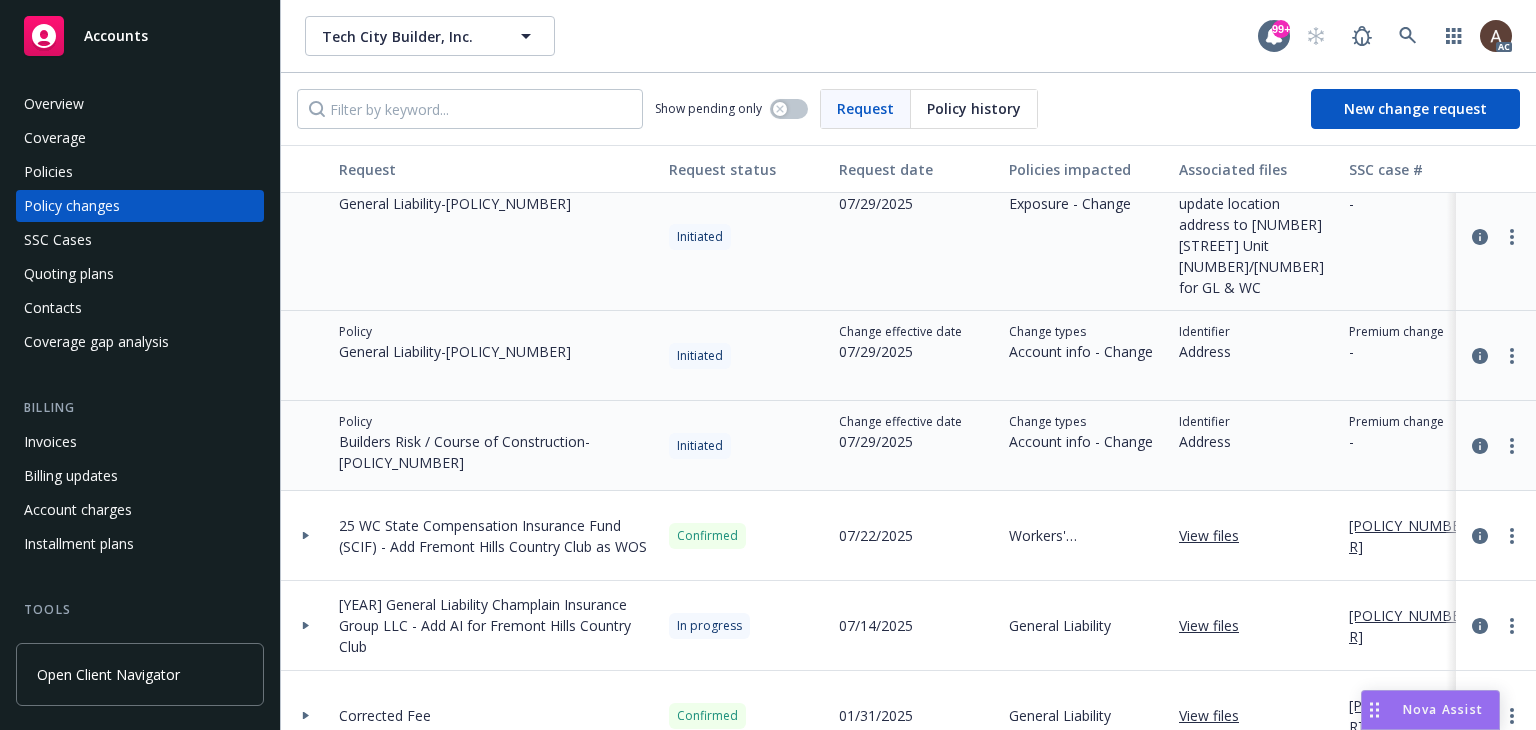 scroll, scrollTop: 325, scrollLeft: 0, axis: vertical 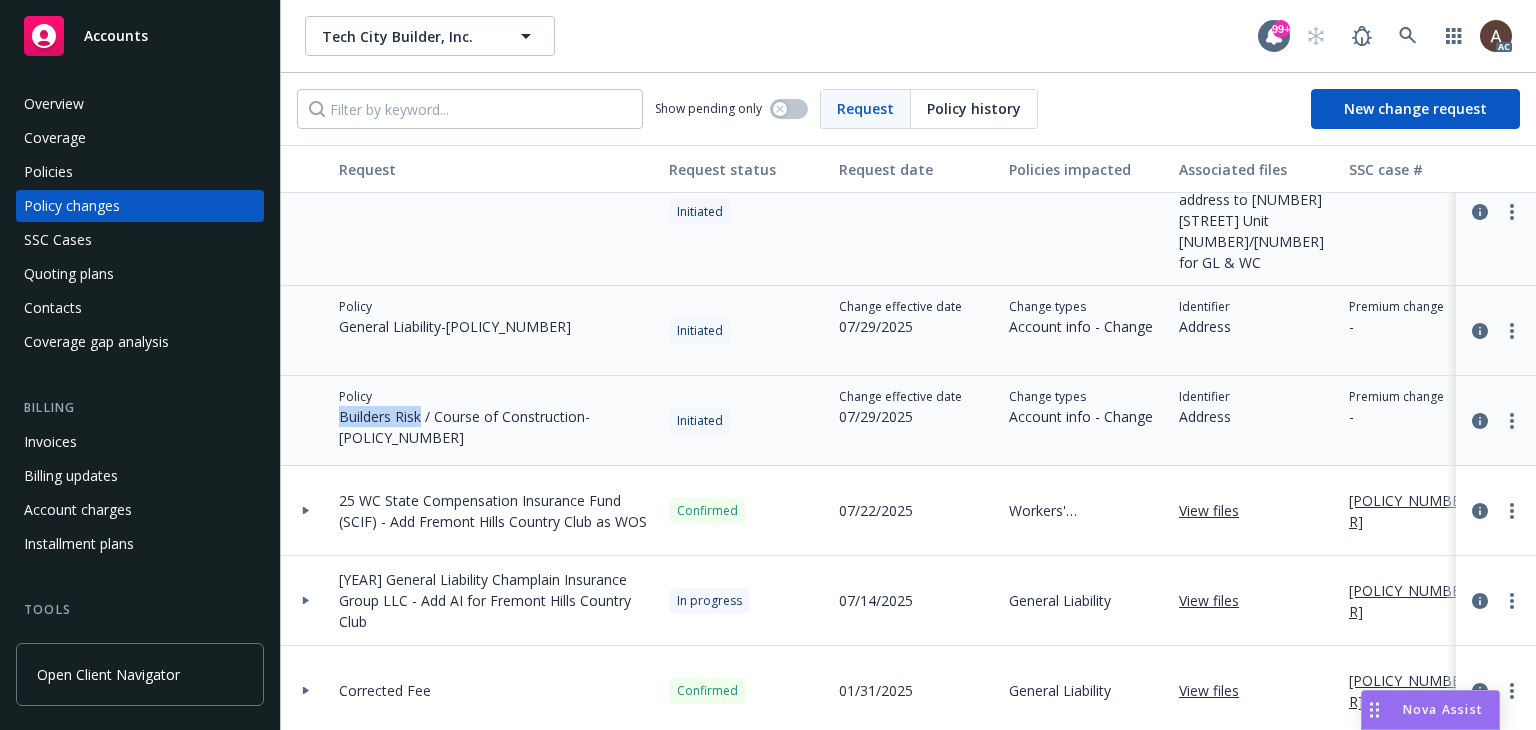 drag, startPoint x: 338, startPoint y: 397, endPoint x: 423, endPoint y: 401, distance: 85.09406 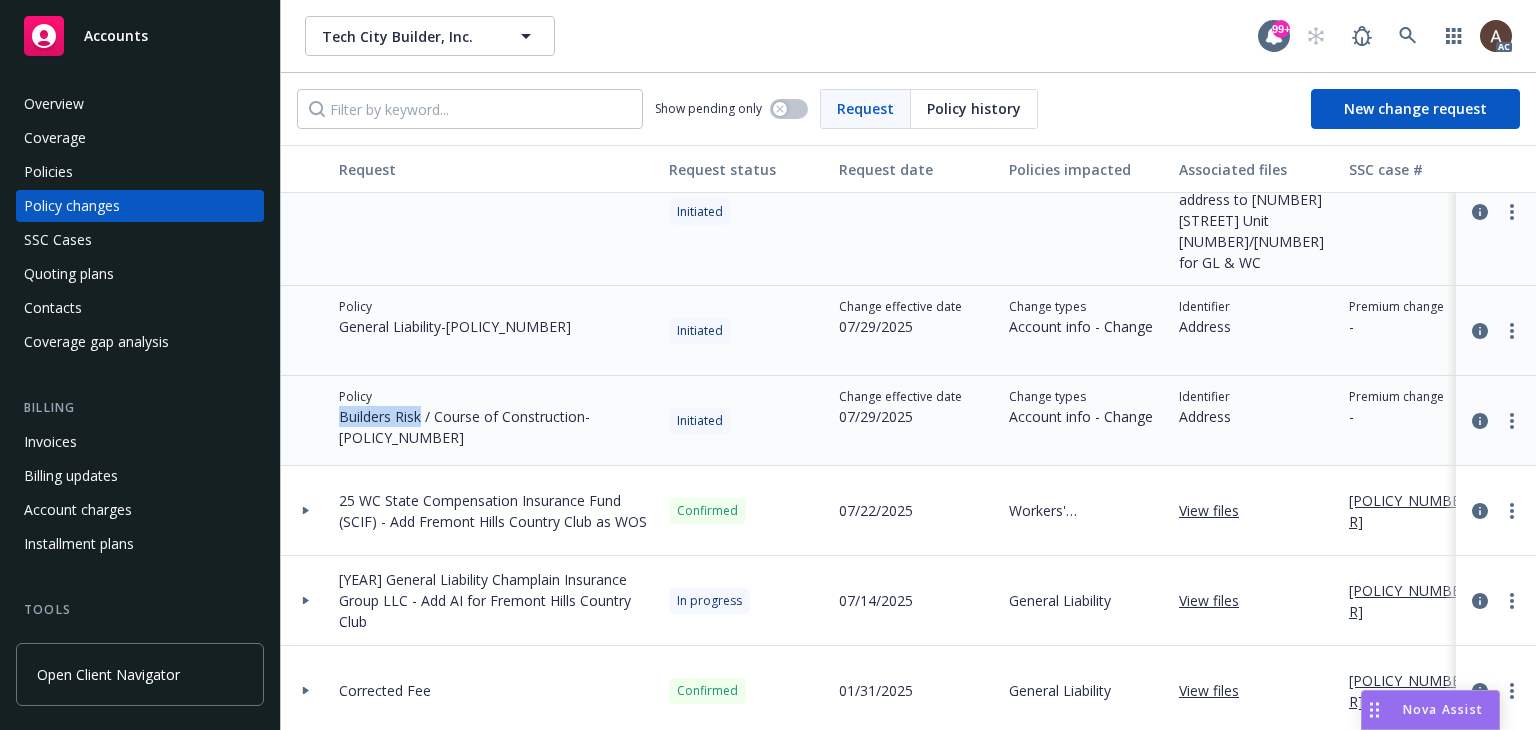 click on "Builders Risk / Course of Construction  -  ER78207179" at bounding box center (496, 427) 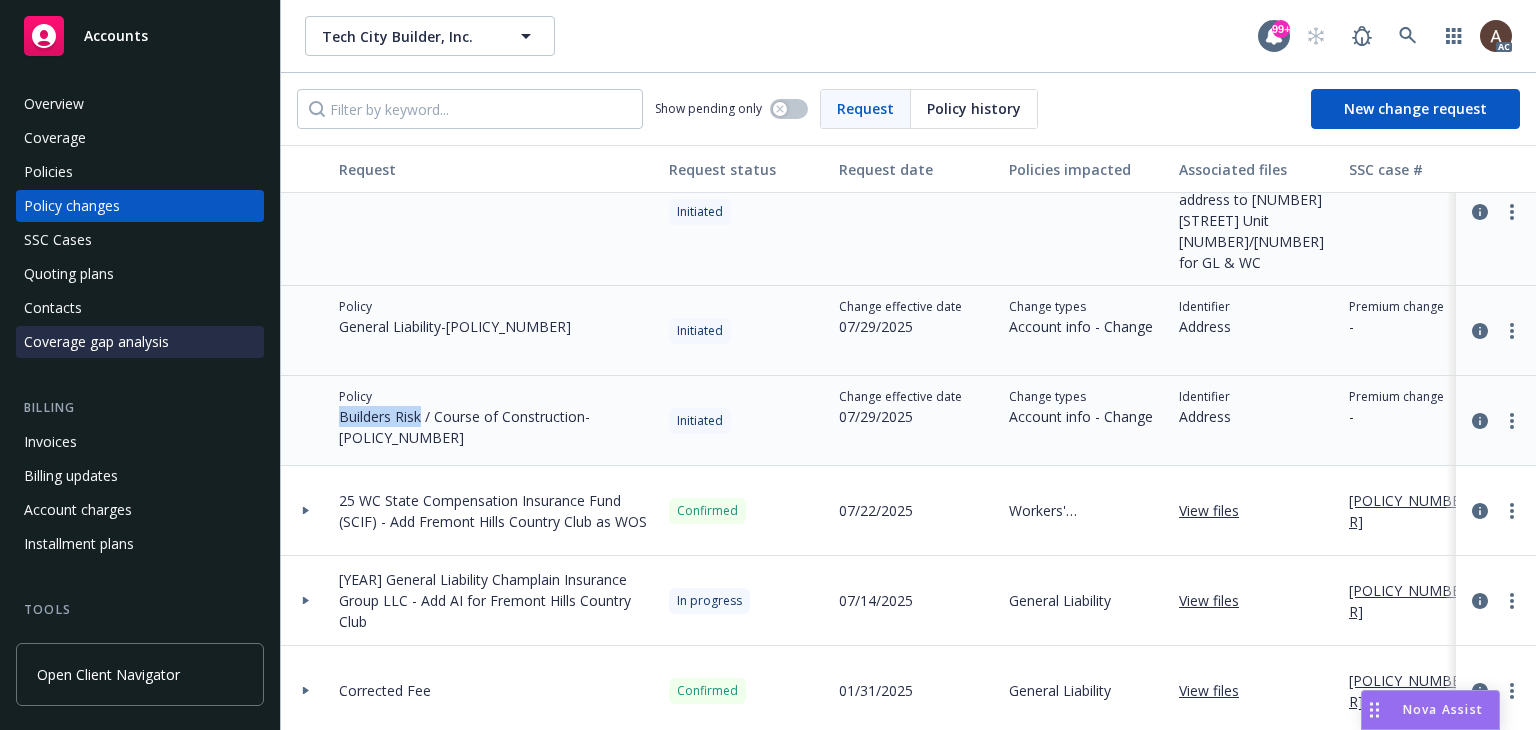 copy on "Builders Risk" 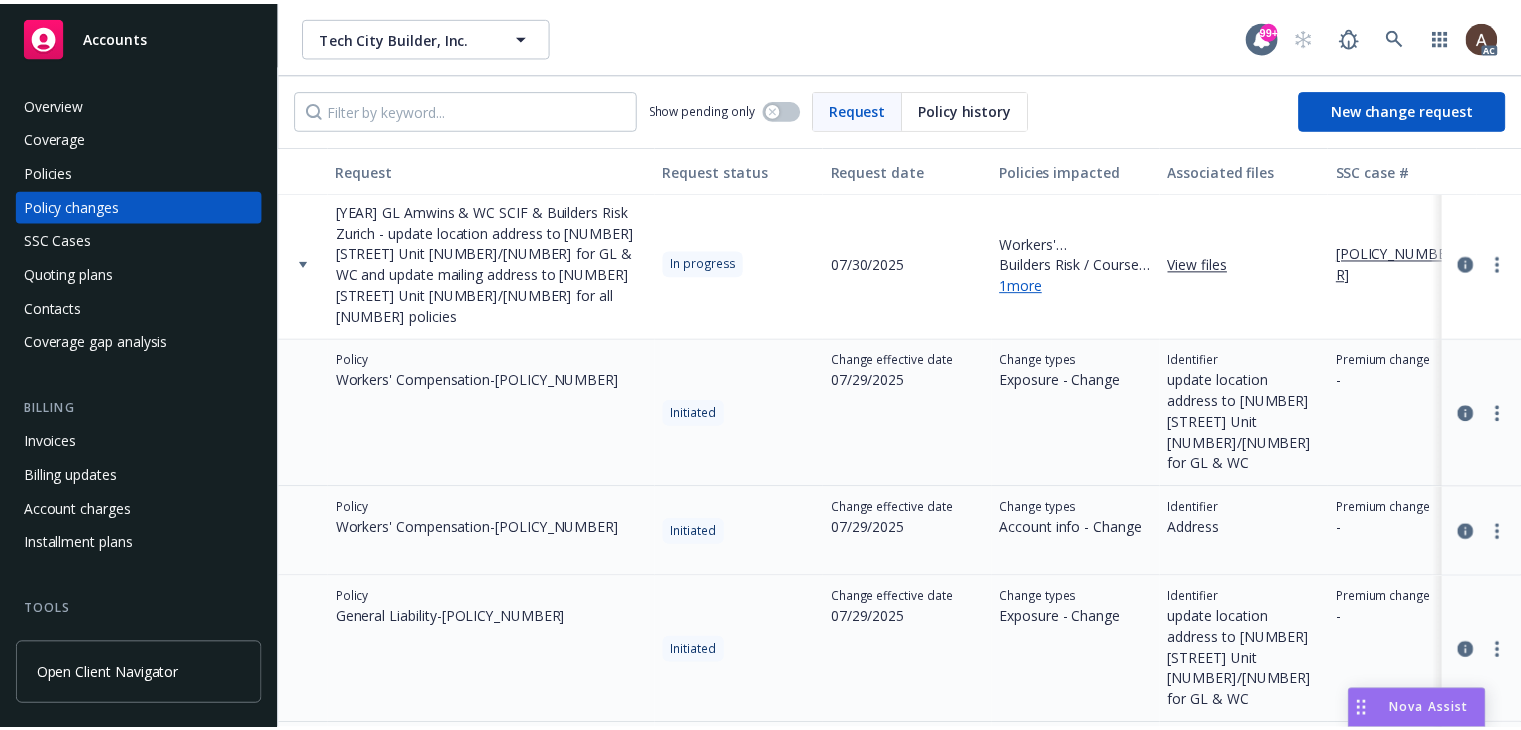 scroll, scrollTop: 0, scrollLeft: 0, axis: both 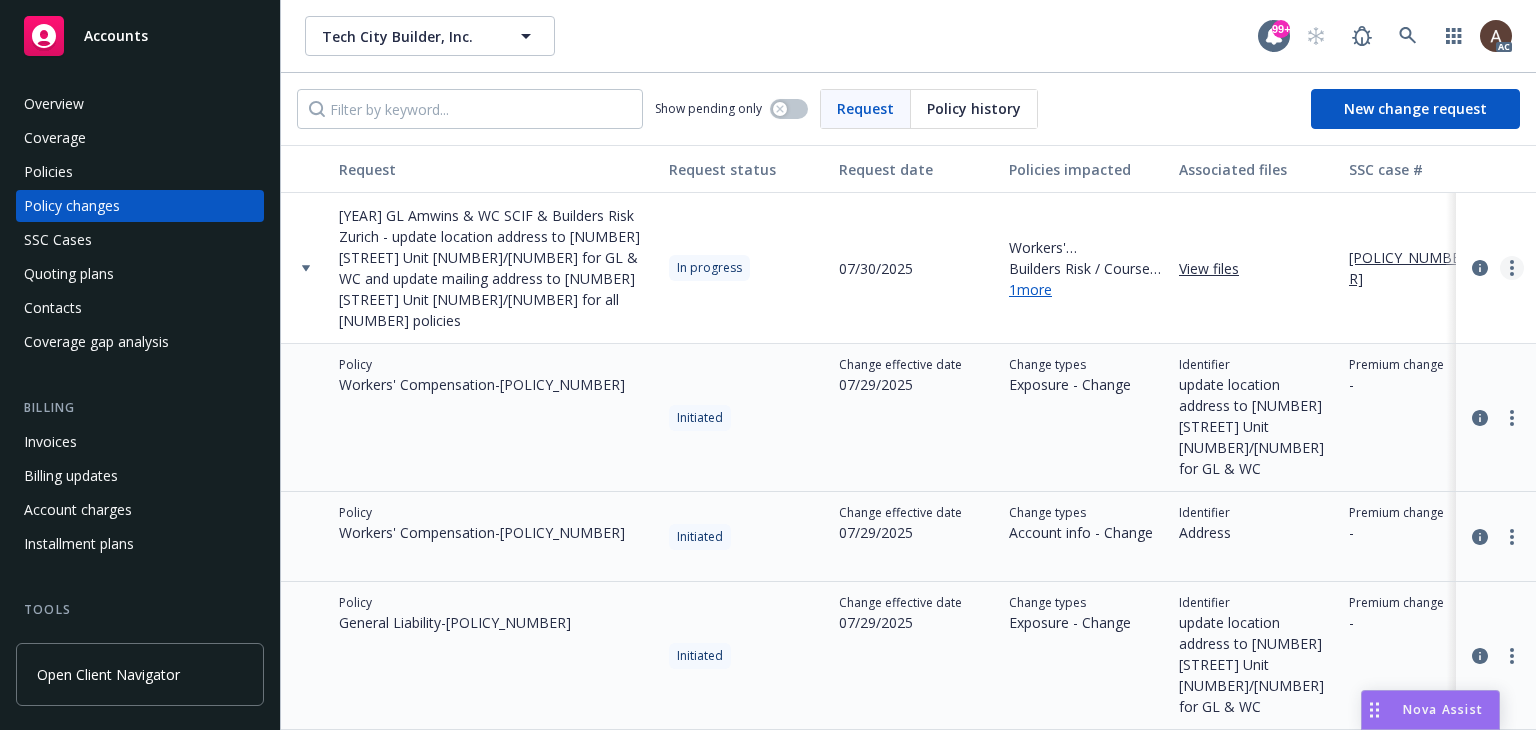 click 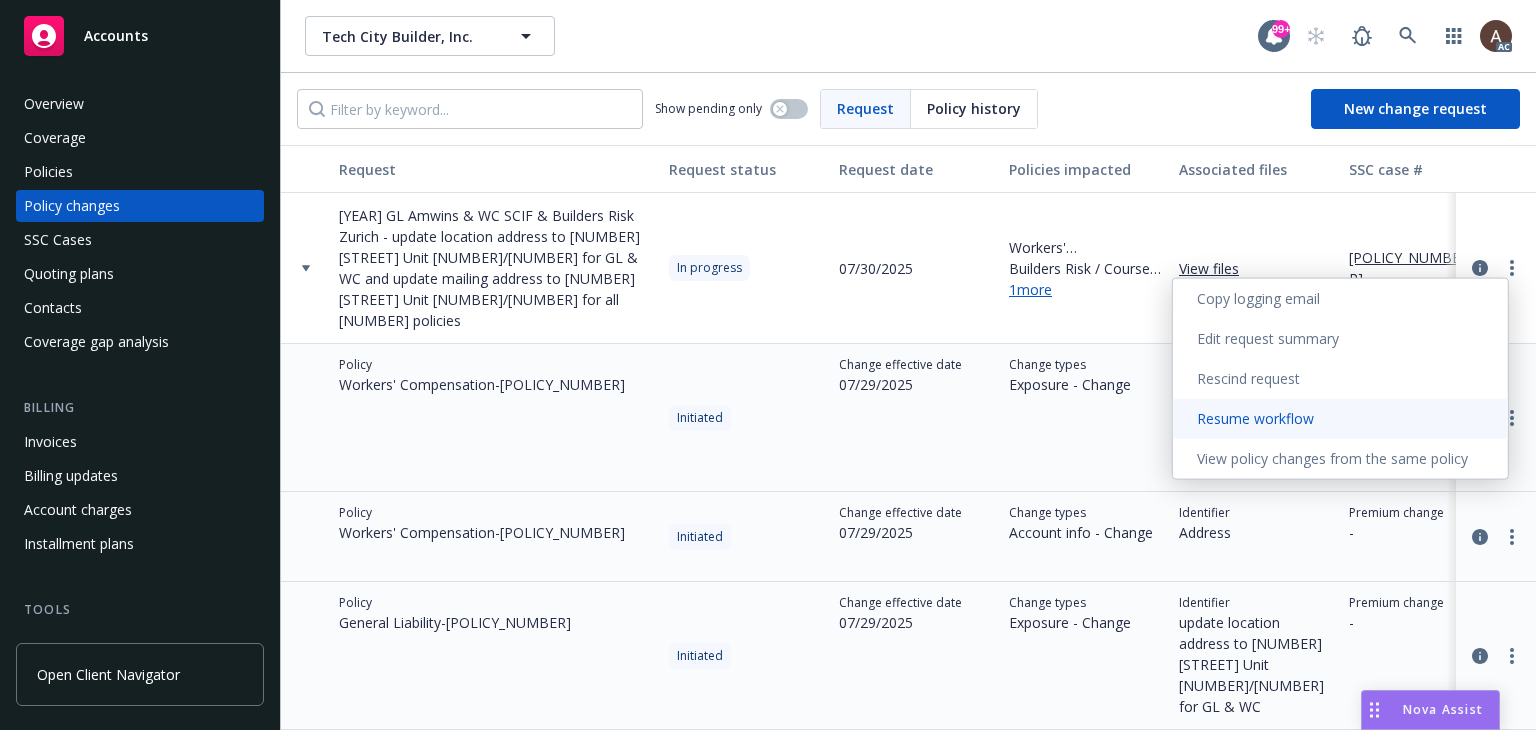 click on "Resume workflow" at bounding box center (1340, 419) 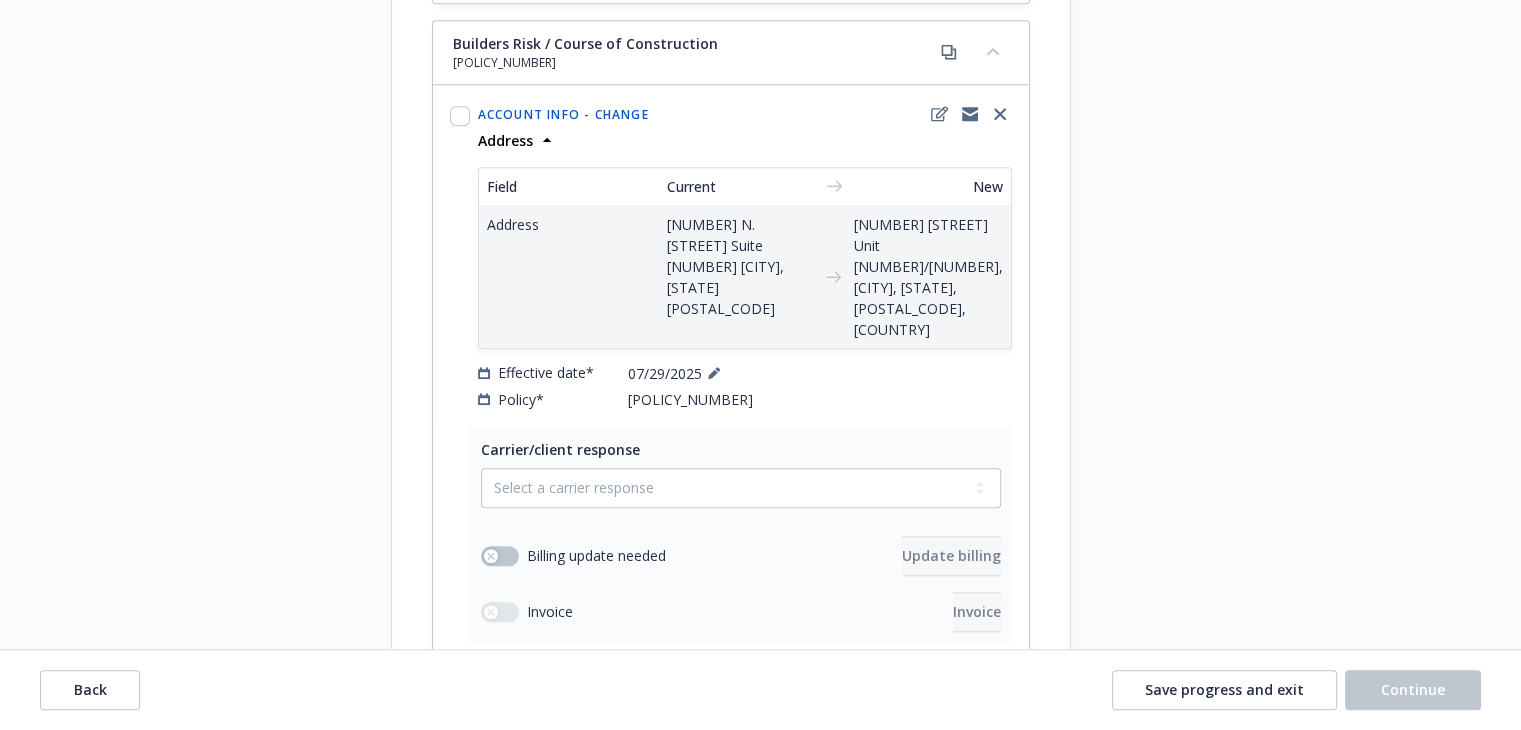 scroll, scrollTop: 1900, scrollLeft: 0, axis: vertical 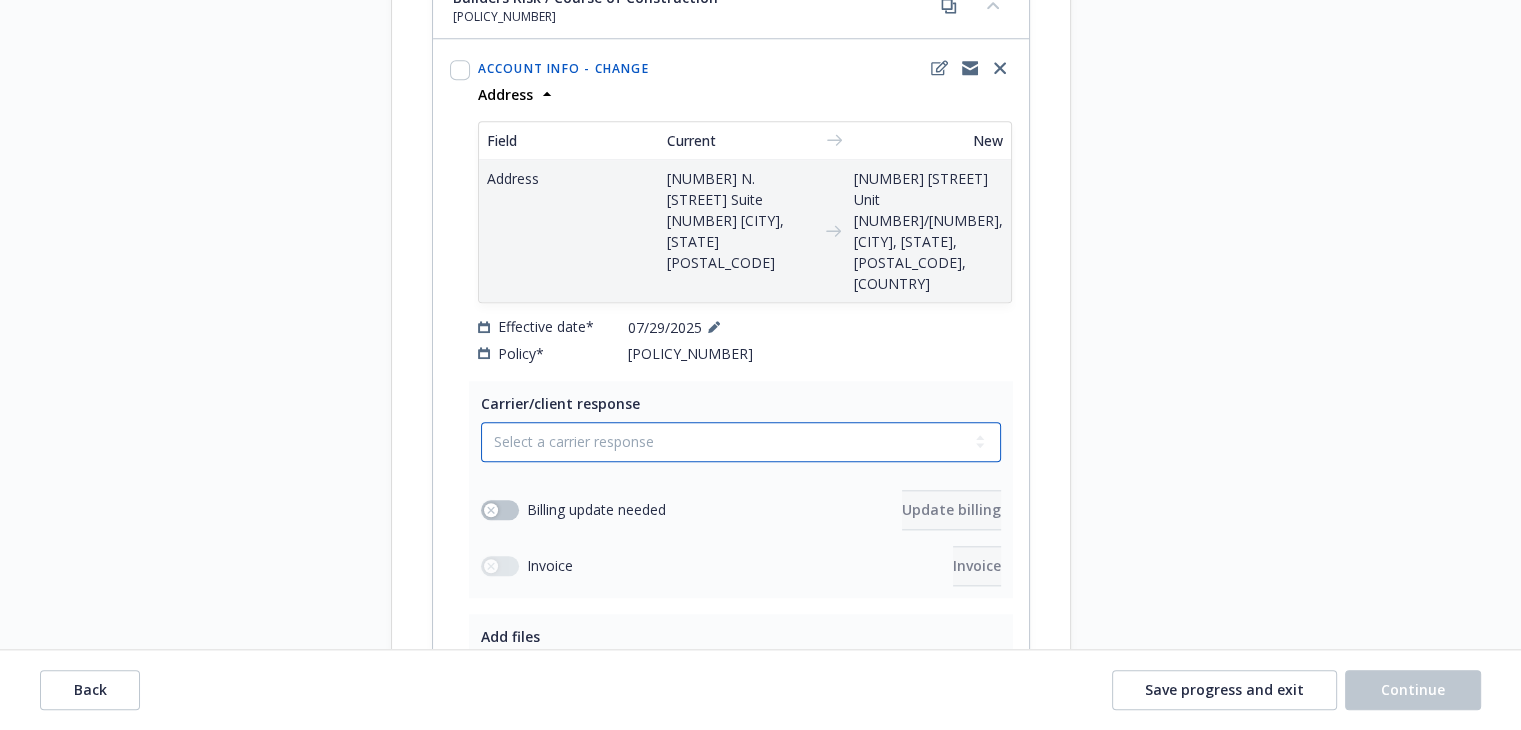 click on "Select a carrier response Accepted Accepted with revision No endorsement needed Declined by carrier Rejected by client" at bounding box center [741, 442] 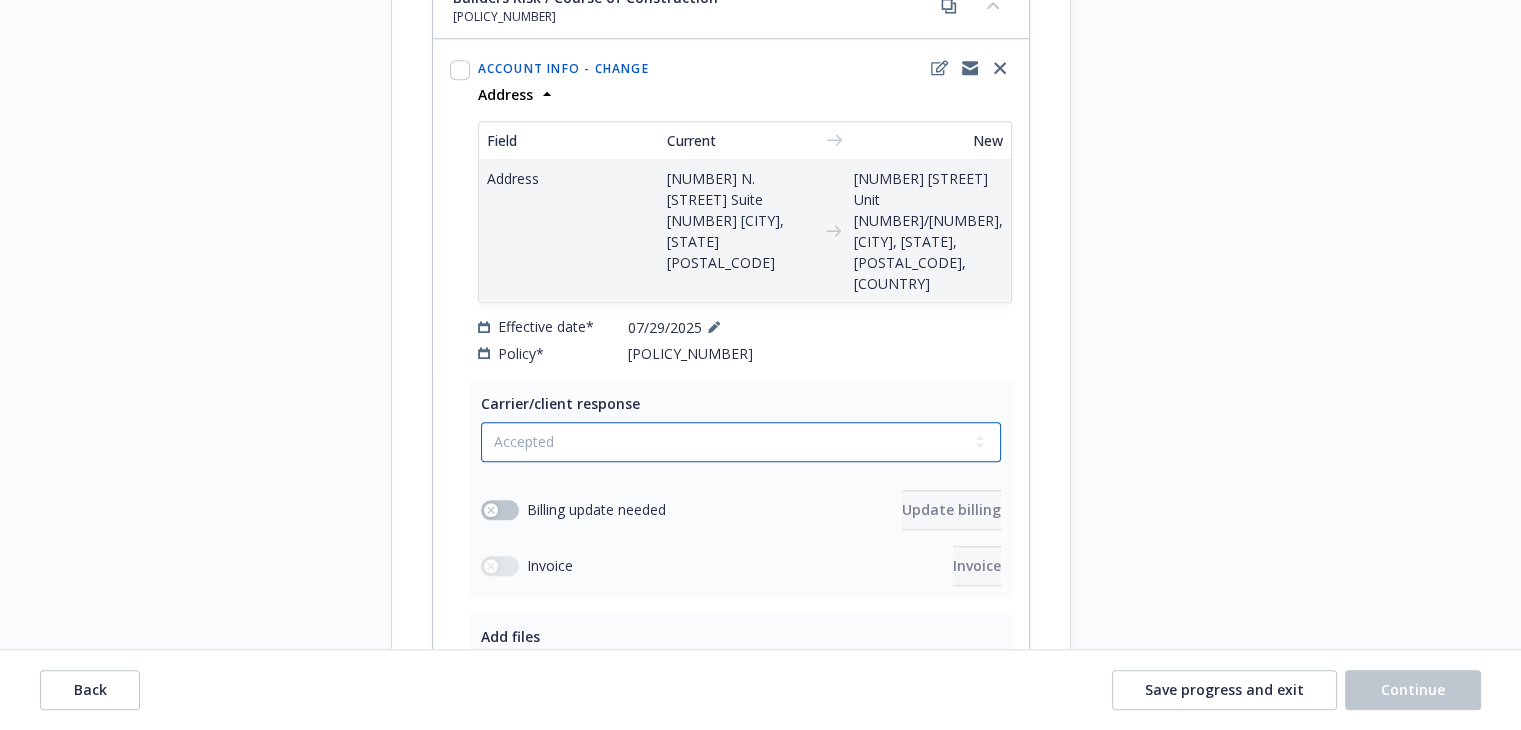 click on "Select a carrier response Accepted Accepted with revision No endorsement needed Declined by carrier Rejected by client" at bounding box center (741, 442) 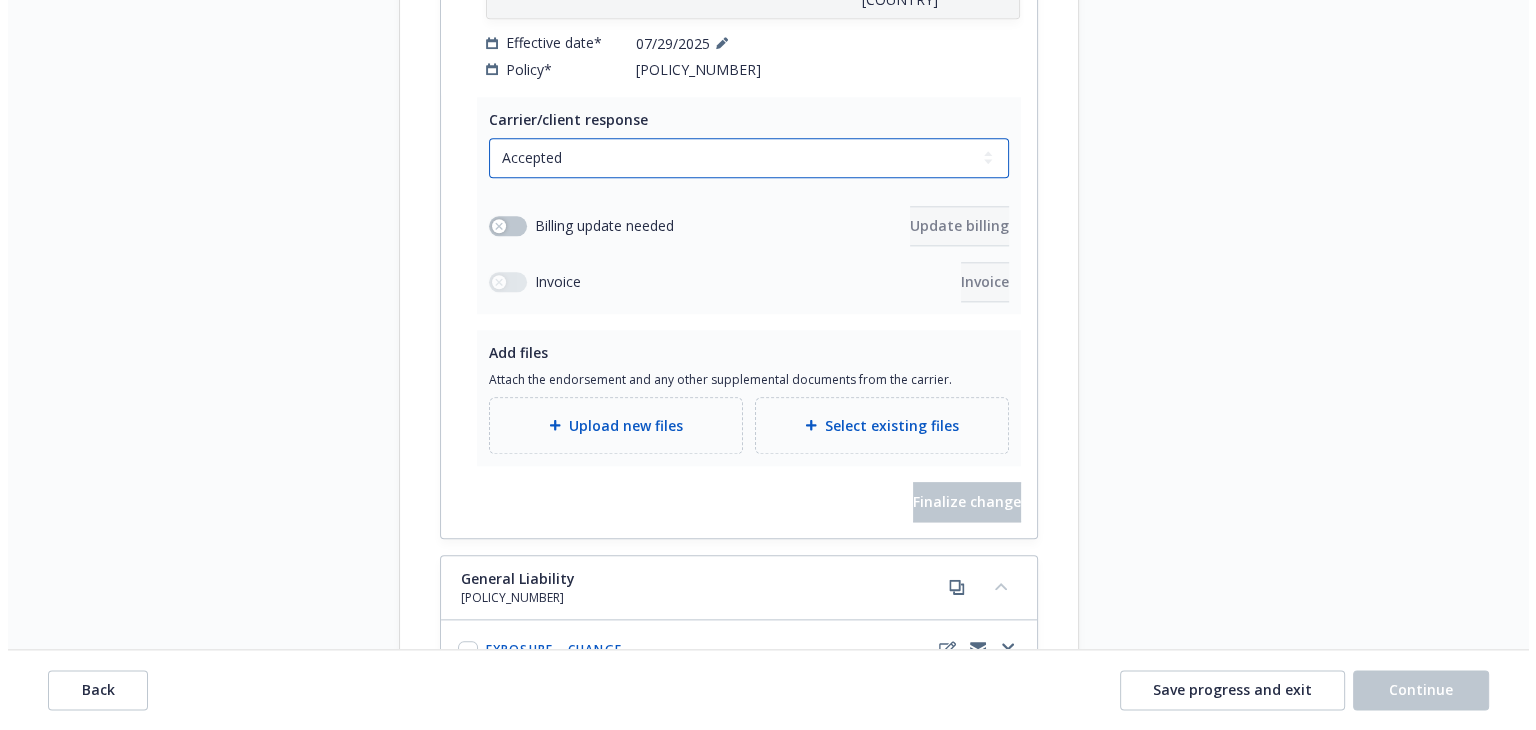 scroll, scrollTop: 2200, scrollLeft: 0, axis: vertical 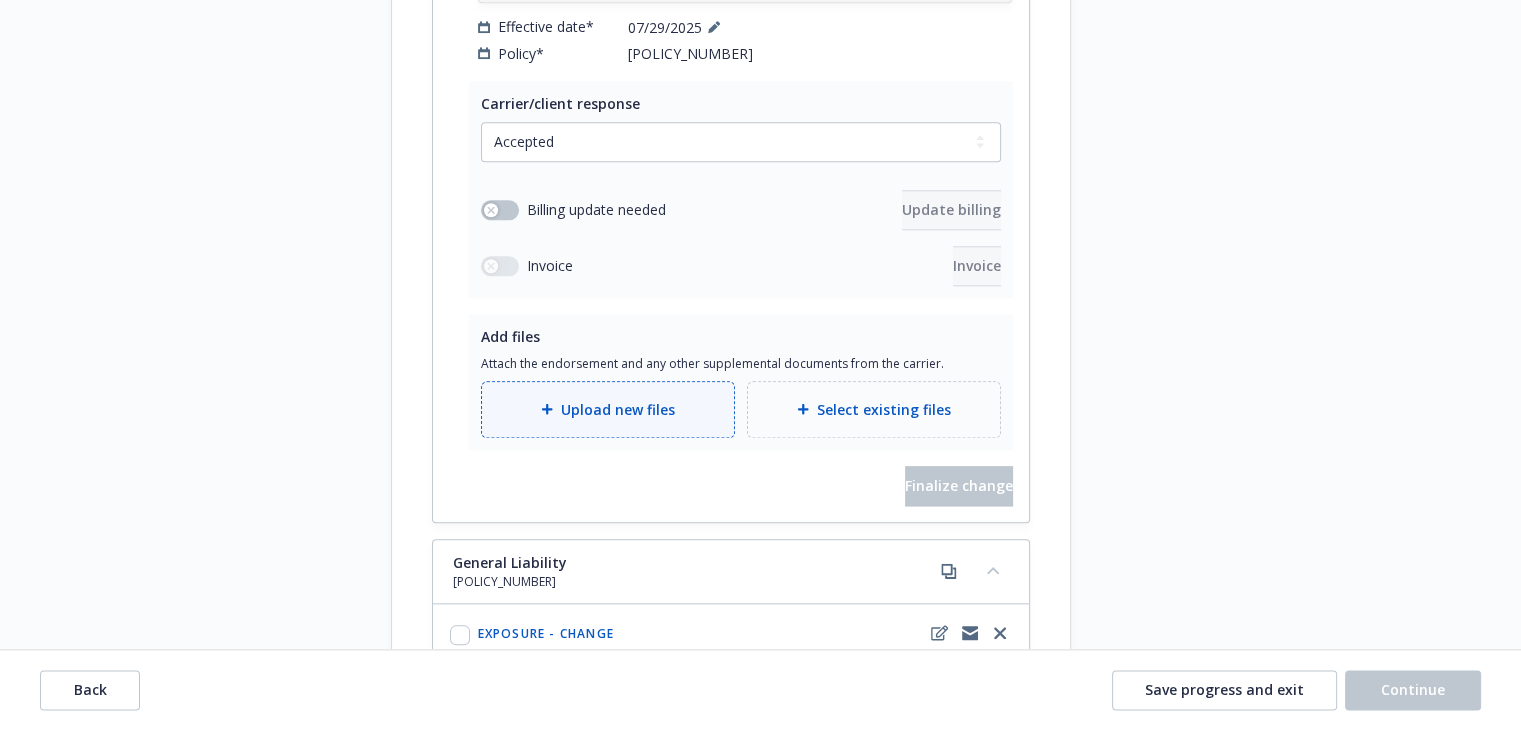 click on "Upload new files" at bounding box center (618, 409) 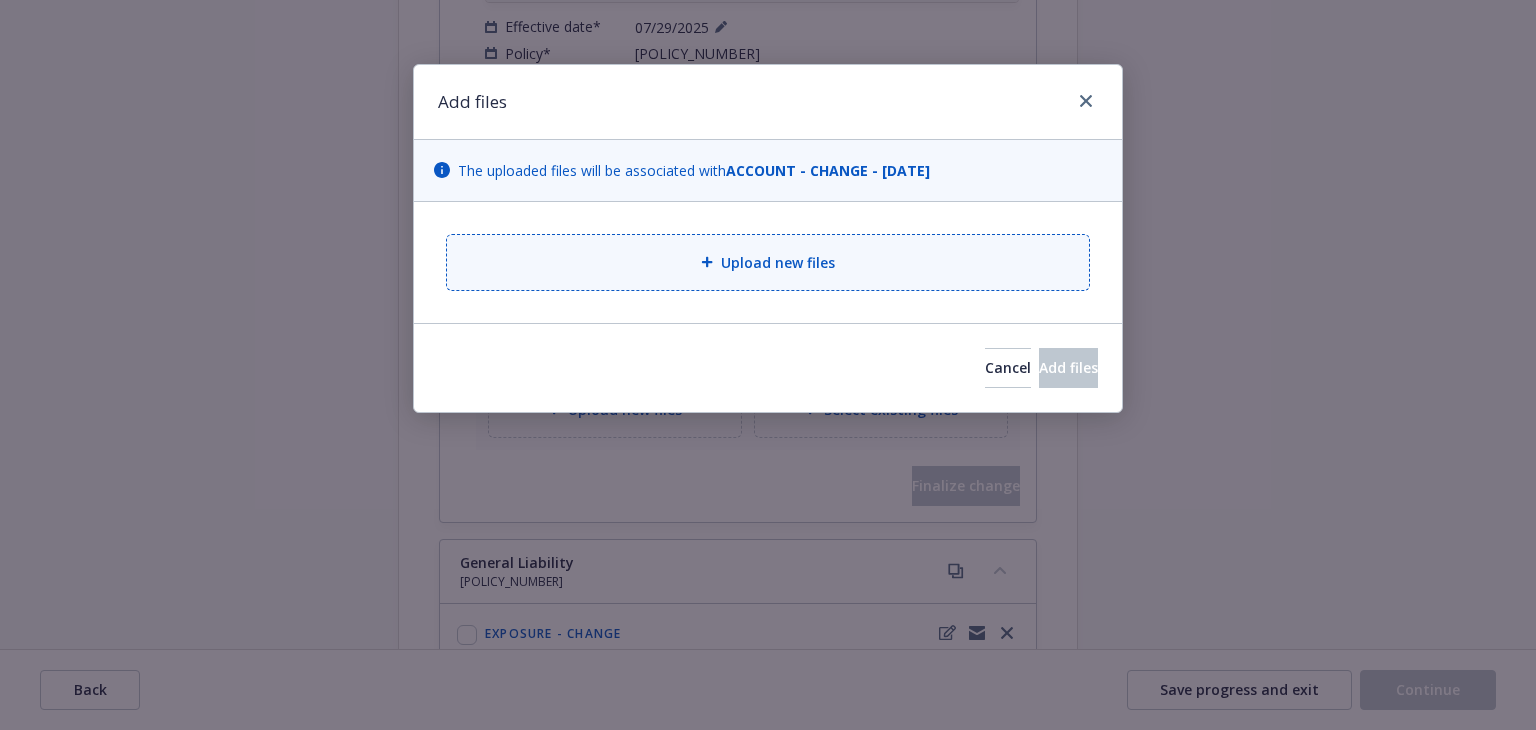 click on "Upload new files" at bounding box center [768, 262] 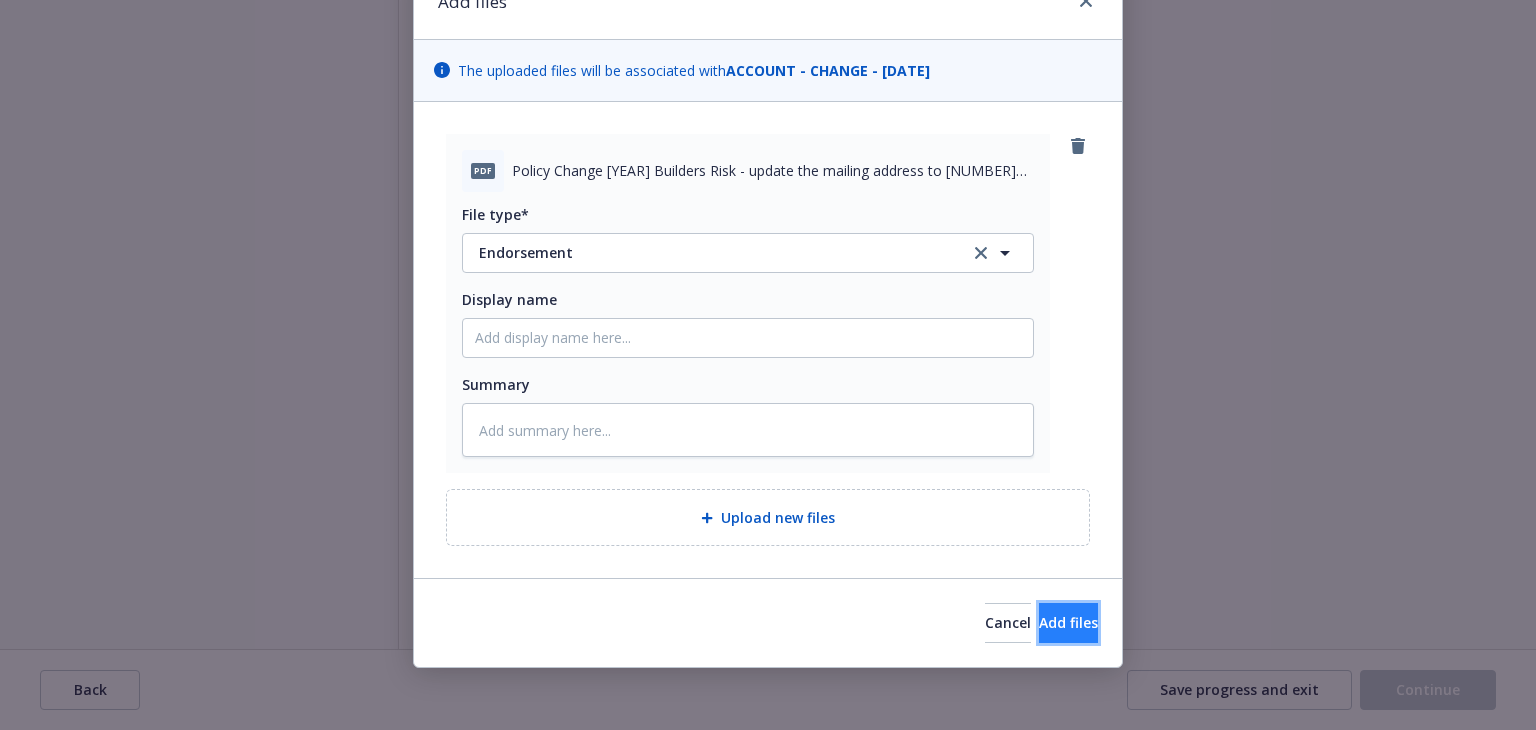click on "Add files" at bounding box center (1068, 622) 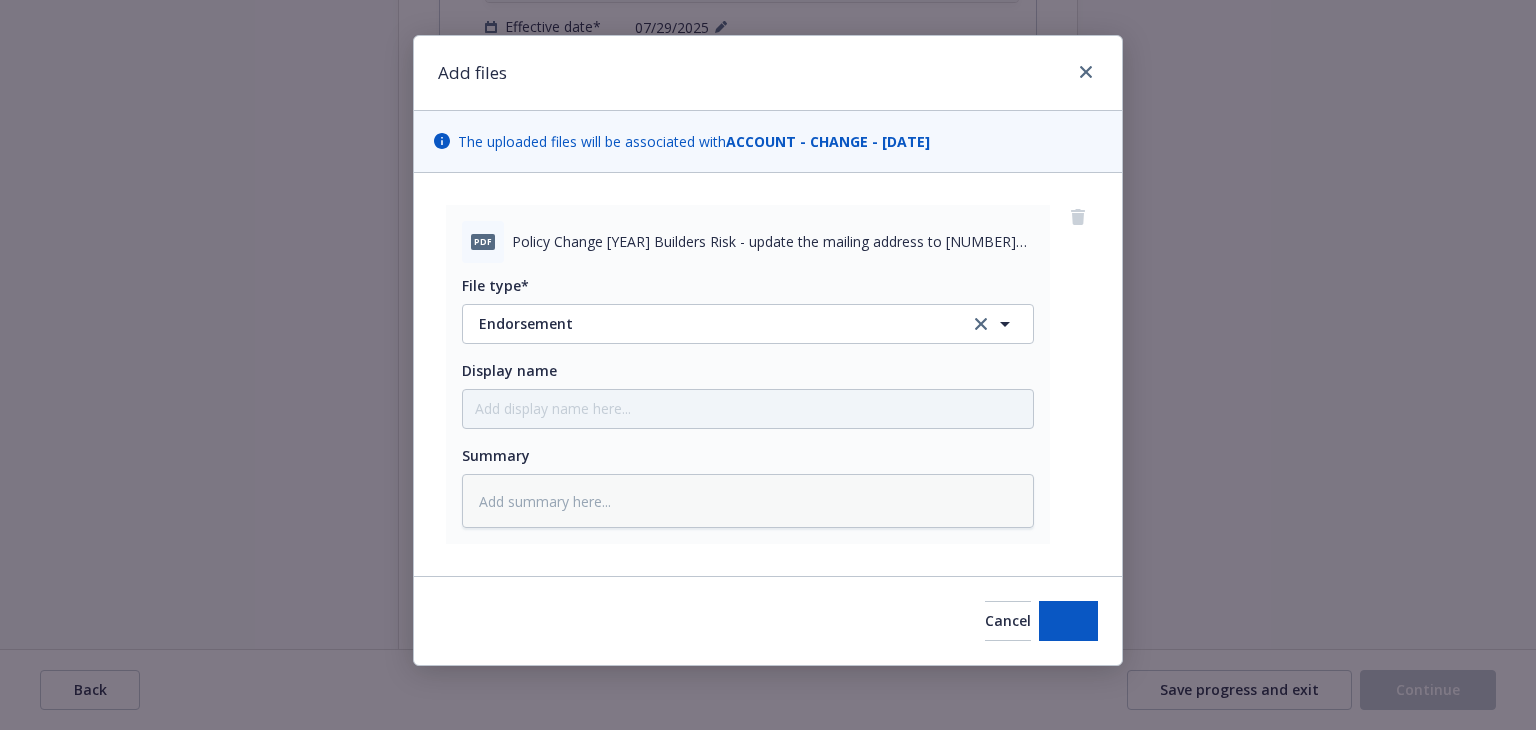 scroll, scrollTop: 28, scrollLeft: 0, axis: vertical 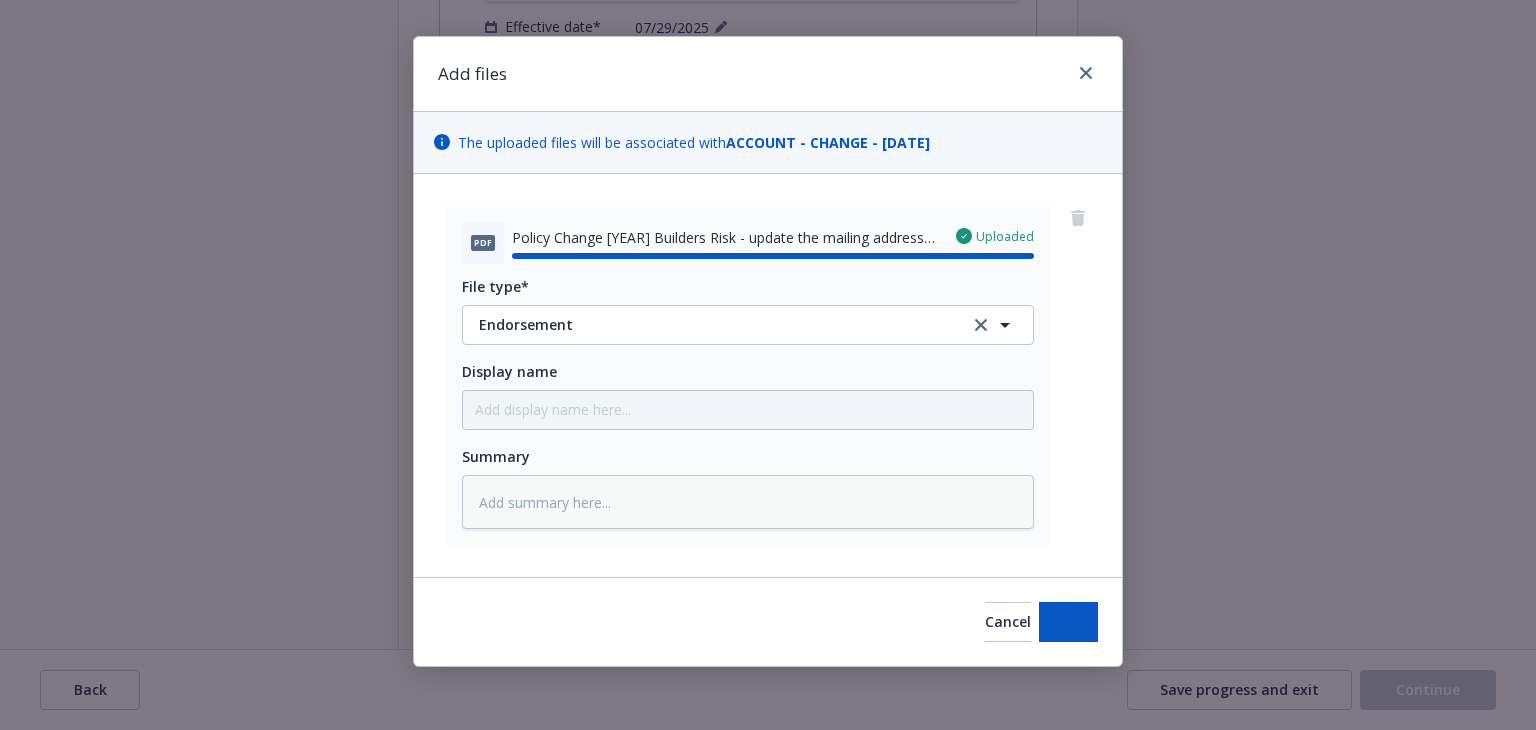 type on "x" 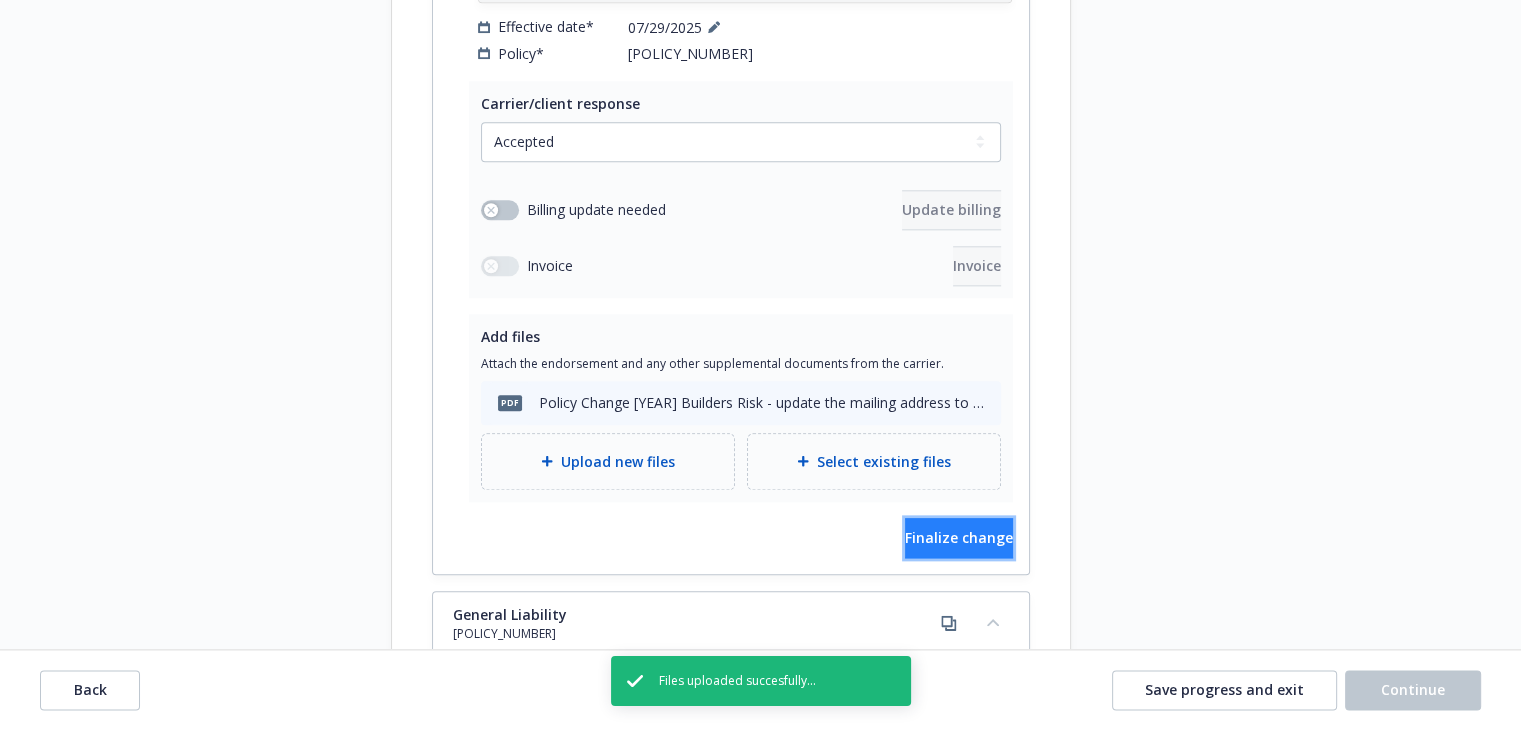 click on "Finalize change" at bounding box center (959, 537) 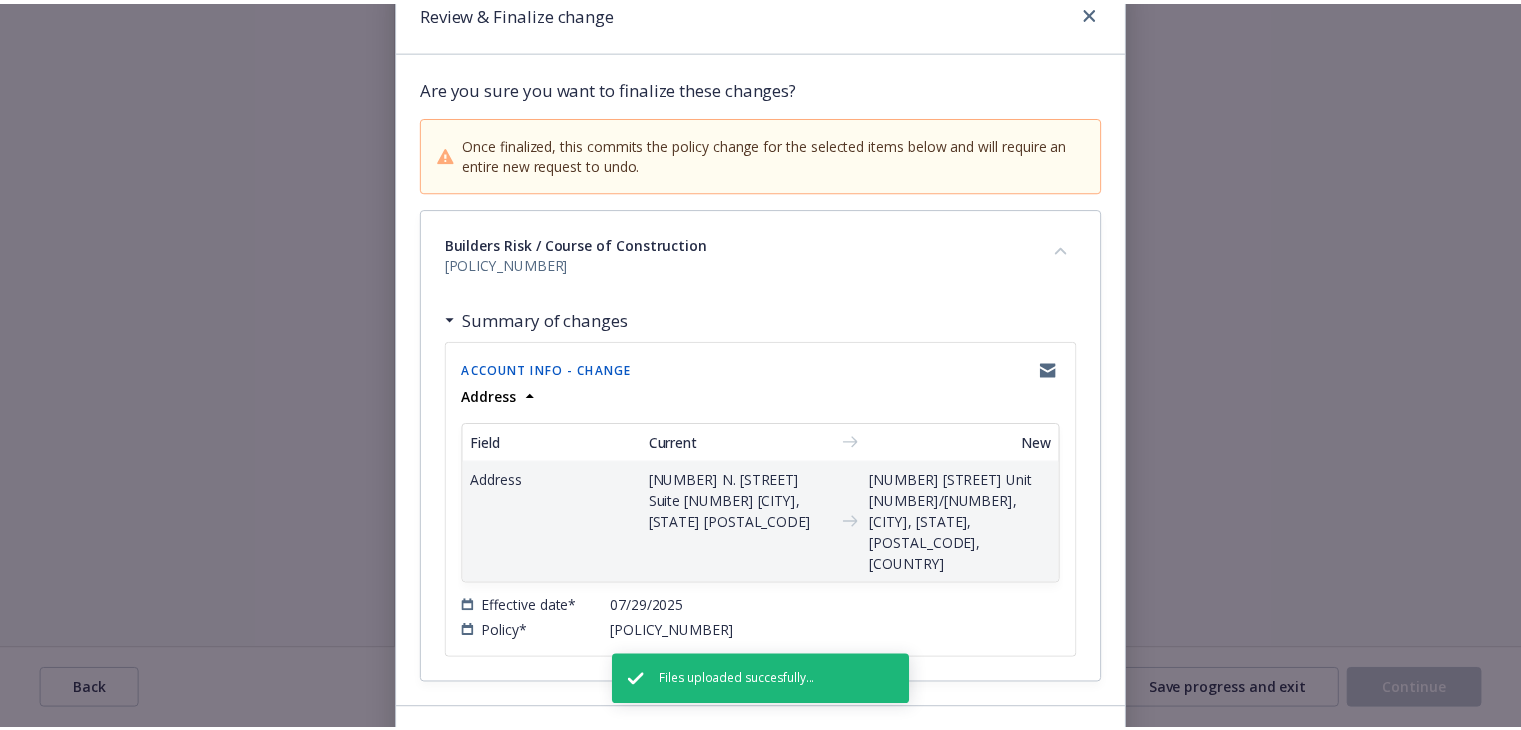 scroll, scrollTop: 176, scrollLeft: 0, axis: vertical 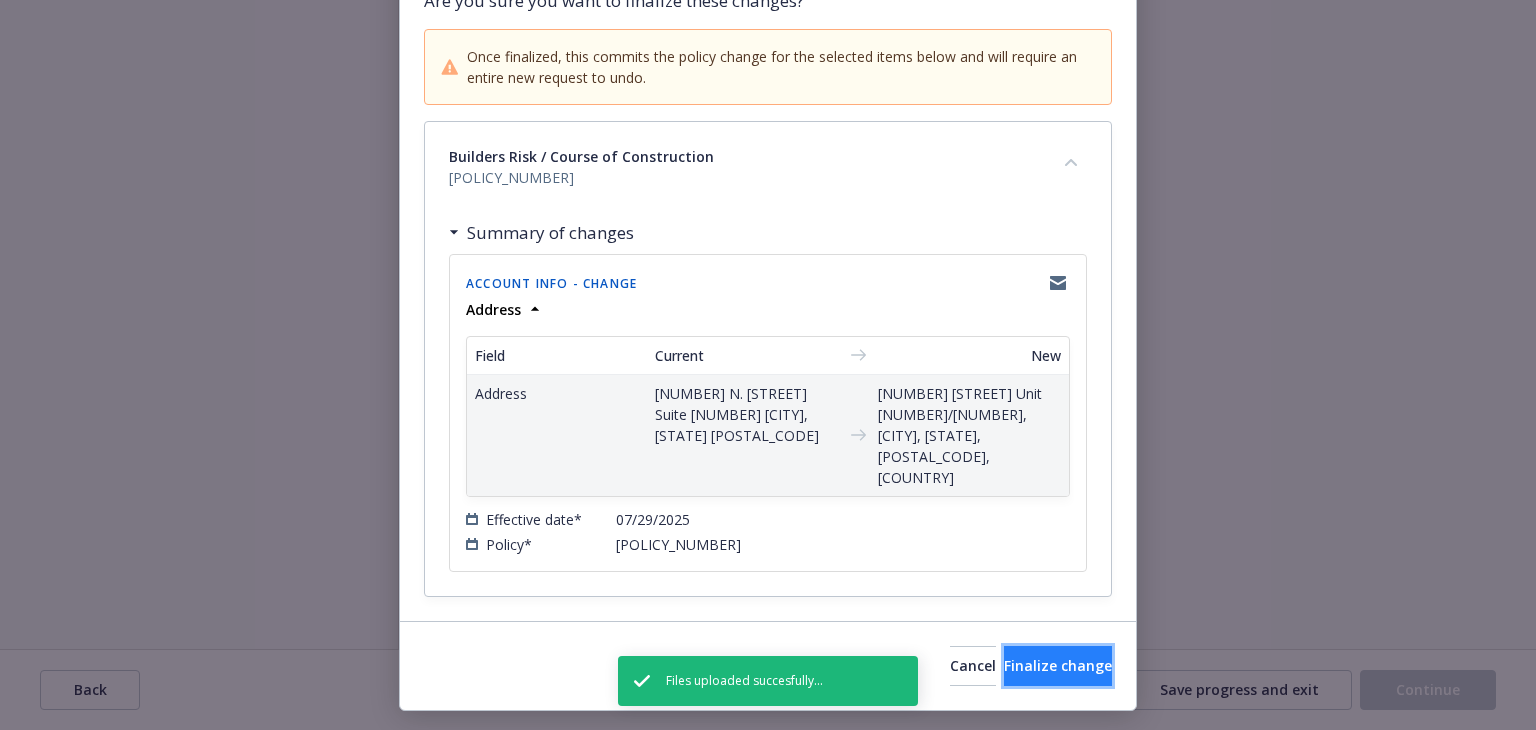 click on "Finalize change" at bounding box center (1058, 665) 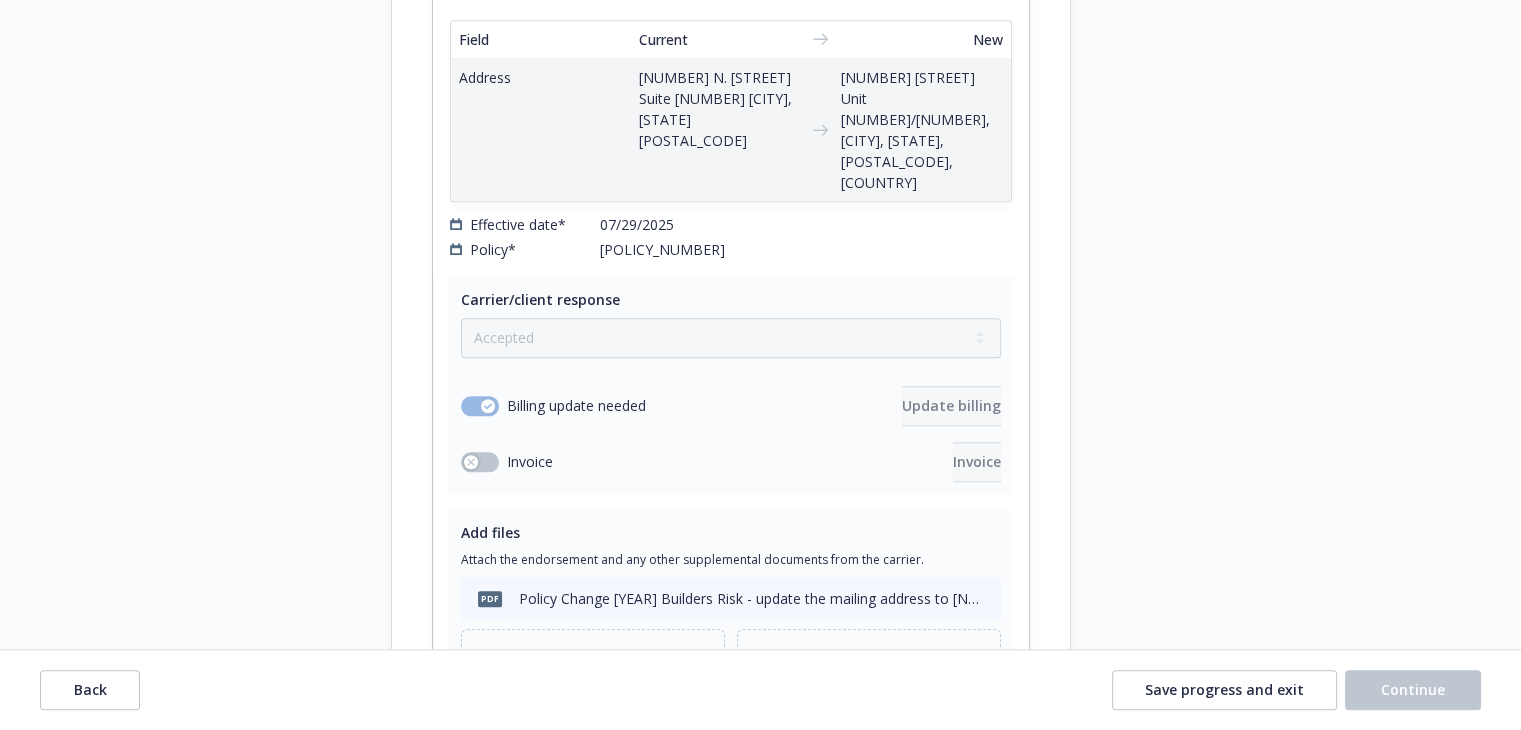 scroll, scrollTop: 2400, scrollLeft: 0, axis: vertical 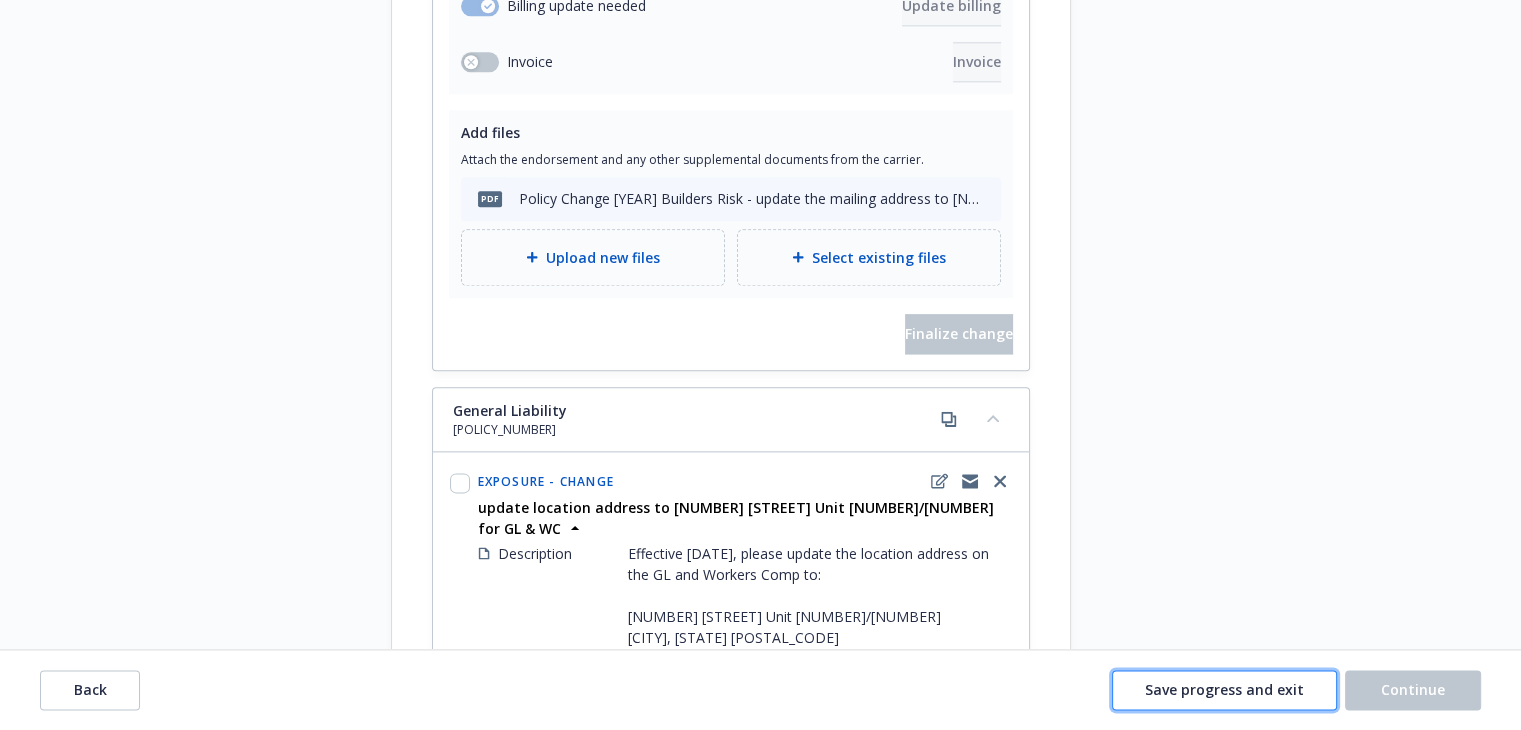 click on "Save progress and exit" at bounding box center [1224, 689] 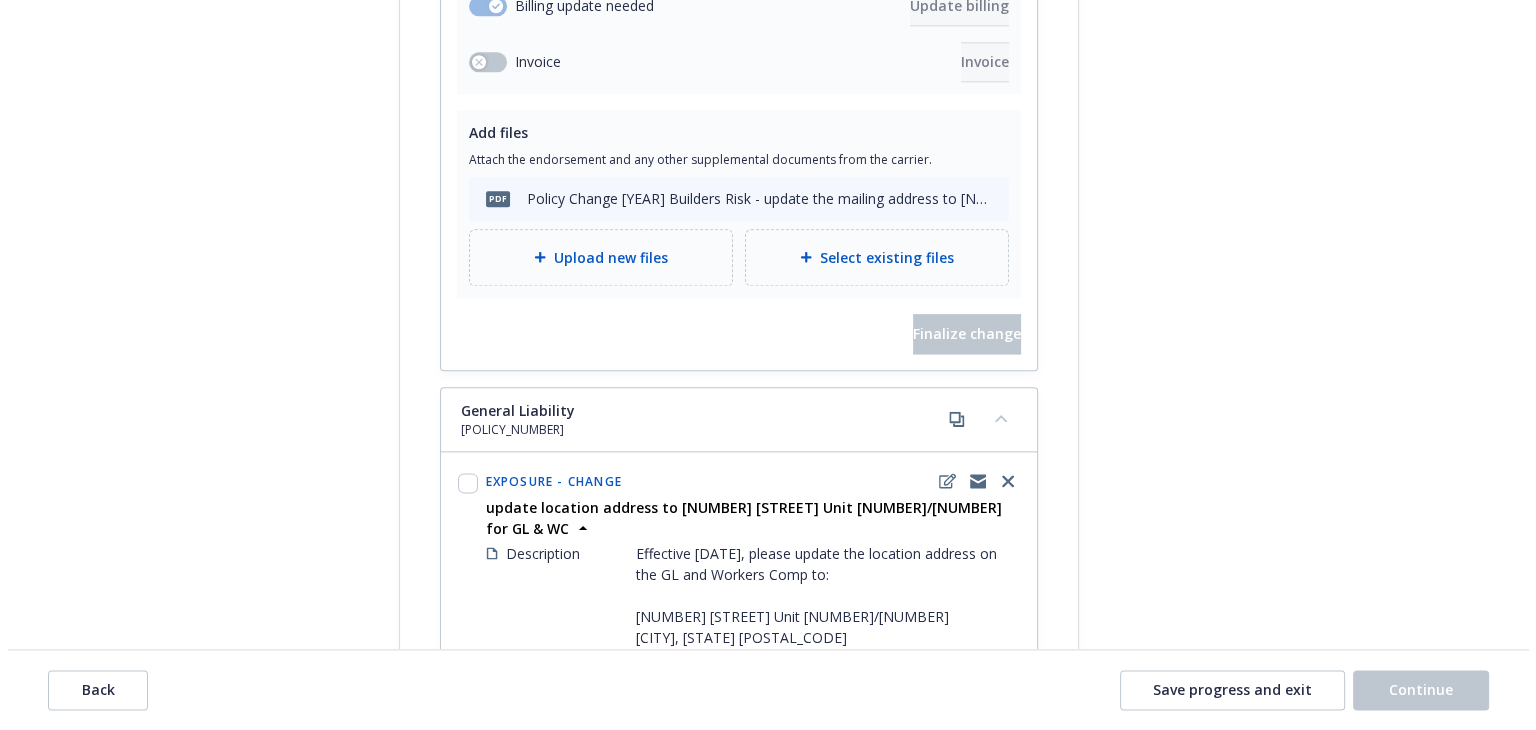 scroll, scrollTop: 0, scrollLeft: 0, axis: both 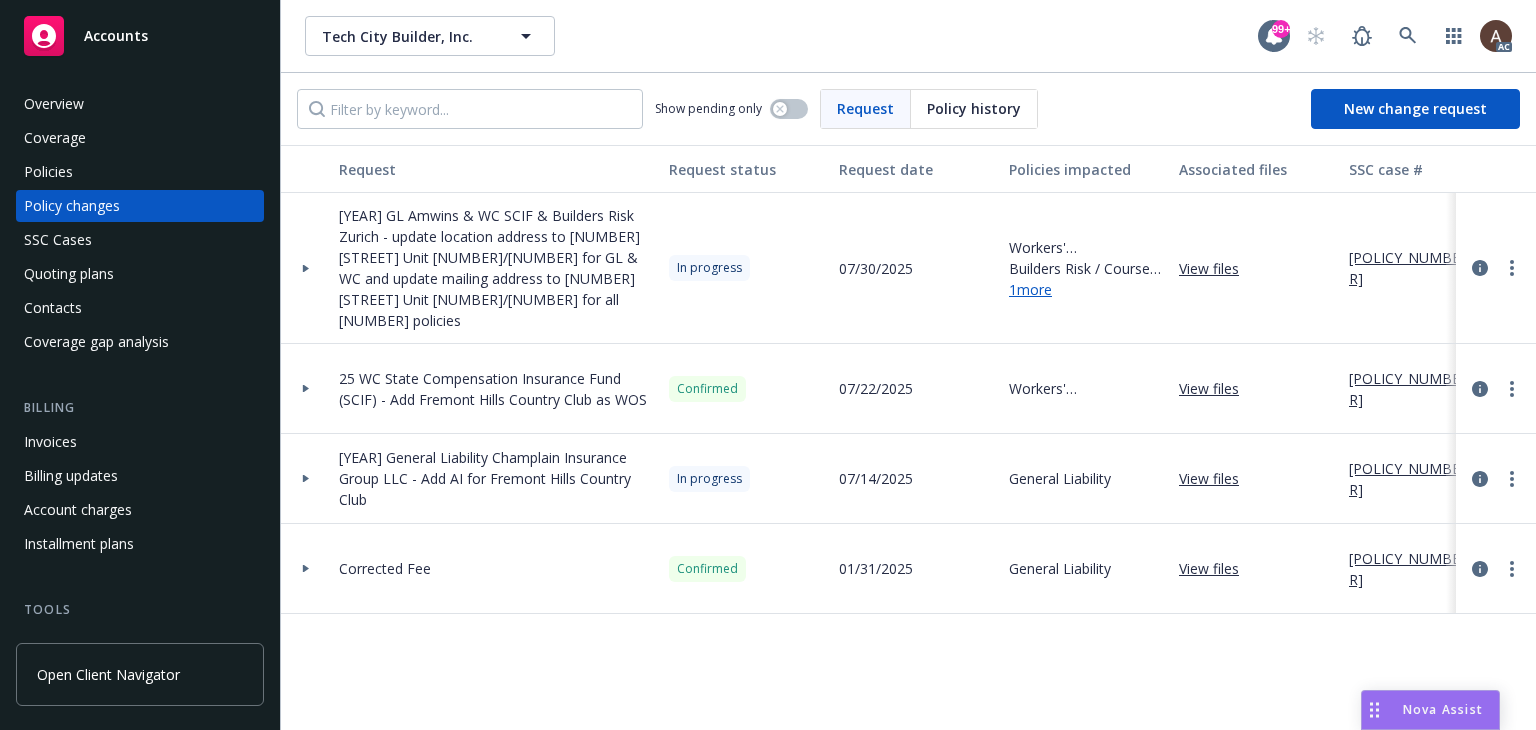 click 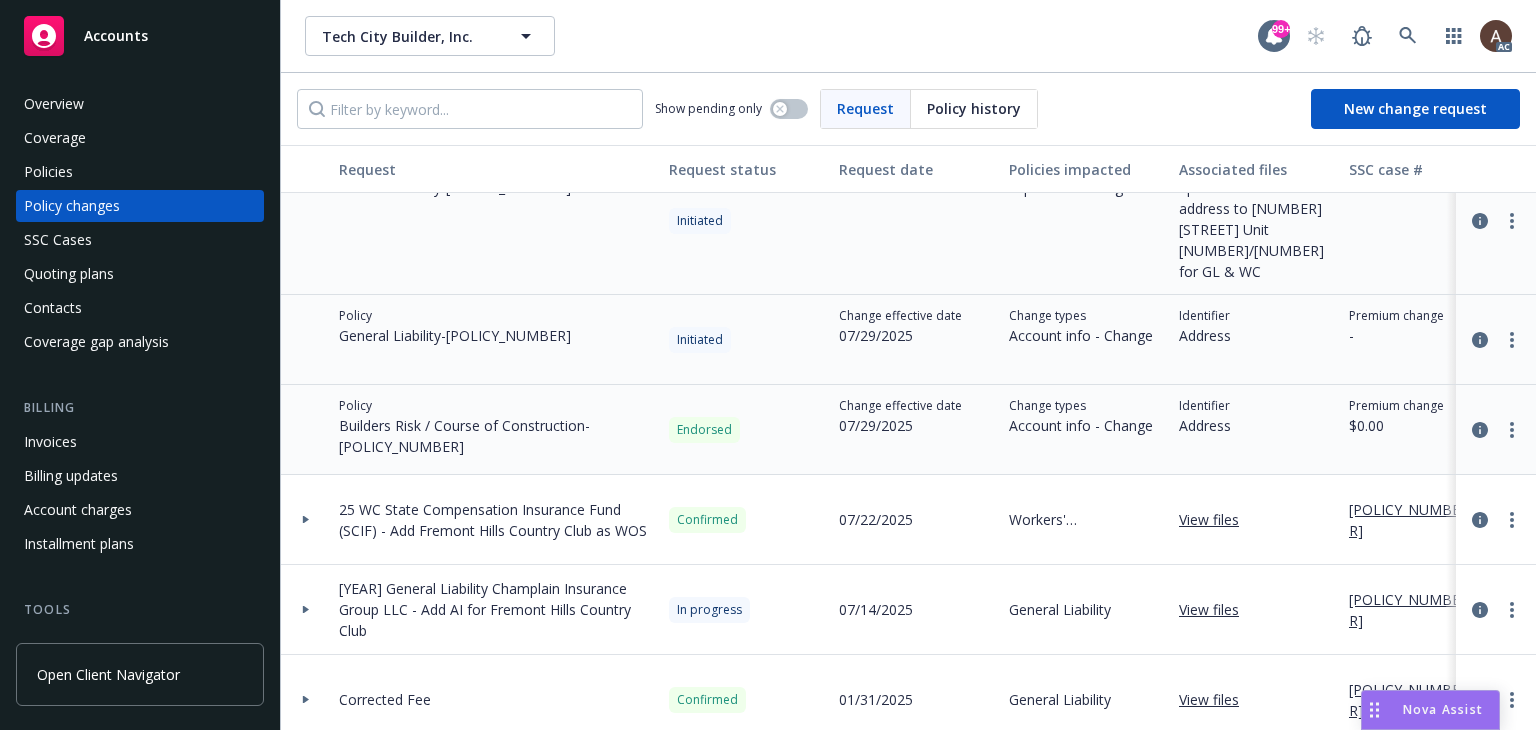 scroll, scrollTop: 325, scrollLeft: 0, axis: vertical 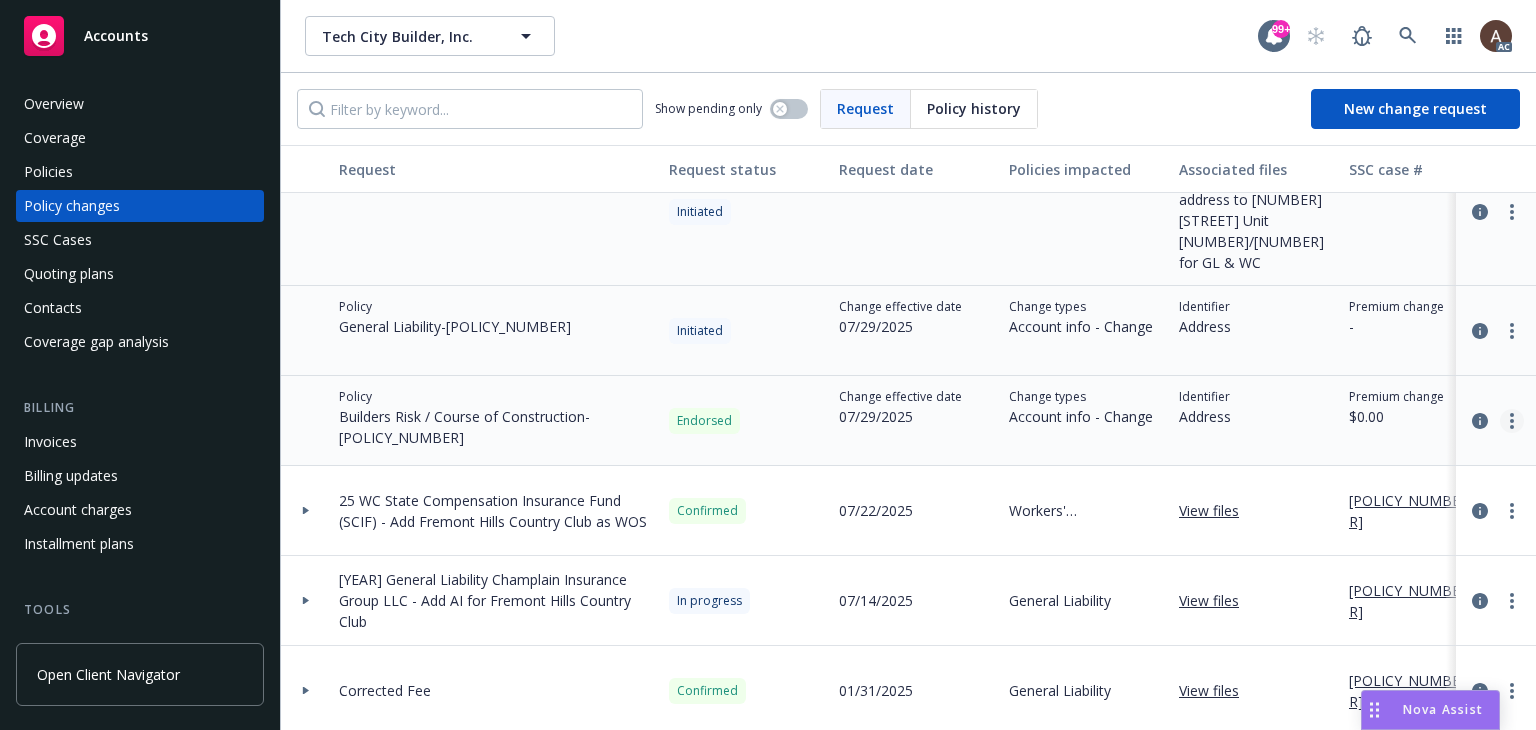 click at bounding box center (1512, 421) 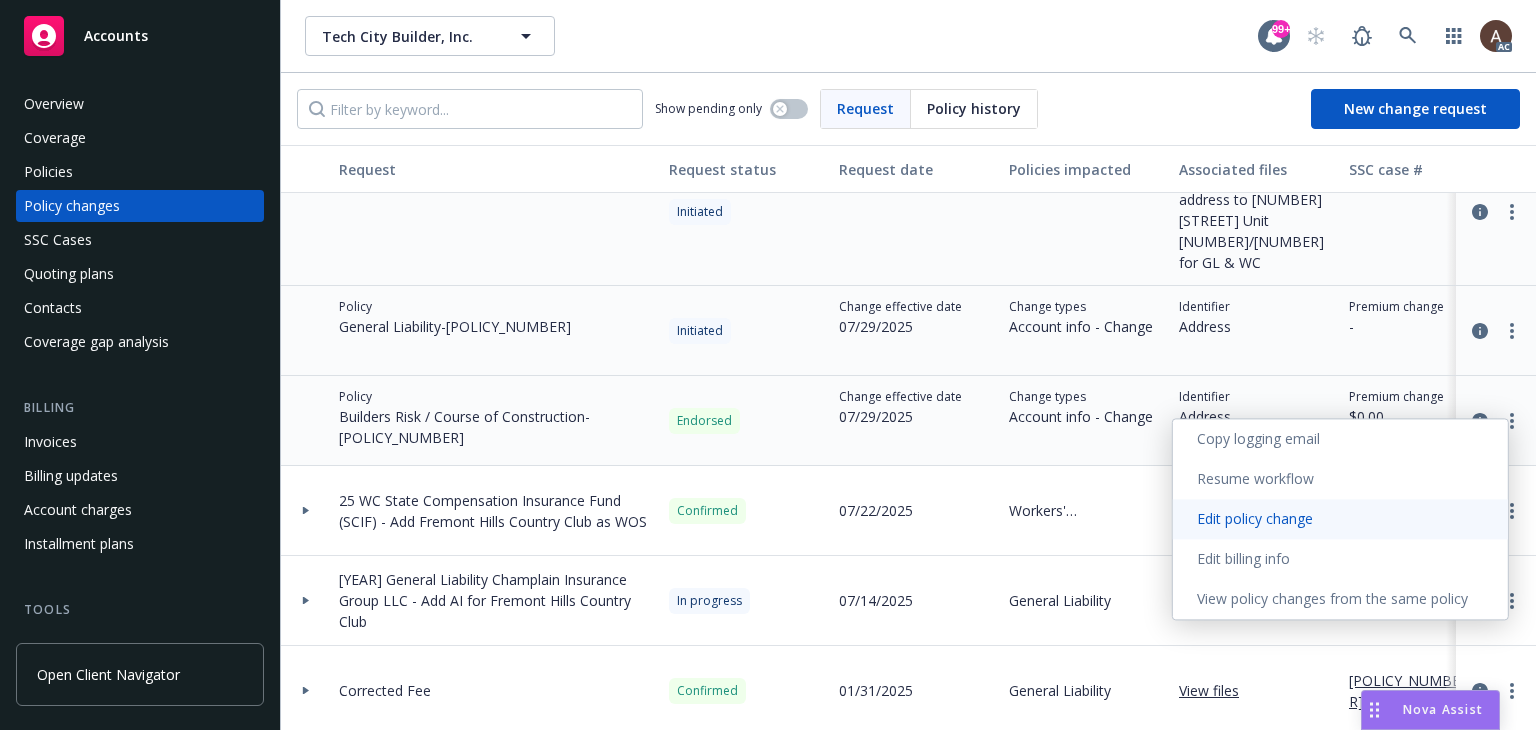 click on "Edit policy change" at bounding box center (1340, 519) 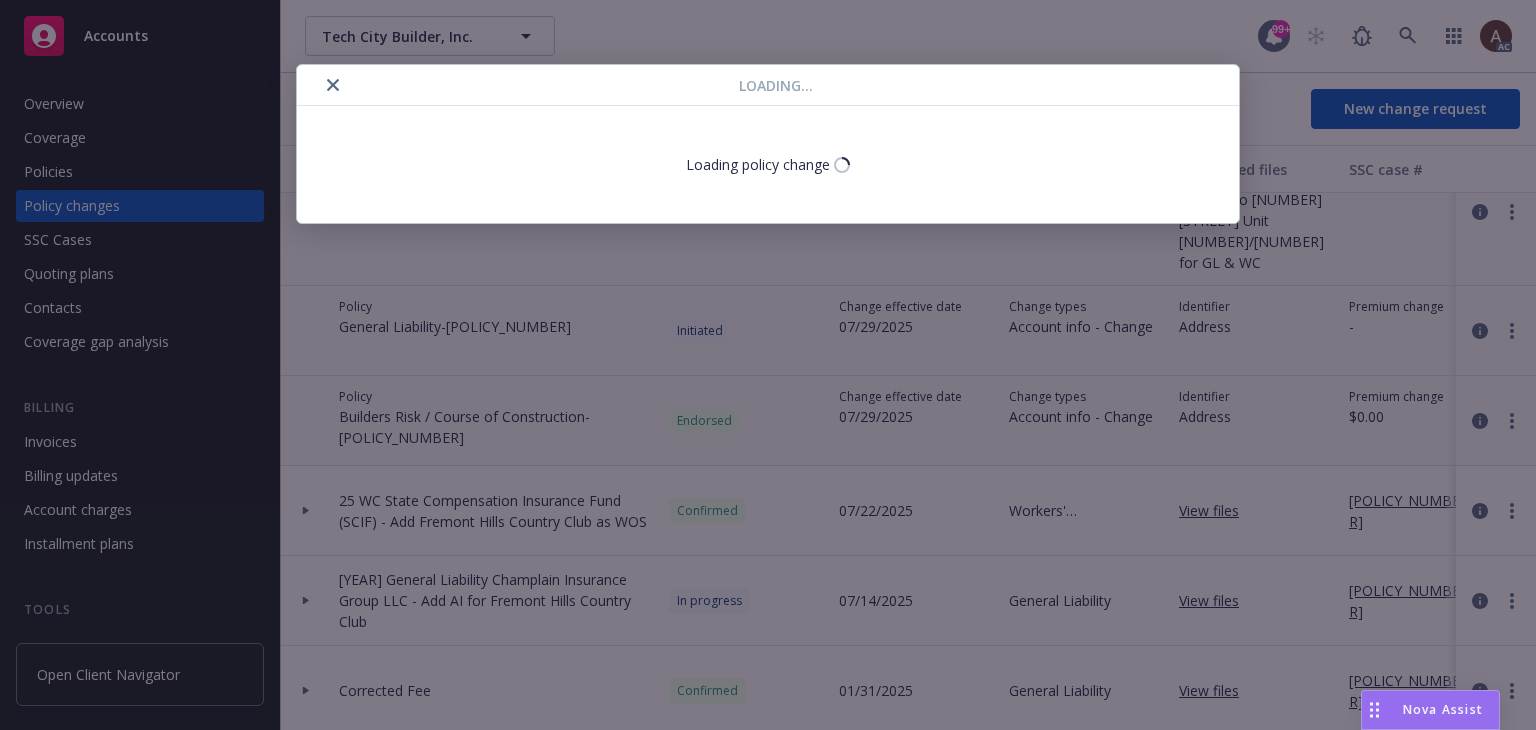 select on "ACCEPTED" 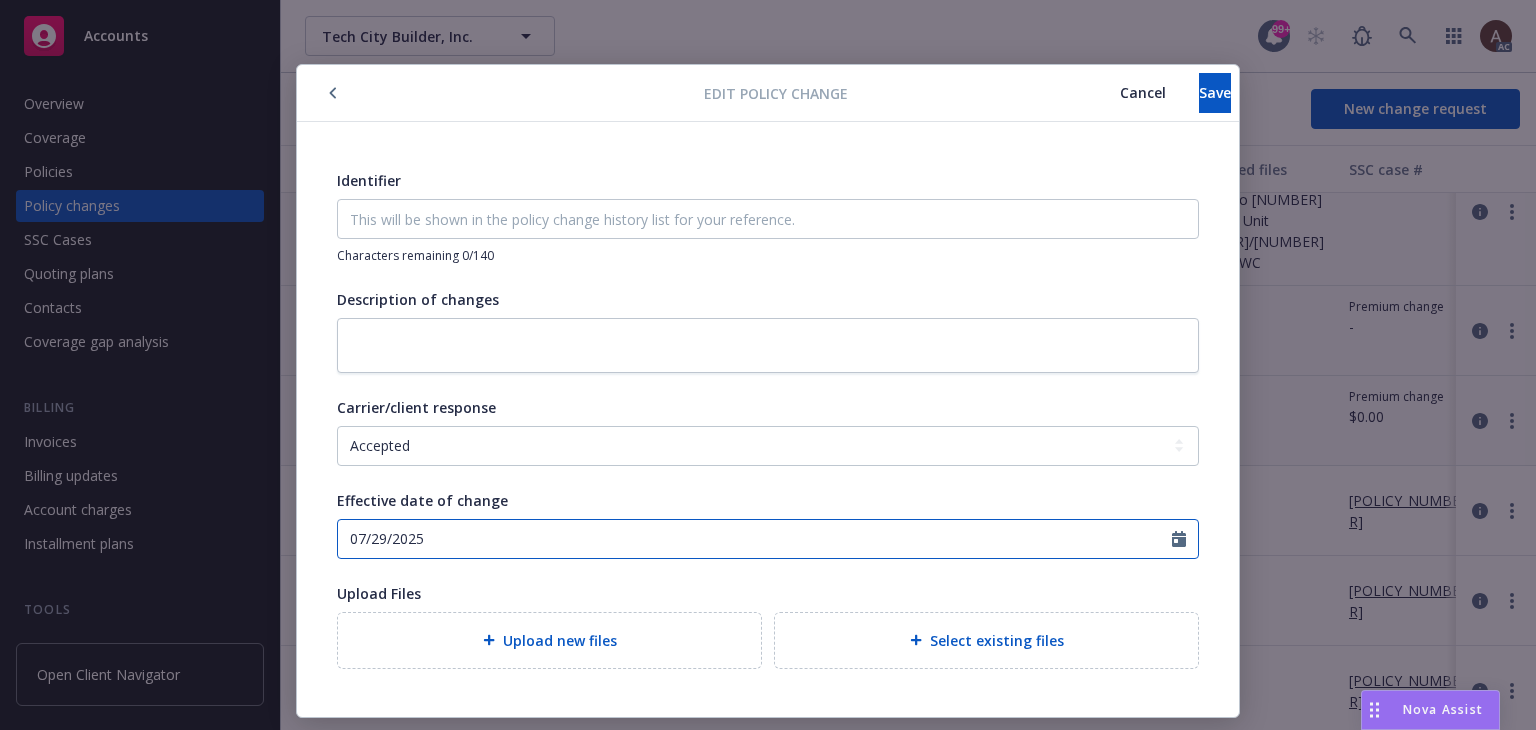 click 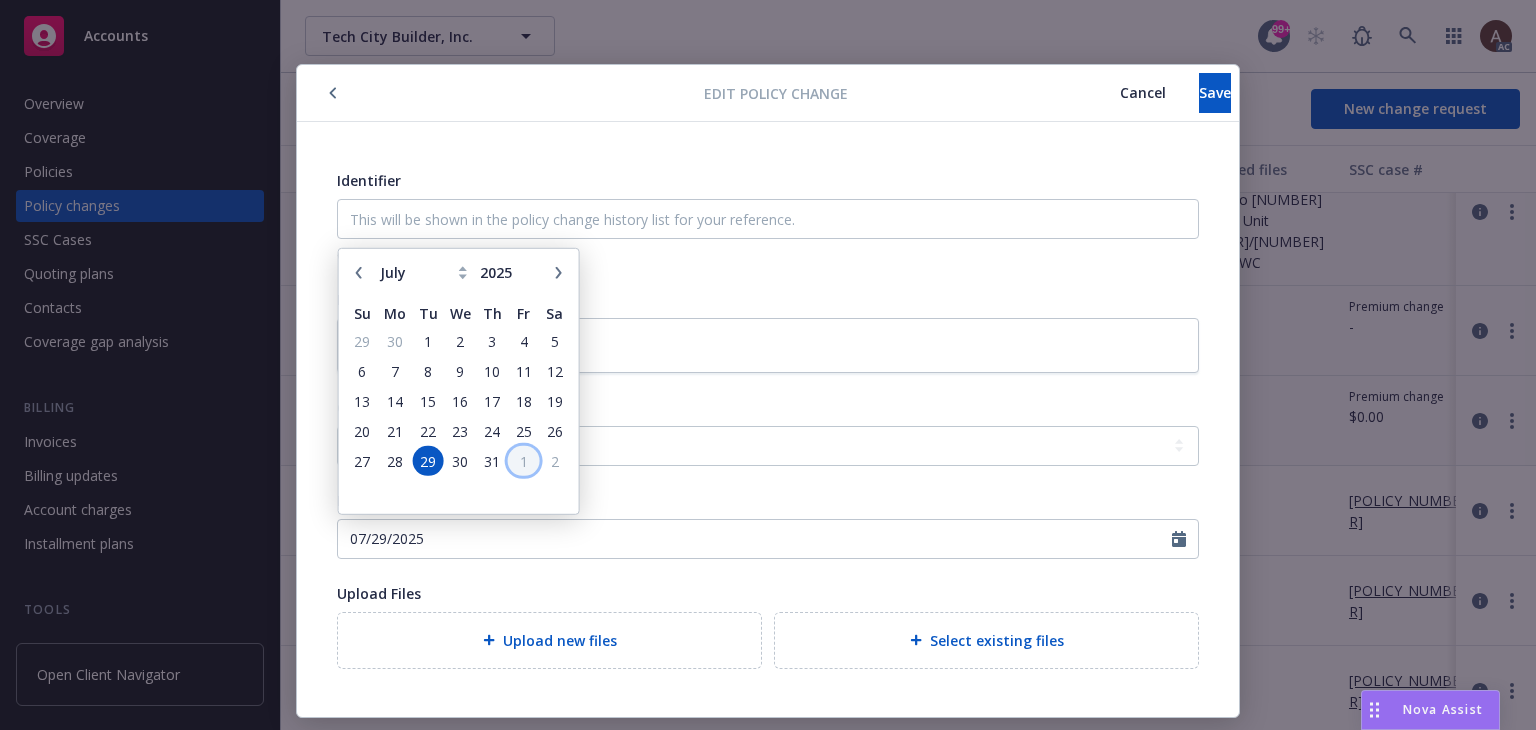 click on "1" at bounding box center [523, 460] 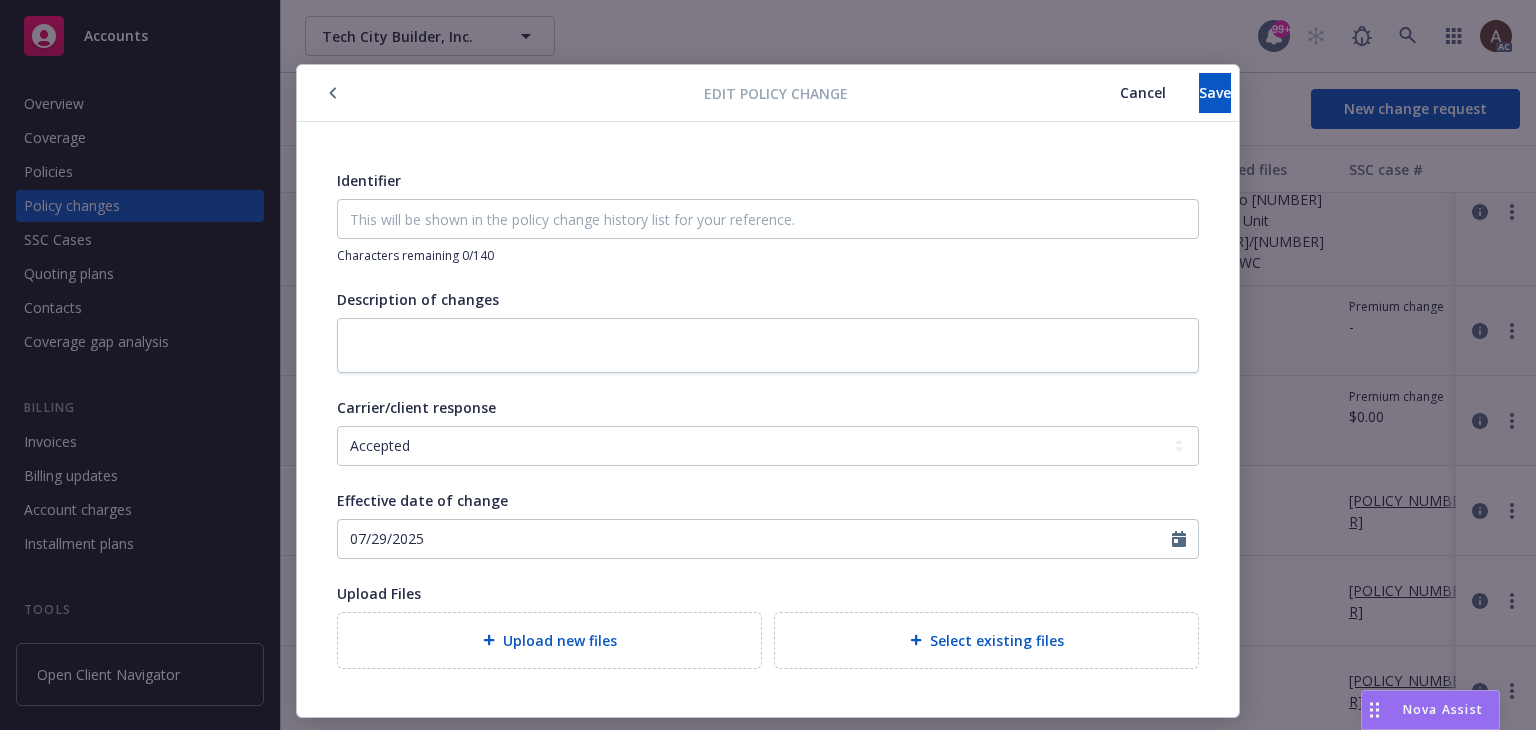 type on "08/01/2025" 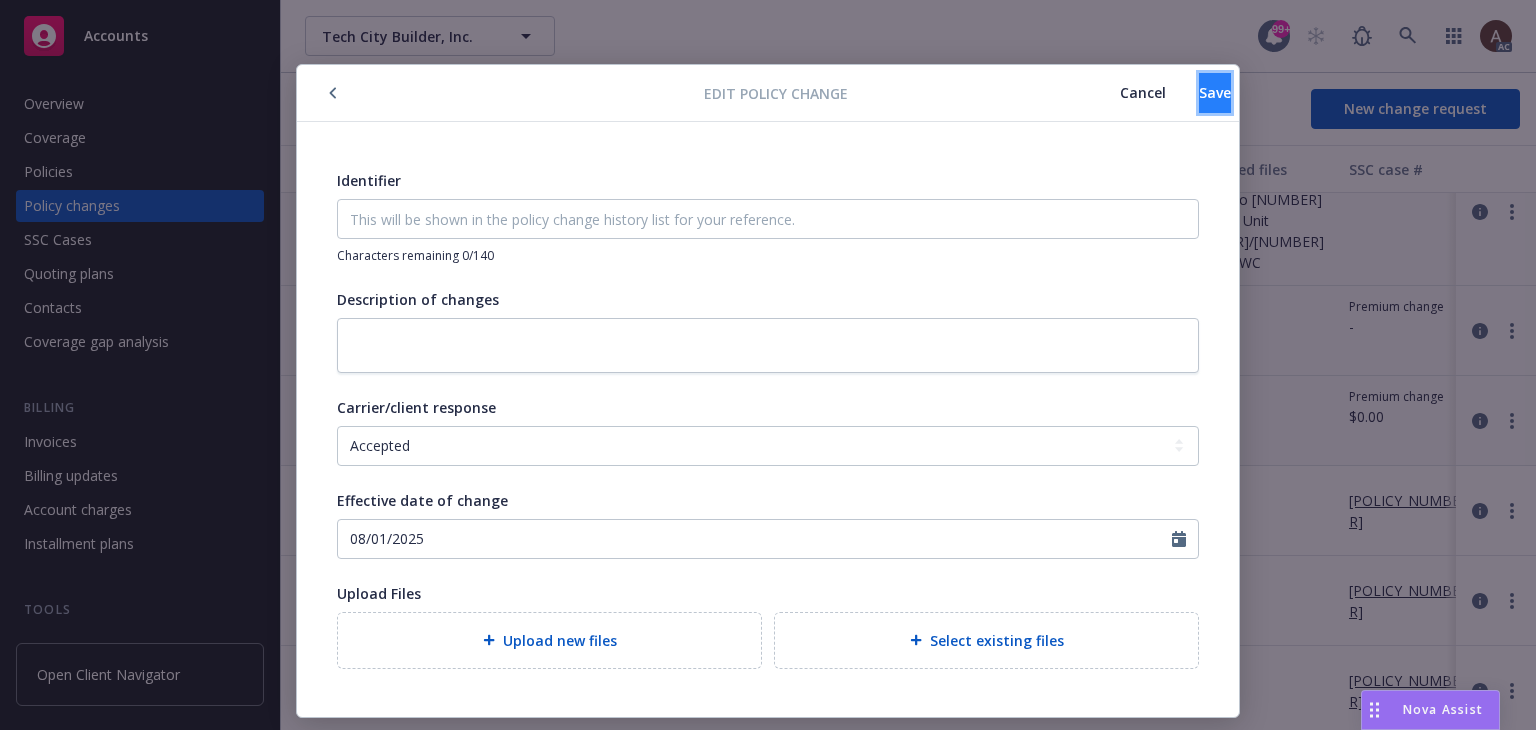click on "Save" at bounding box center [1215, 93] 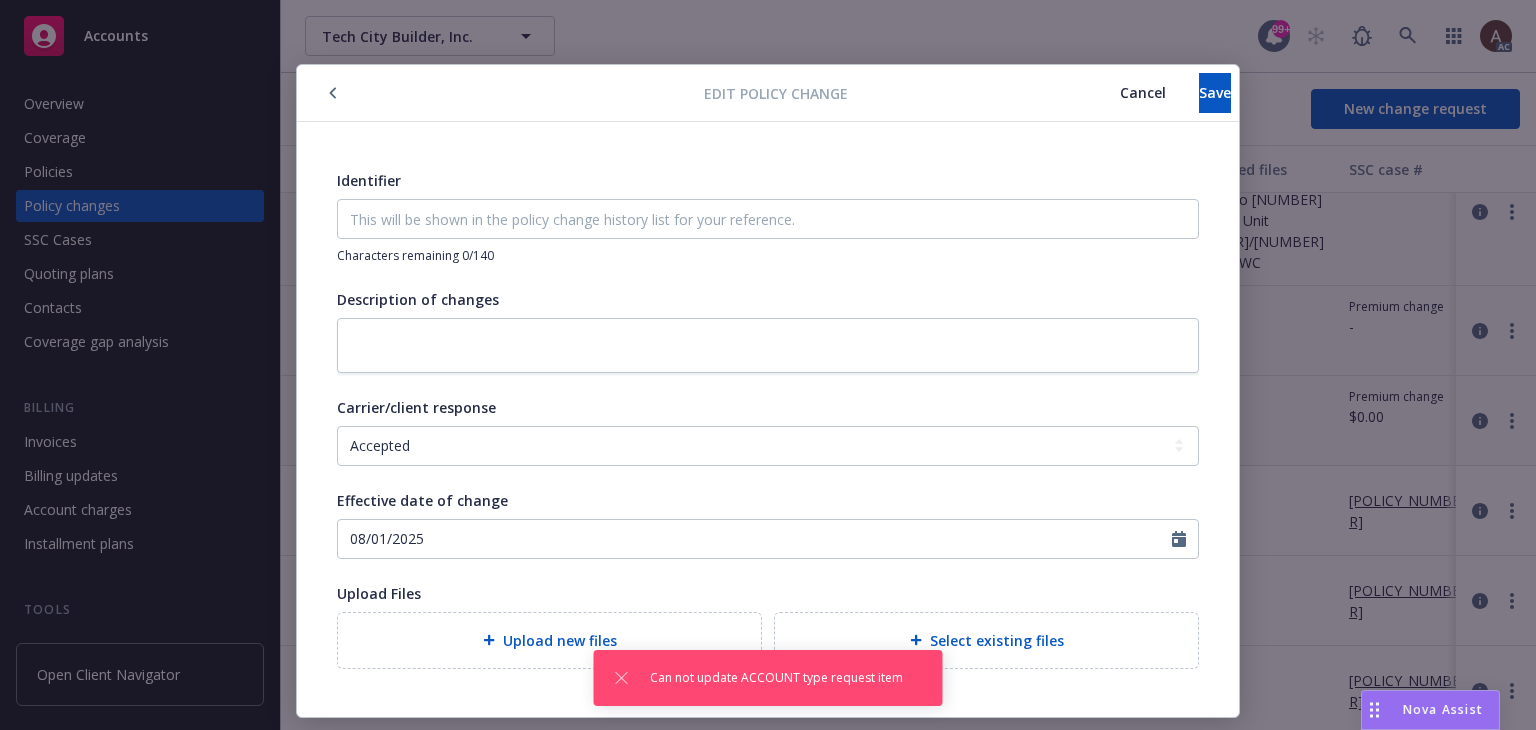 scroll, scrollTop: 64, scrollLeft: 0, axis: vertical 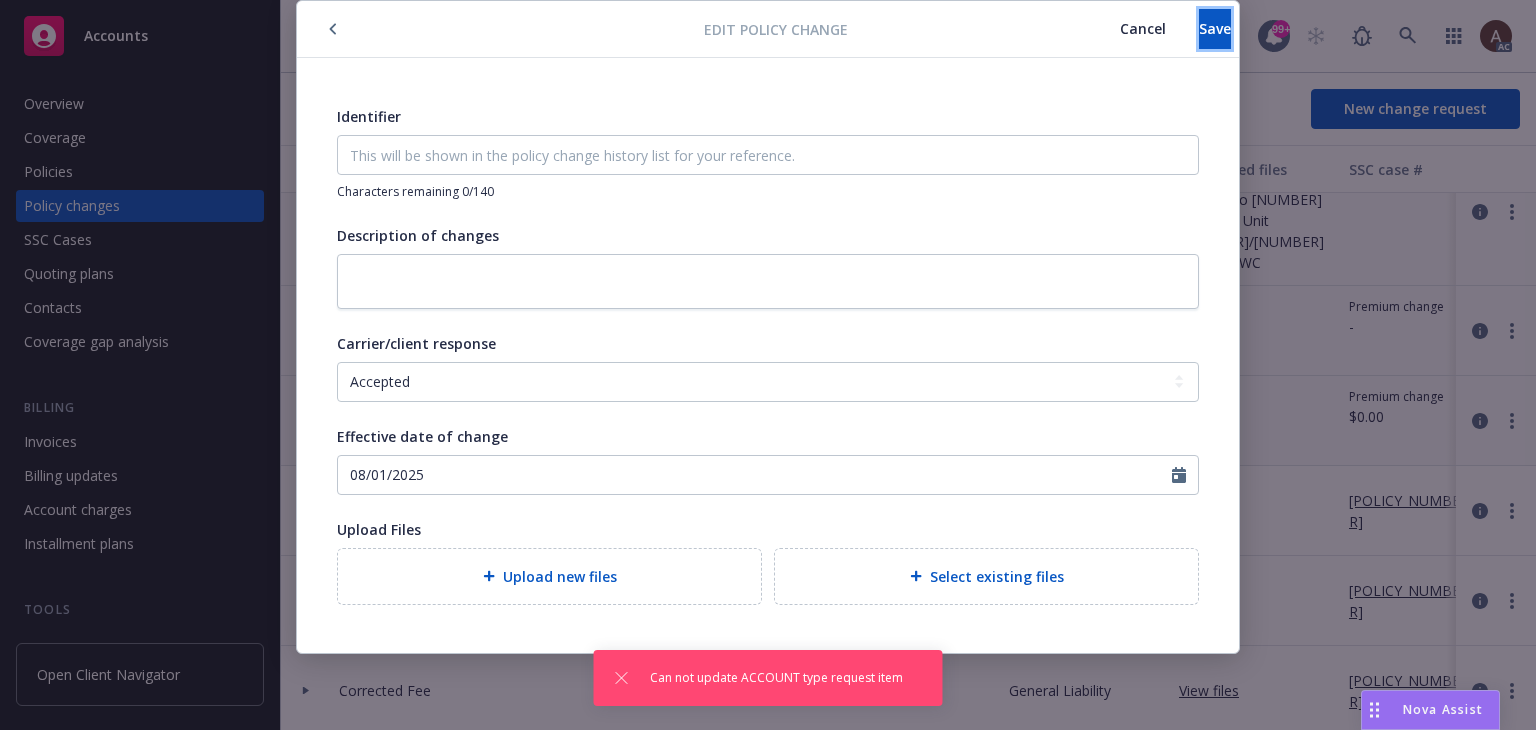 drag, startPoint x: 1161, startPoint y: 37, endPoint x: 1136, endPoint y: 66, distance: 38.28838 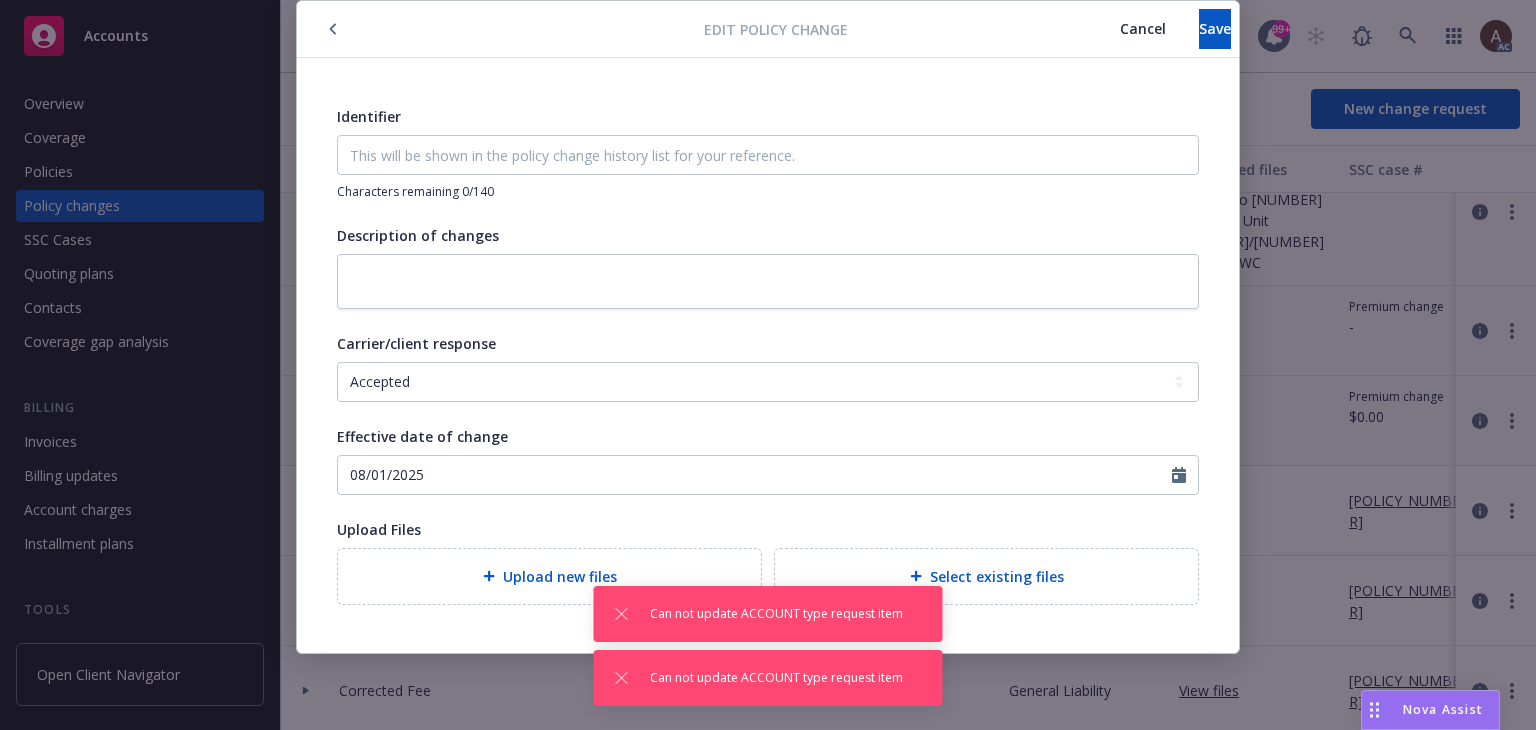 scroll, scrollTop: 0, scrollLeft: 0, axis: both 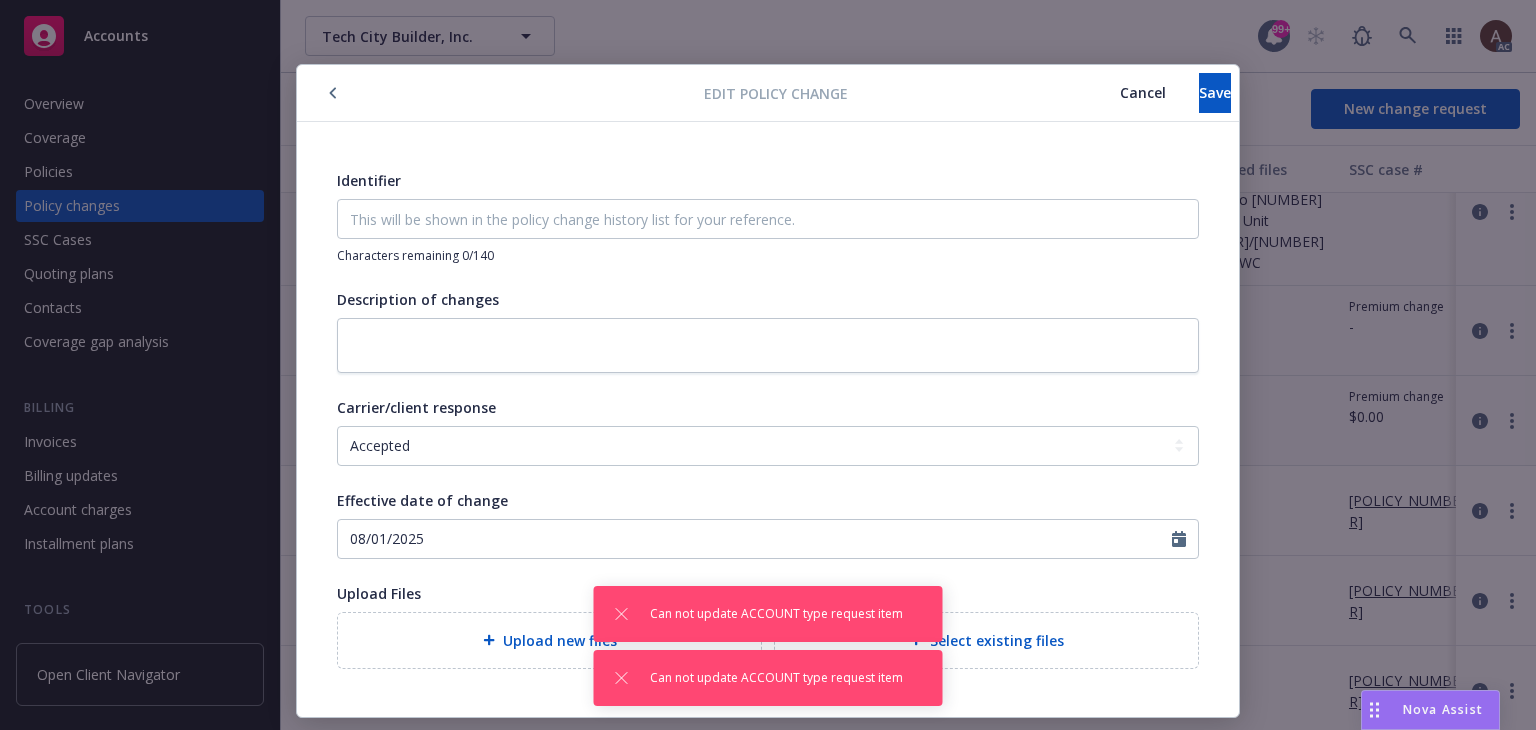 click on "Cancel" at bounding box center (1143, 92) 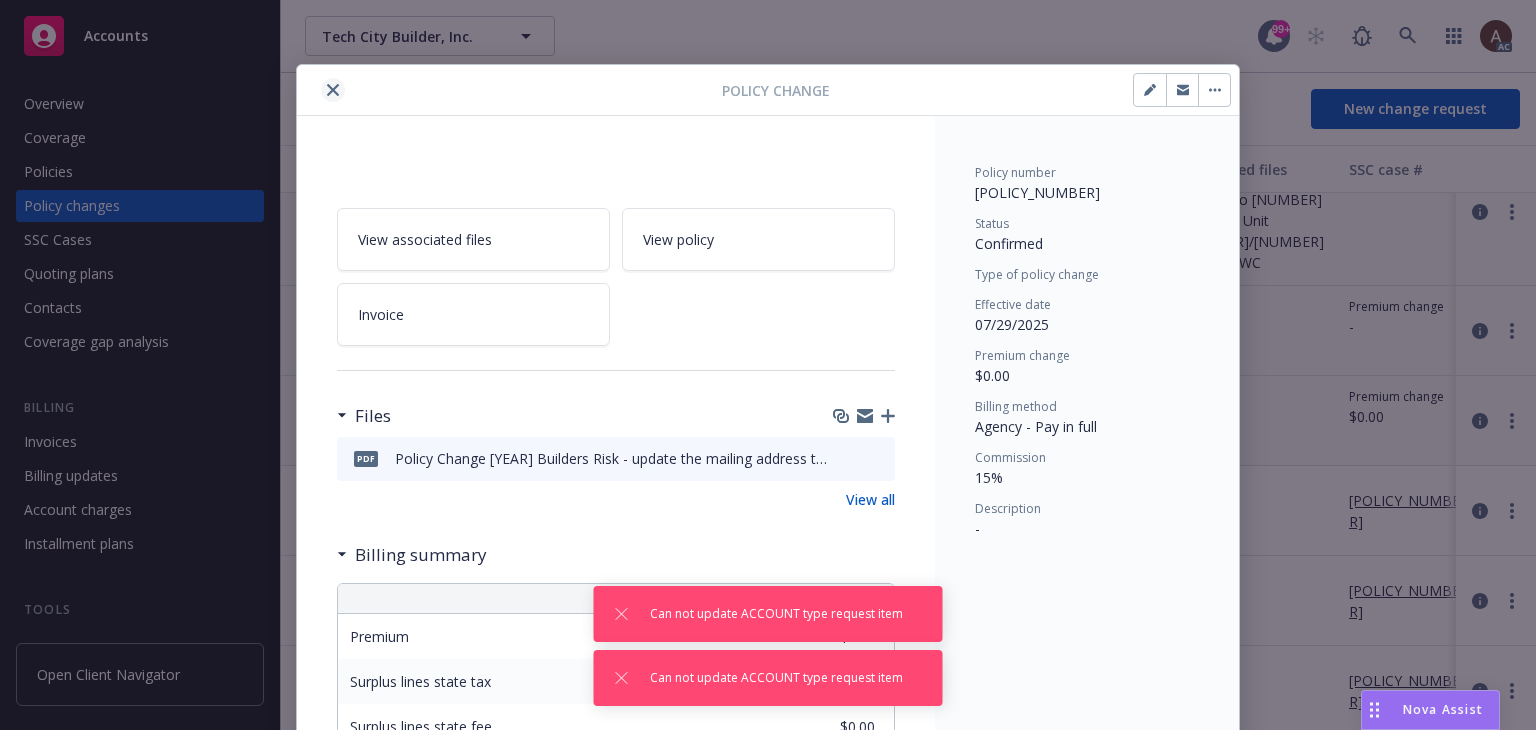 click 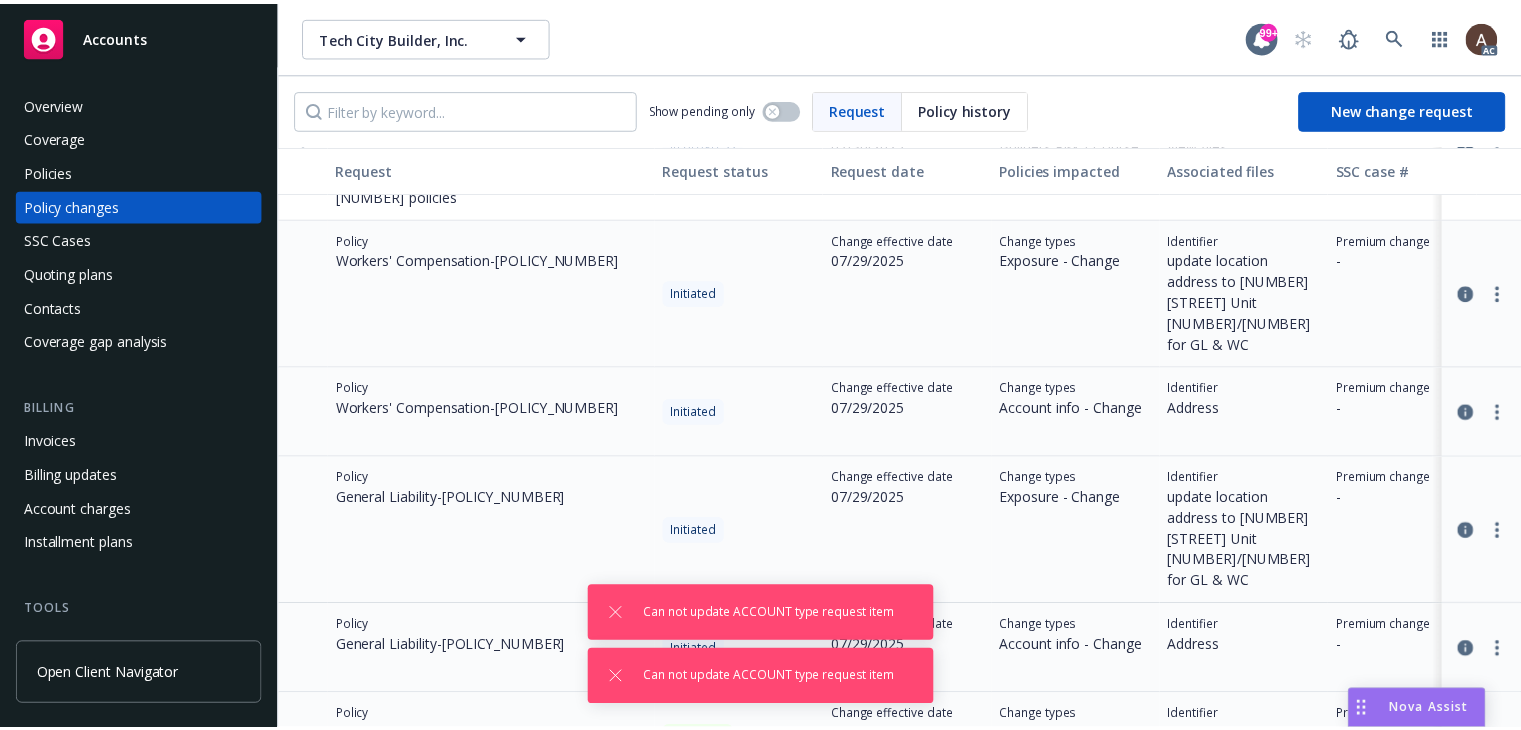 scroll, scrollTop: 0, scrollLeft: 0, axis: both 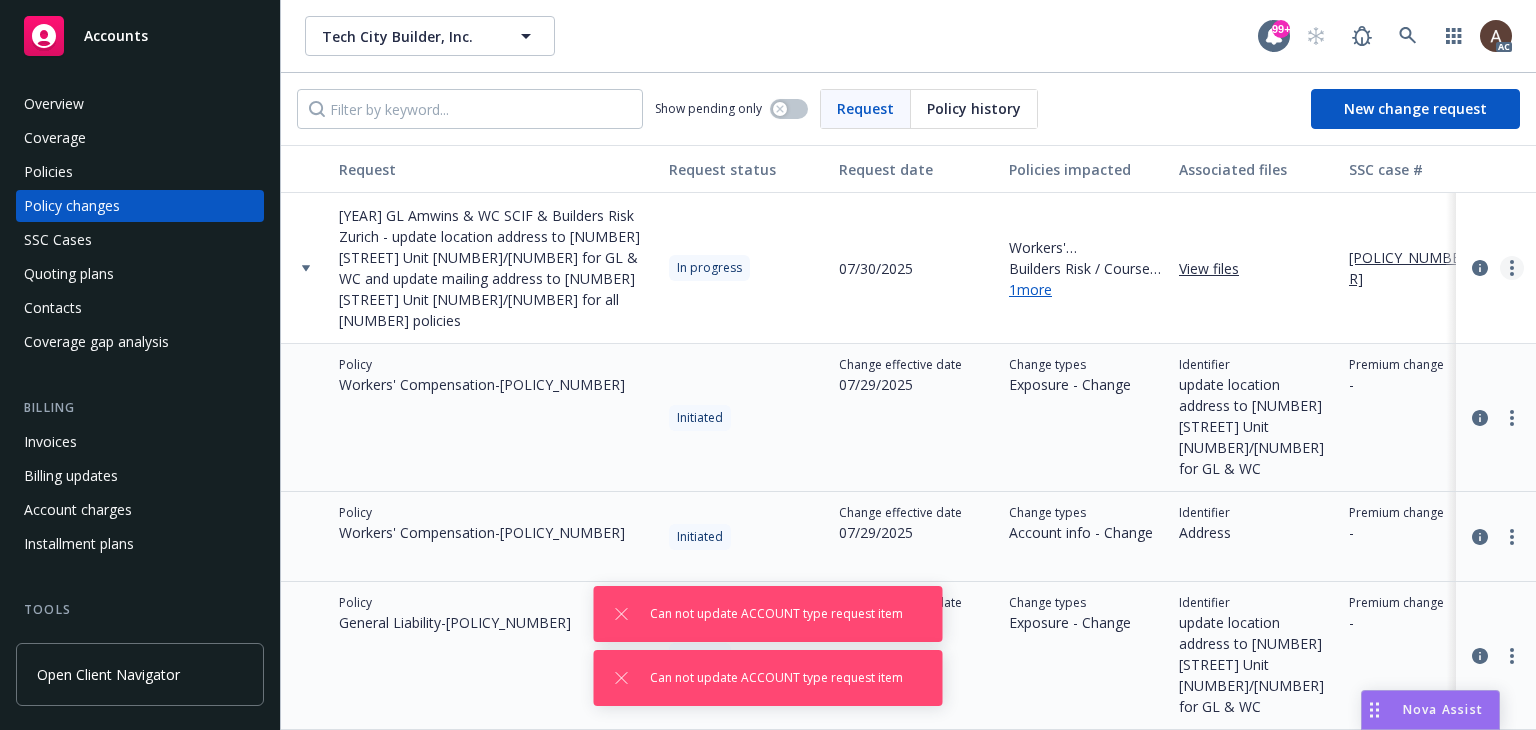 click 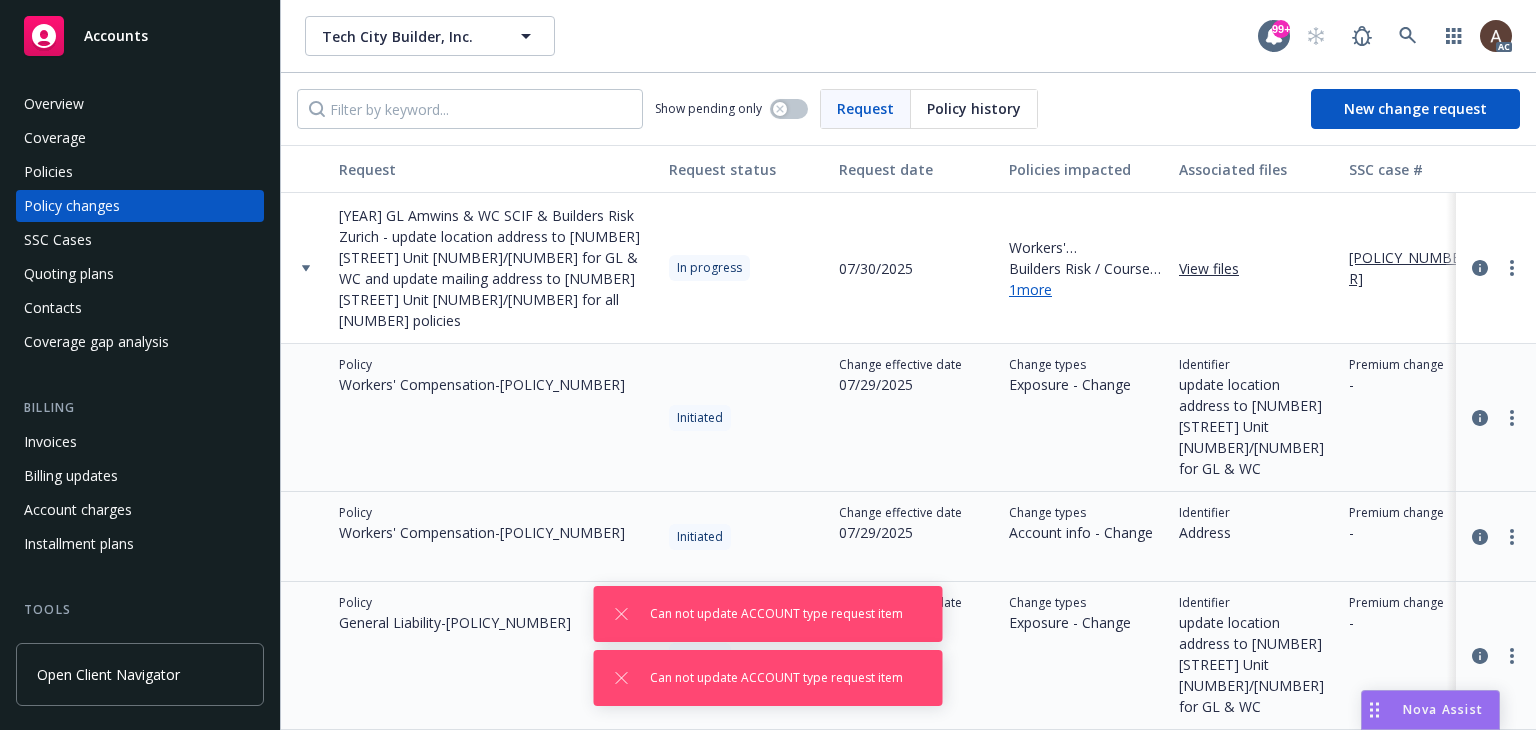 click on "Resume workflow" at bounding box center [1340, 419] 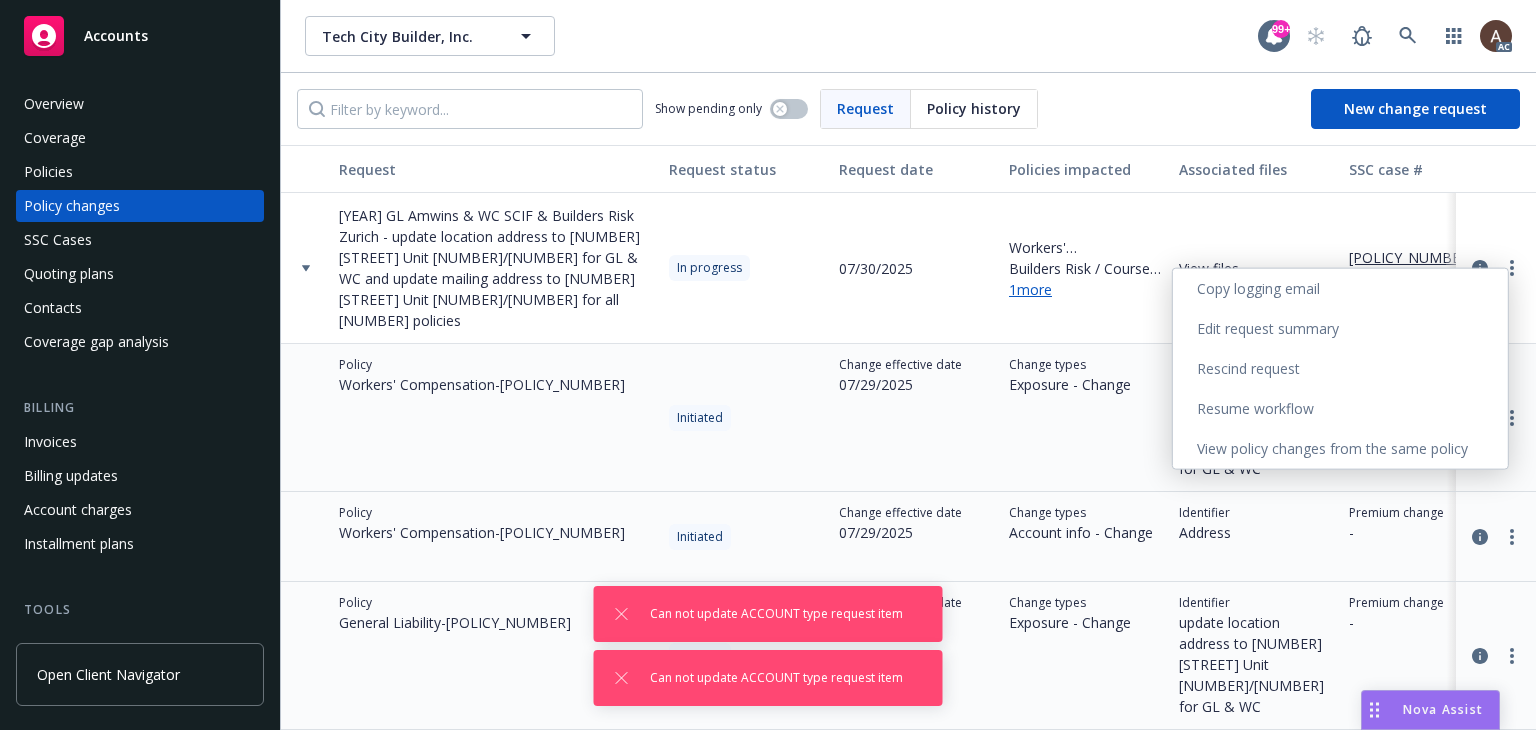 select on "ACCEPTED" 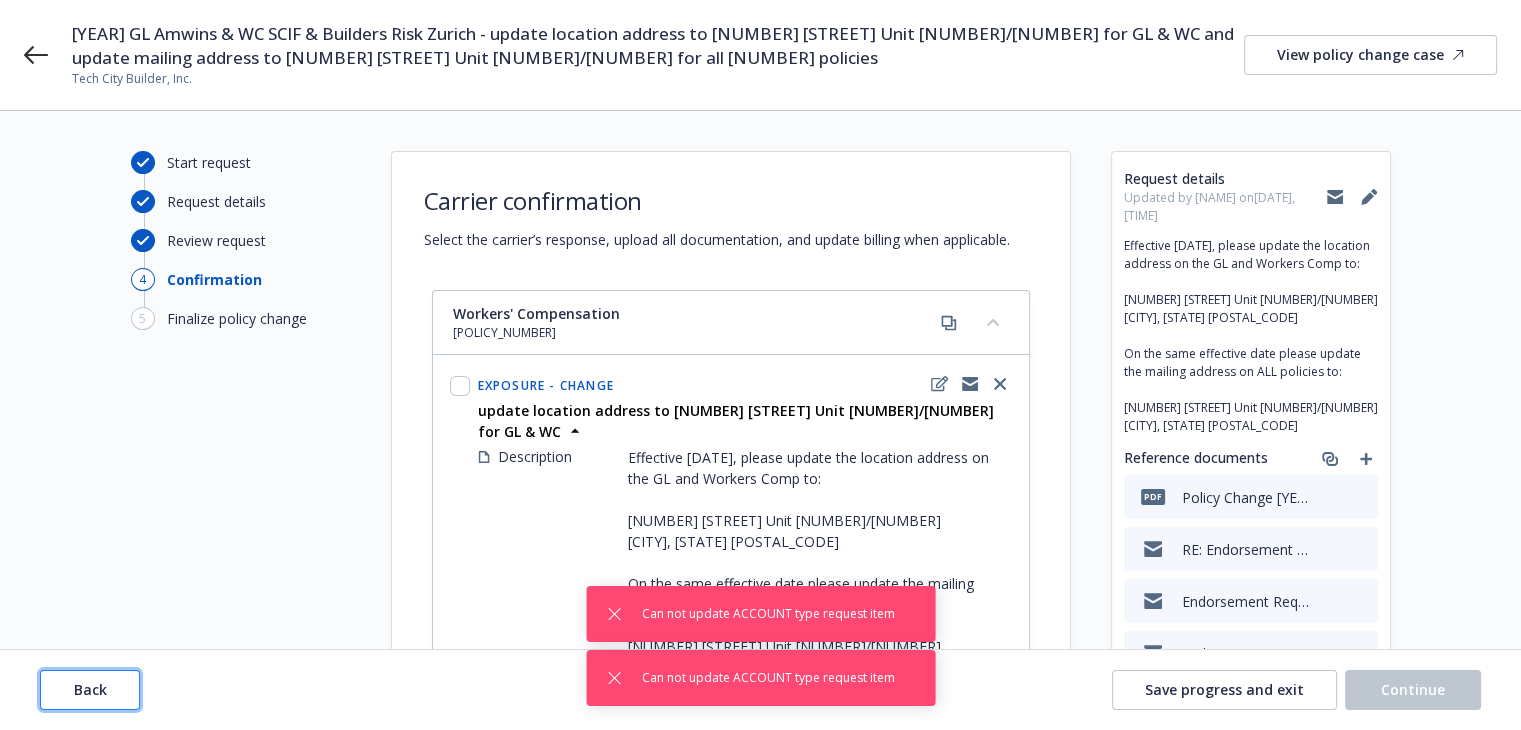 click on "Back" at bounding box center [90, 689] 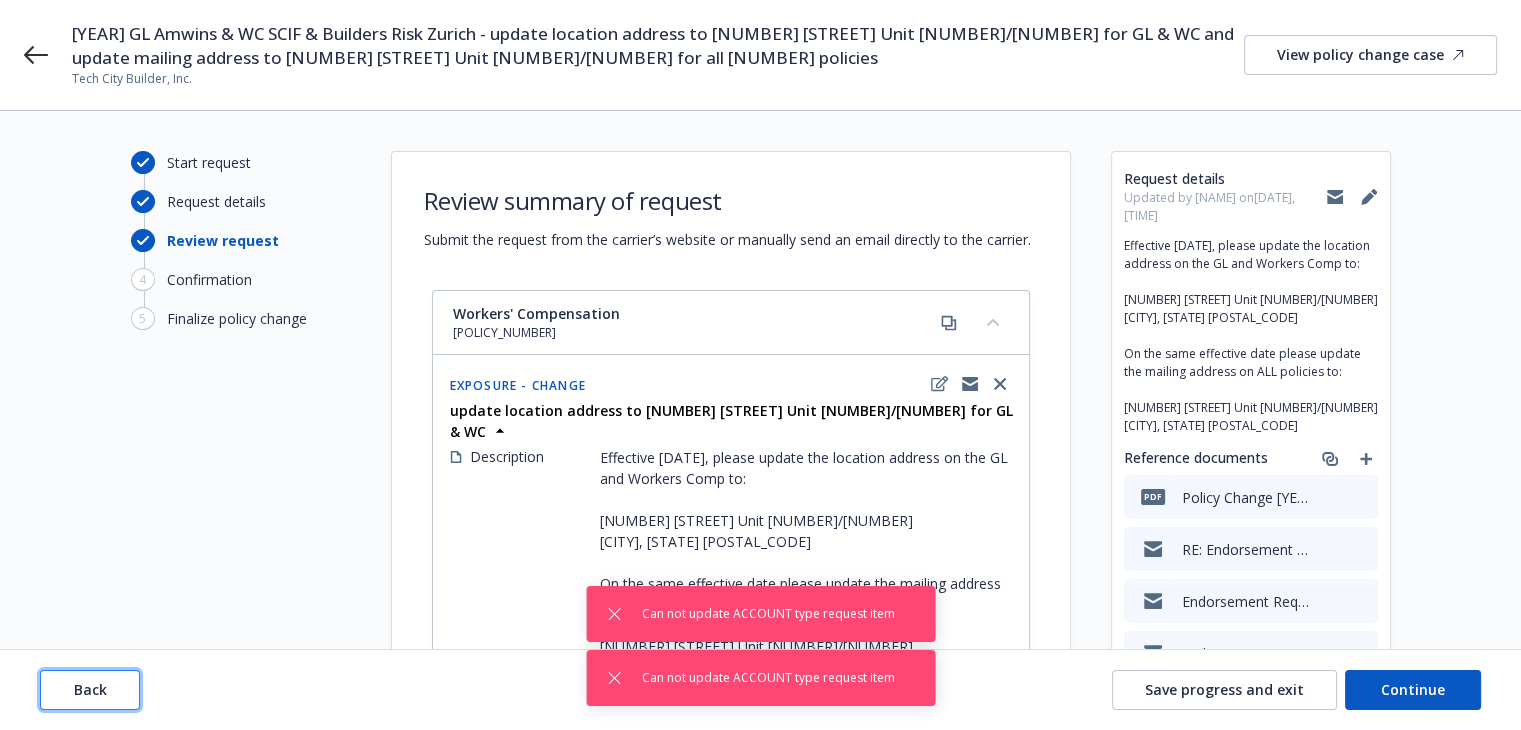 click on "Back" at bounding box center (90, 689) 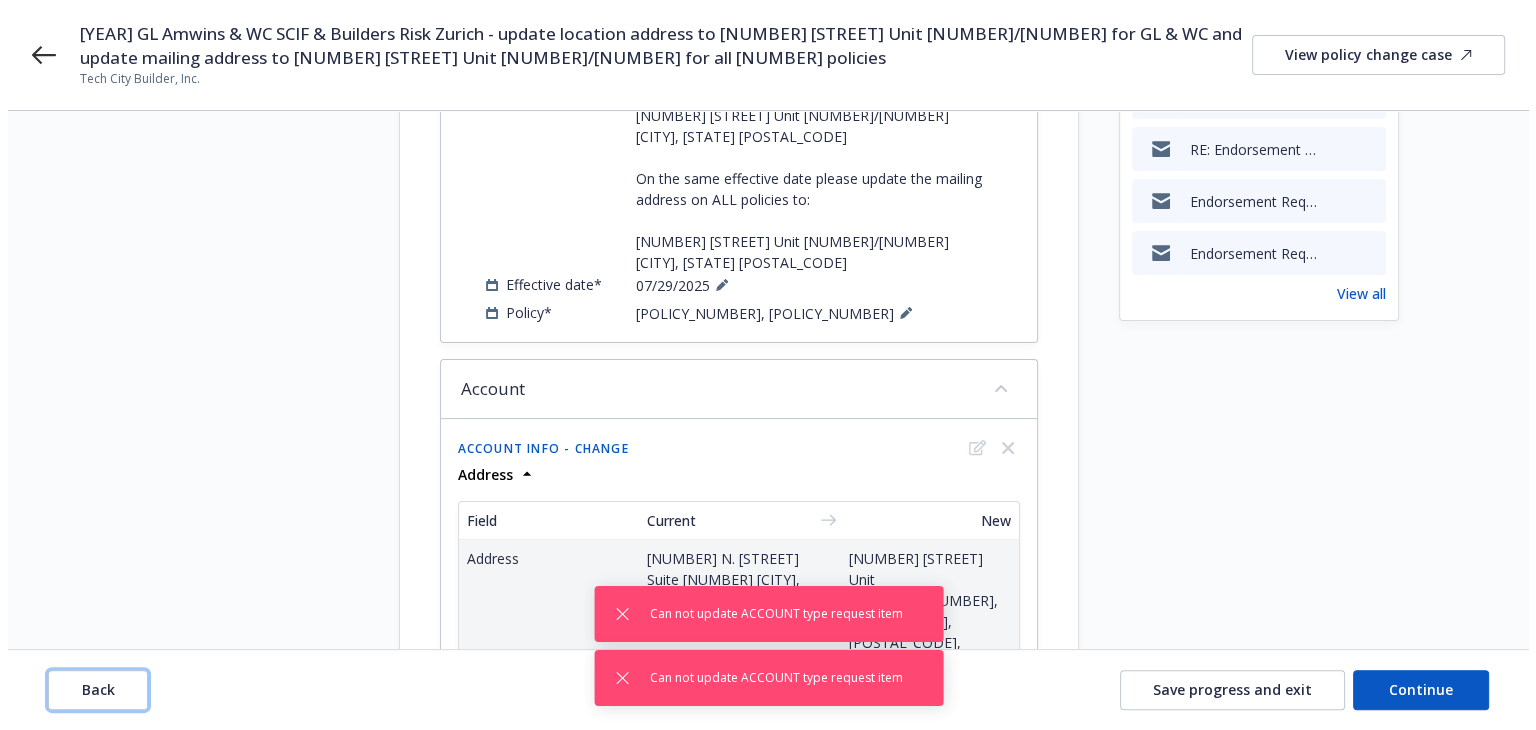 scroll, scrollTop: 514, scrollLeft: 0, axis: vertical 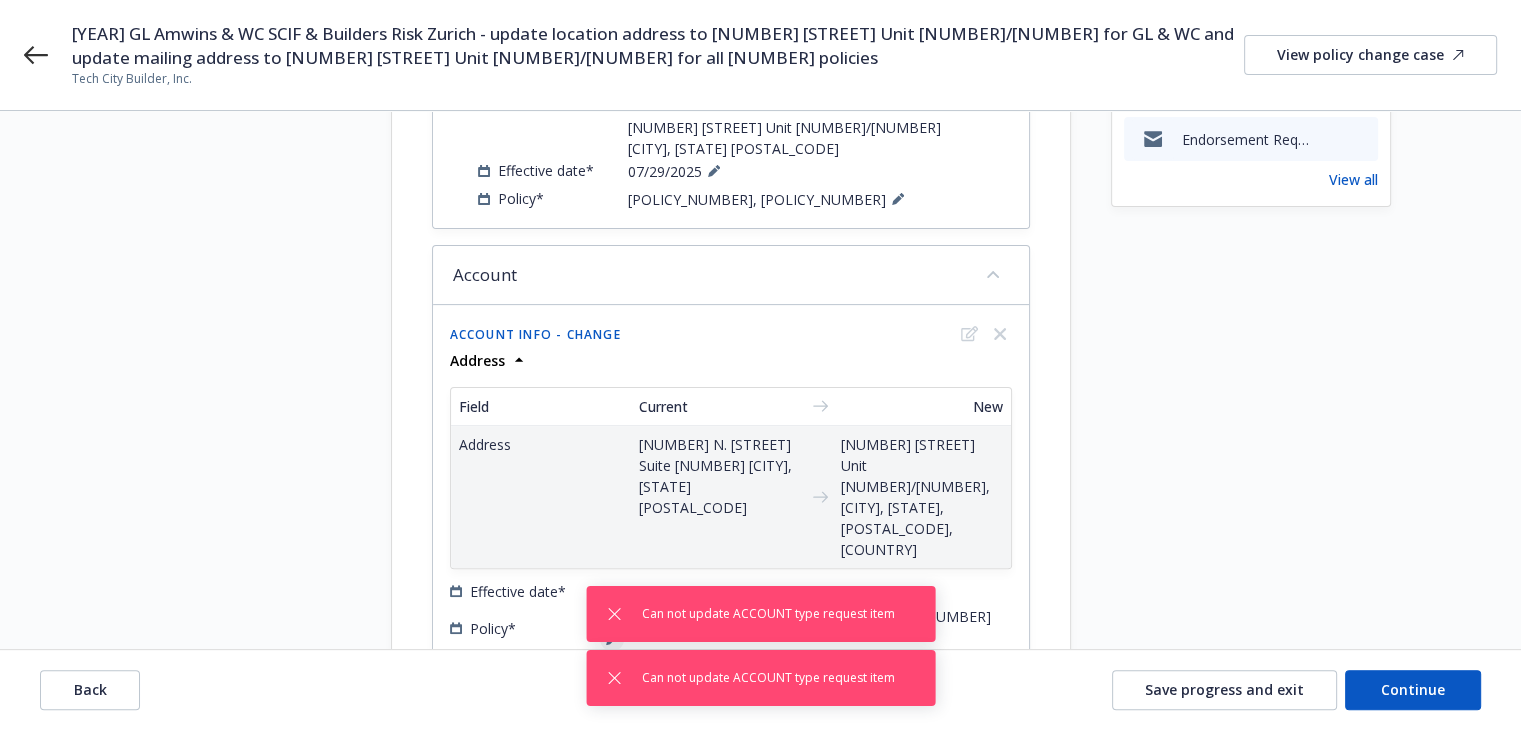 click 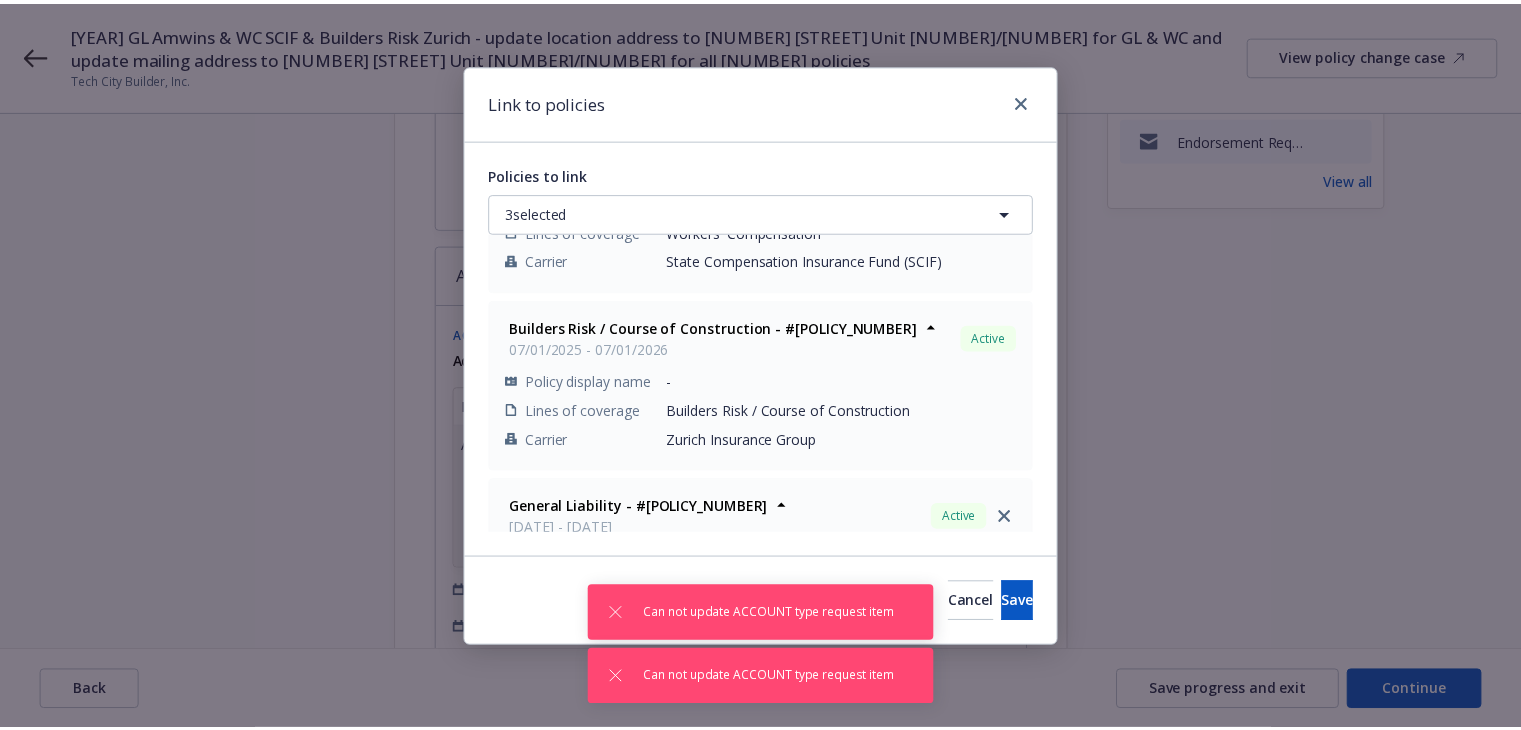 scroll, scrollTop: 236, scrollLeft: 0, axis: vertical 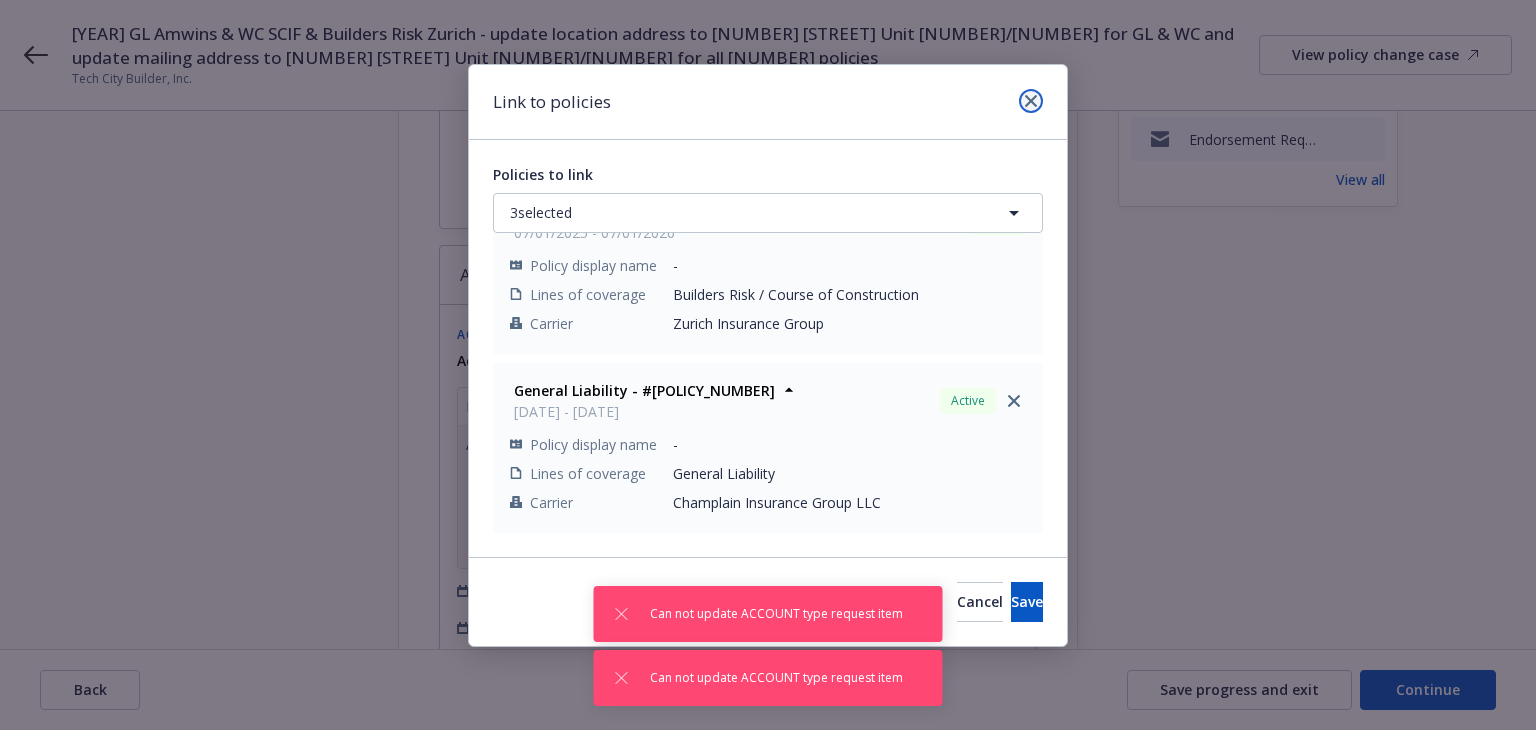click 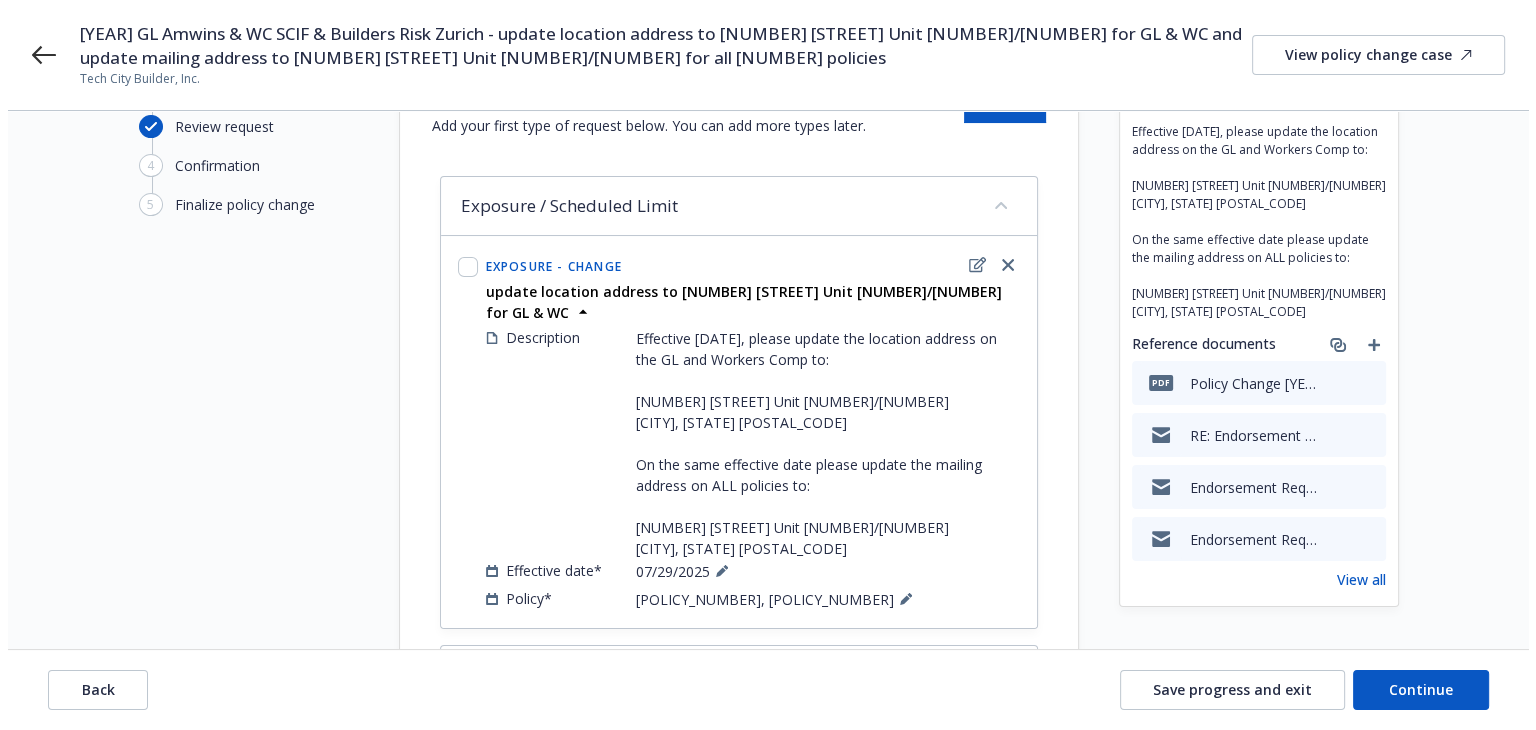 scroll, scrollTop: 0, scrollLeft: 0, axis: both 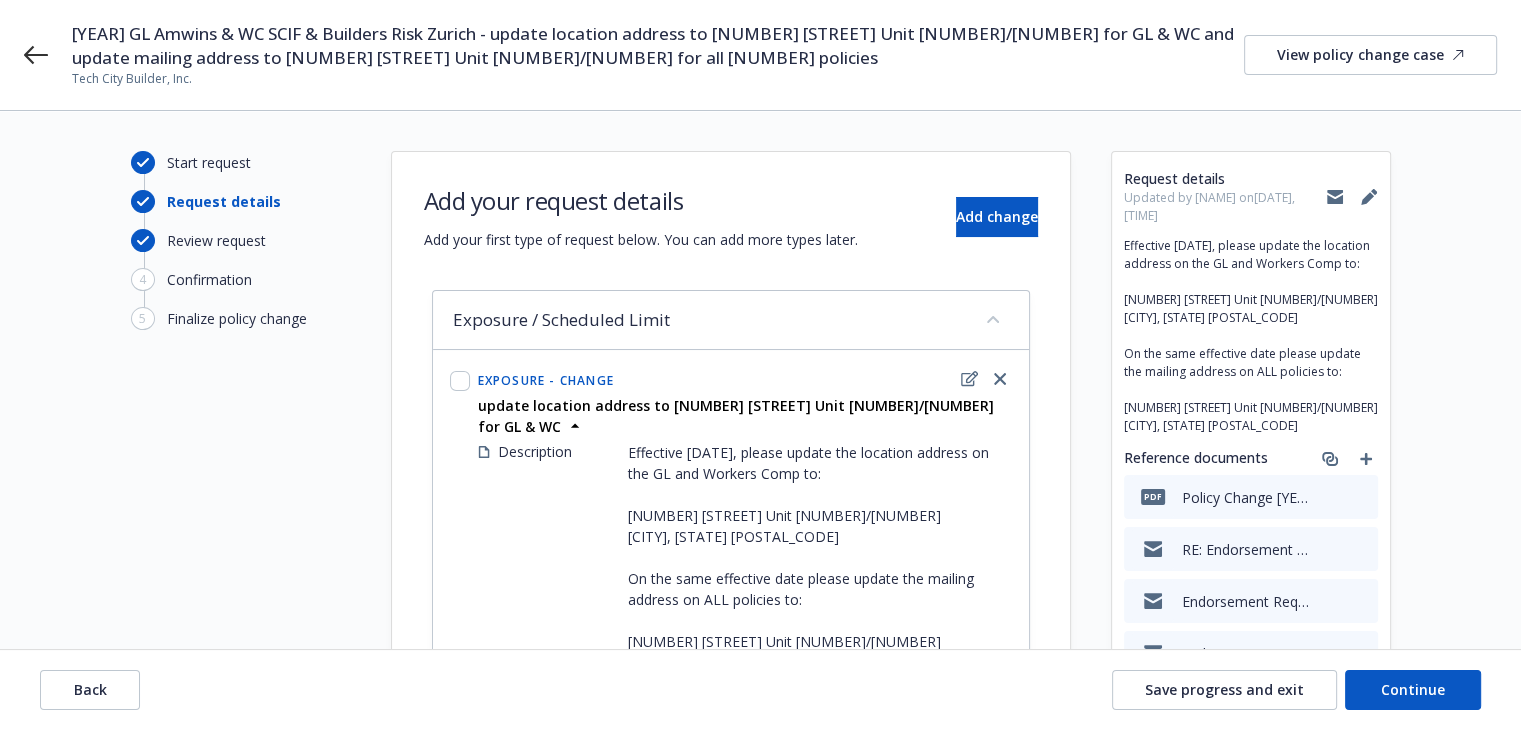 click on "25 GL Amwins & WC SCIF & Builders Risk Zurich - update location address to 16 E. Younger Avenue Unit 1/2 for GL & WC and update mailing address to 16 E. Younger Avenue Unit 1/2 for all 3 policies Tech City Builder, Inc. View policy change case" at bounding box center (760, 55) 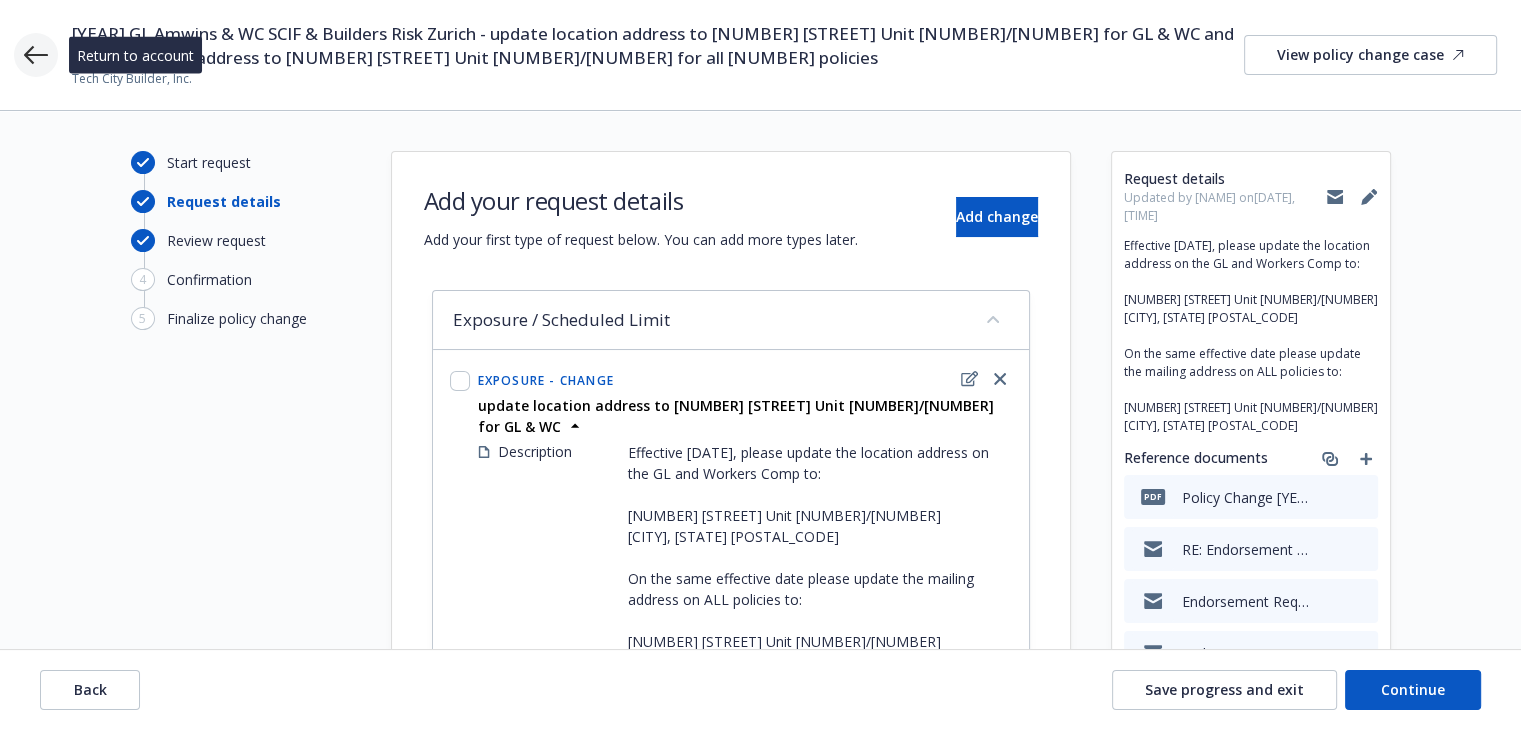 click 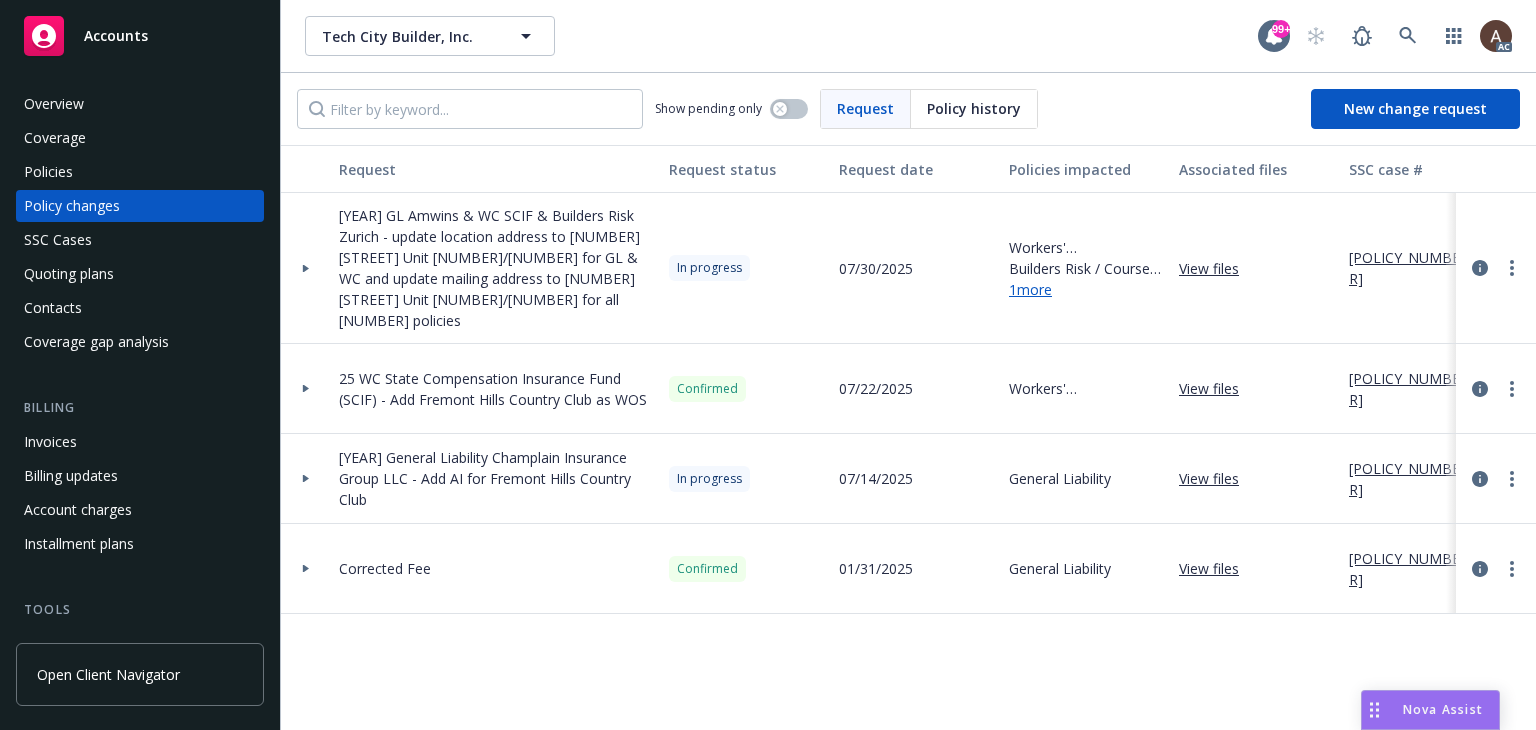 click at bounding box center [306, 268] 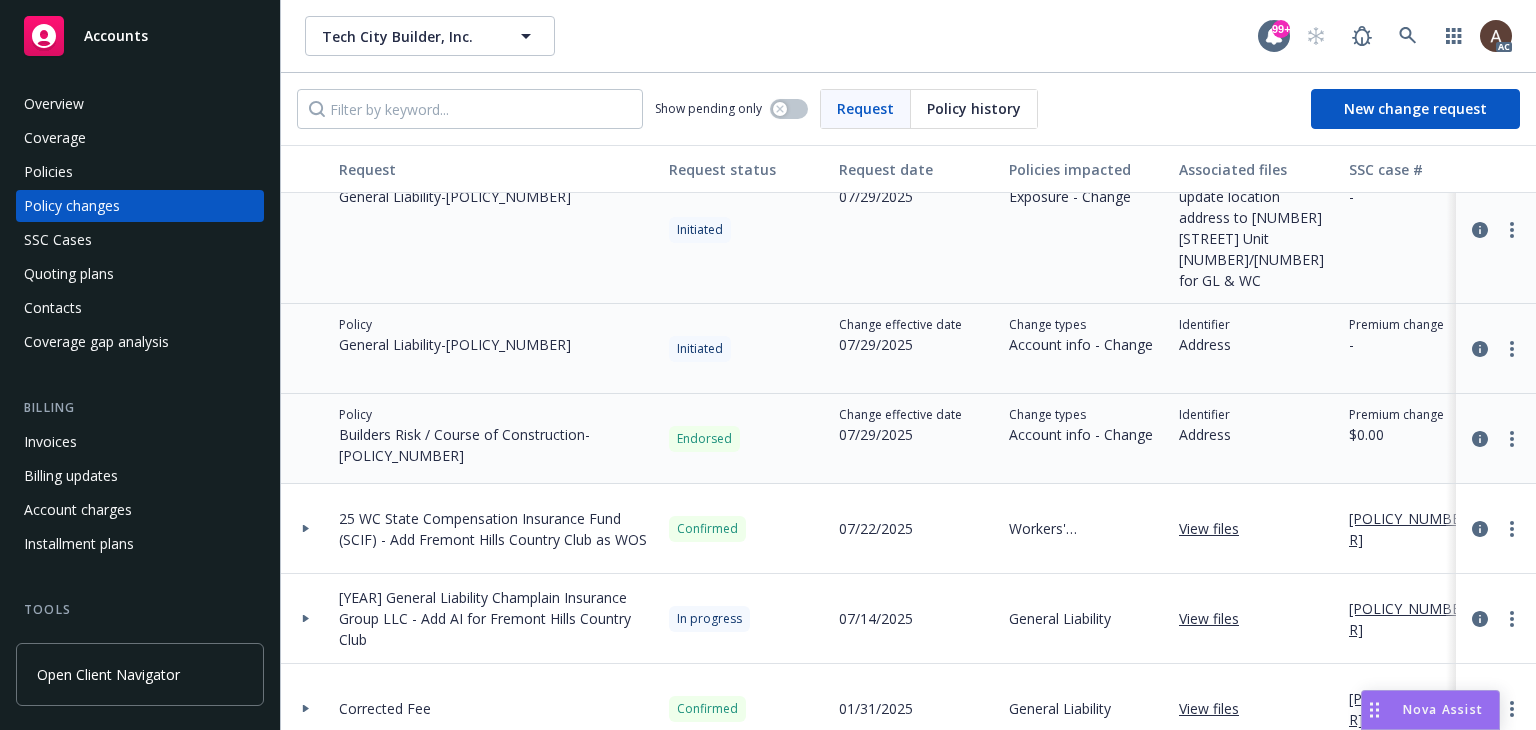 scroll, scrollTop: 312, scrollLeft: 0, axis: vertical 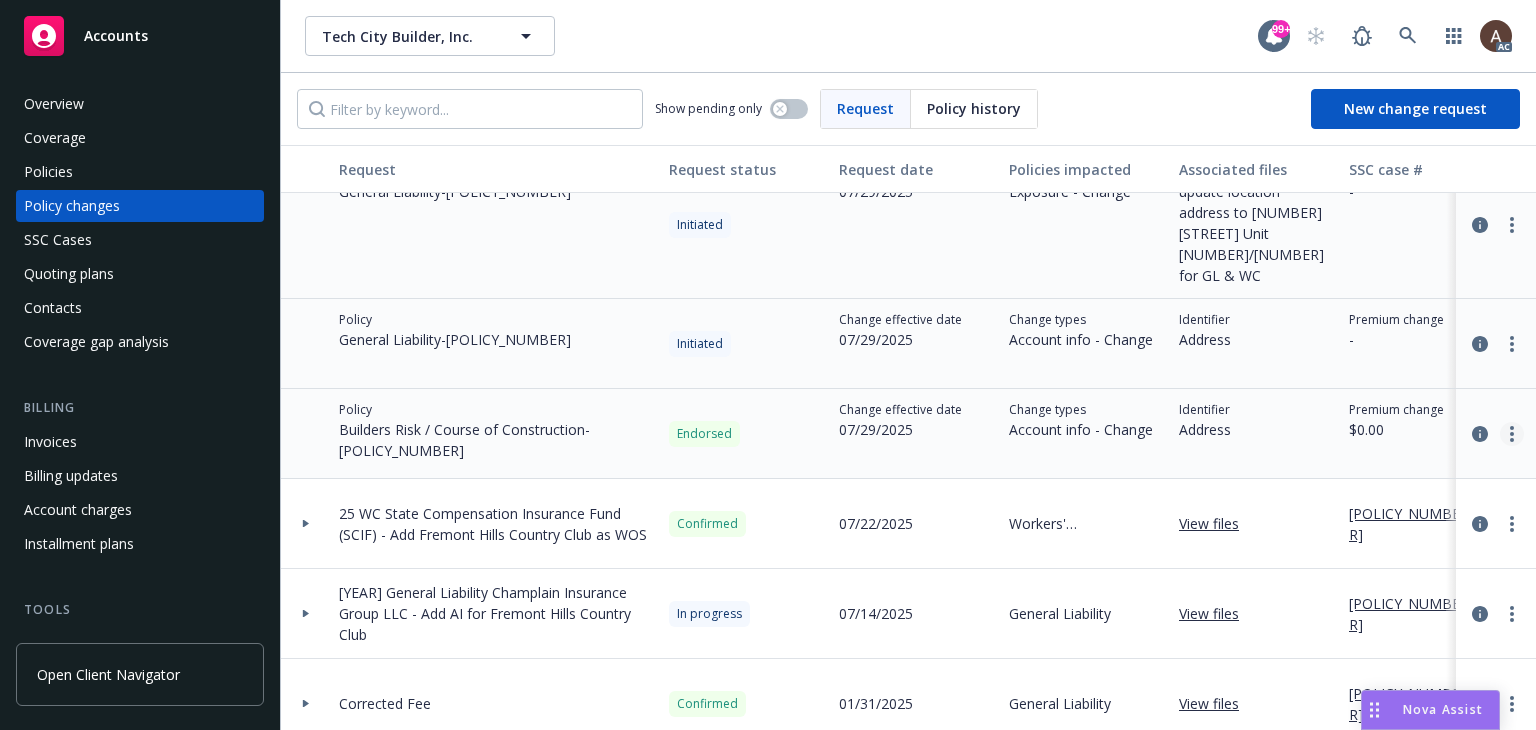 click 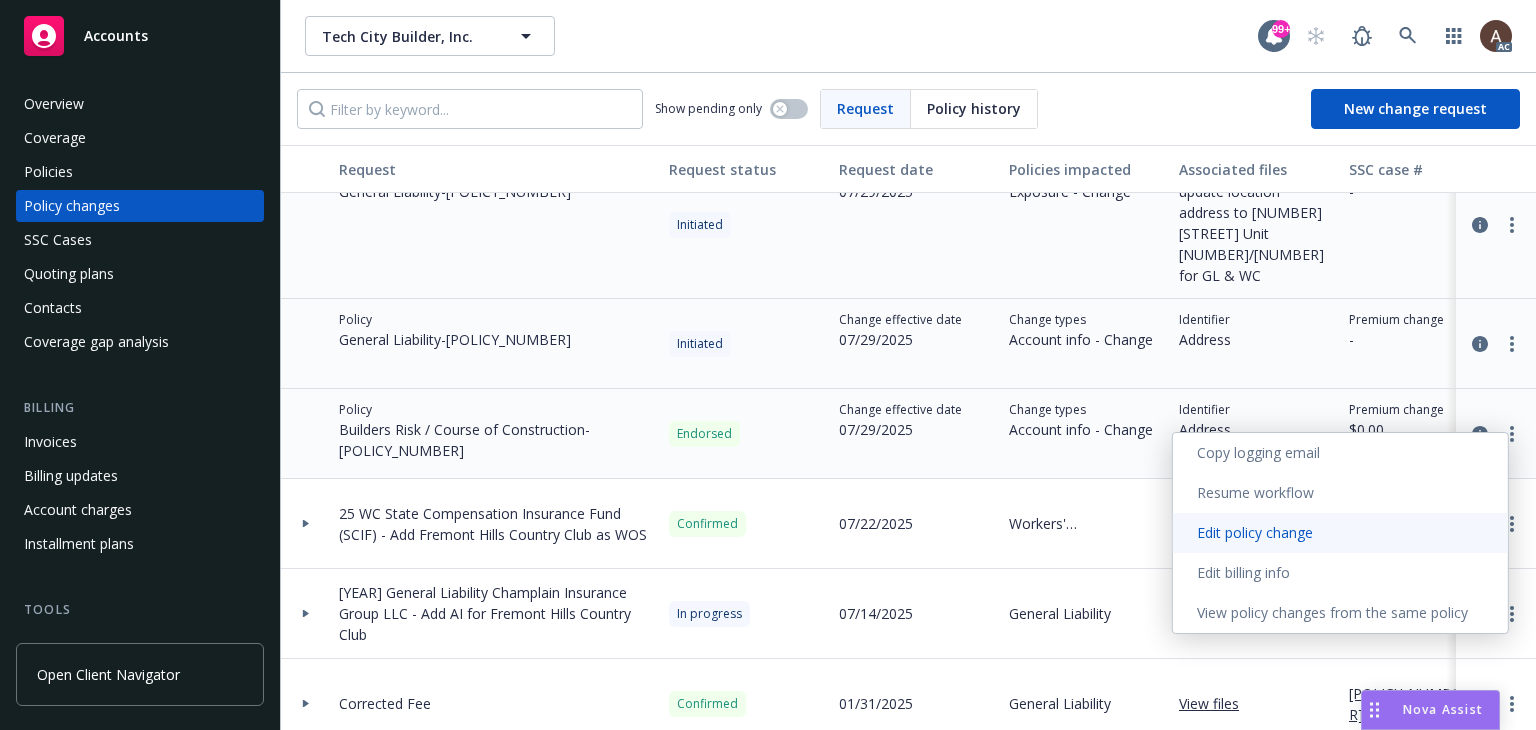 click on "Edit policy change" at bounding box center (1340, 533) 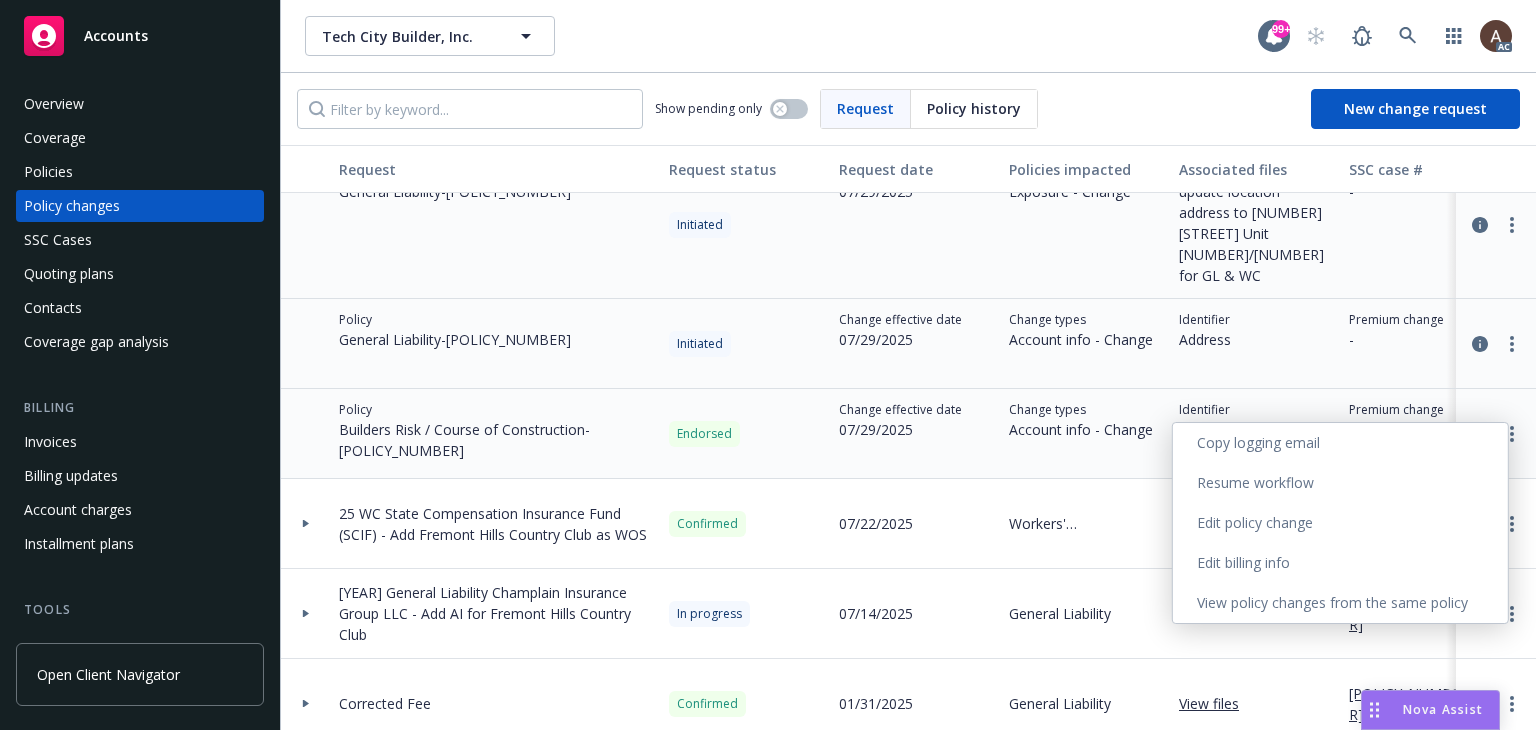 select on "ACCEPTED" 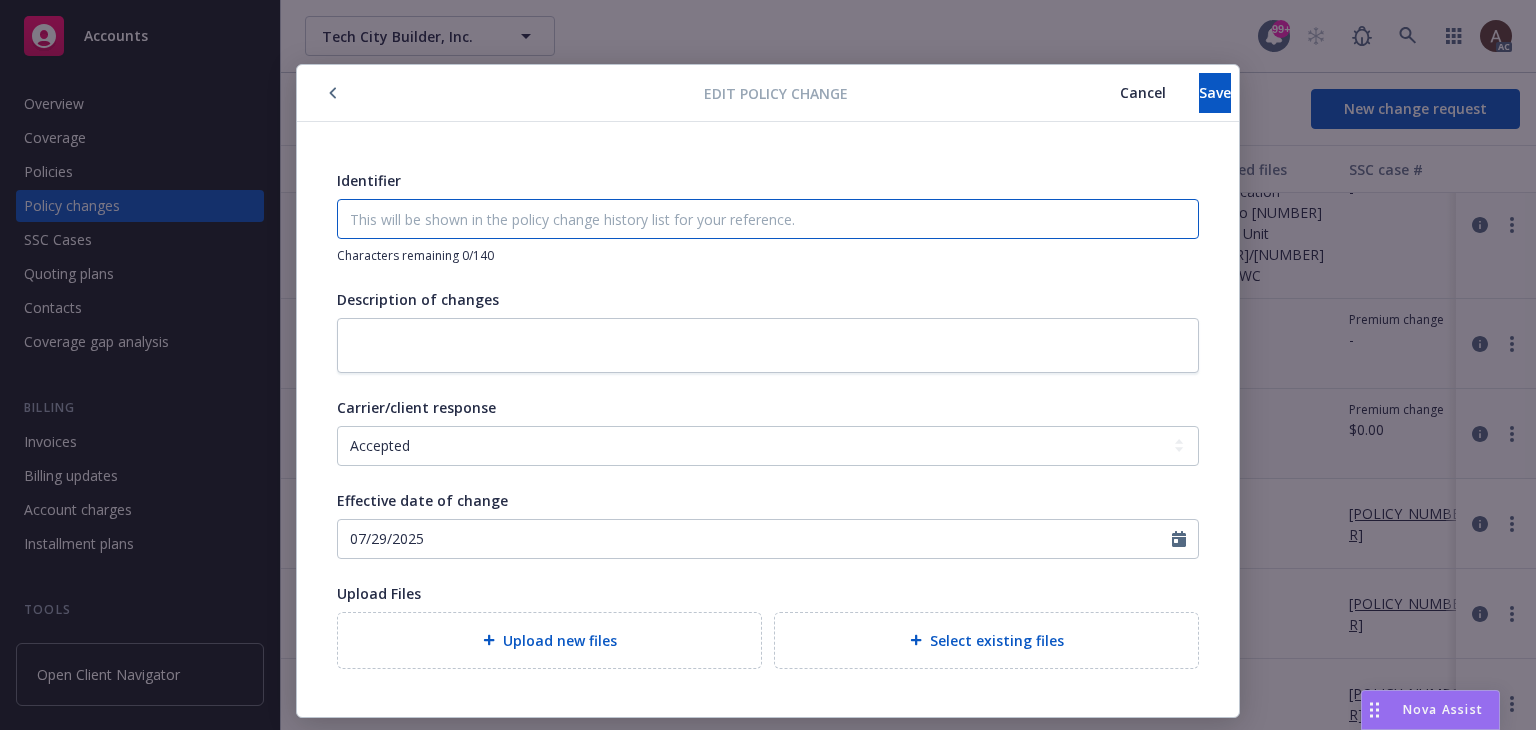 click on "Identifier" at bounding box center [768, 219] 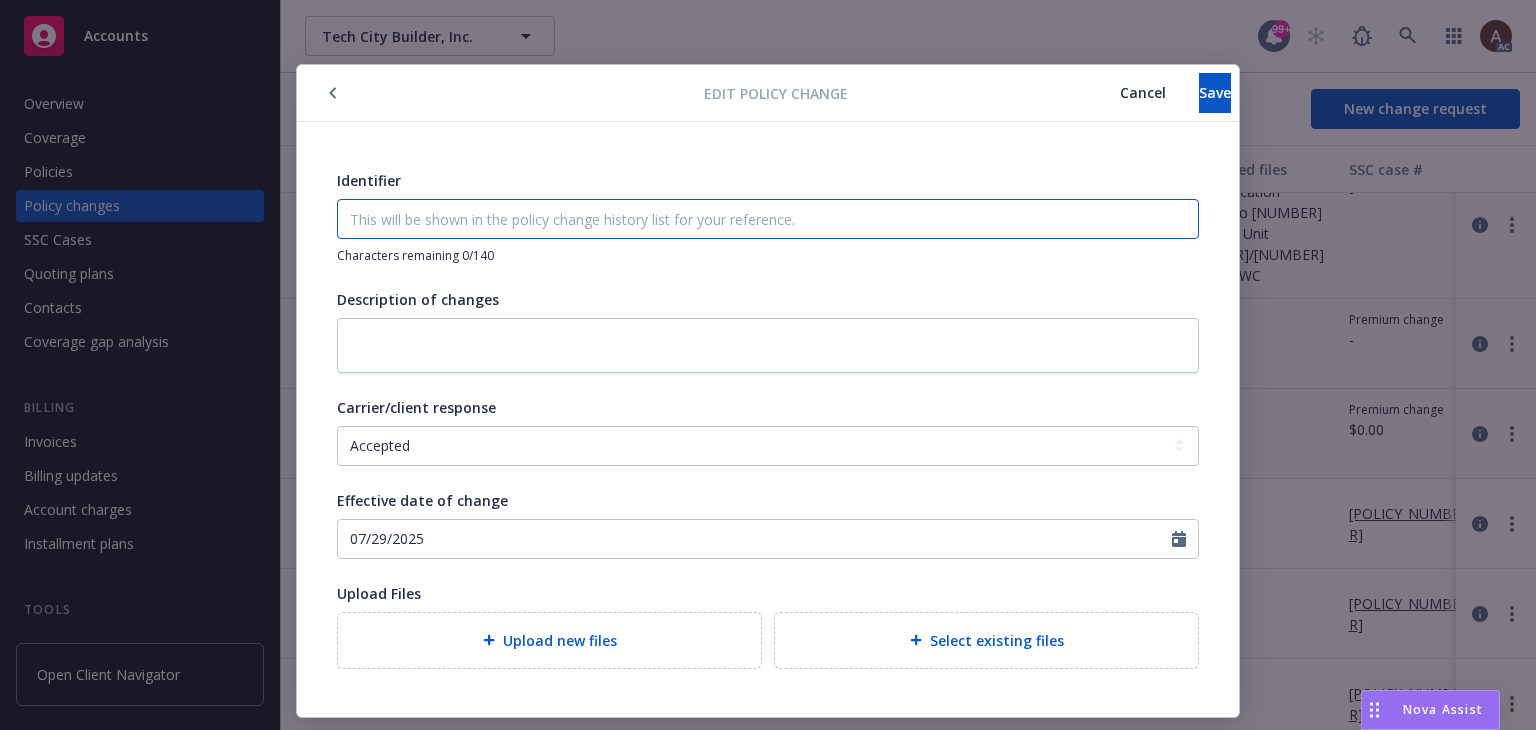 click on "Identifier" at bounding box center [768, 219] 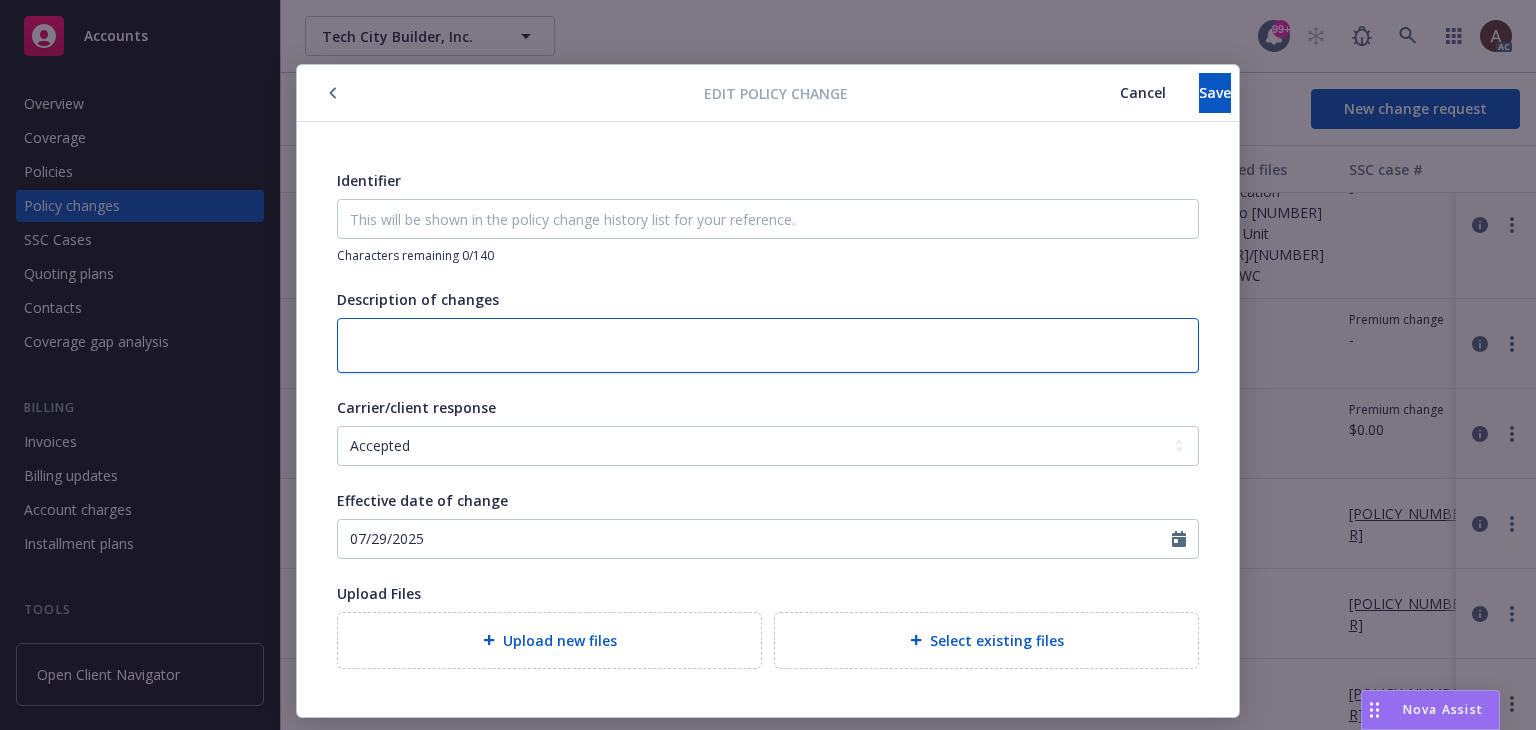 click at bounding box center (768, 345) 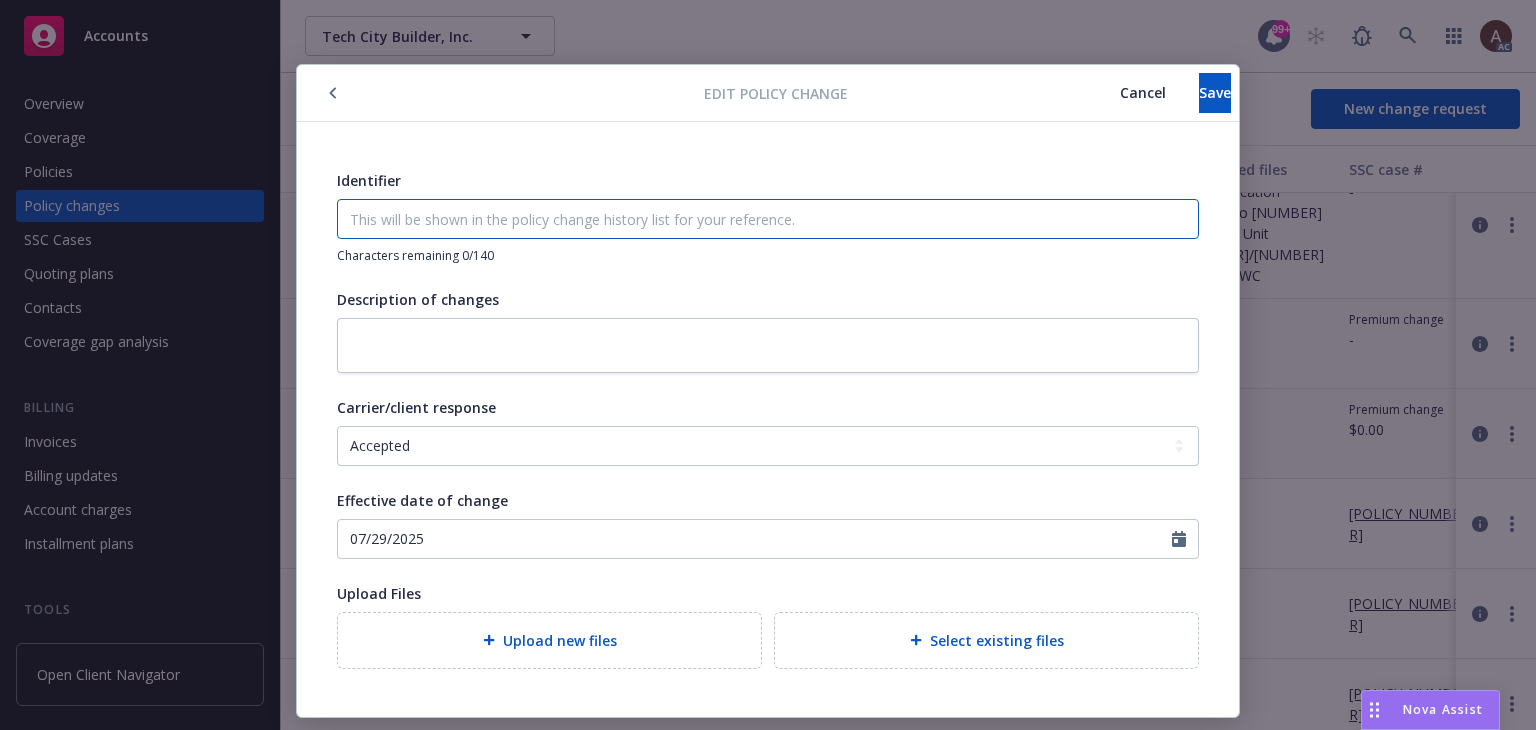 click on "Identifier" at bounding box center [768, 219] 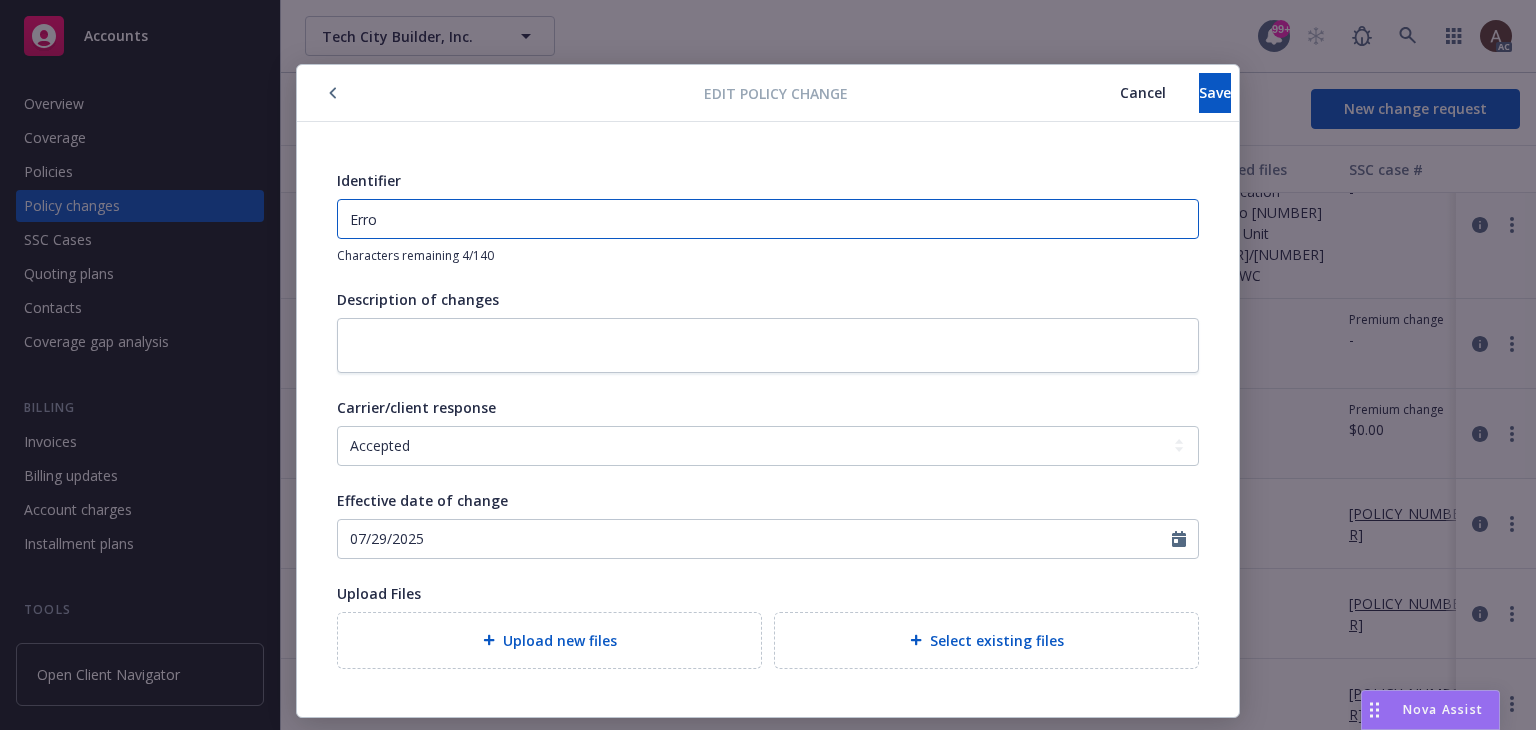 type on "Error - Ignore" 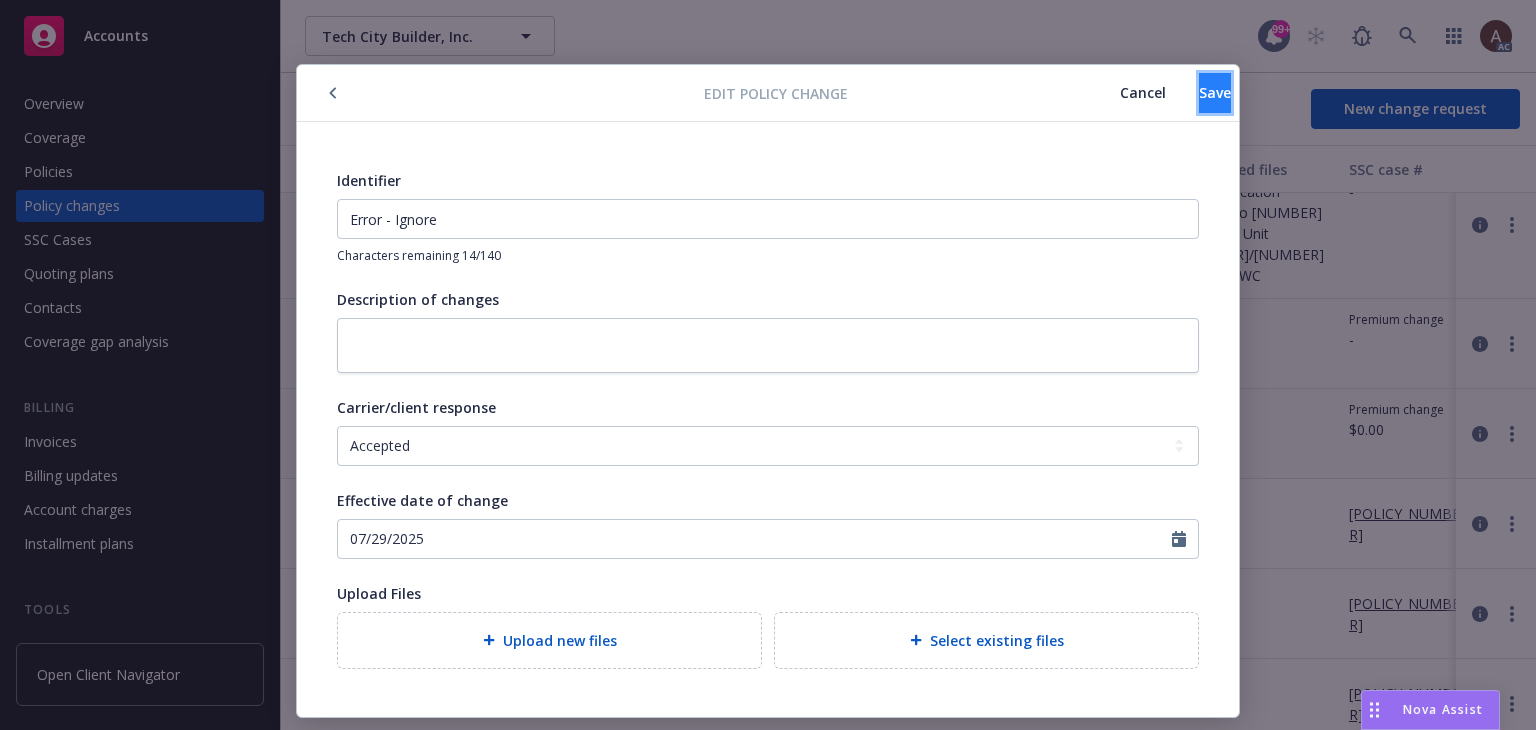 click on "Save" at bounding box center (1215, 93) 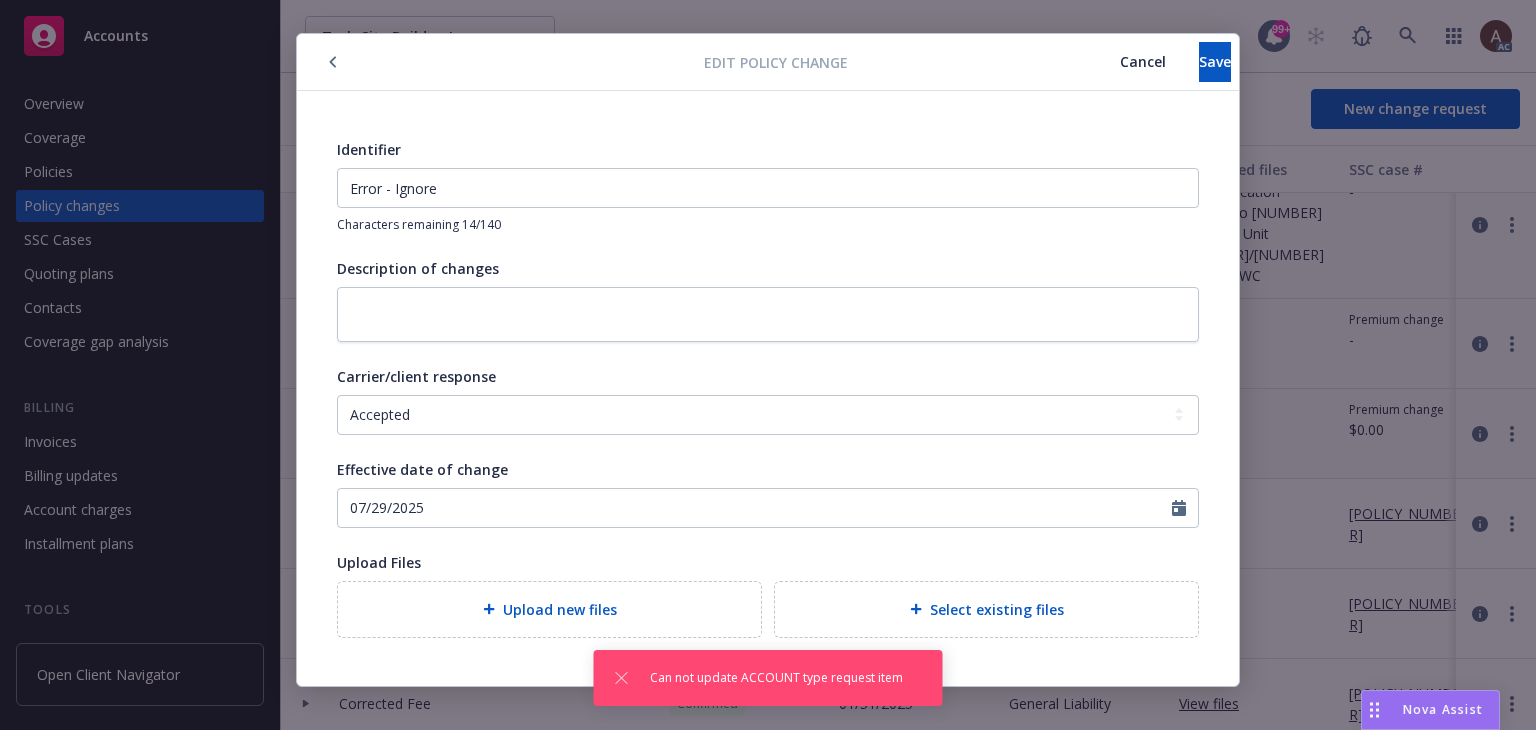 scroll, scrollTop: 0, scrollLeft: 0, axis: both 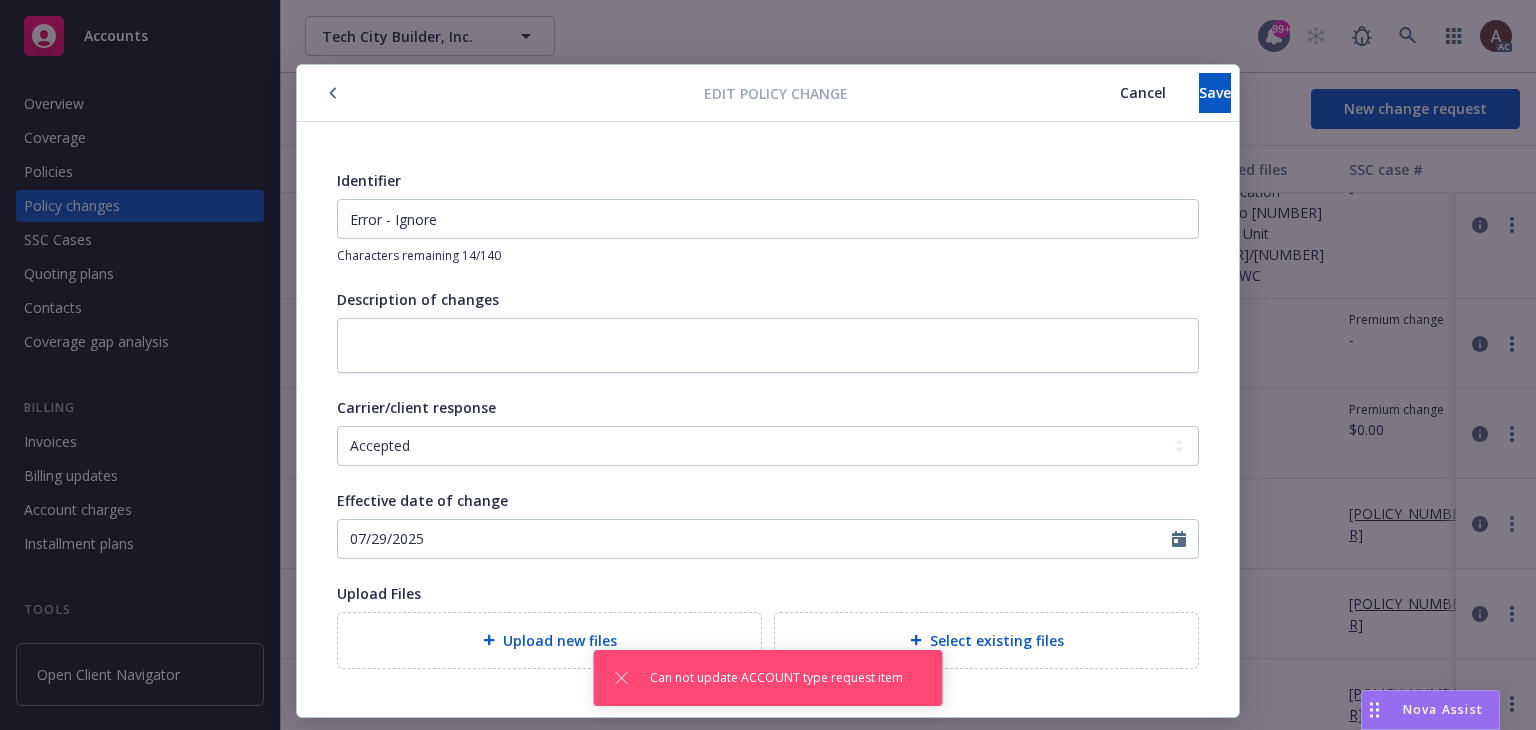 click on "Cancel" at bounding box center [1143, 92] 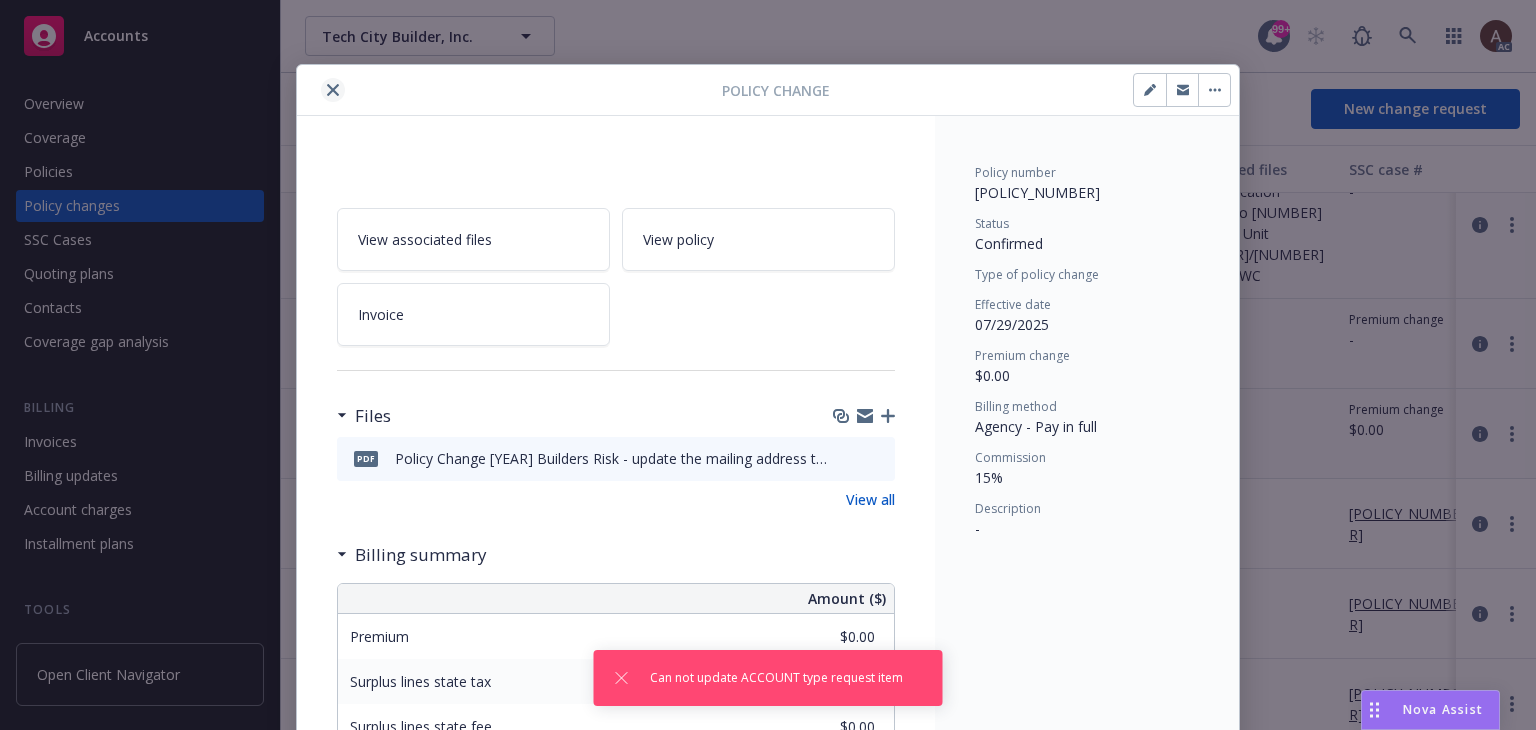 click 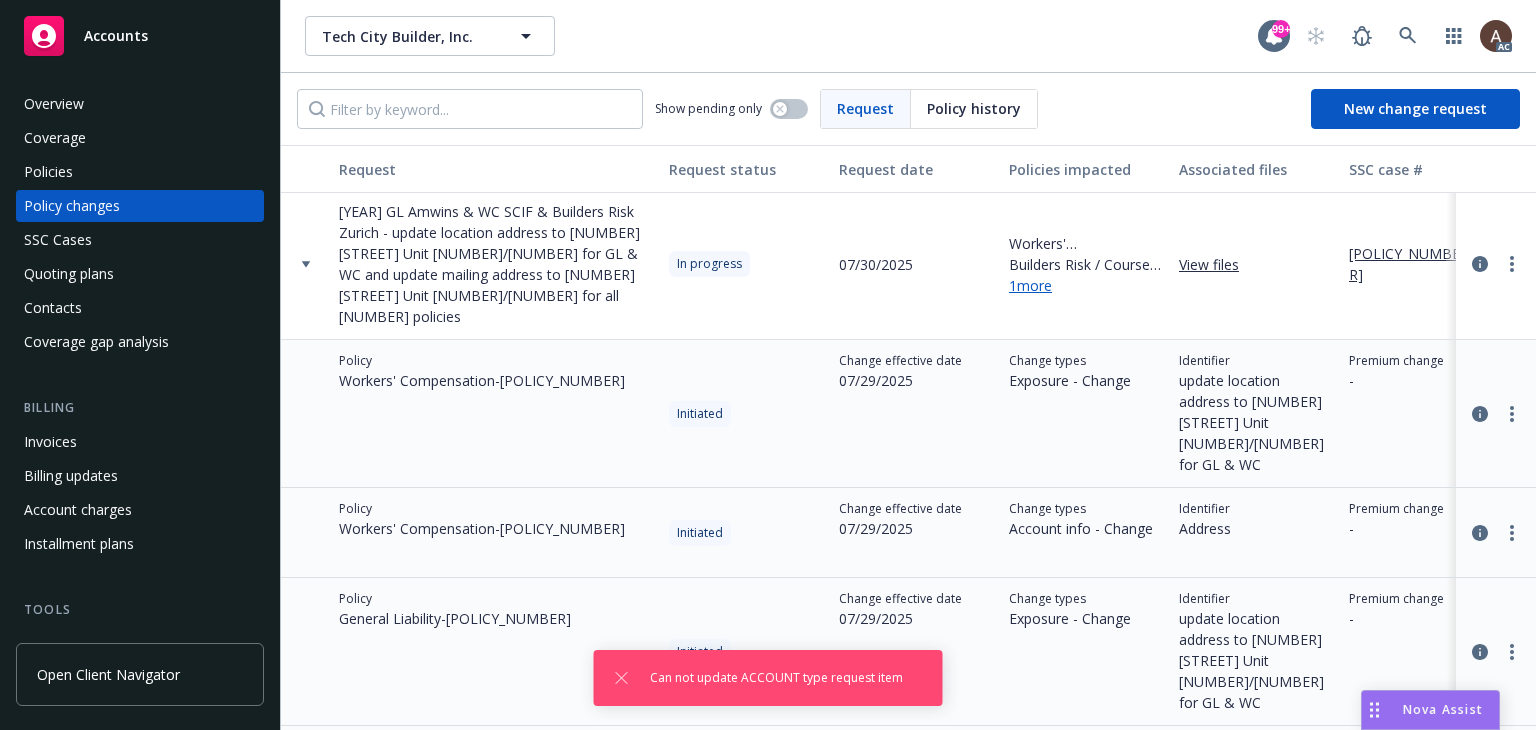 scroll, scrollTop: 0, scrollLeft: 0, axis: both 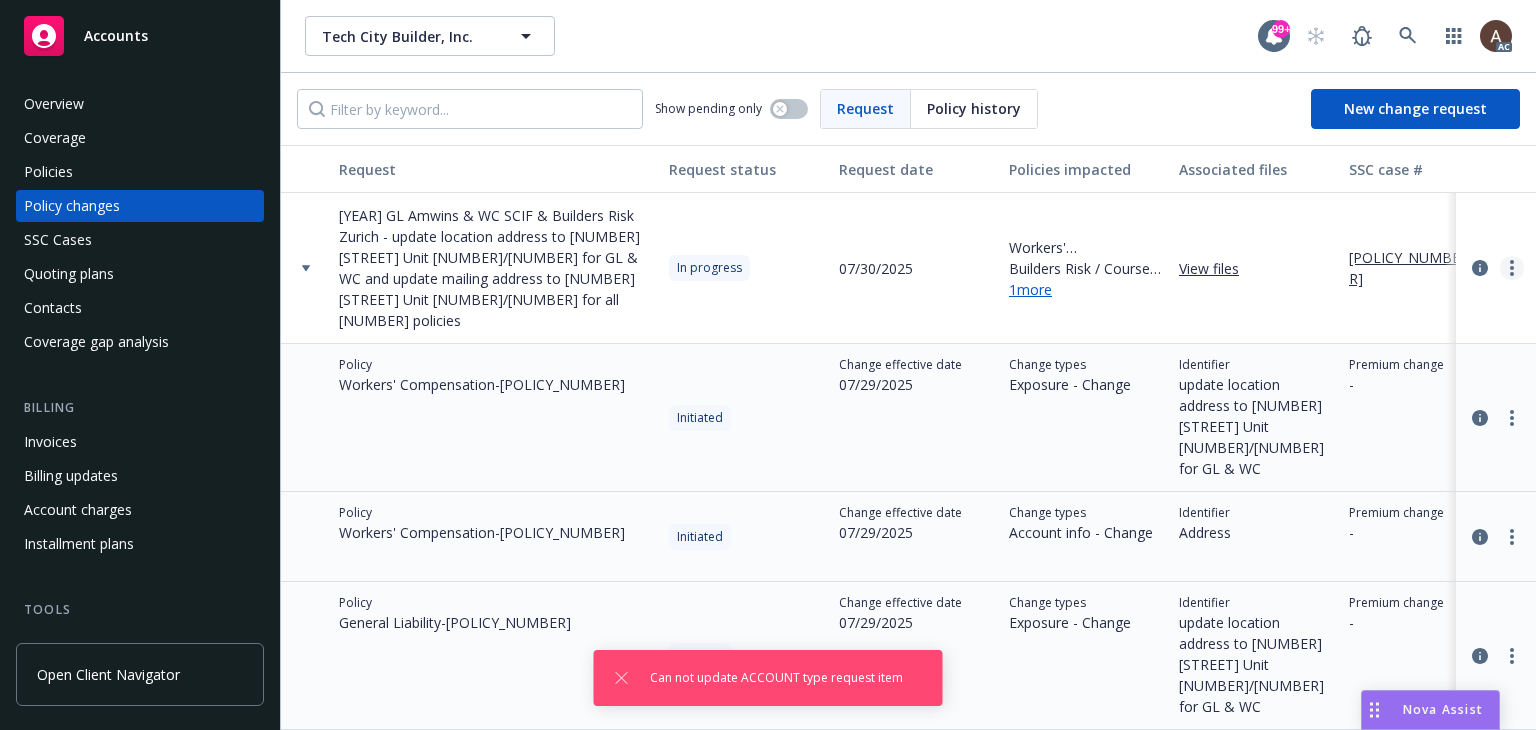 click at bounding box center (1512, 268) 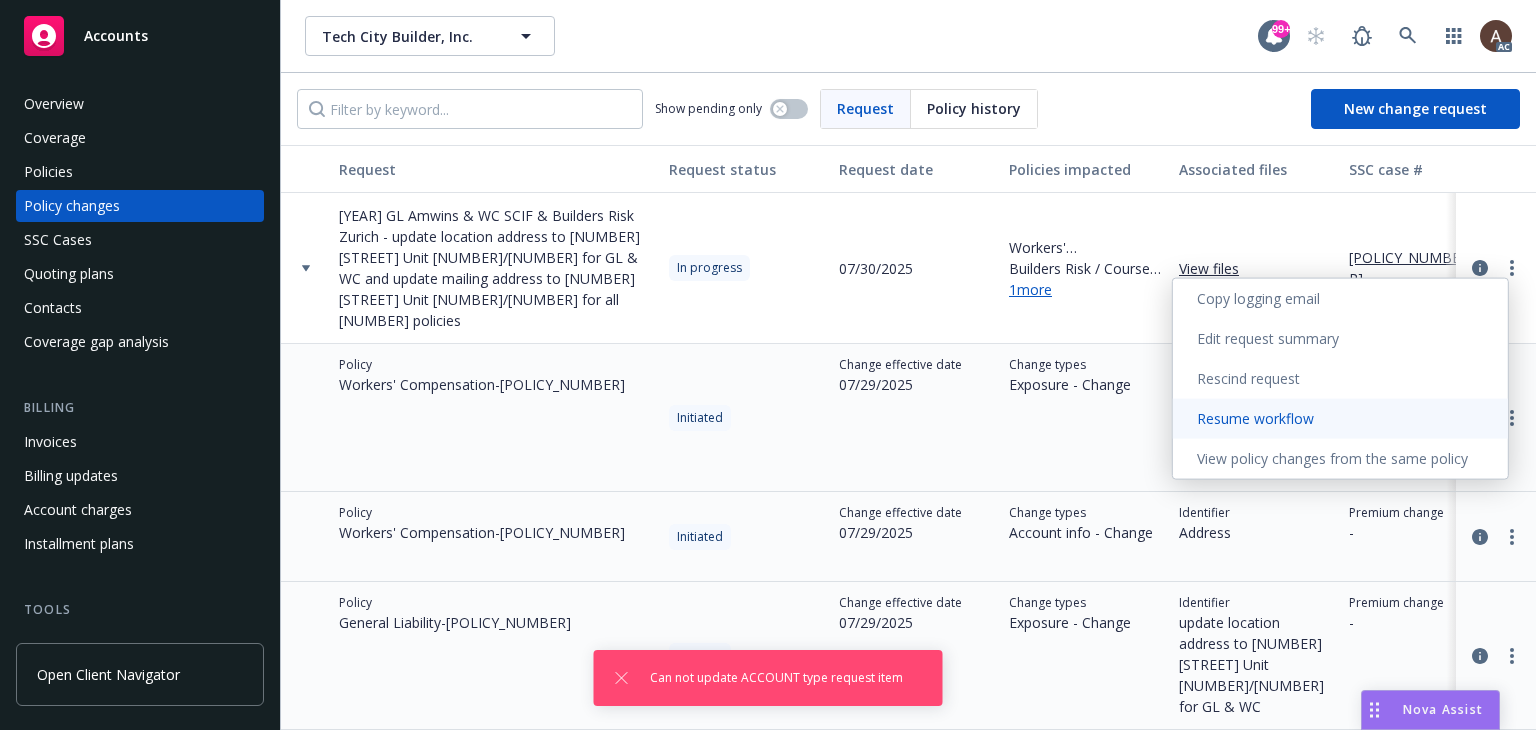 click on "Resume workflow" at bounding box center [1340, 419] 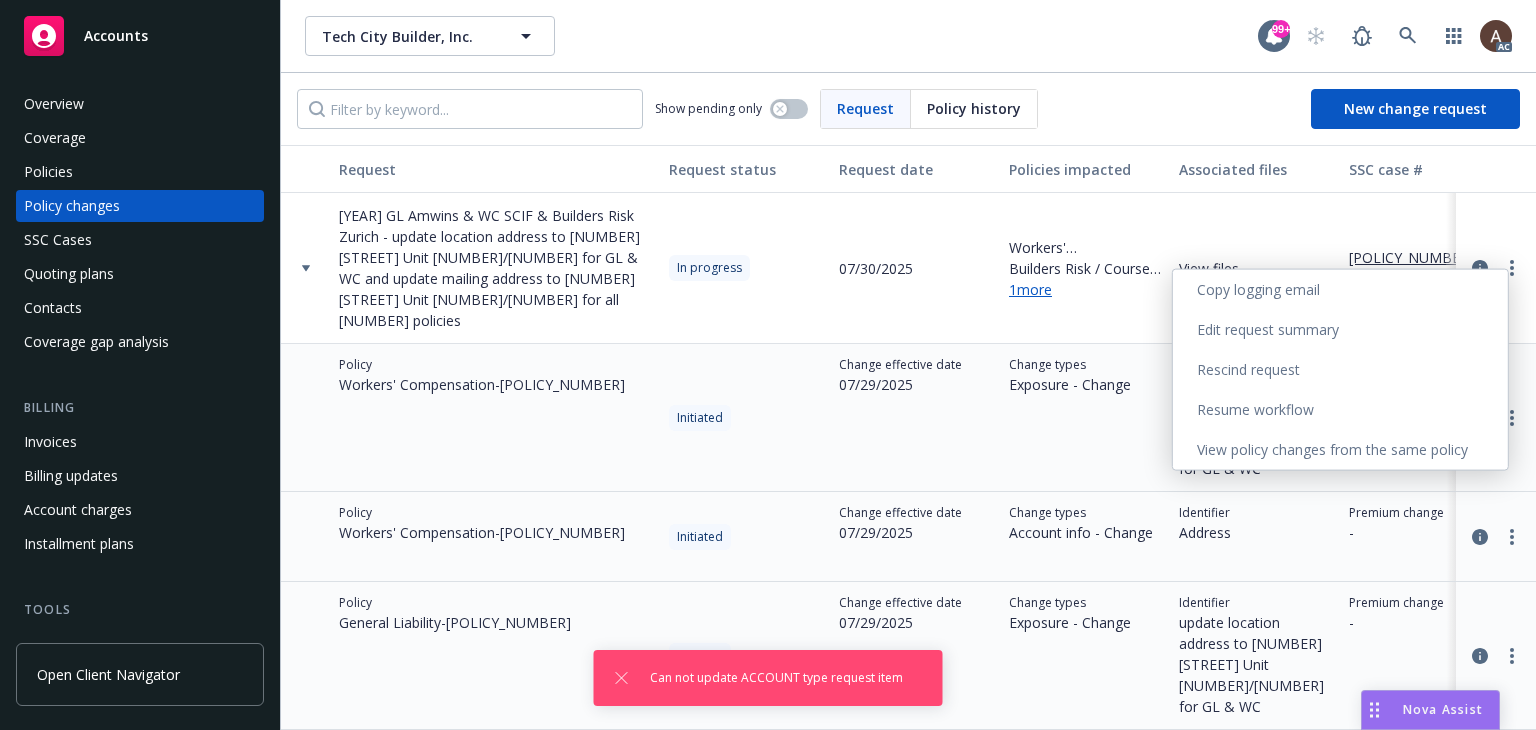 select on "ACCEPTED" 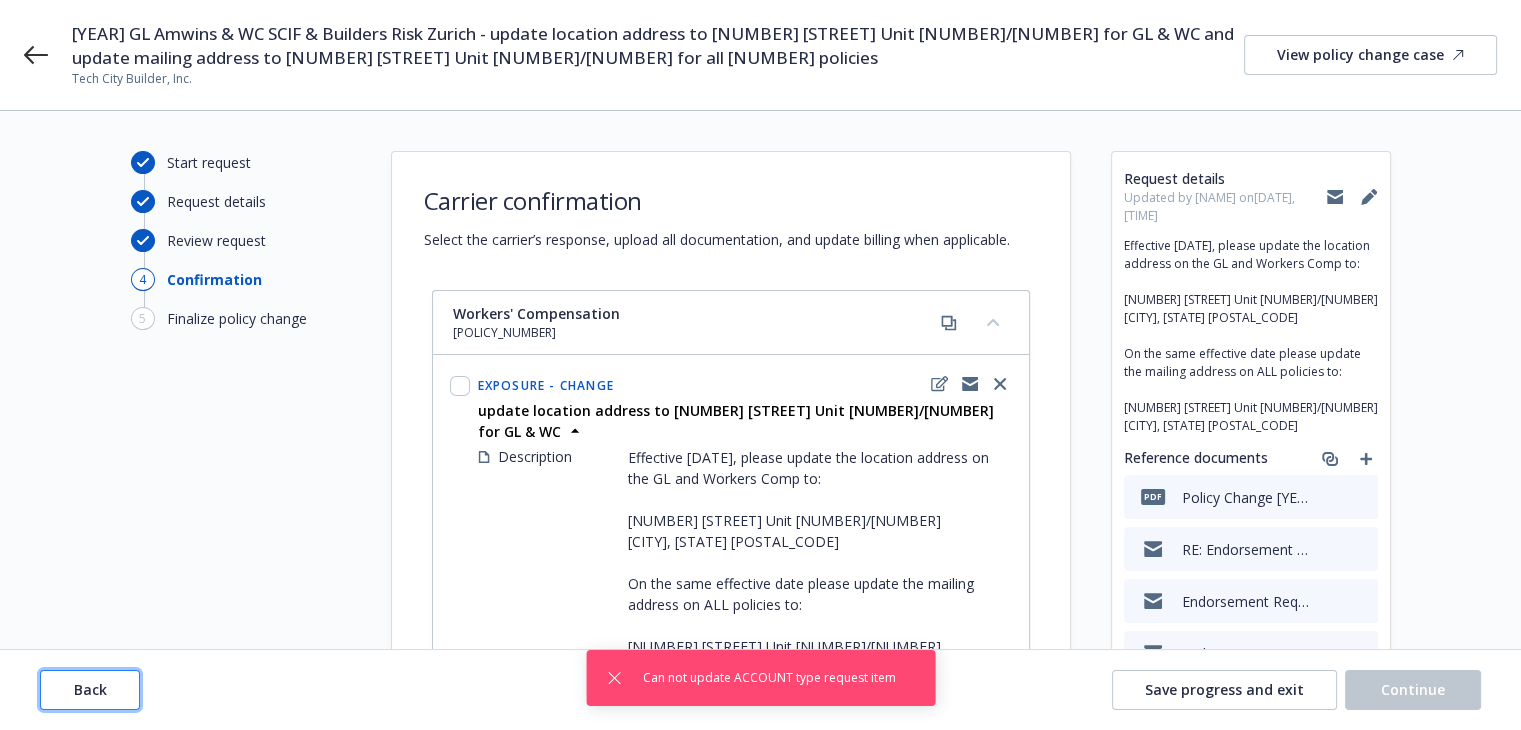 click on "Back" at bounding box center (90, 690) 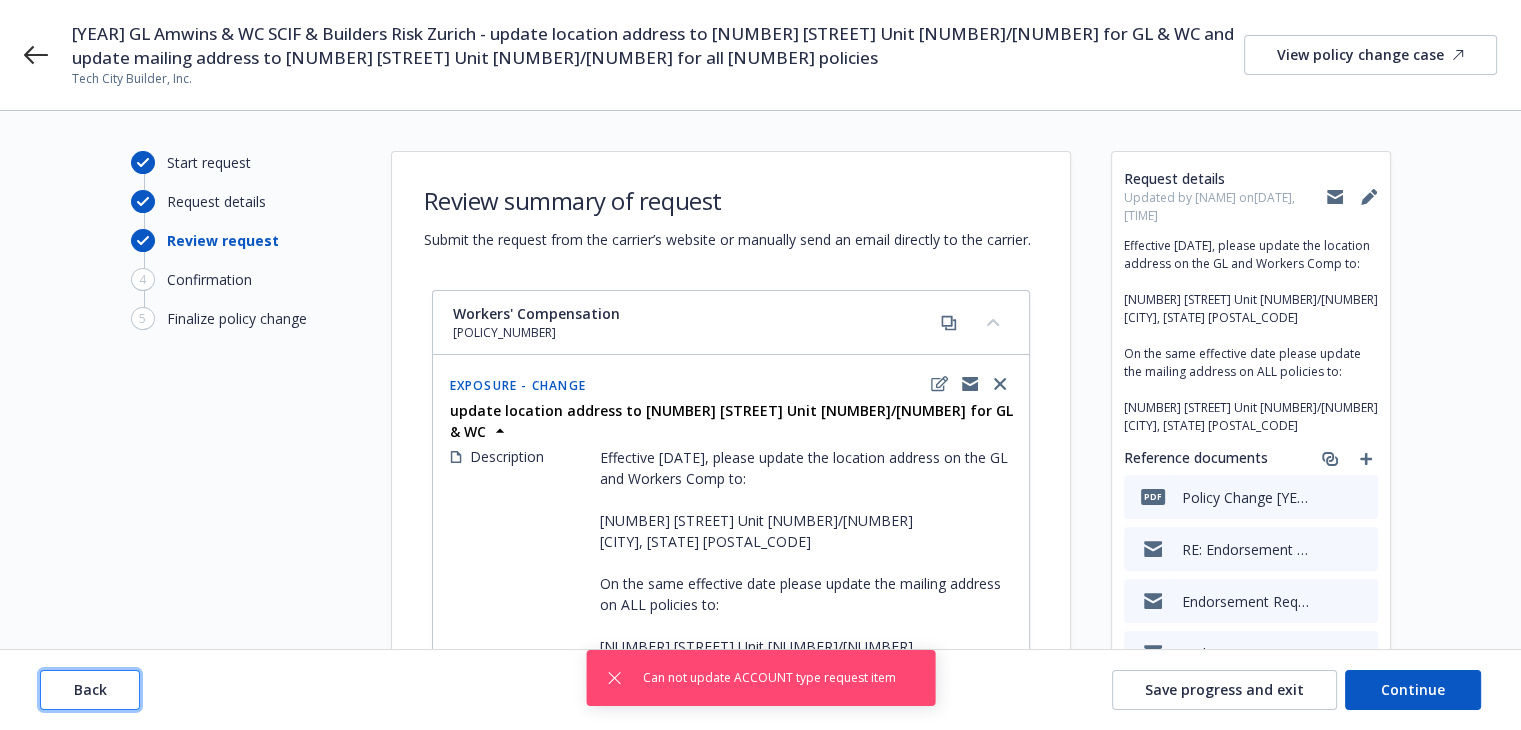 click on "Back" at bounding box center [90, 690] 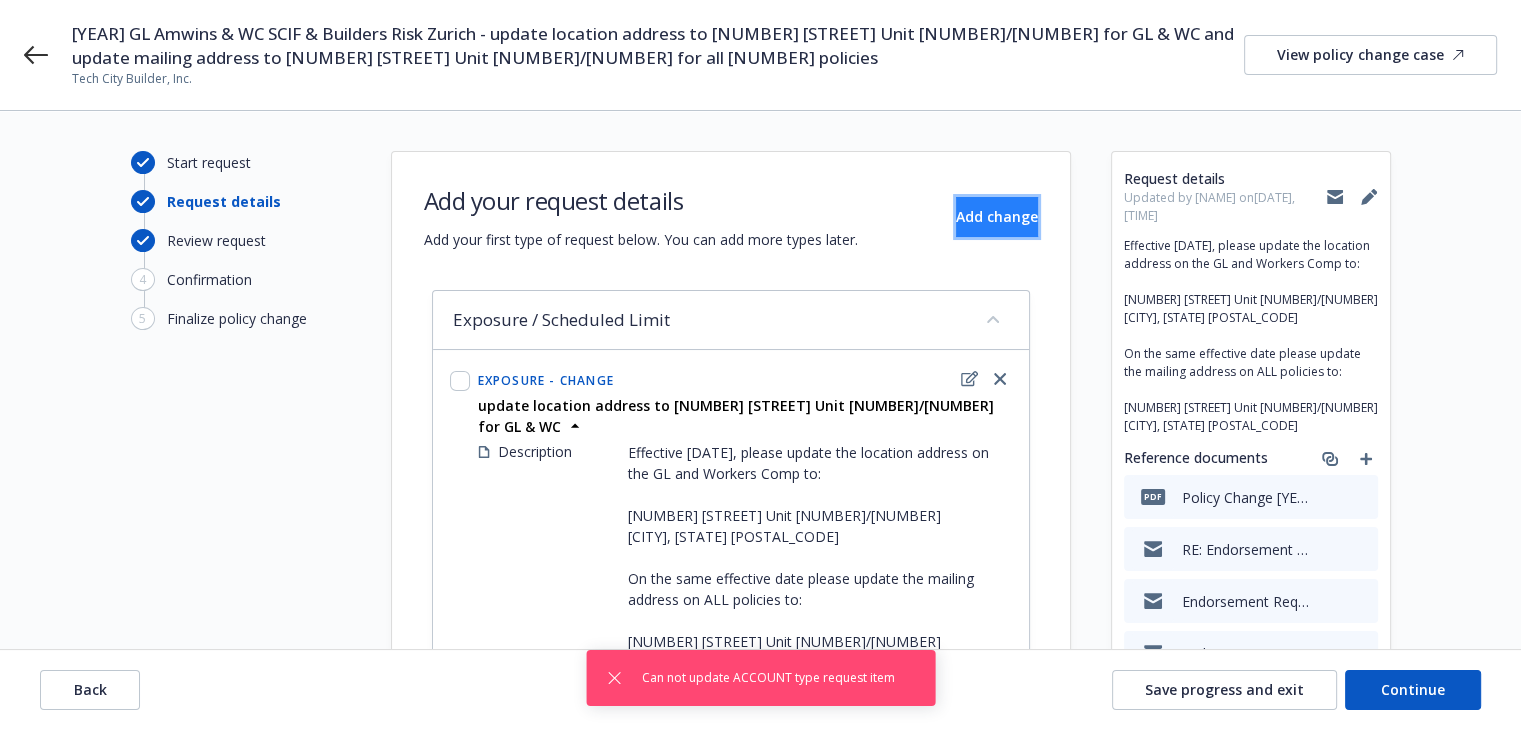 click on "Add change" at bounding box center [997, 217] 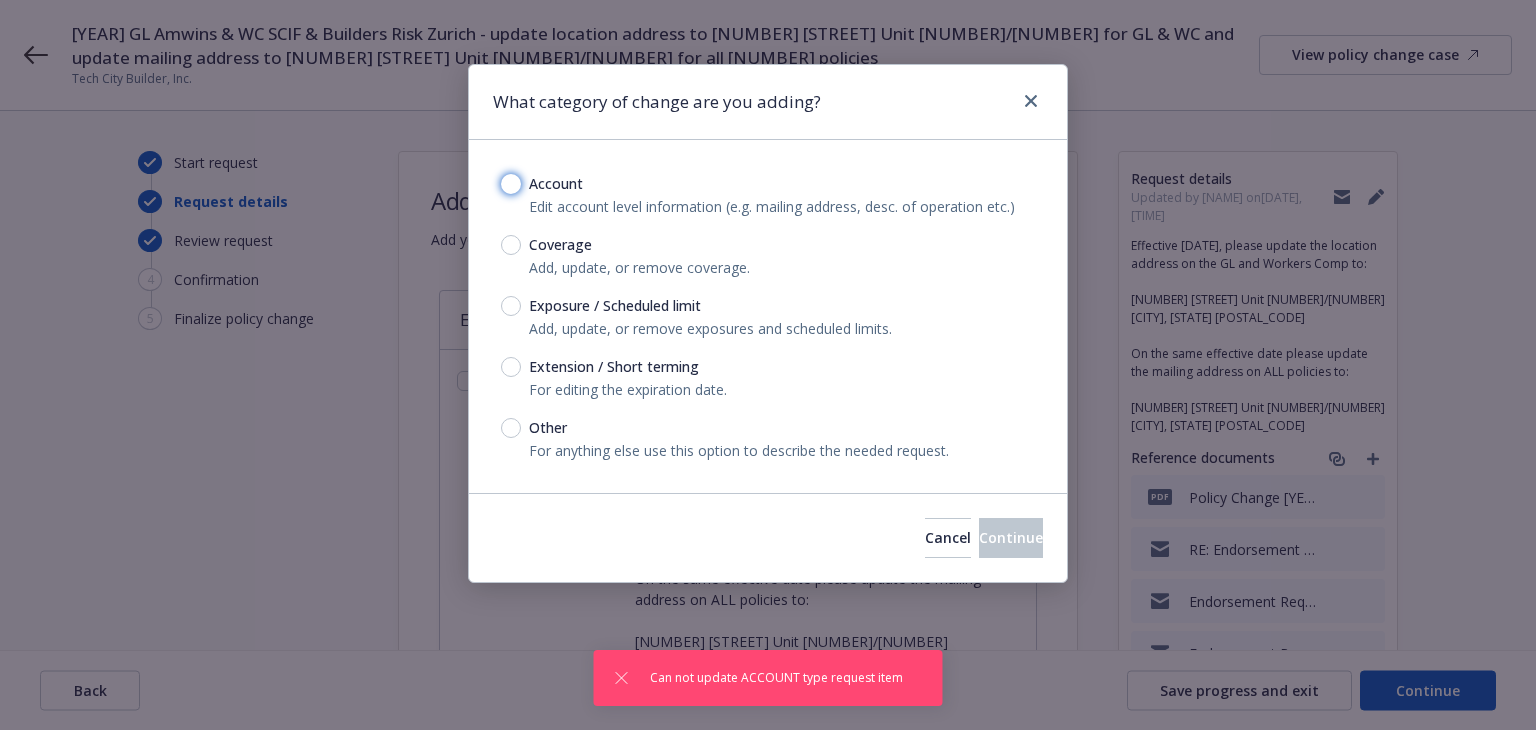 click on "Account" at bounding box center [511, 184] 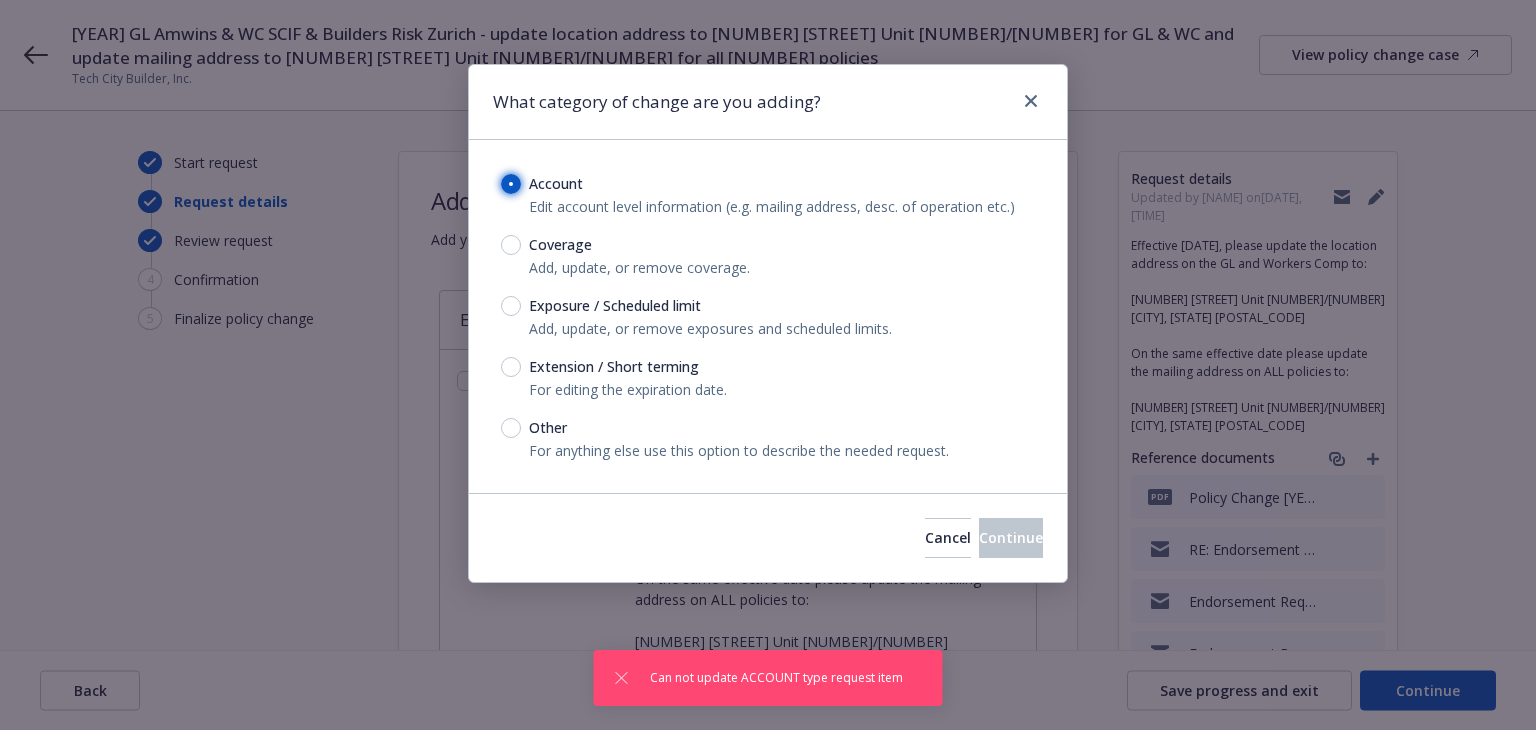 radio on "true" 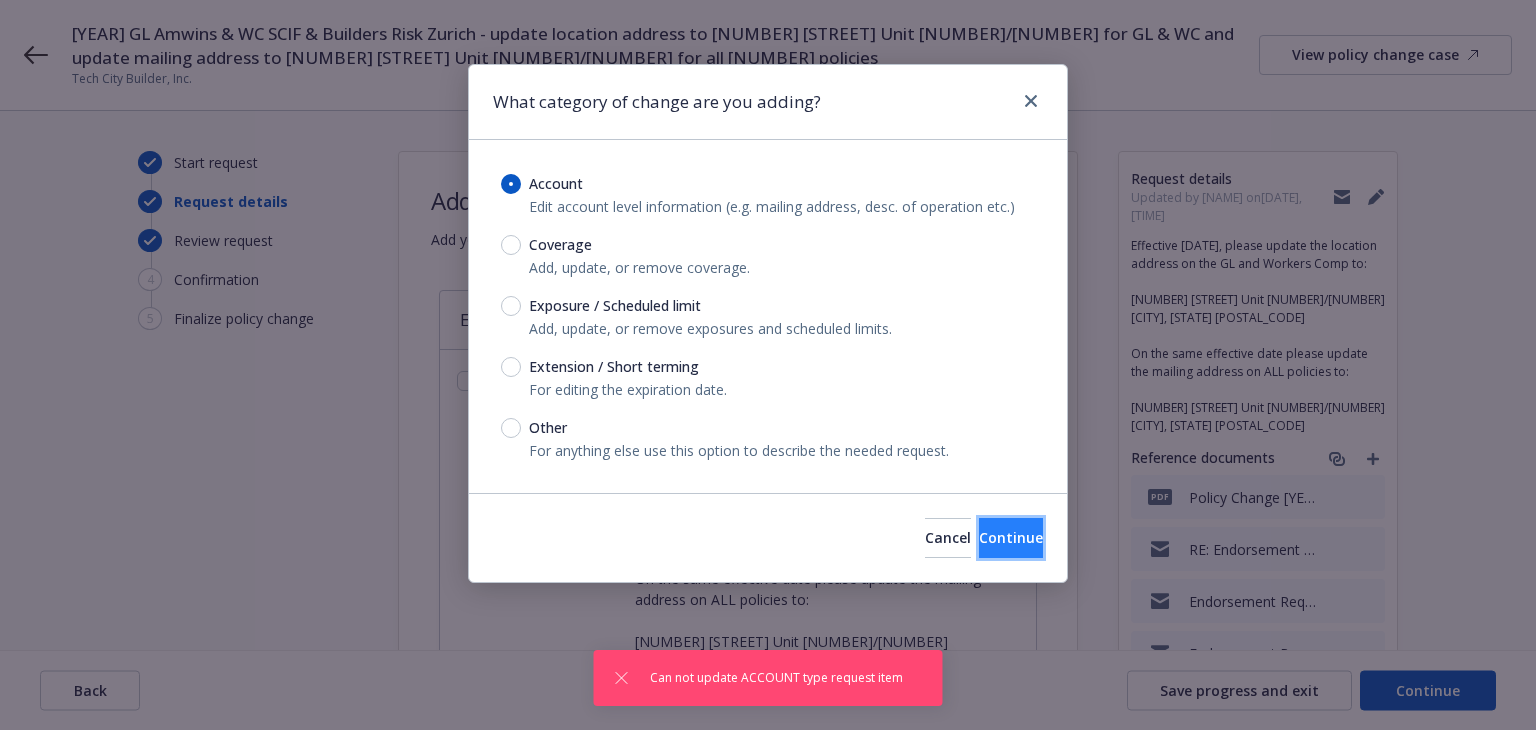 click on "Continue" at bounding box center [1011, 538] 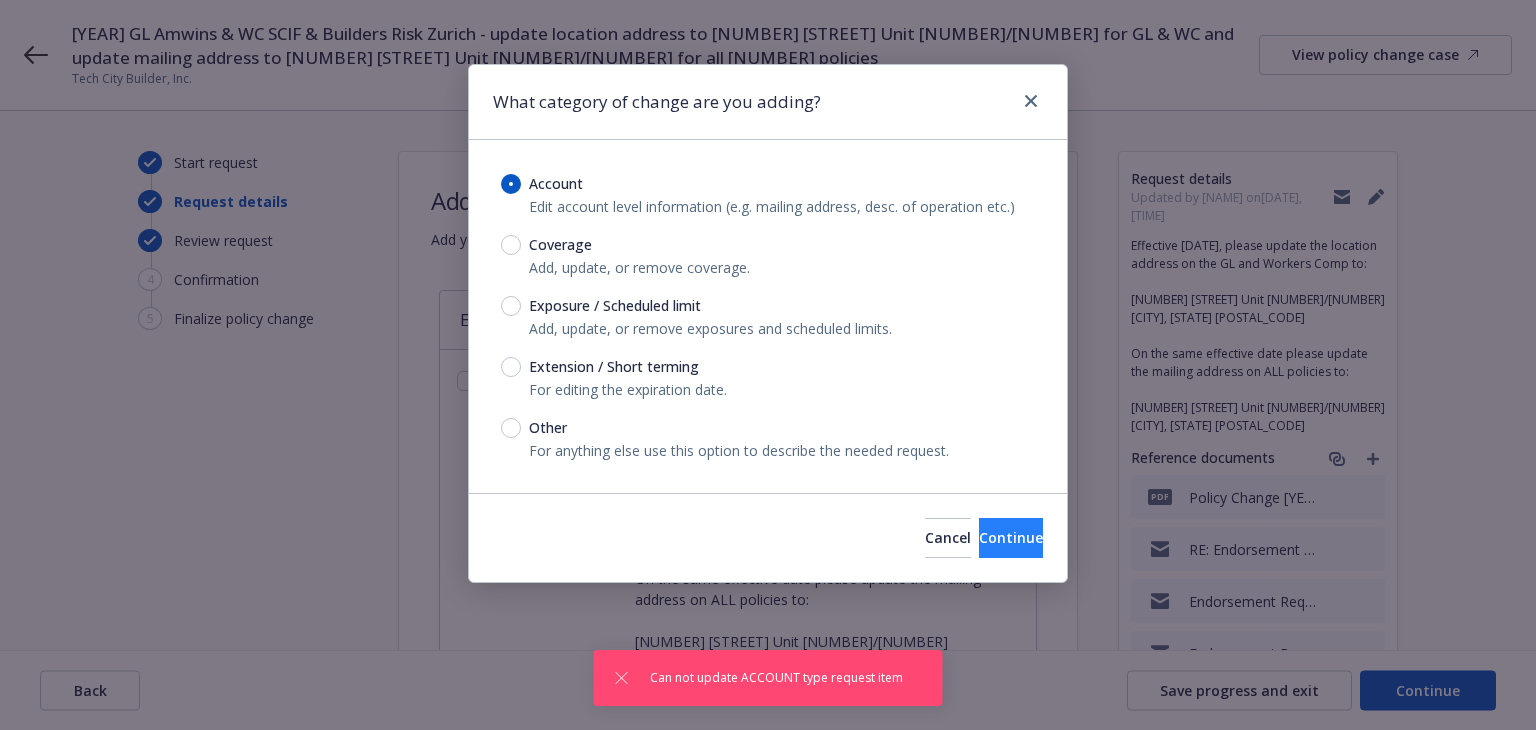 select on "US" 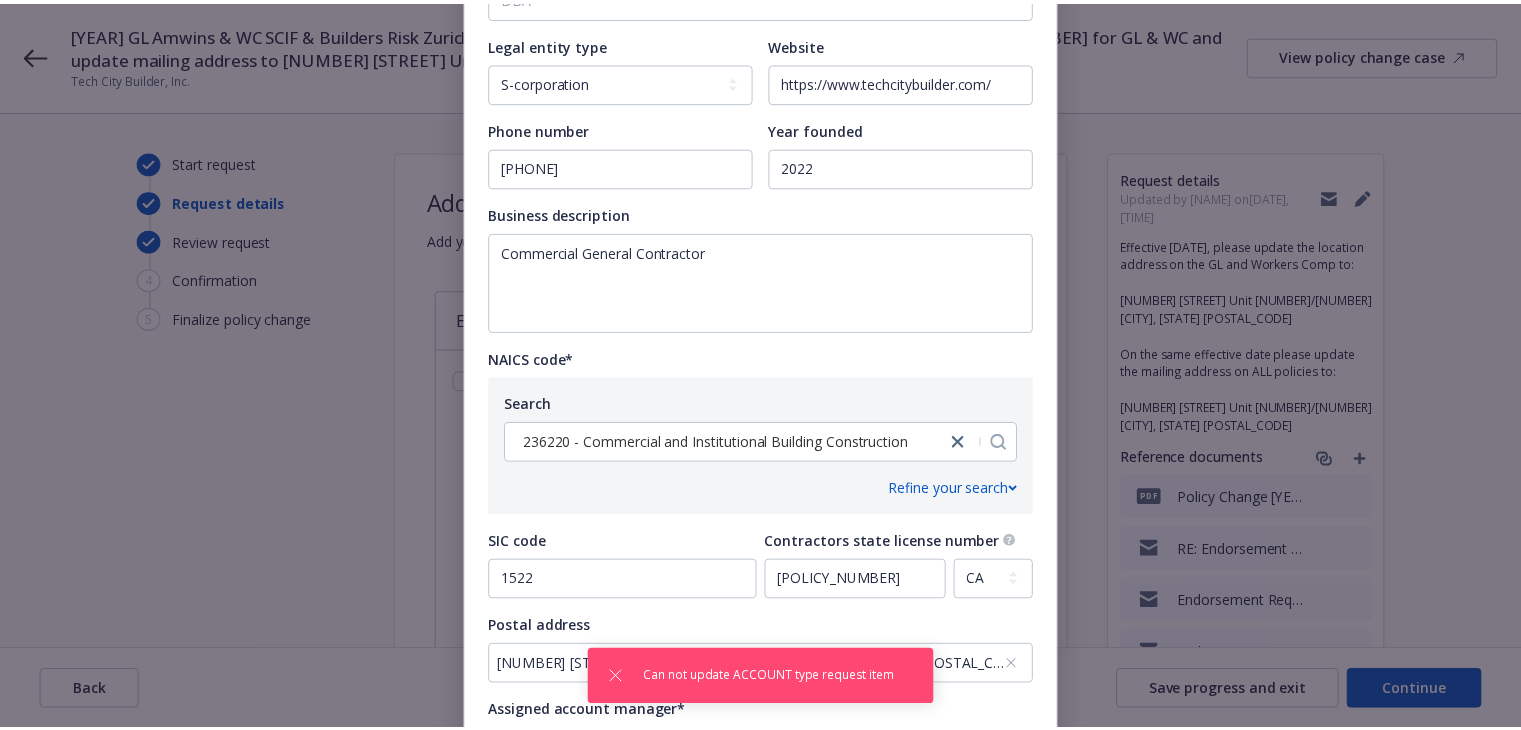 scroll, scrollTop: 901, scrollLeft: 0, axis: vertical 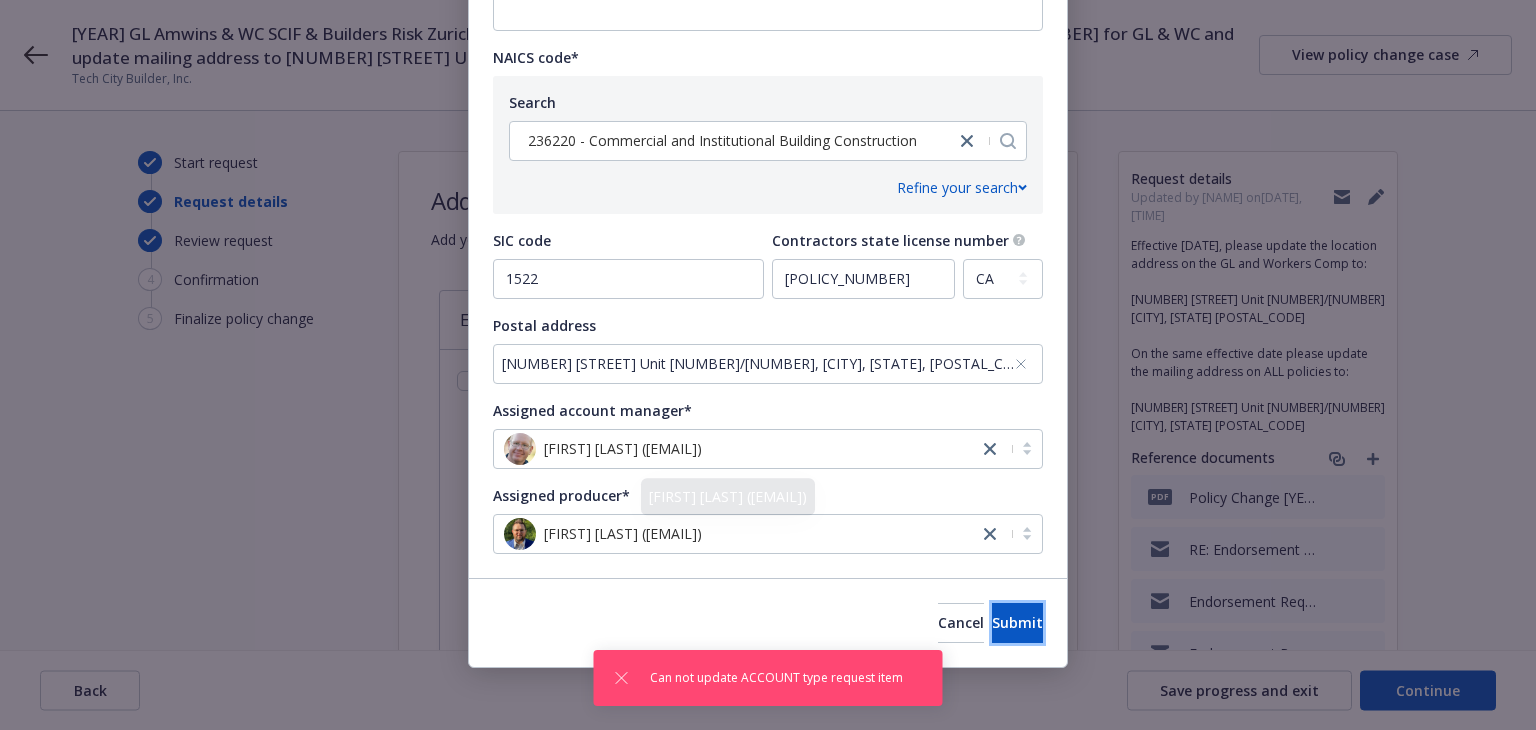 click on "Submit" at bounding box center [1017, 622] 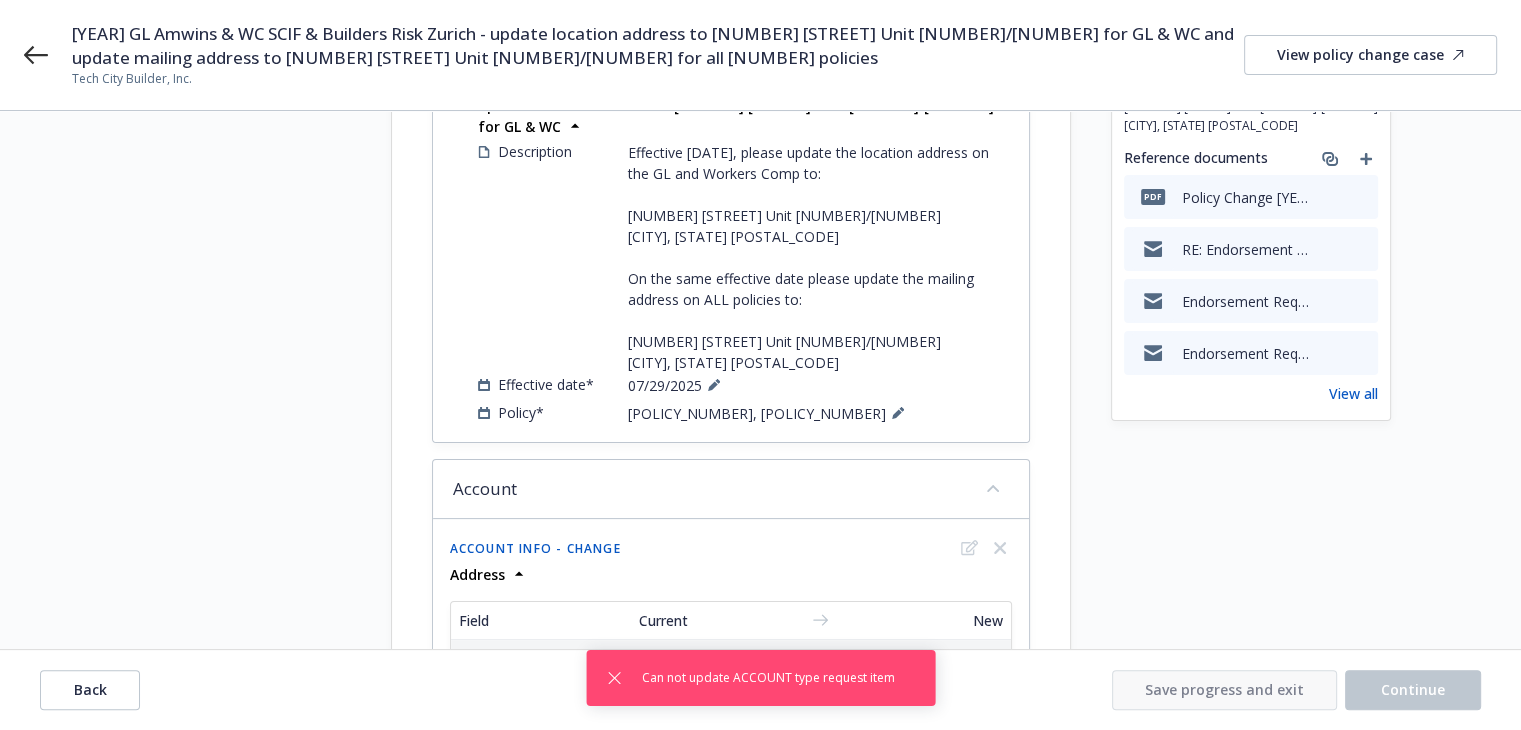 scroll, scrollTop: 690, scrollLeft: 0, axis: vertical 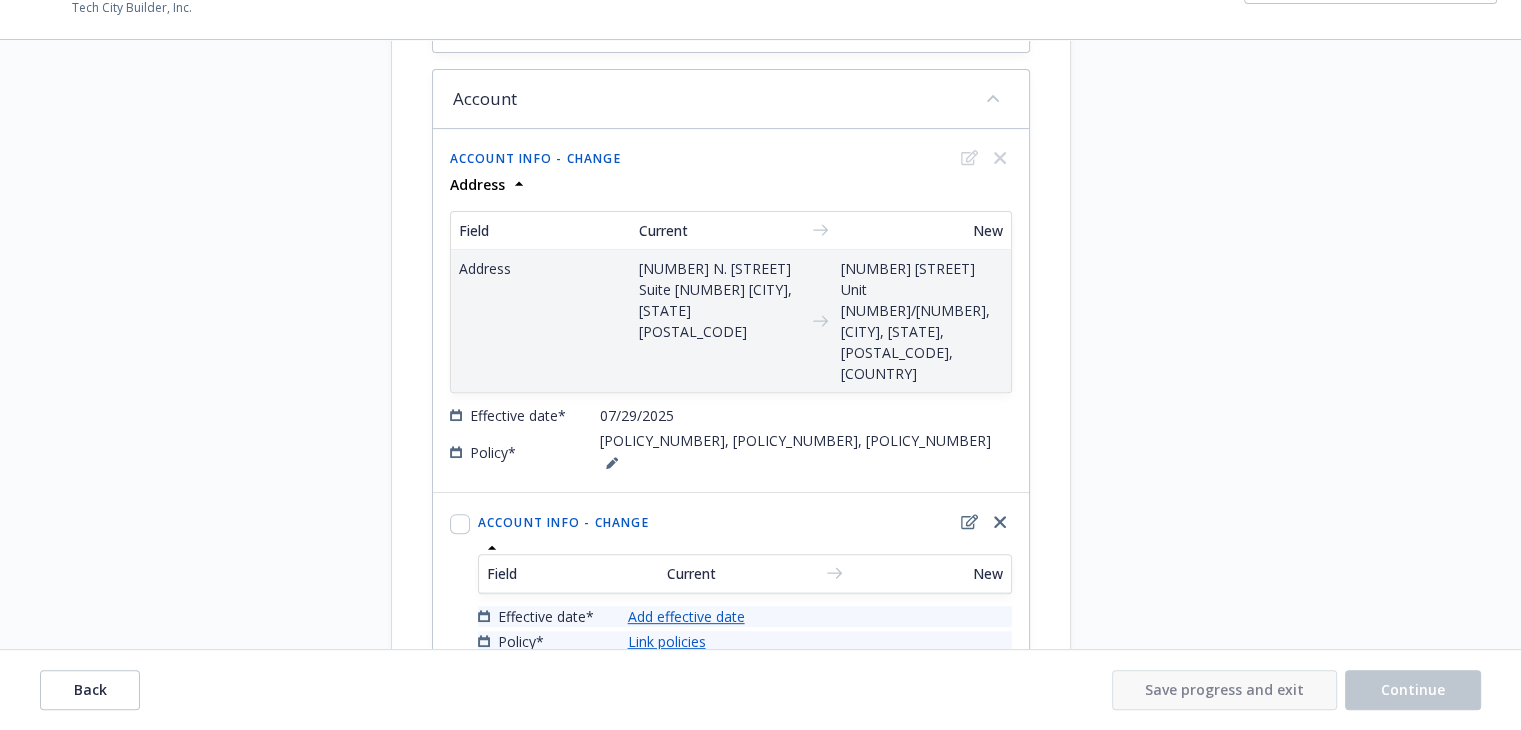 click on "Add effective date" at bounding box center [686, 616] 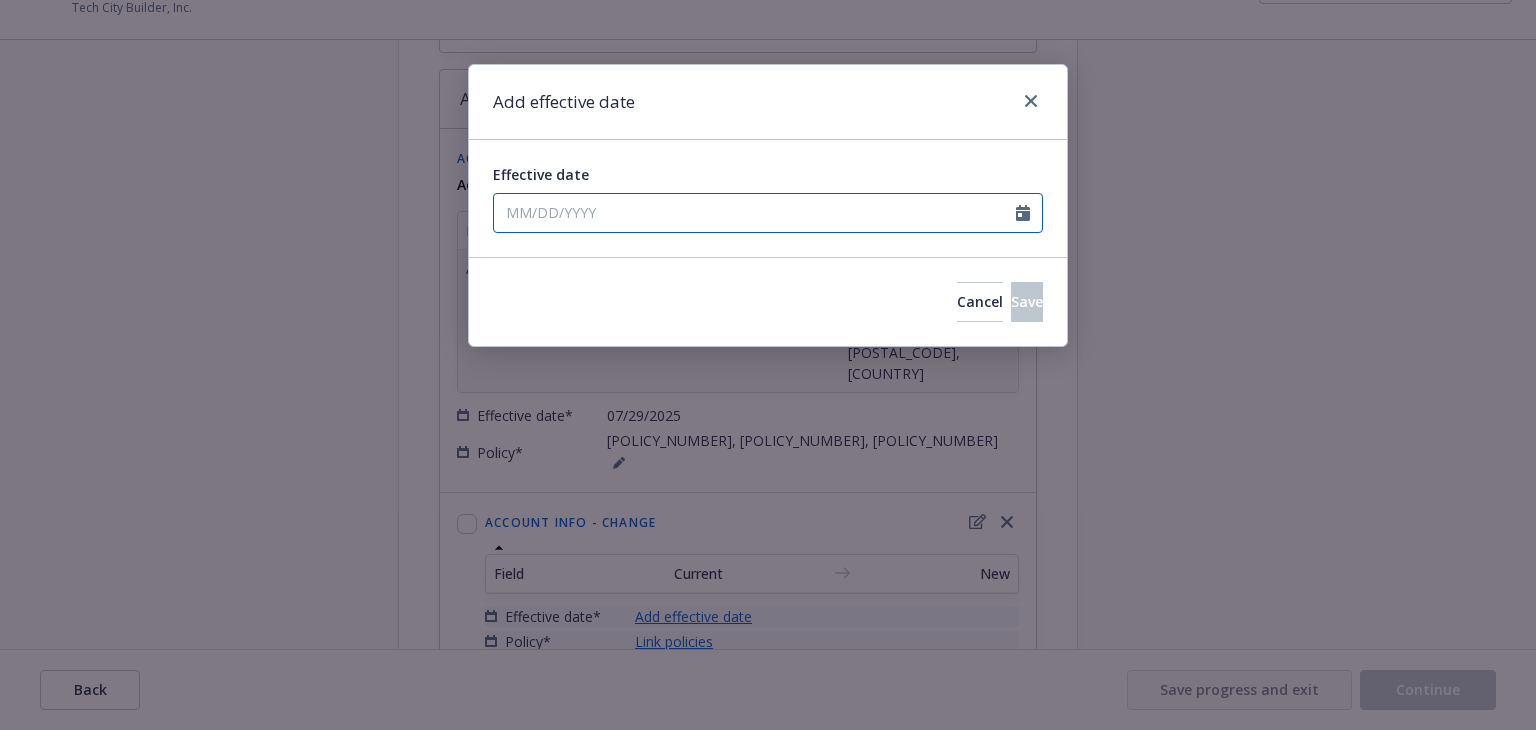 click on "Effective date" at bounding box center (755, 213) 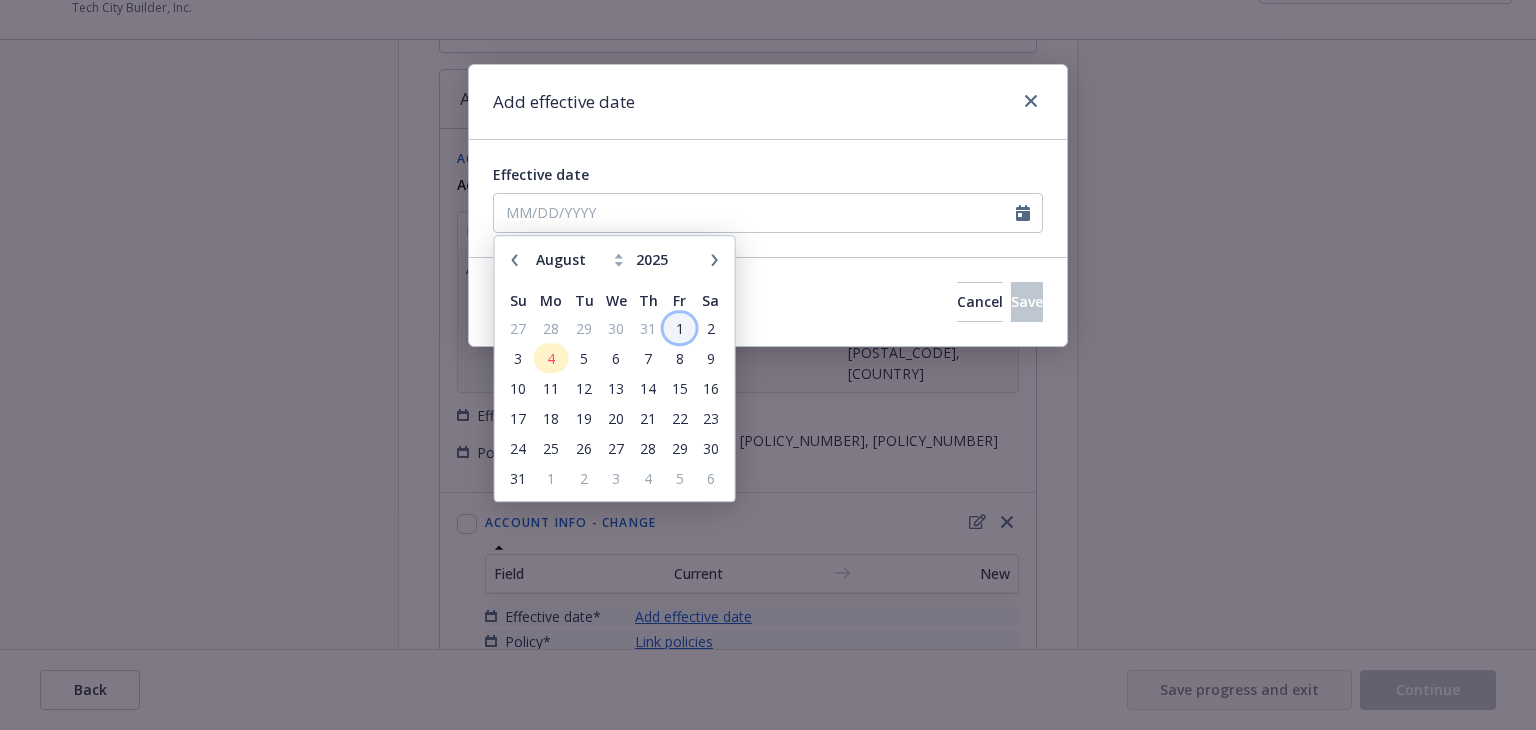 click on "1" at bounding box center (679, 328) 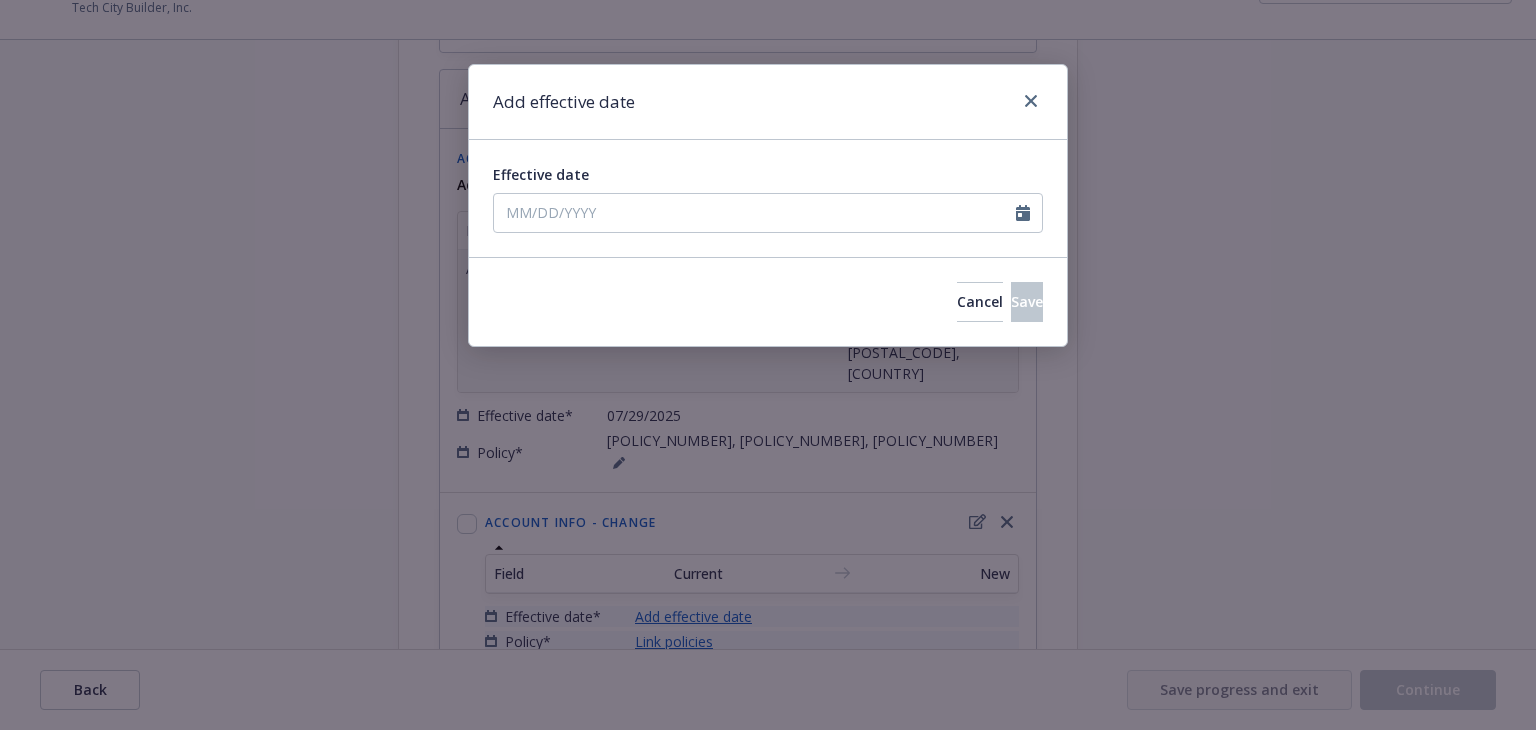 type on "08/01/2025" 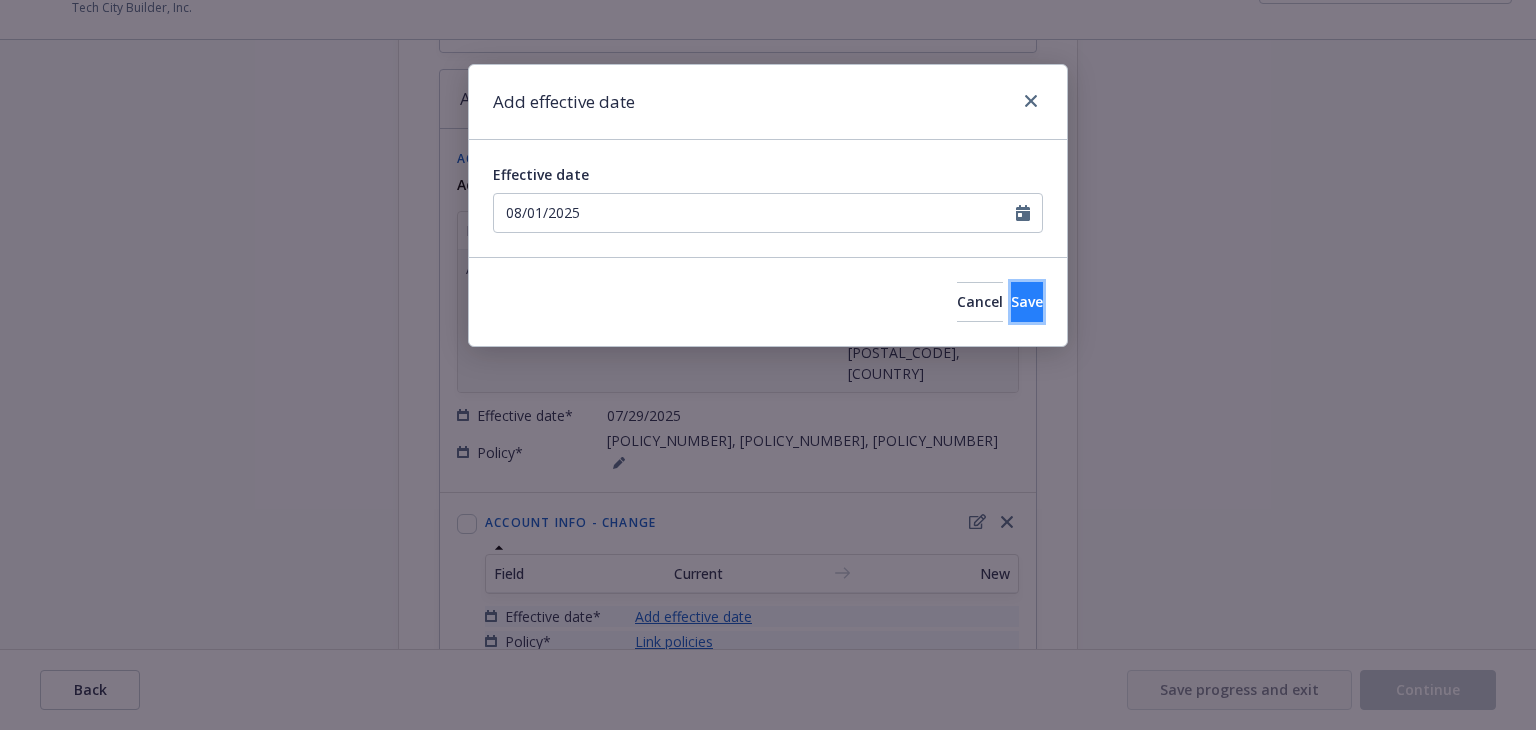 click on "Save" at bounding box center (1027, 302) 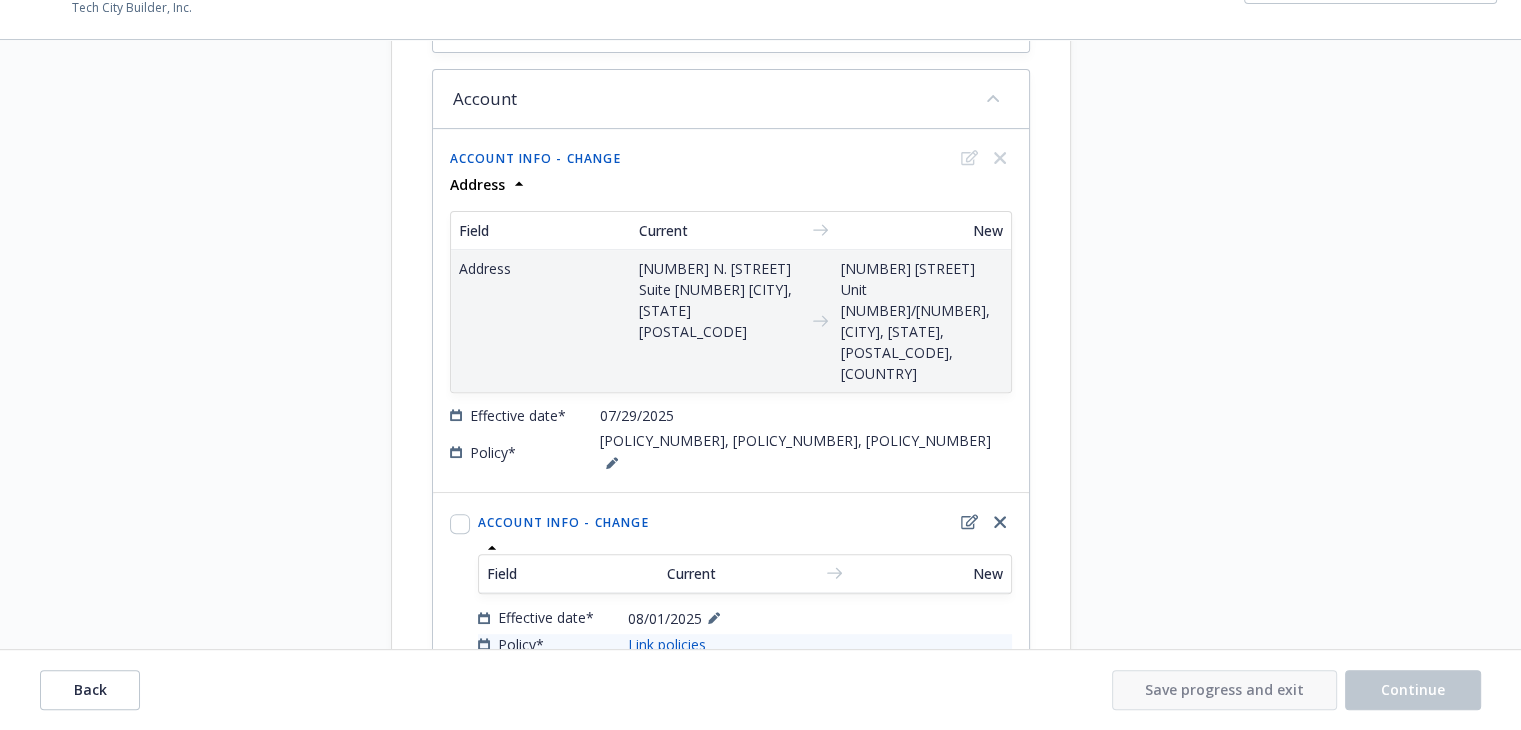 click on "Link policies" at bounding box center (667, 644) 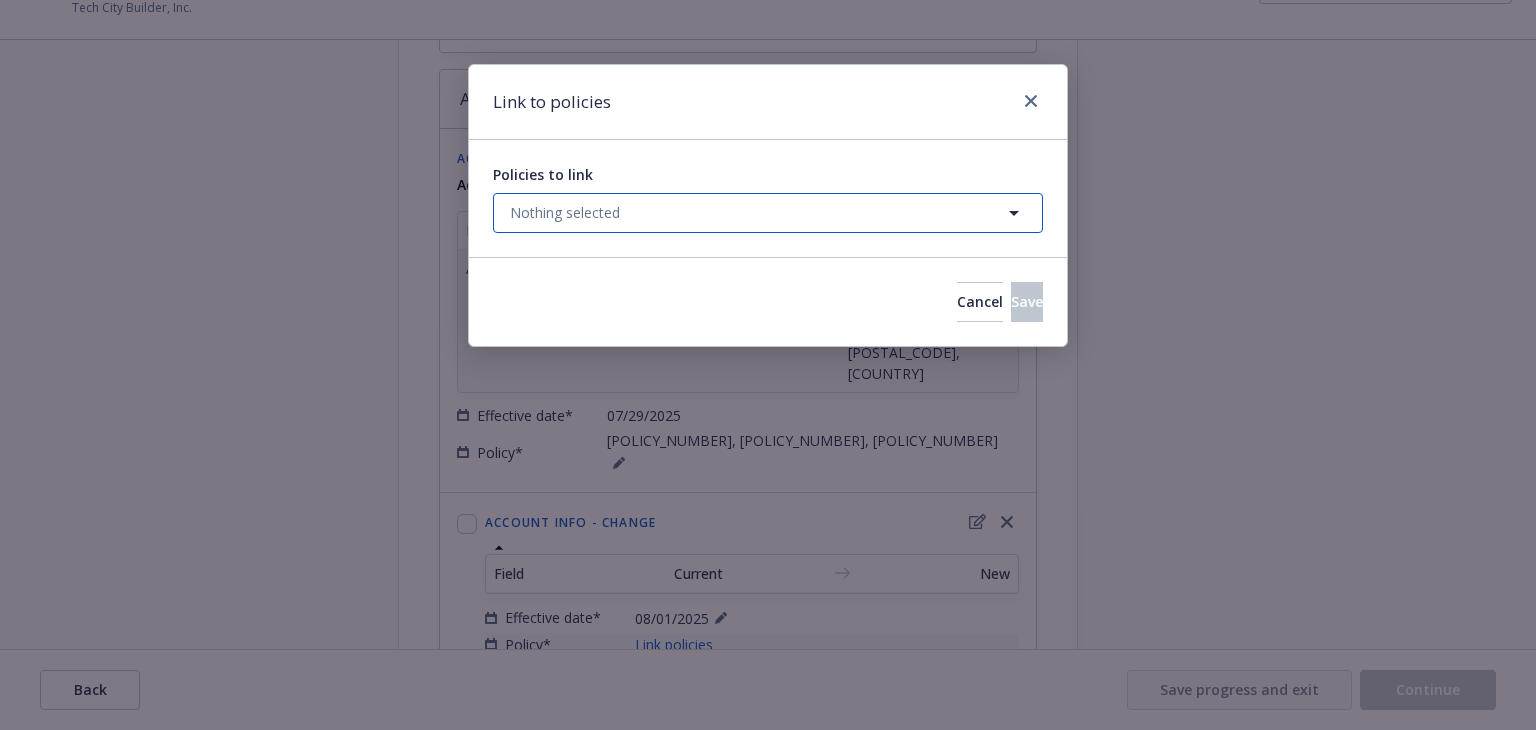 click on "Nothing selected" at bounding box center [768, 213] 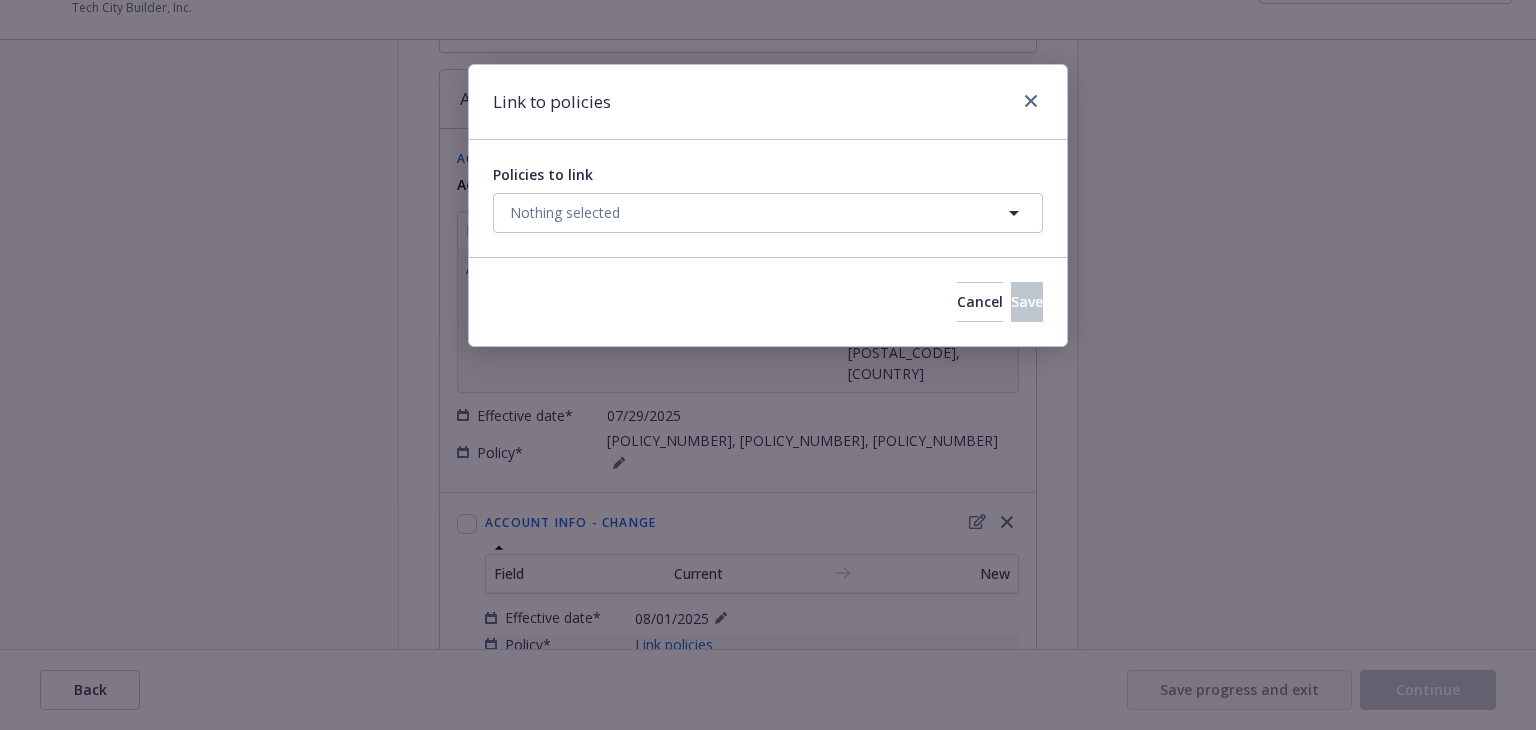select on "ACTIVE" 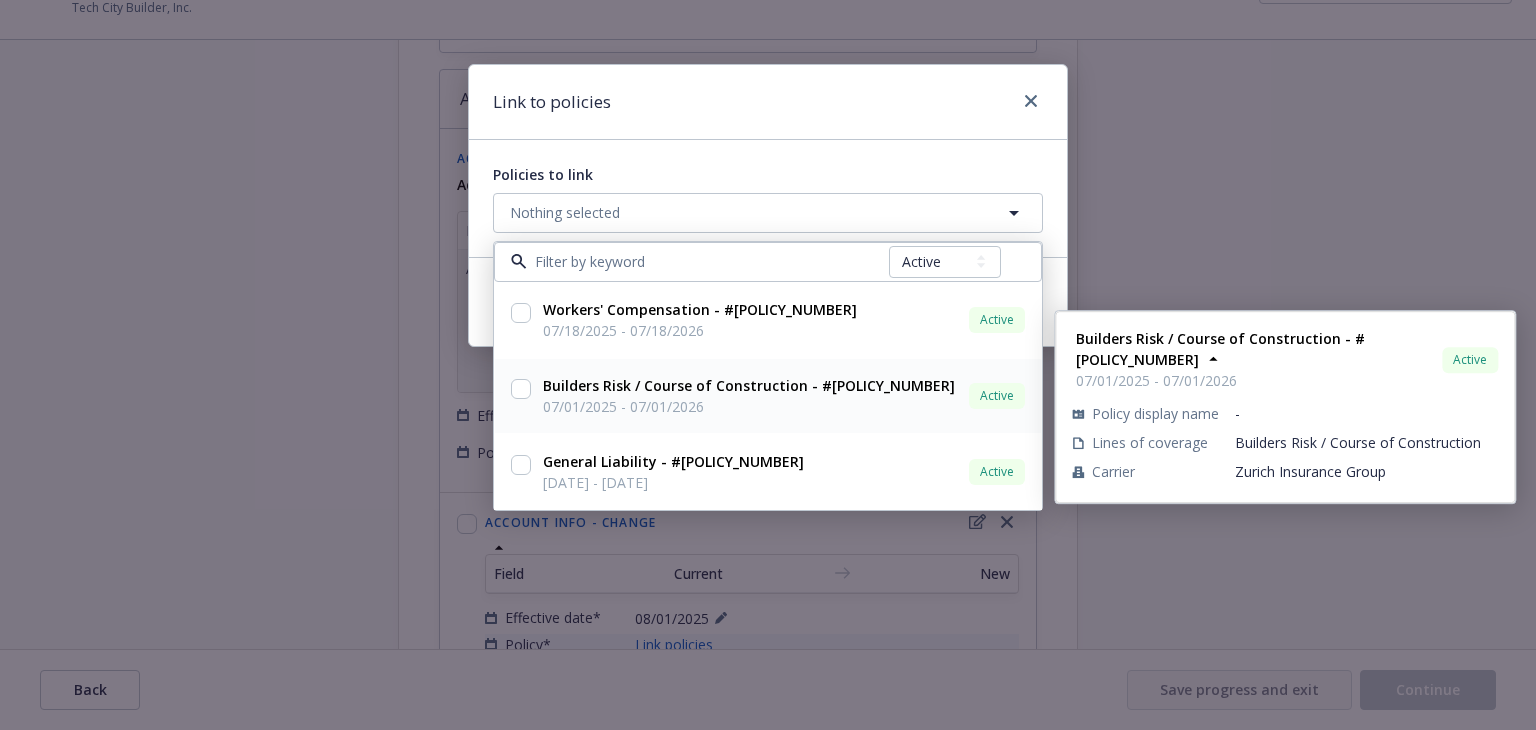 click on "Builders Risk / Course of Construction - #ER78207179" at bounding box center (749, 385) 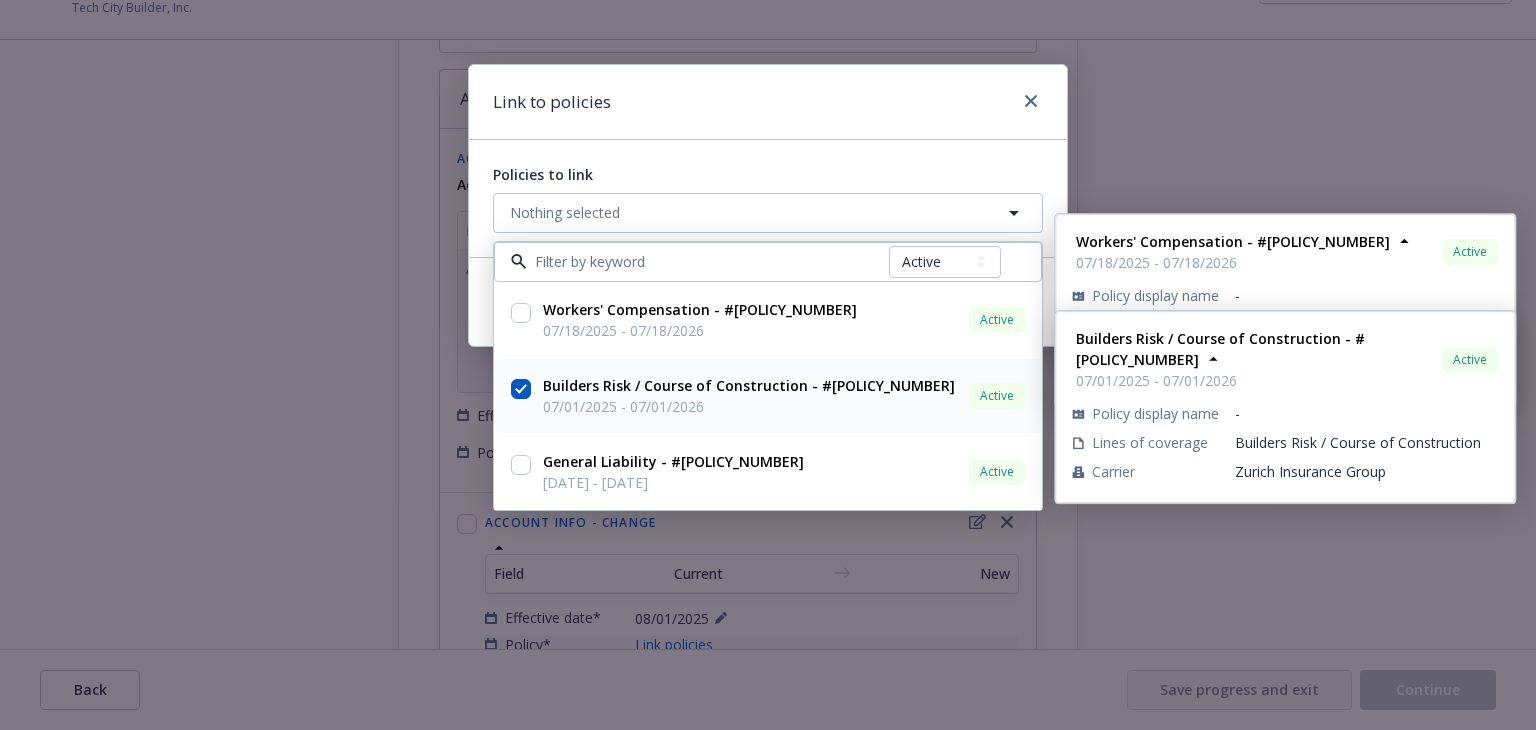 checkbox on "true" 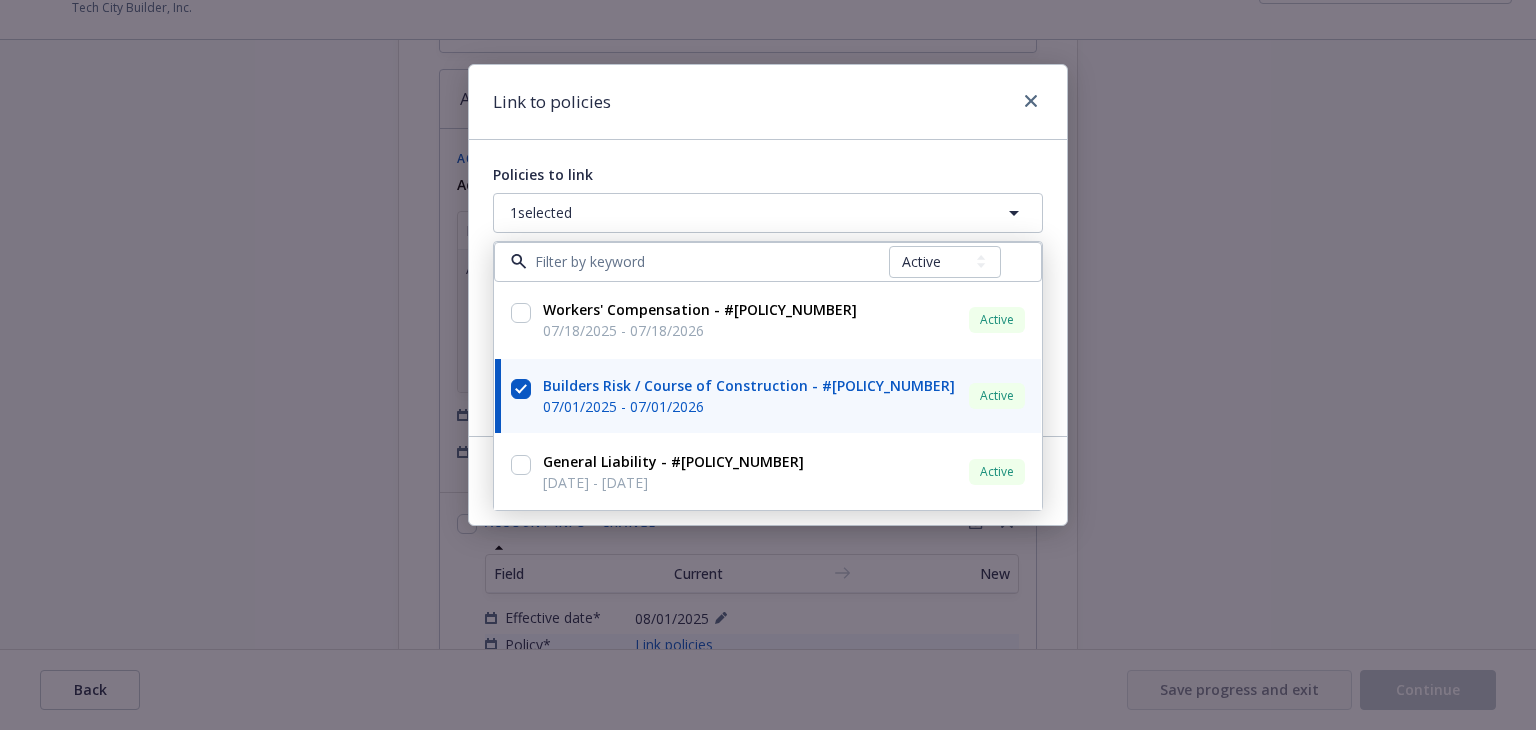 click on "Link to policies" at bounding box center (768, 102) 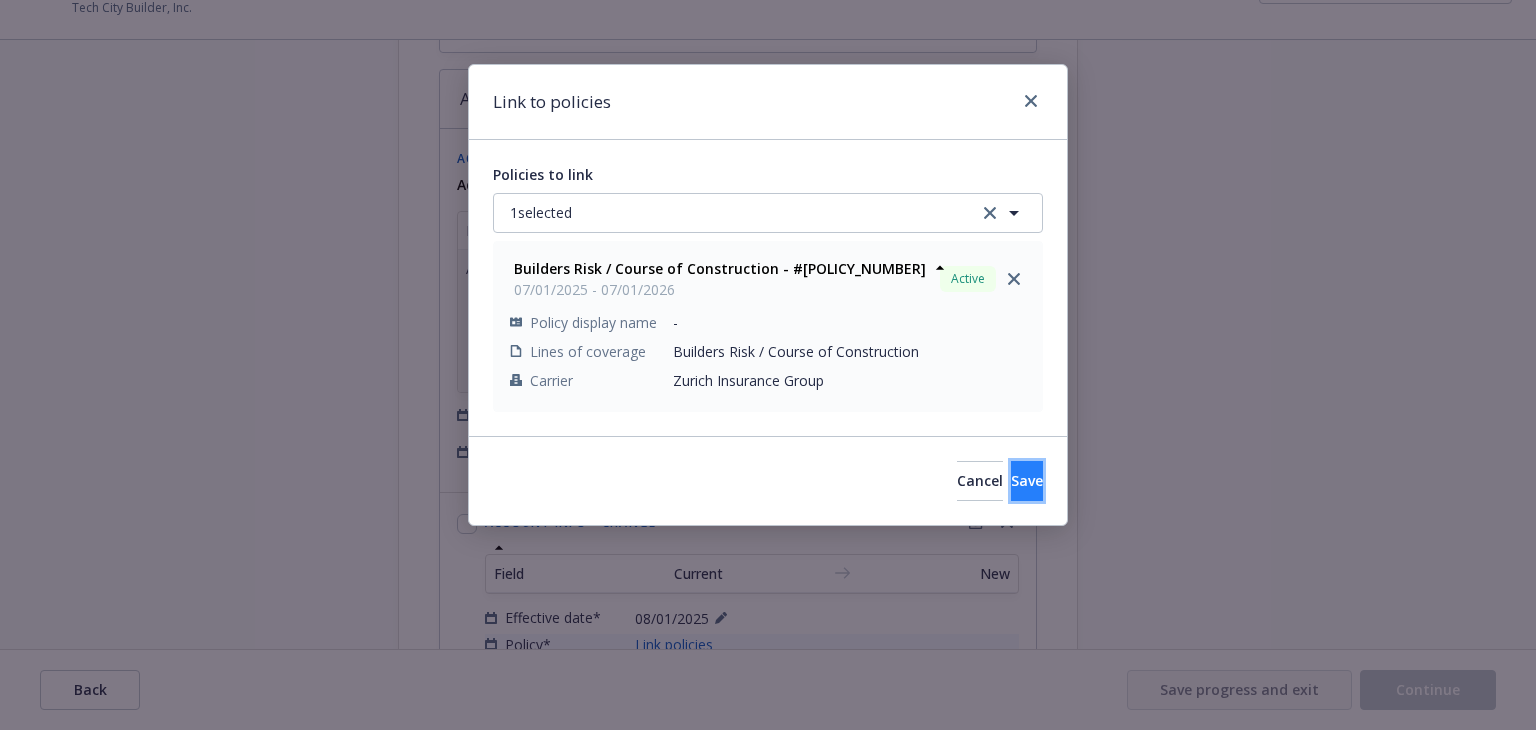 click on "Save" at bounding box center [1027, 480] 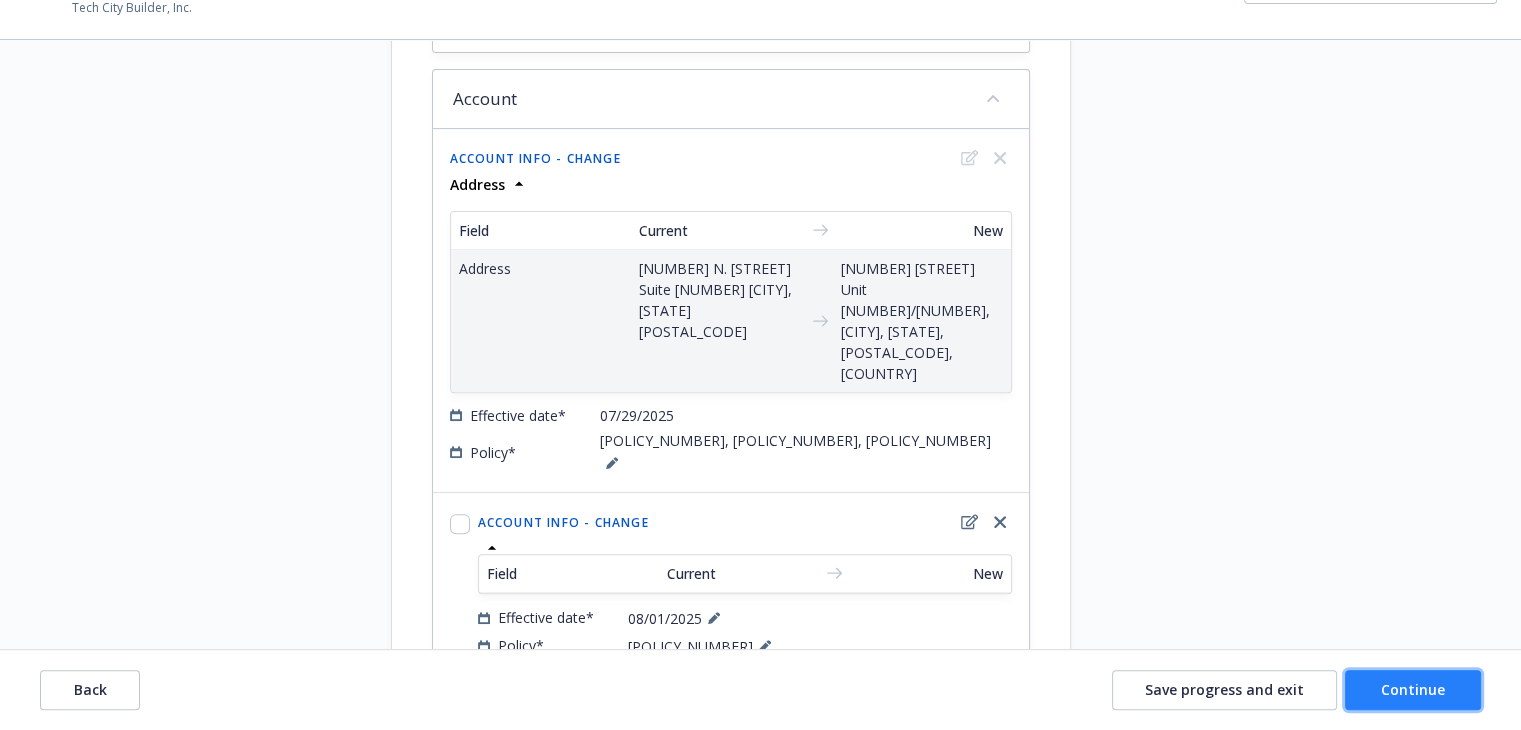 click on "Continue" at bounding box center [1413, 689] 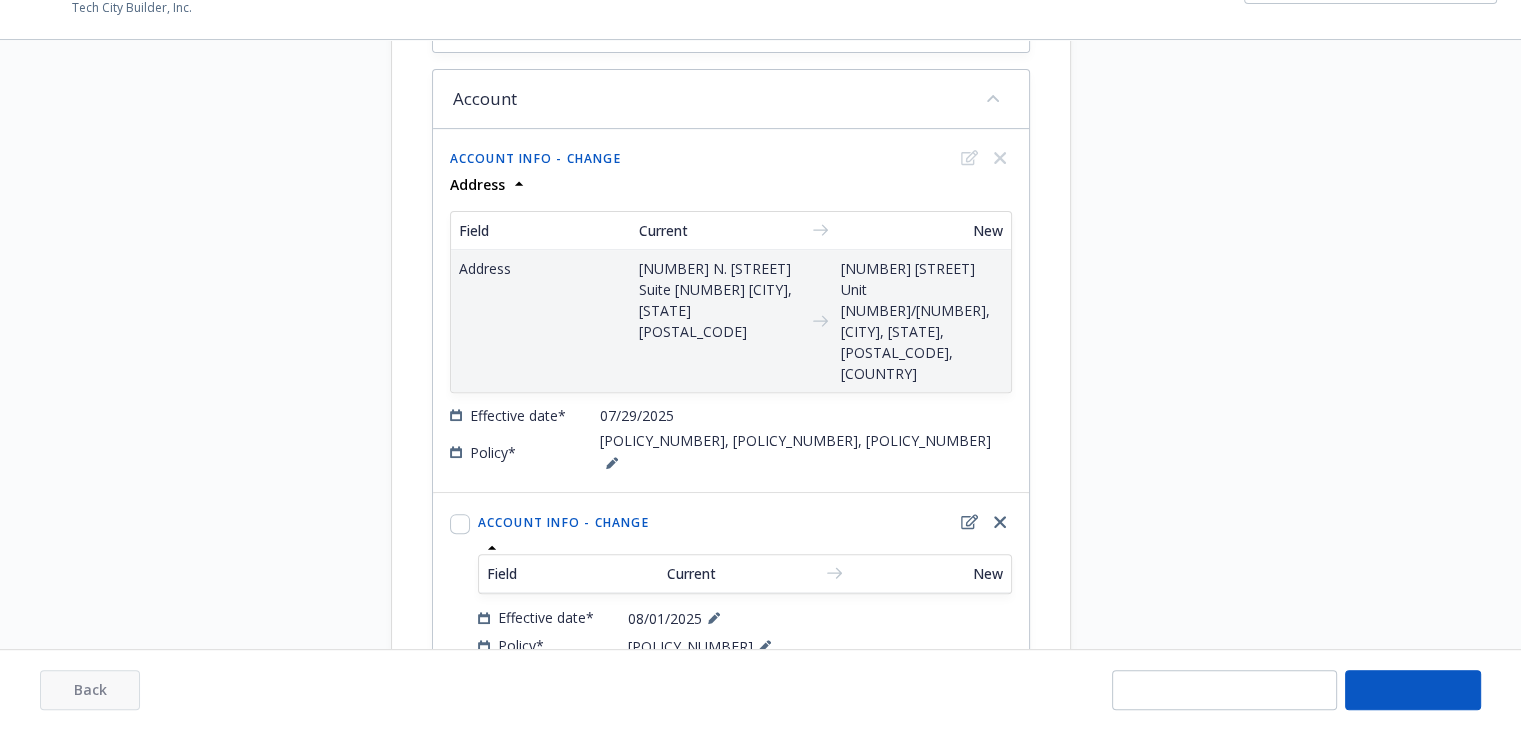 click on "Continue" at bounding box center [1413, 689] 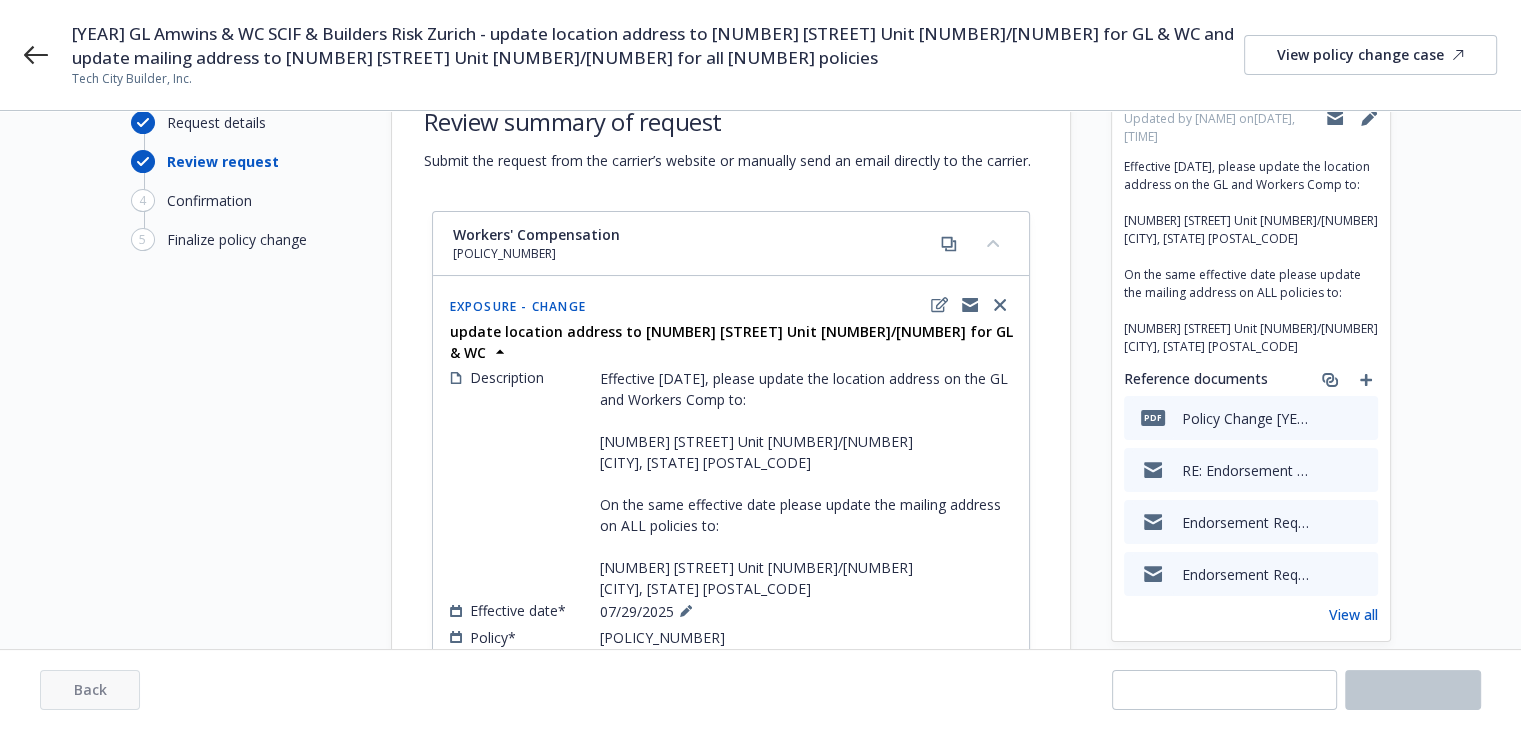 scroll, scrollTop: 0, scrollLeft: 0, axis: both 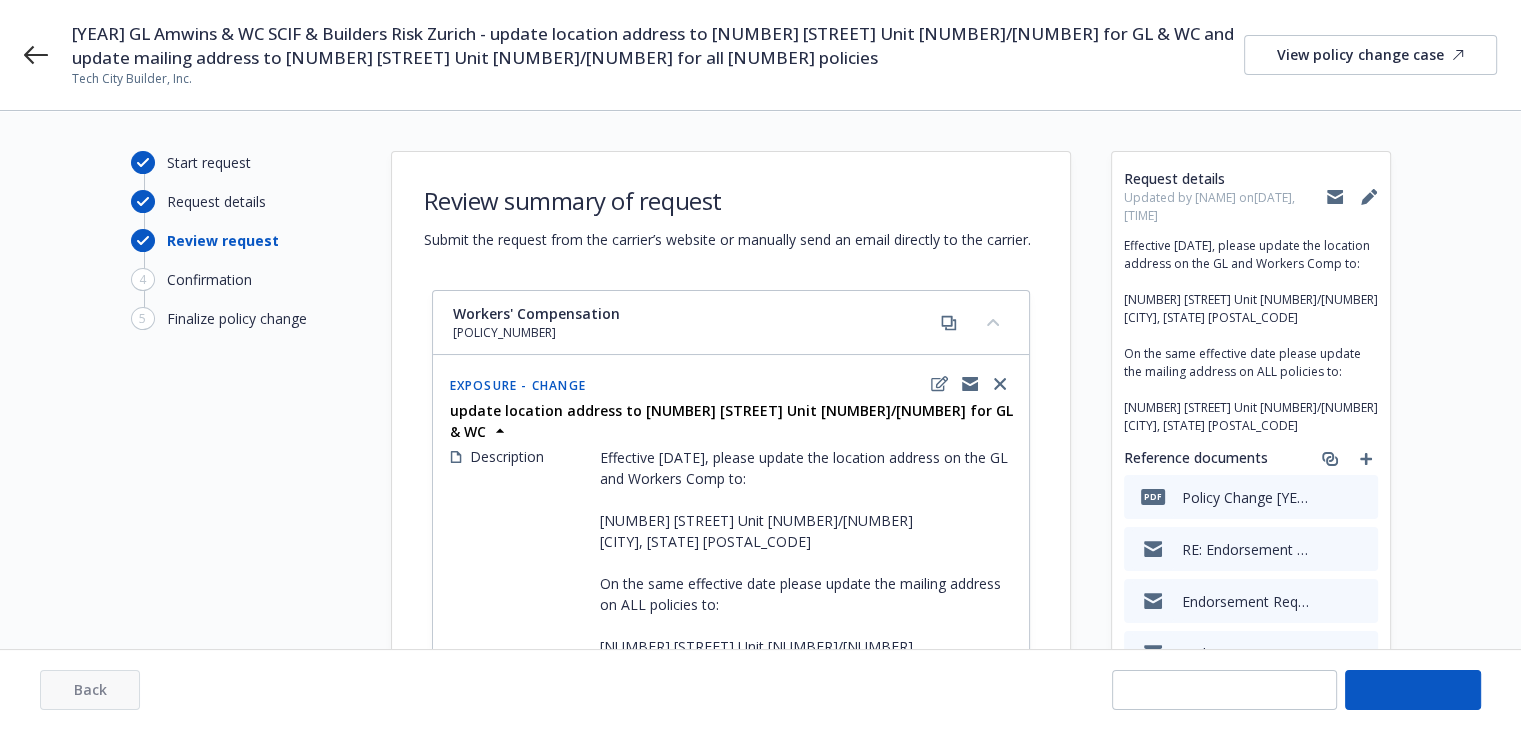 select on "ACCEPTED" 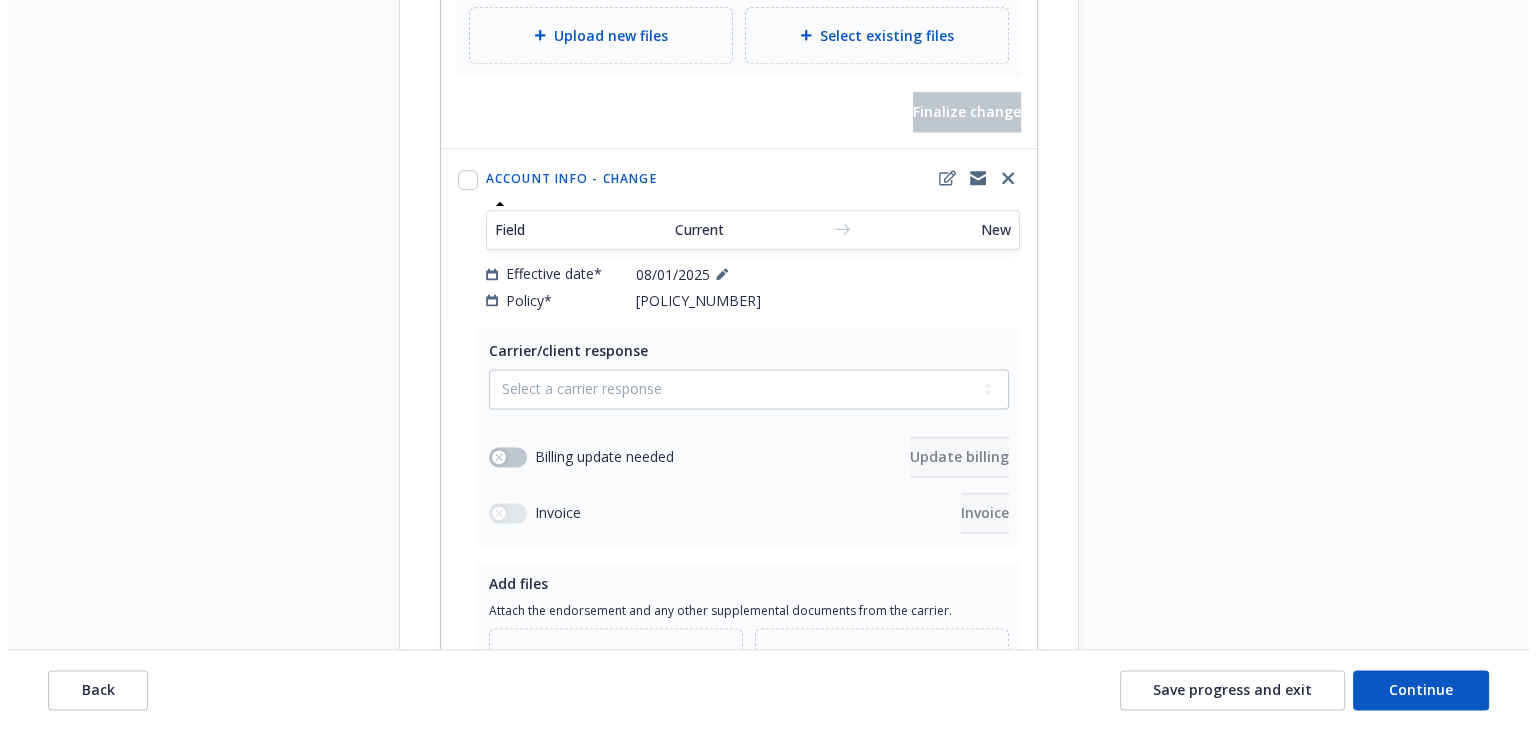scroll, scrollTop: 2700, scrollLeft: 0, axis: vertical 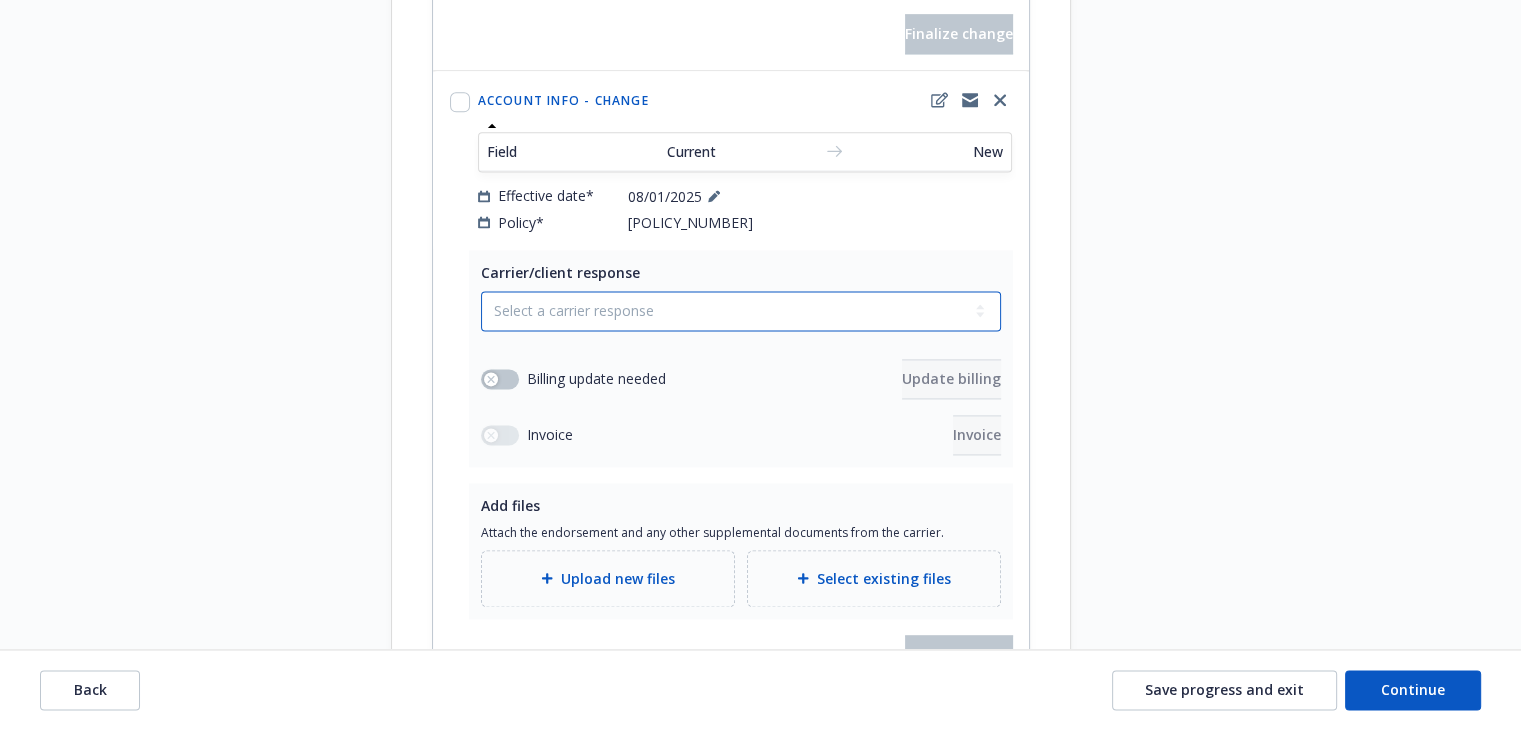 click on "Select a carrier response Accepted Accepted with revision No endorsement needed Declined by carrier Rejected by client" at bounding box center (741, 311) 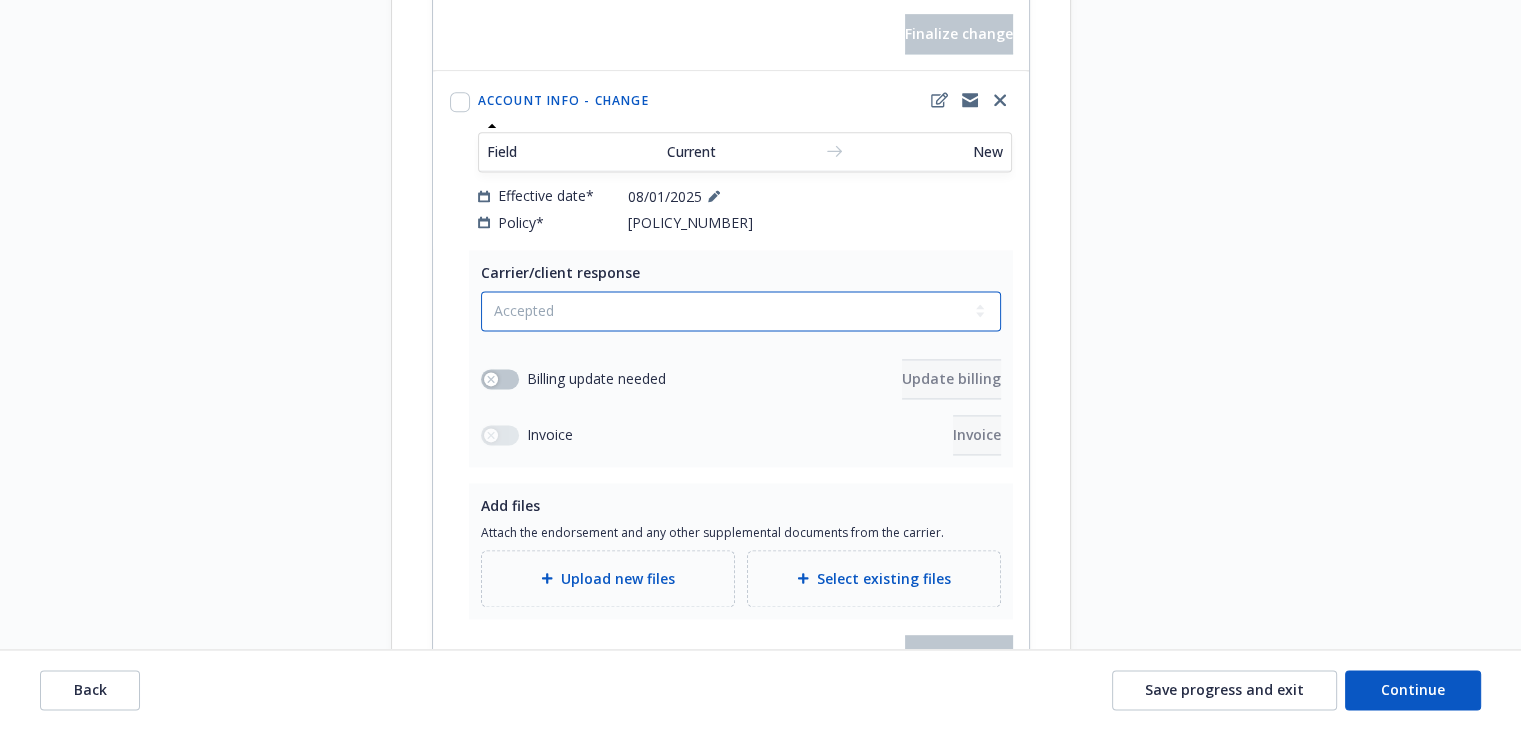 click on "Select a carrier response Accepted Accepted with revision No endorsement needed Declined by carrier Rejected by client" at bounding box center [741, 311] 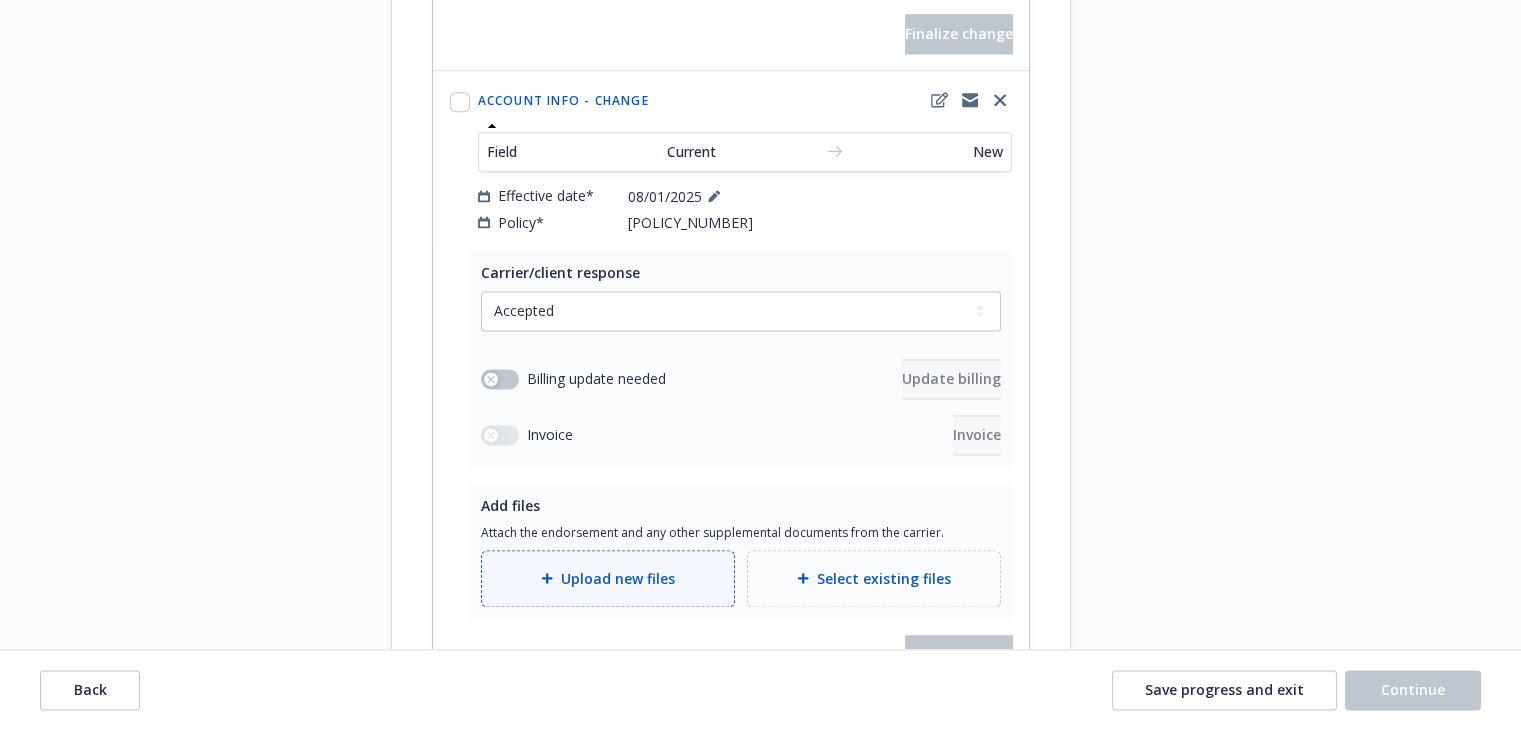 click on "Upload new files" at bounding box center (618, 578) 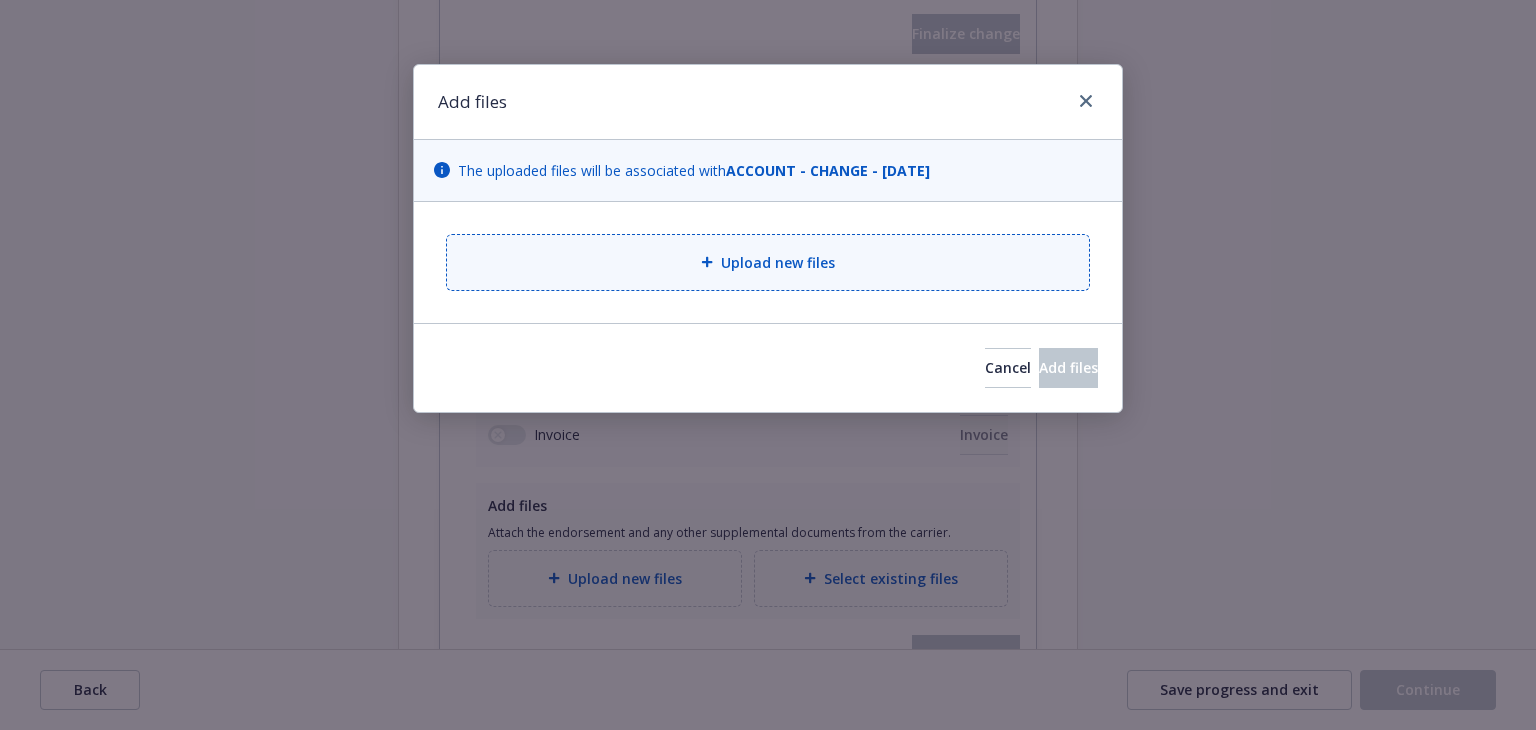 click on "Upload new files" at bounding box center [778, 262] 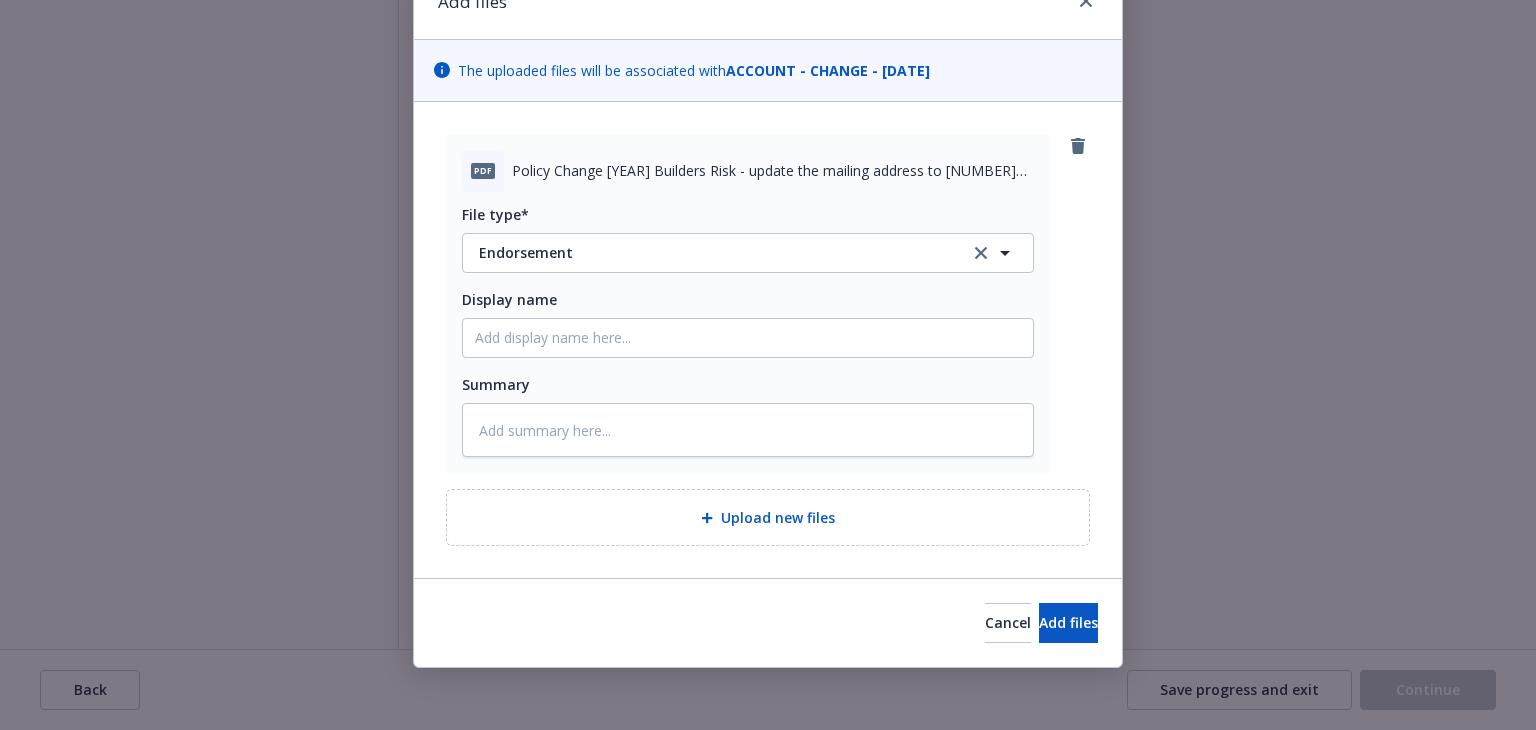 click on "Cancel Add files" at bounding box center (768, 622) 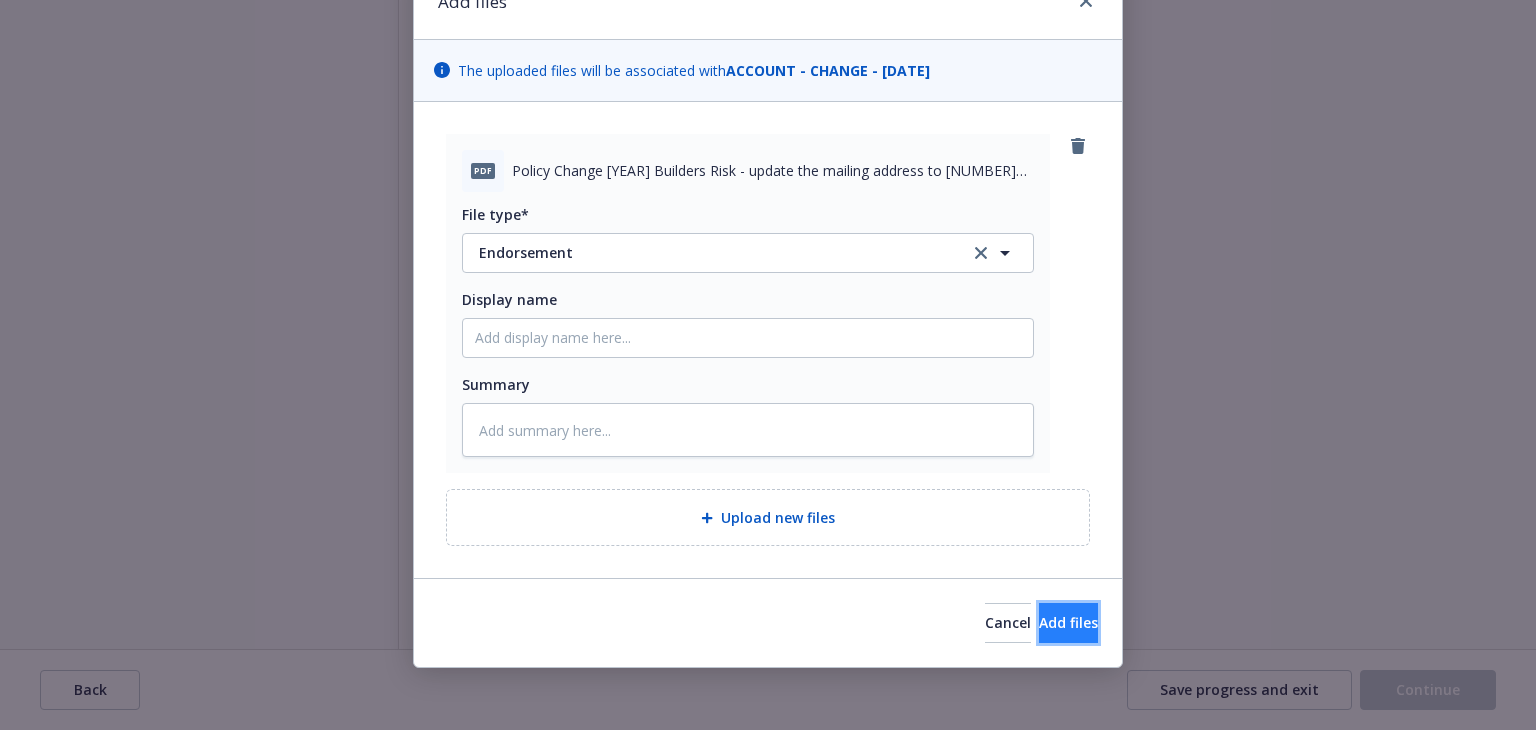 click on "Add files" at bounding box center [1068, 622] 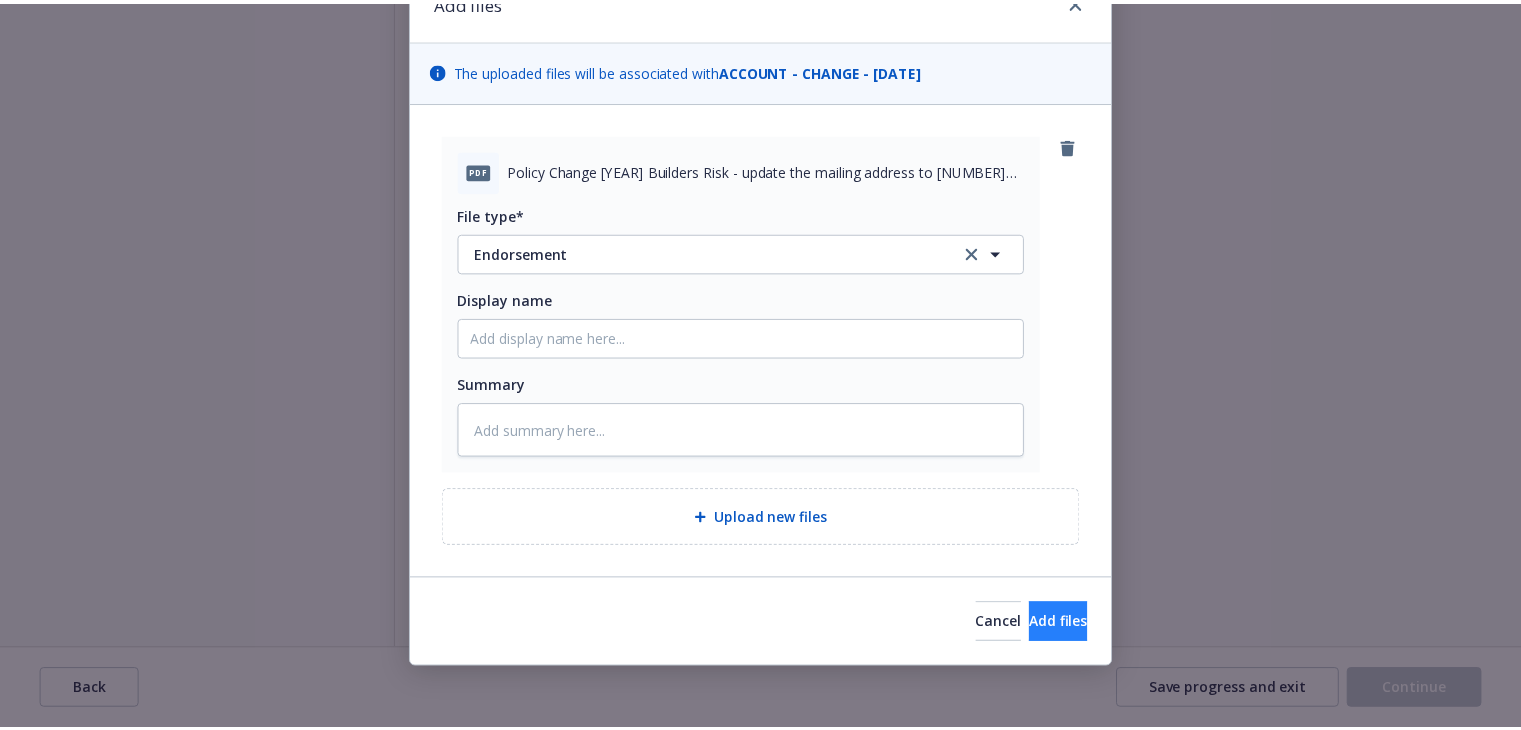 scroll, scrollTop: 28, scrollLeft: 0, axis: vertical 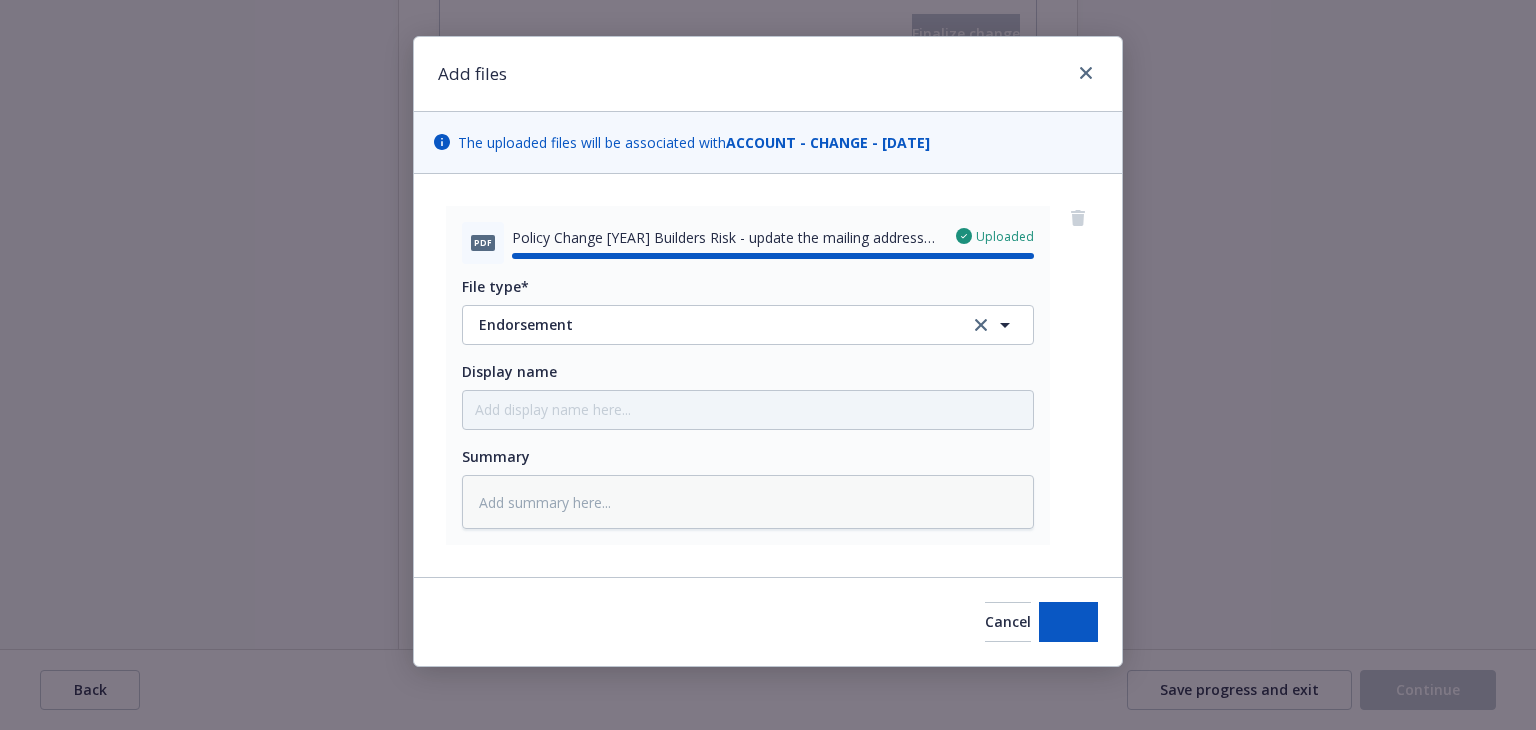 type on "x" 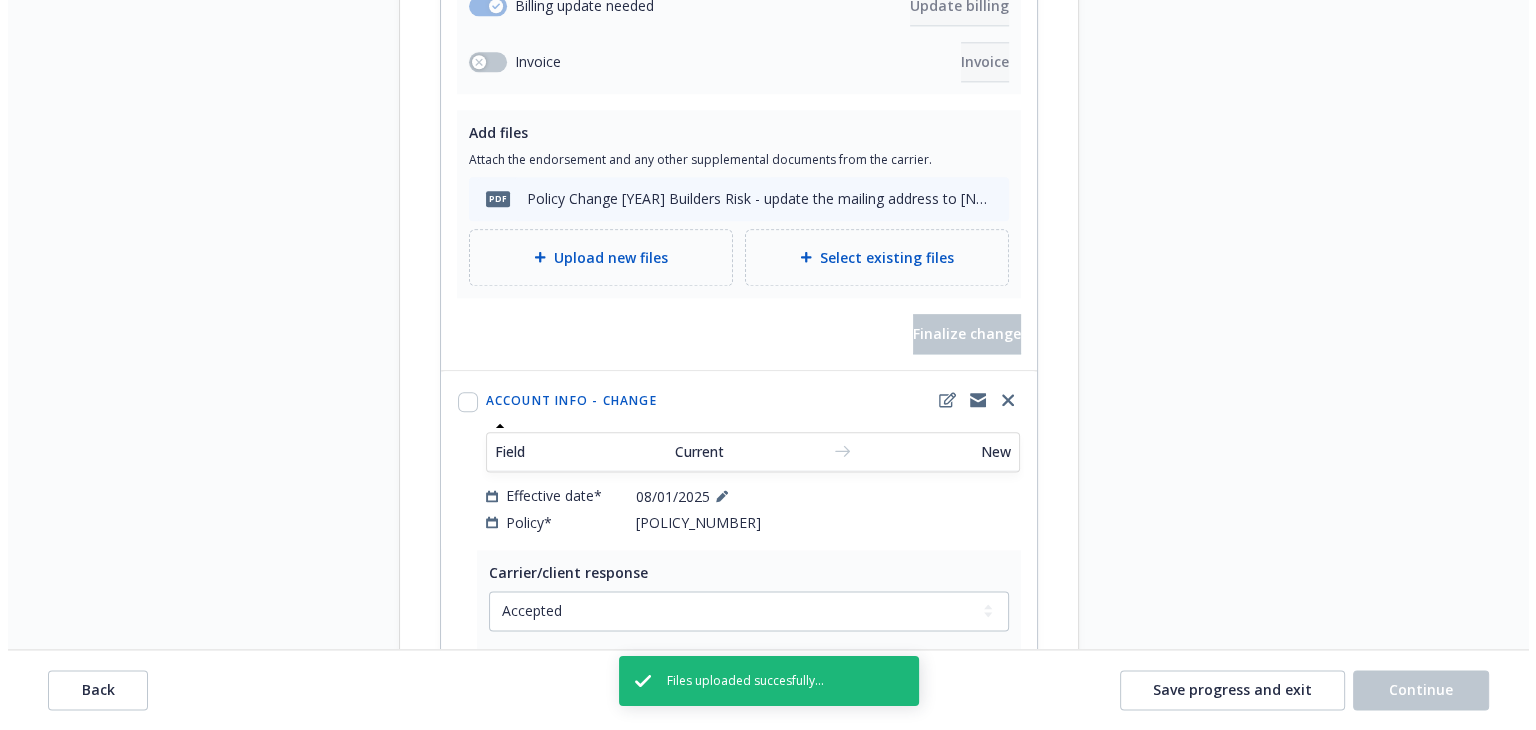 scroll, scrollTop: 2700, scrollLeft: 0, axis: vertical 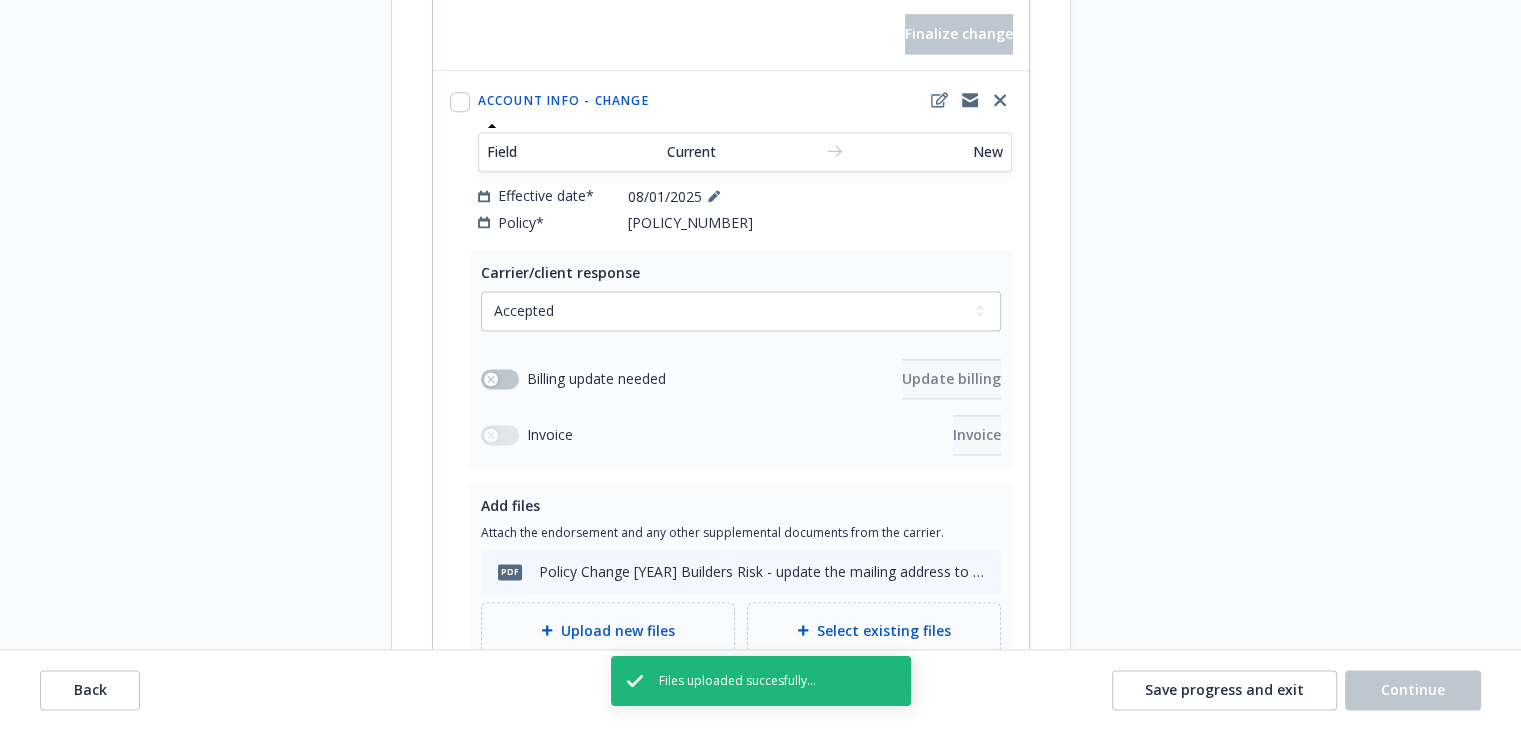 click on "Finalize change" at bounding box center (959, 707) 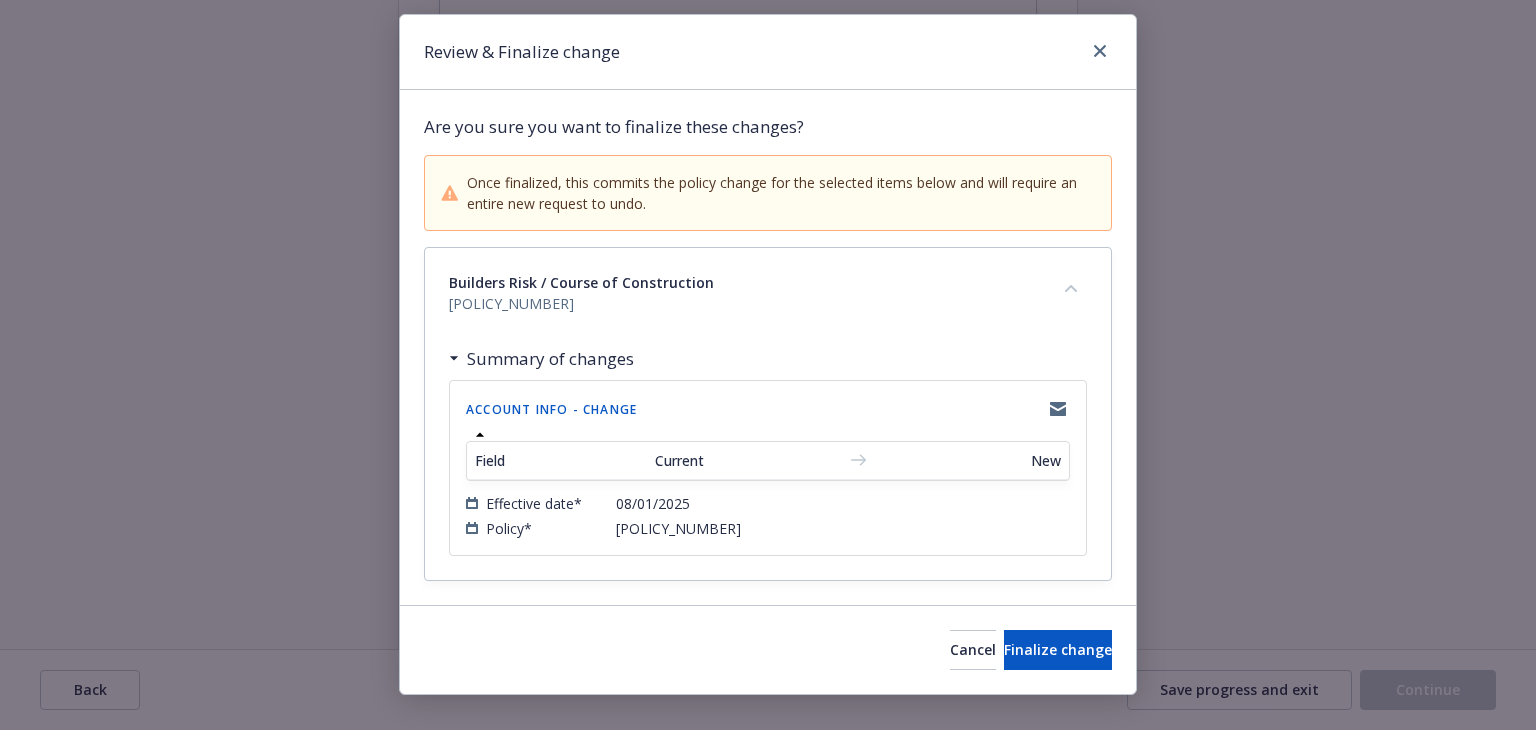 scroll, scrollTop: 76, scrollLeft: 0, axis: vertical 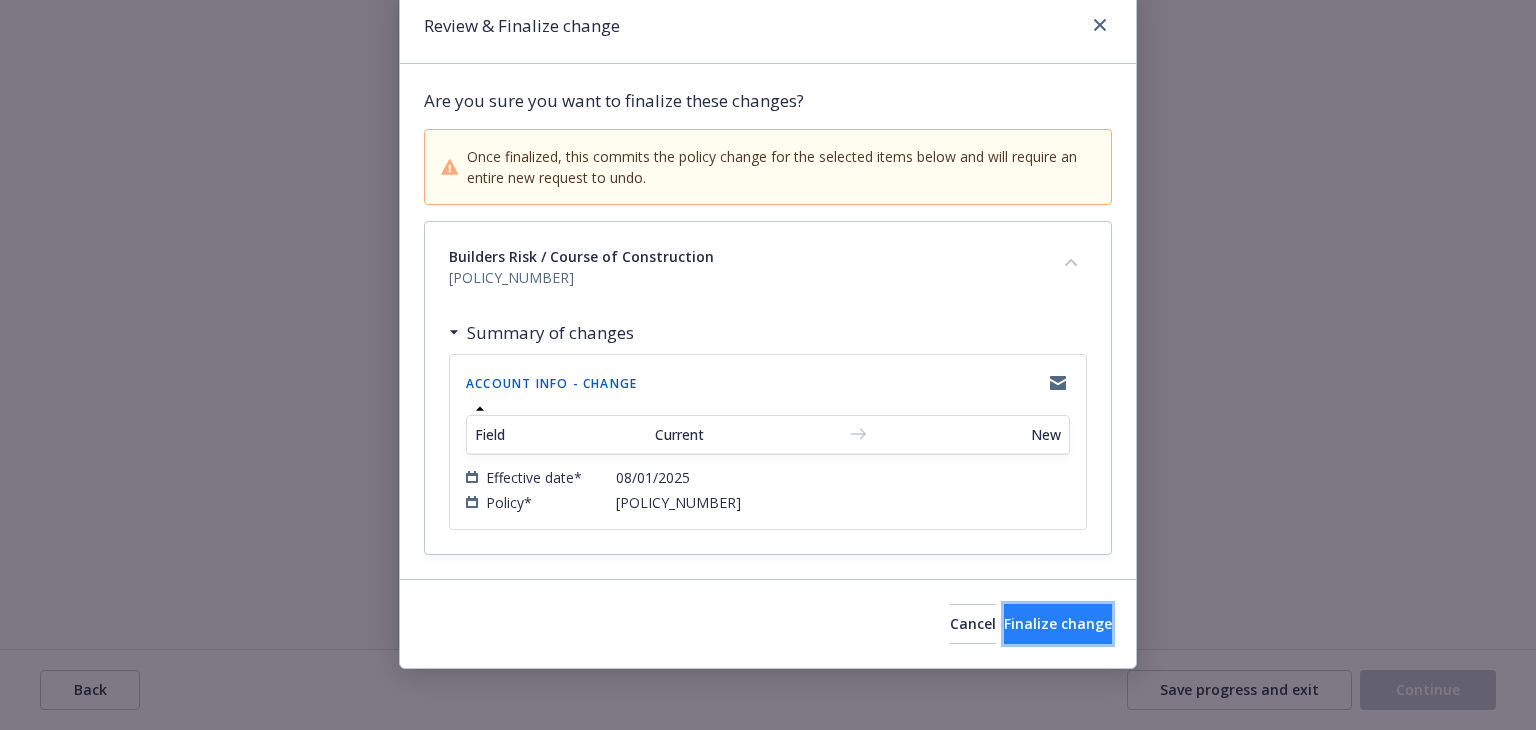 click on "Finalize change" at bounding box center [1058, 624] 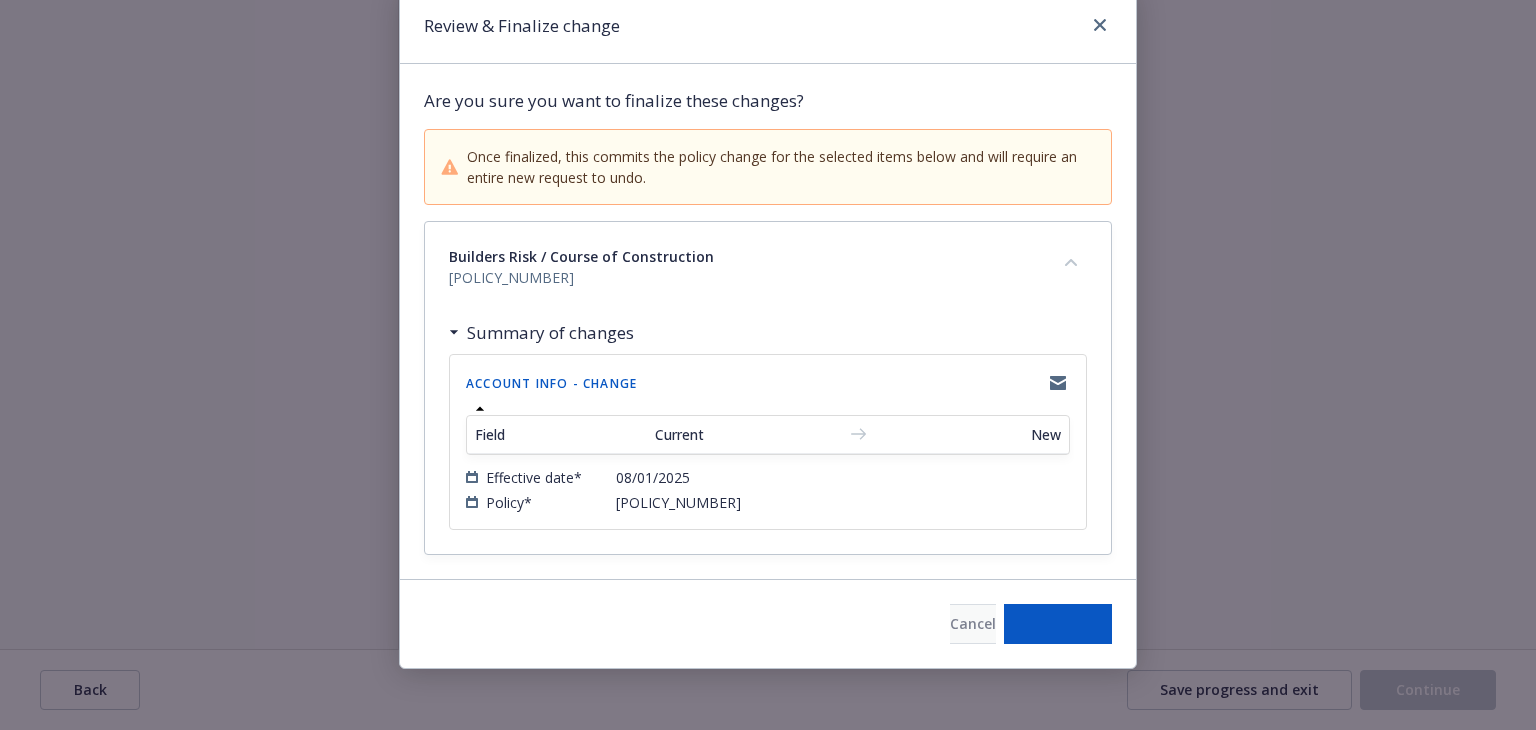 select on "ACCEPTED" 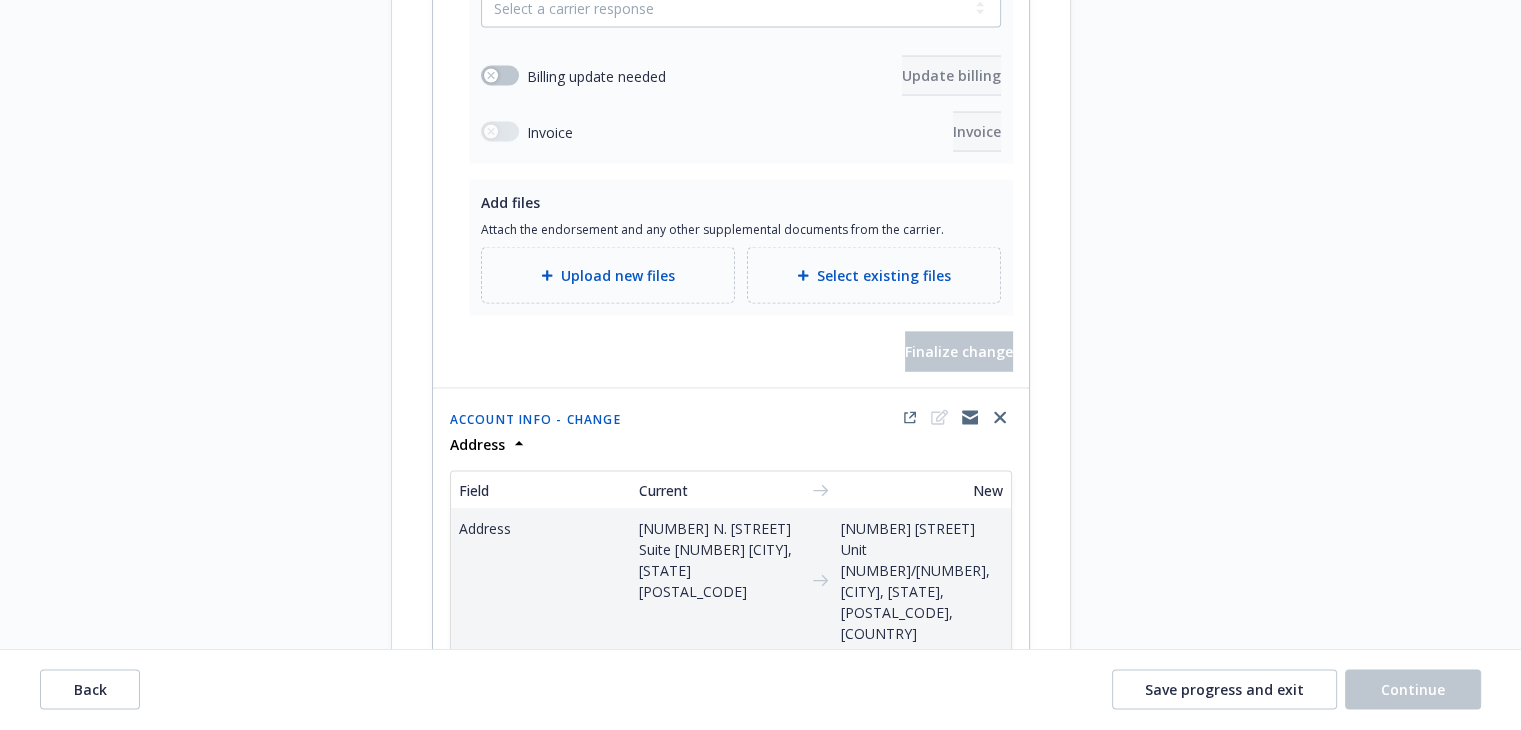 scroll, scrollTop: 4000, scrollLeft: 0, axis: vertical 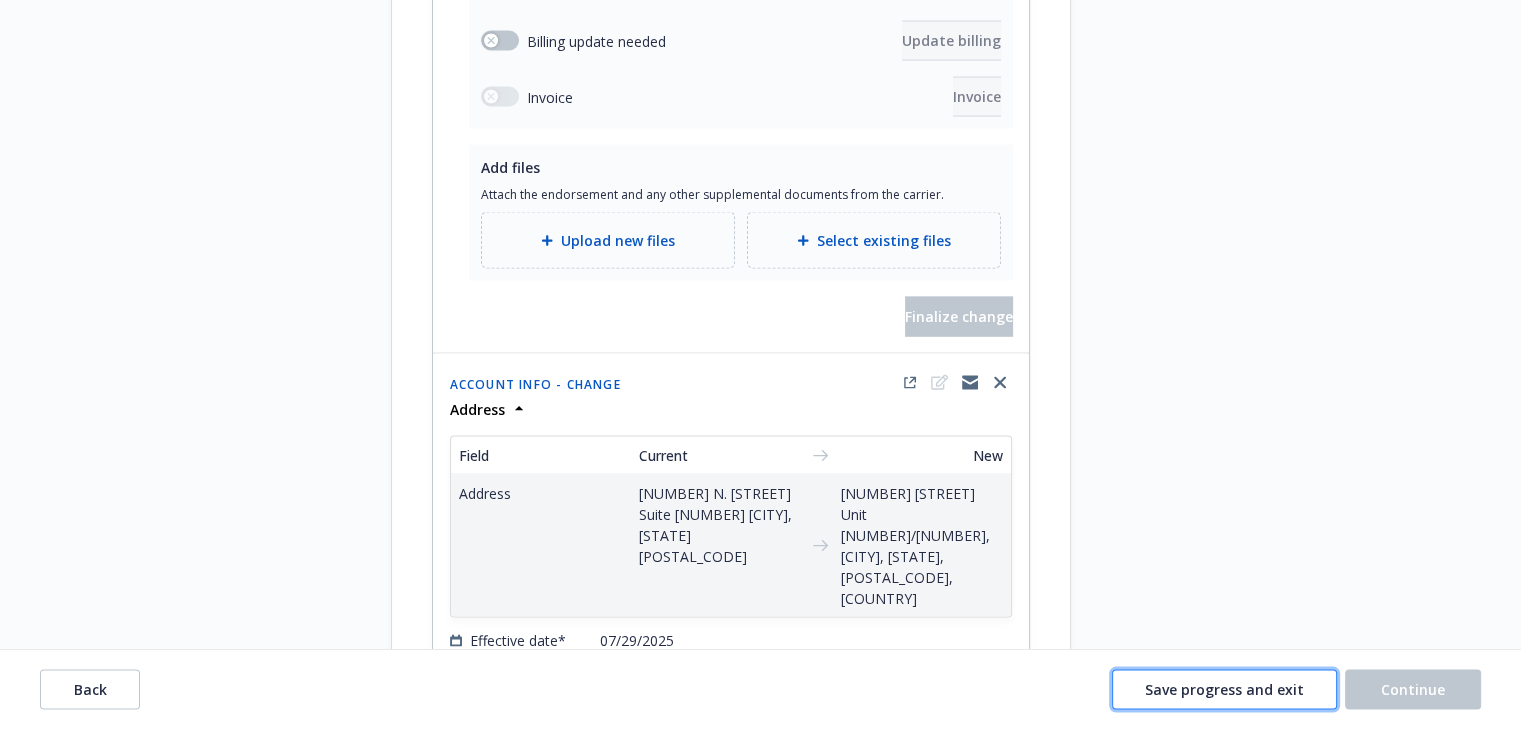 click on "Save progress and exit" at bounding box center [1224, 689] 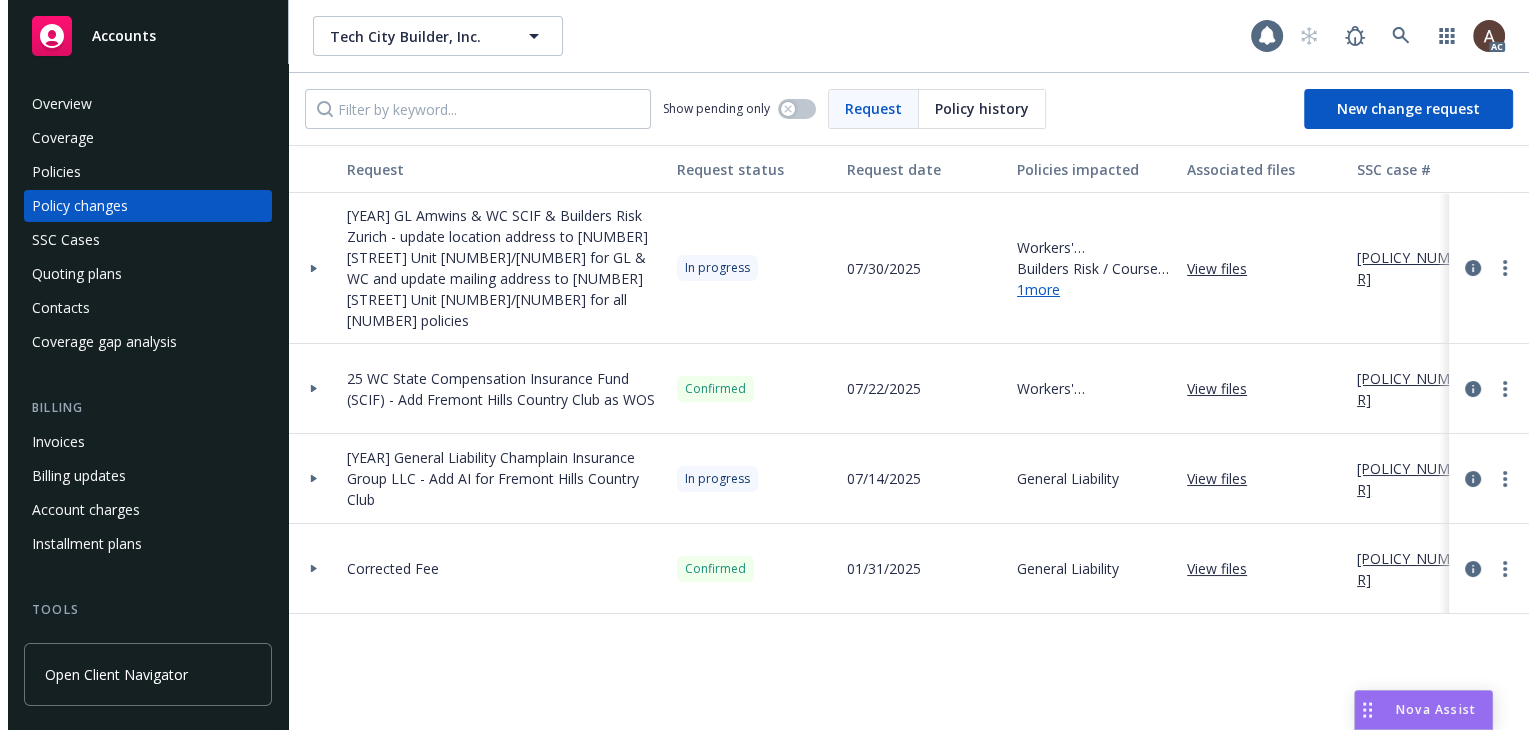 scroll, scrollTop: 0, scrollLeft: 0, axis: both 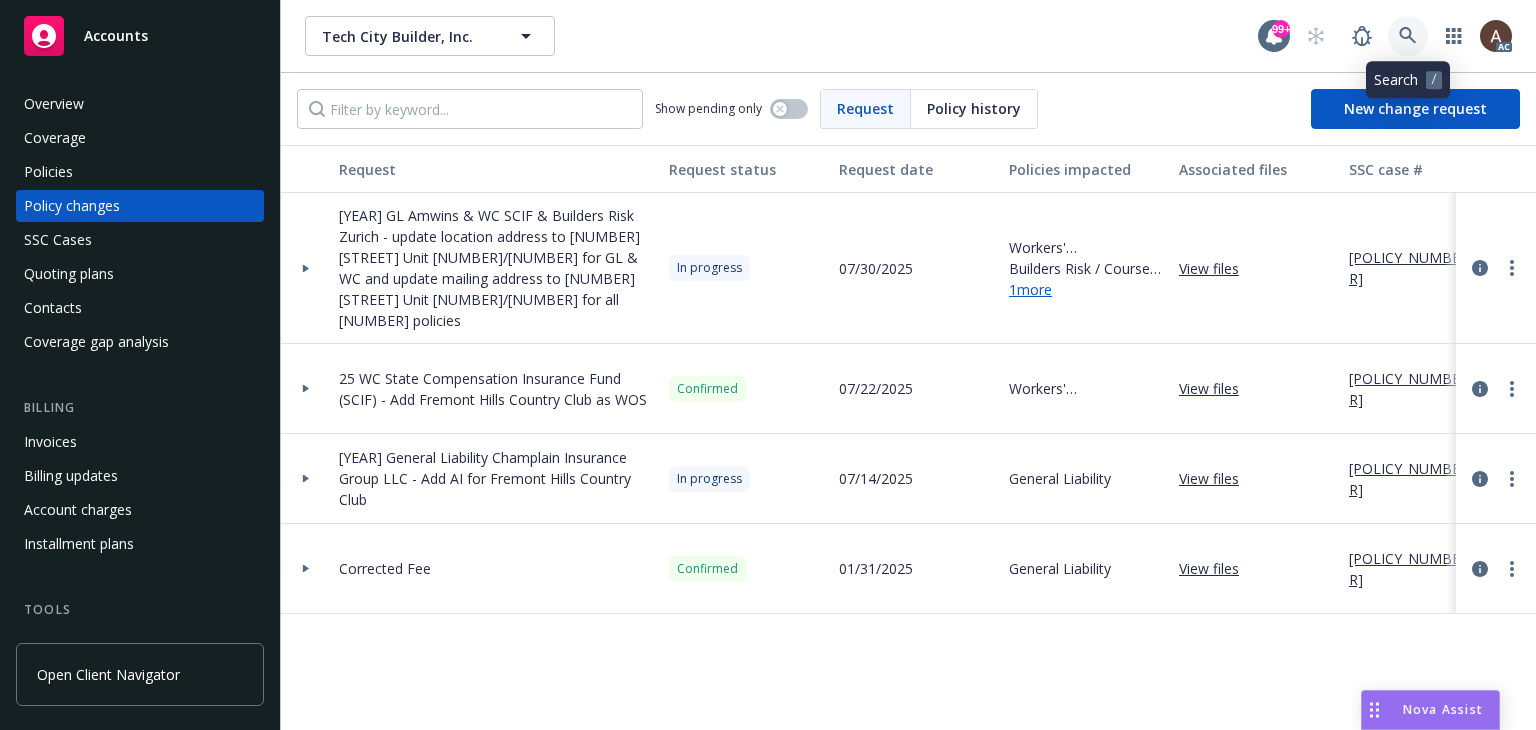 click 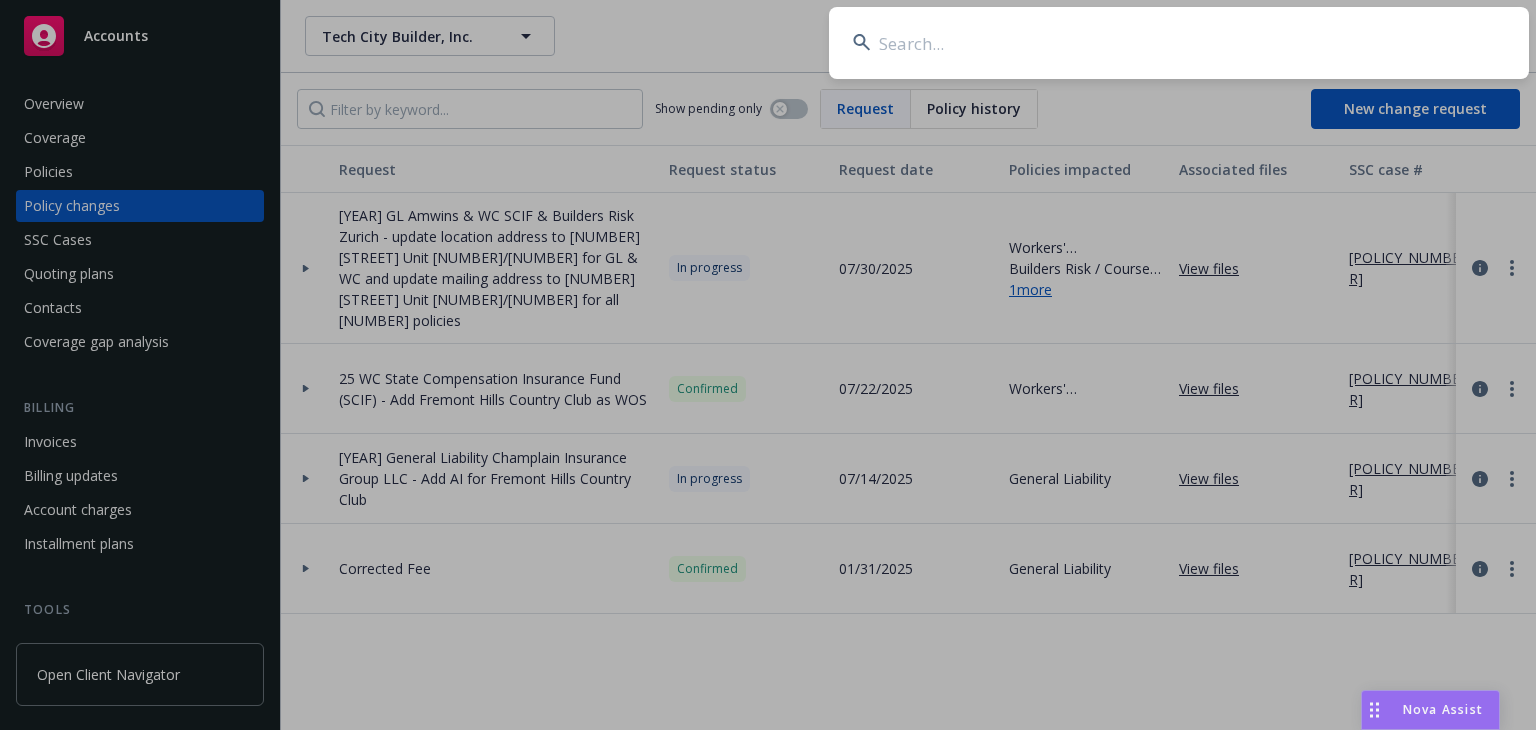 click at bounding box center (1179, 43) 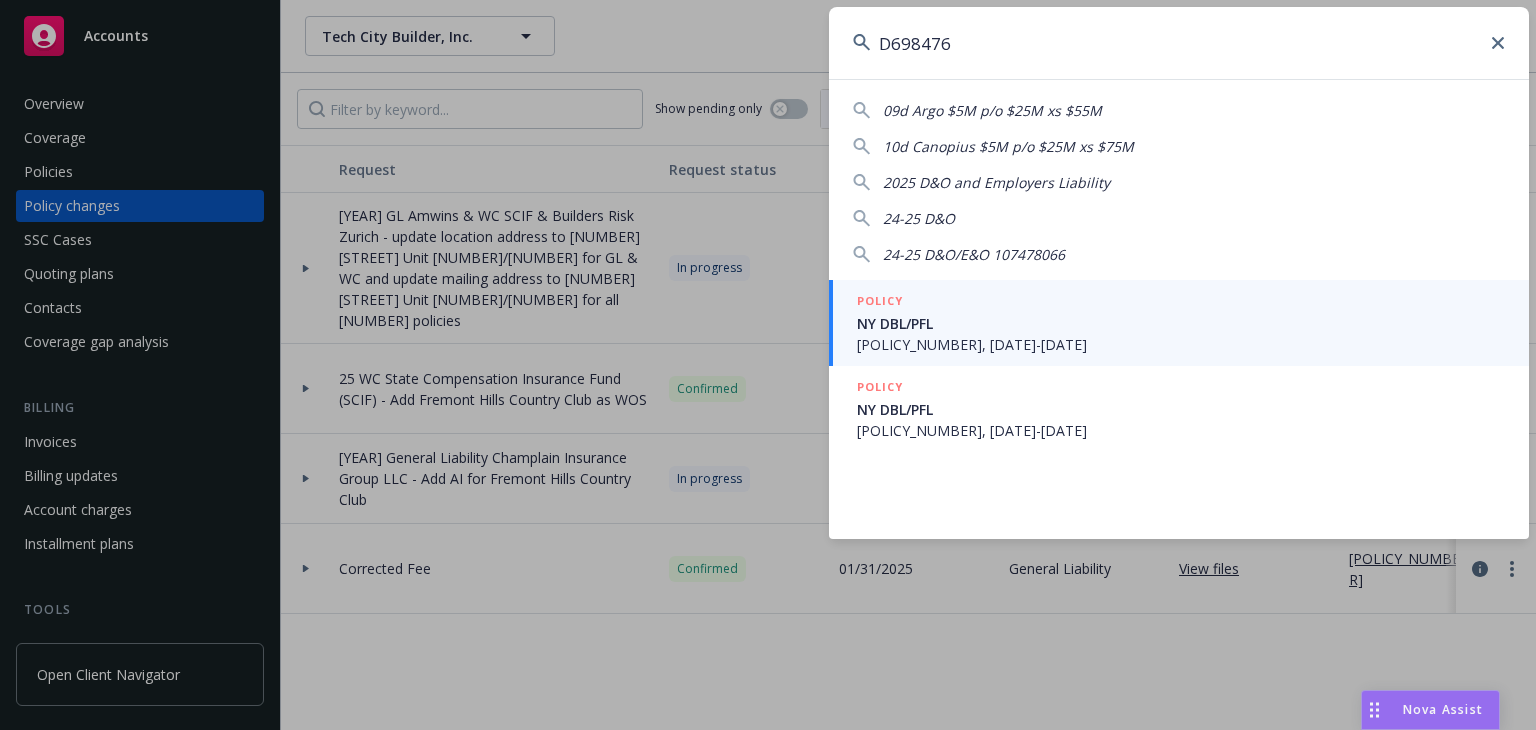 type on "D698476" 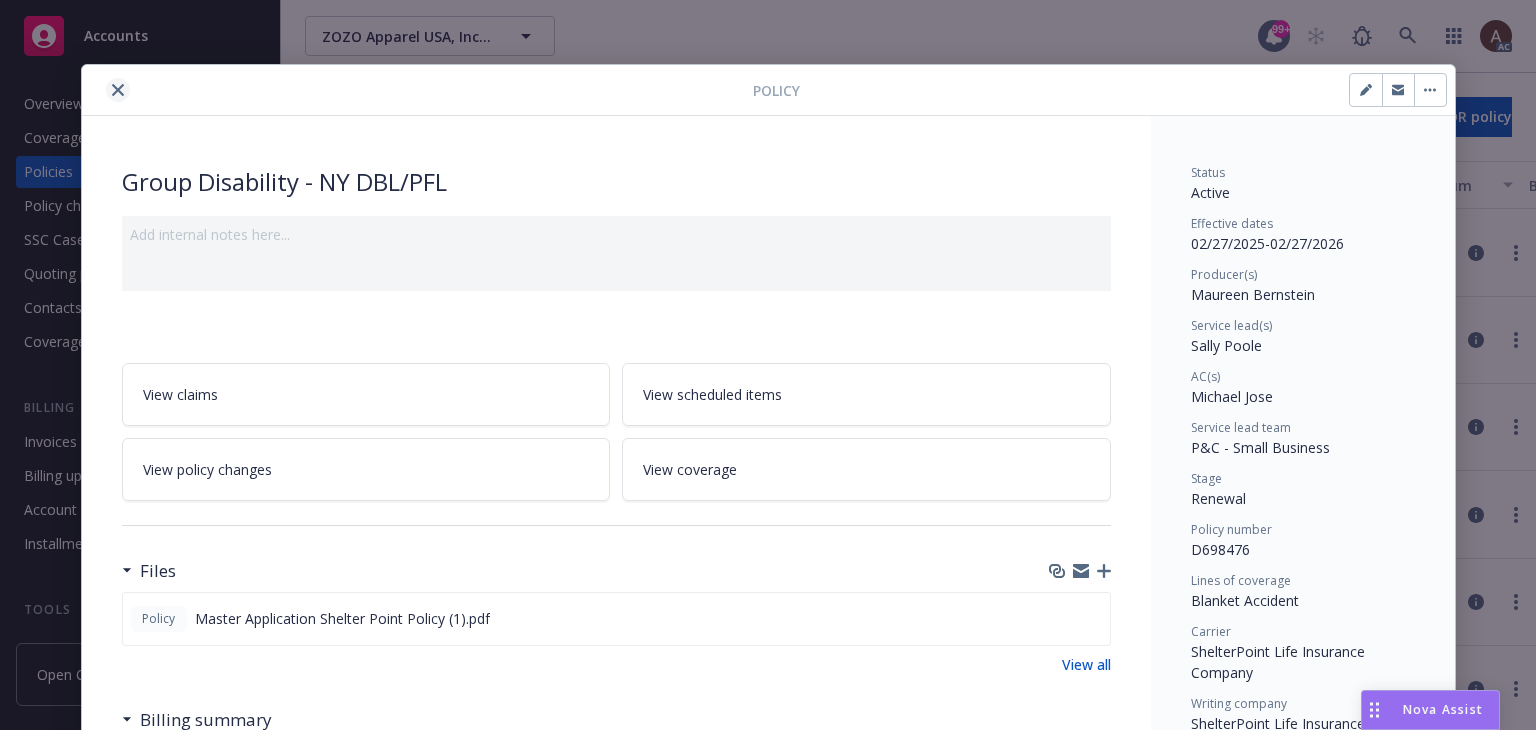 click 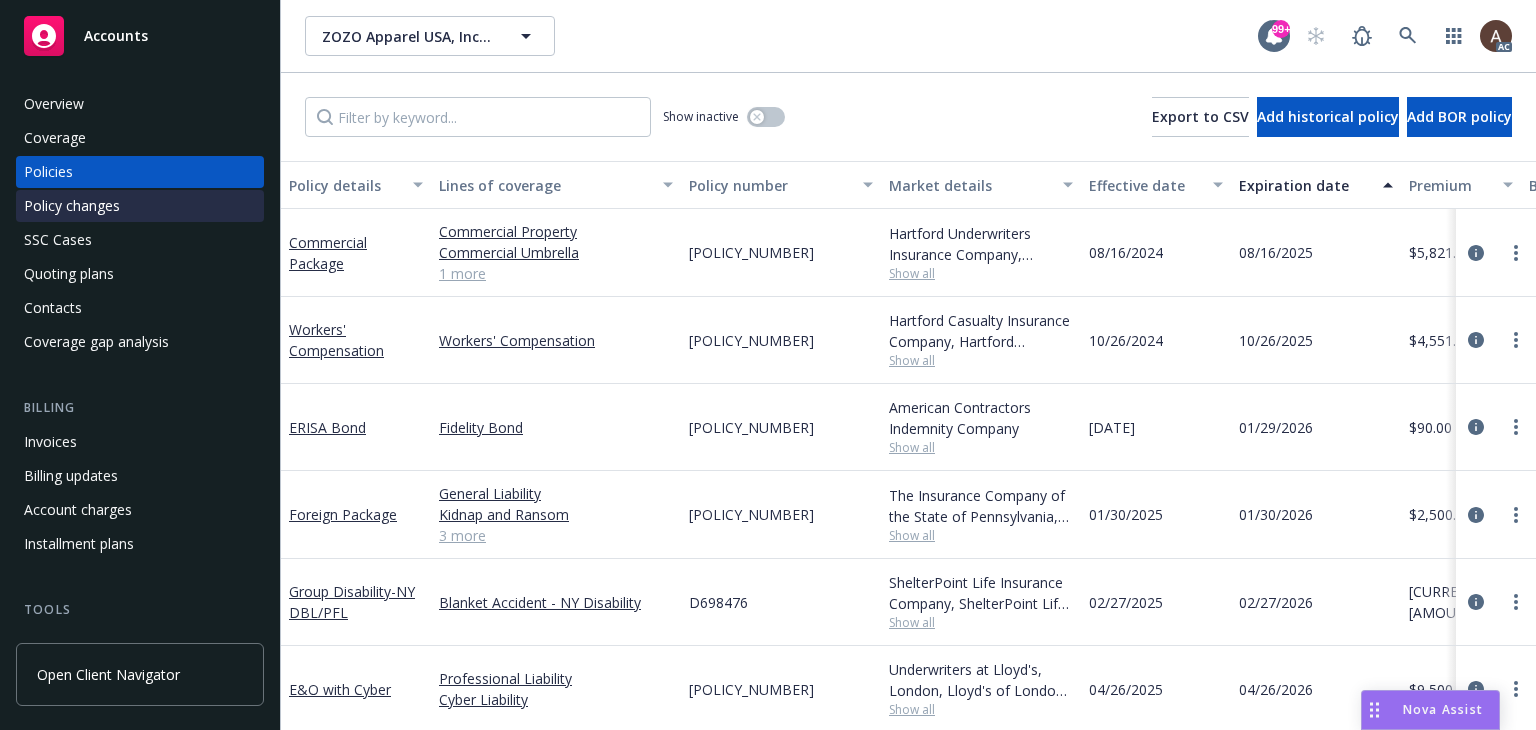 click on "Policy changes" at bounding box center [72, 206] 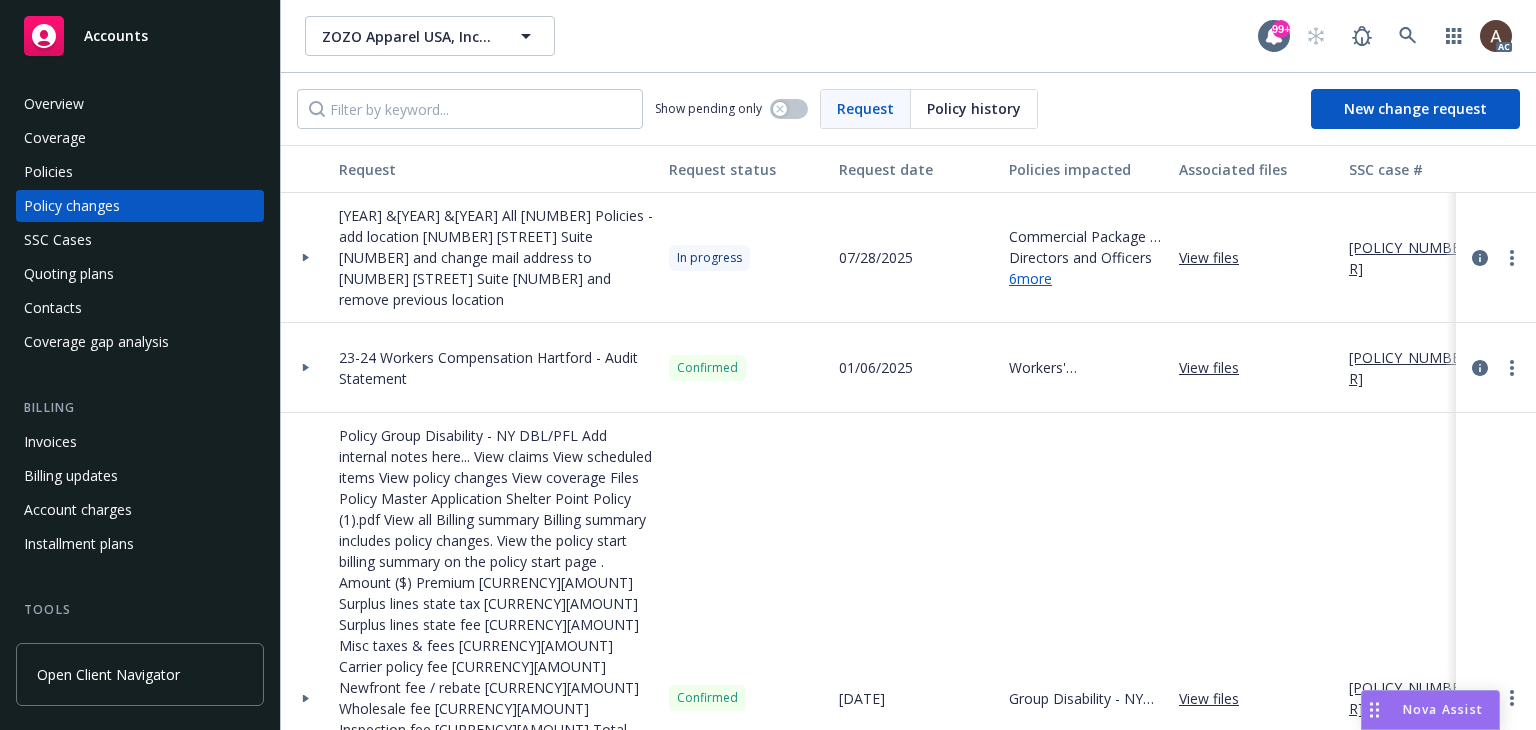 click on "500Vz00000Pq7GnIAJ" at bounding box center [1416, 258] 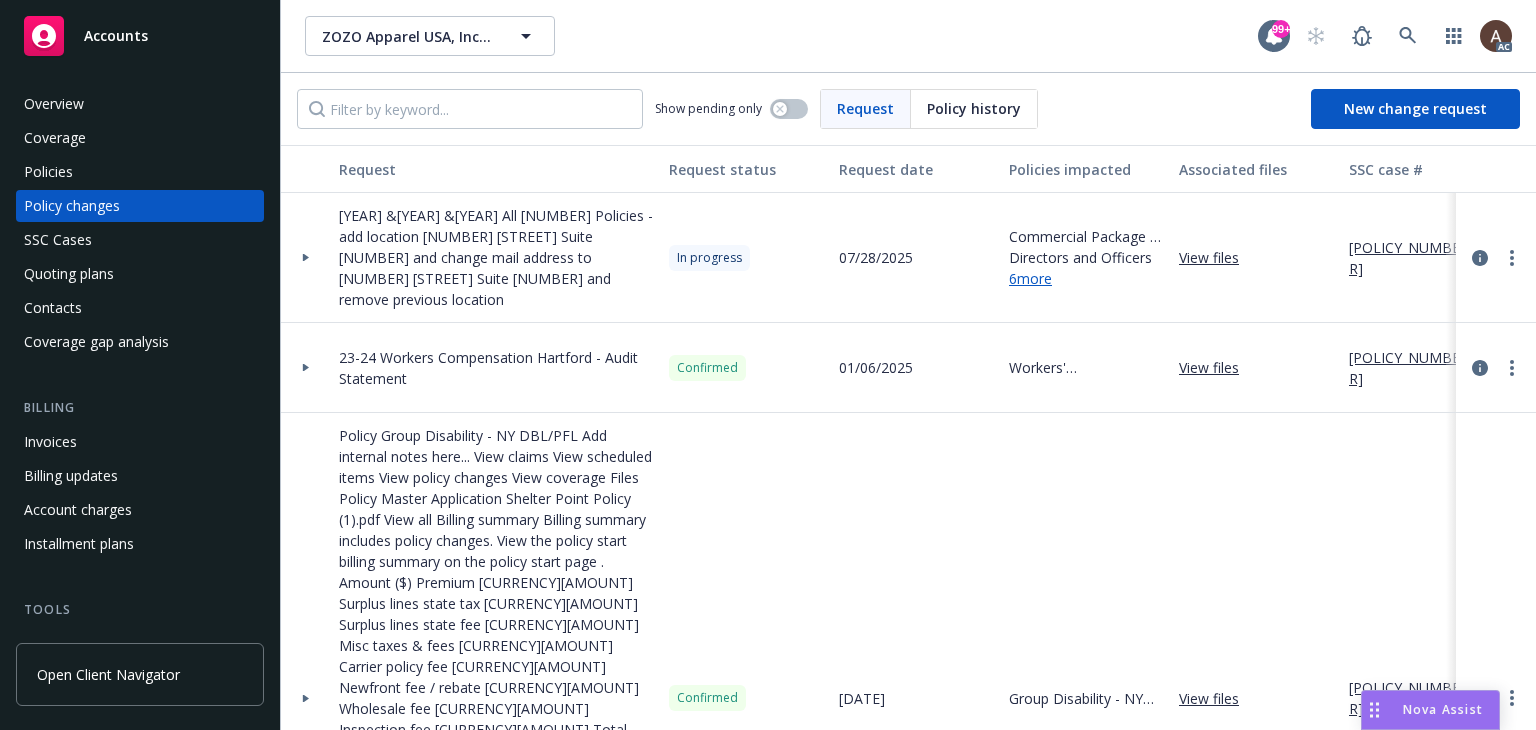 click at bounding box center [306, 257] 